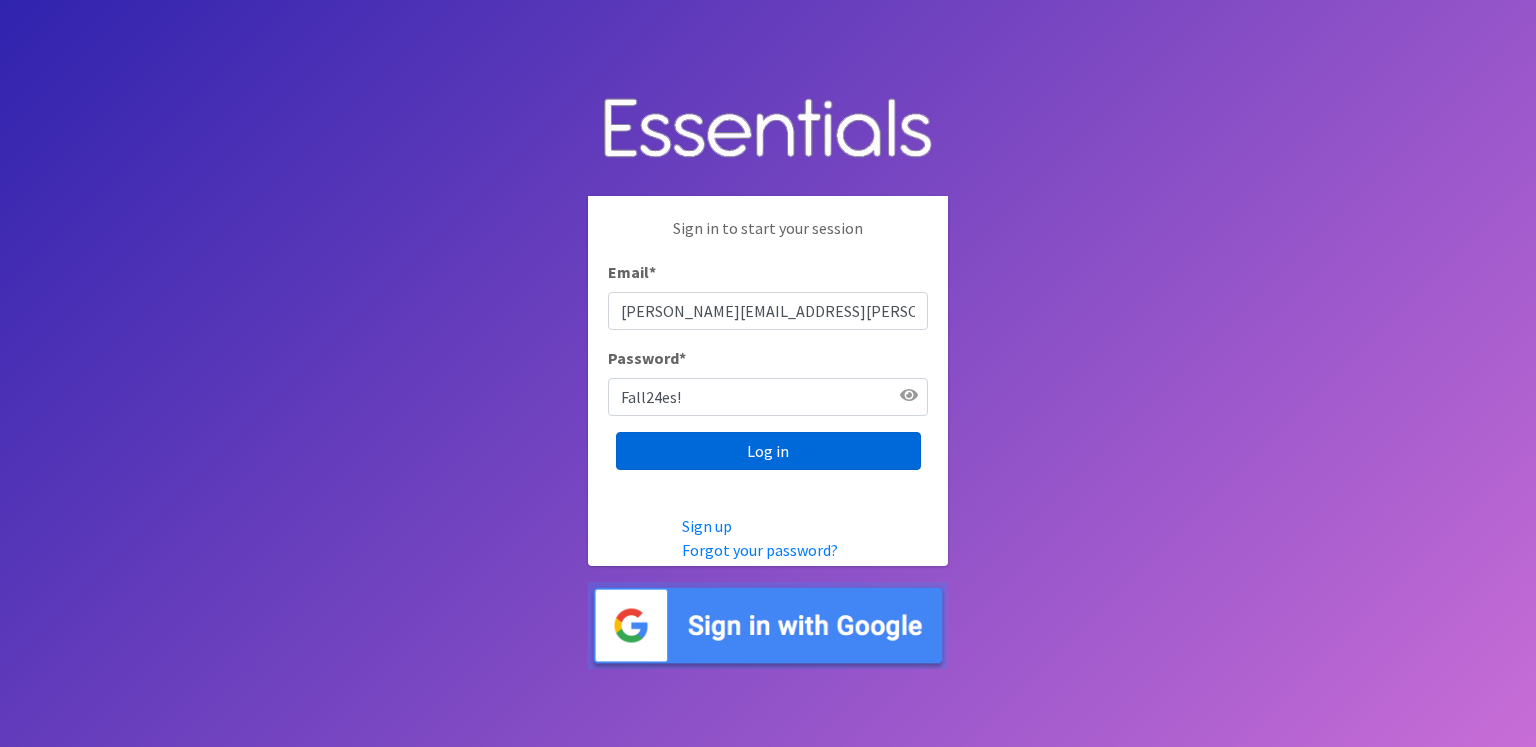scroll, scrollTop: 0, scrollLeft: 0, axis: both 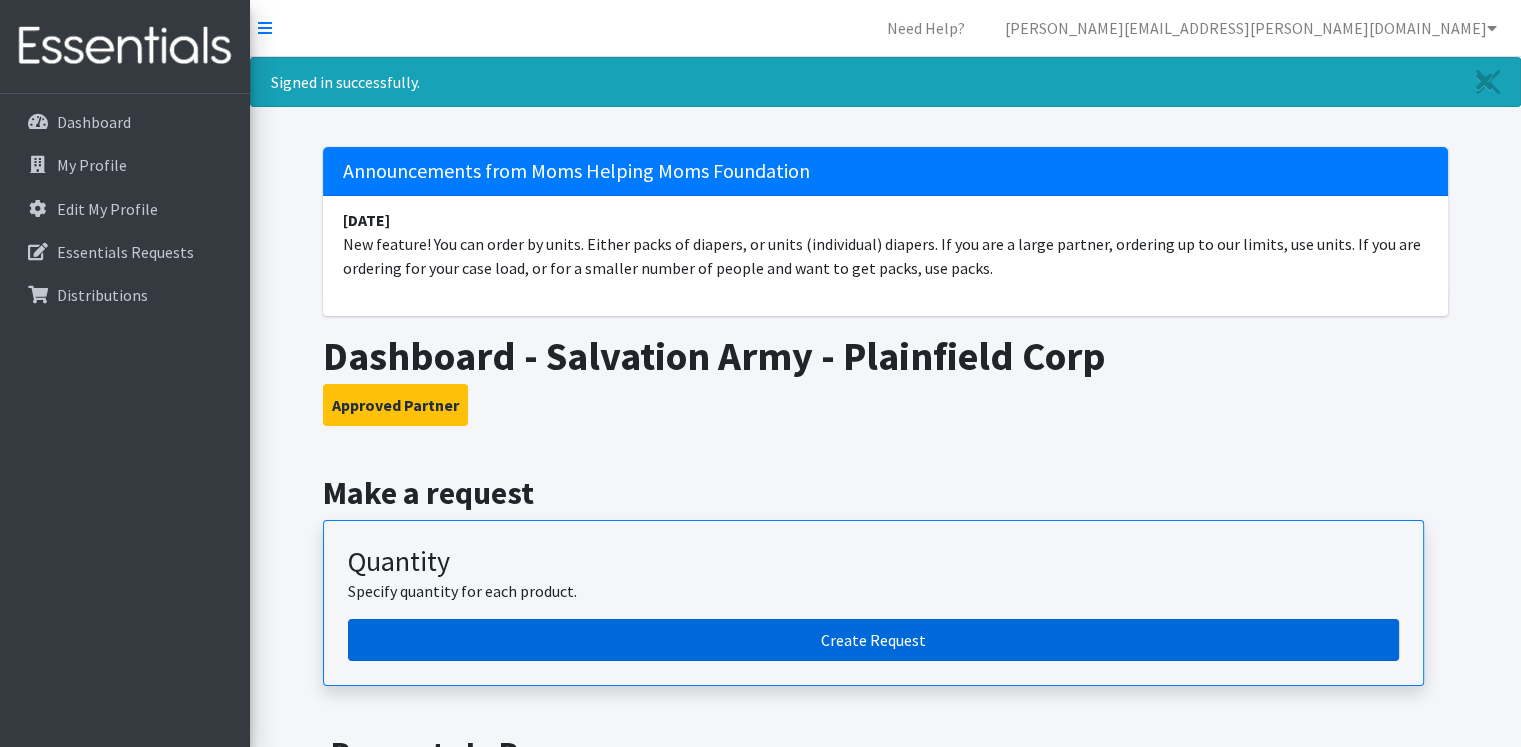 click on "Create Request" at bounding box center (873, 640) 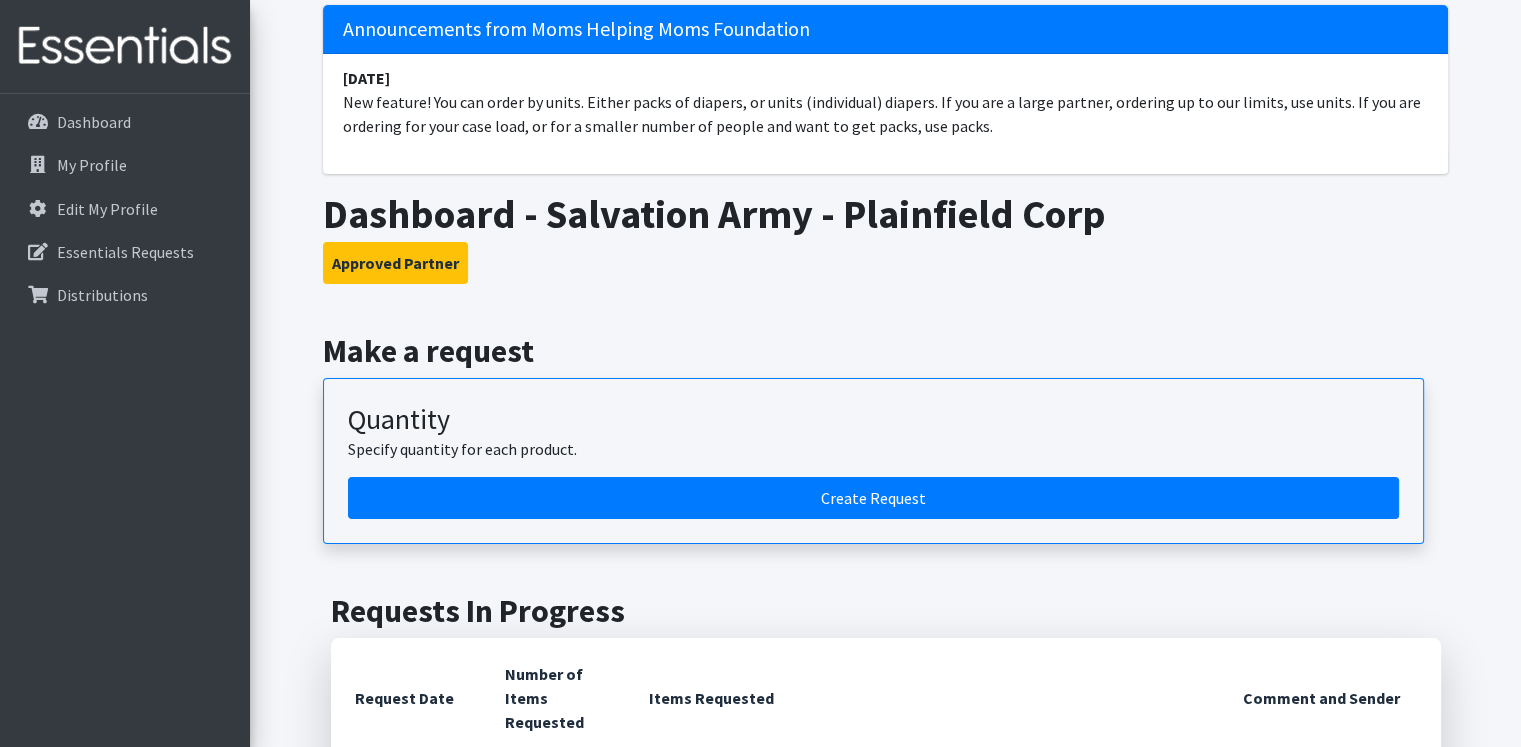 scroll, scrollTop: 143, scrollLeft: 0, axis: vertical 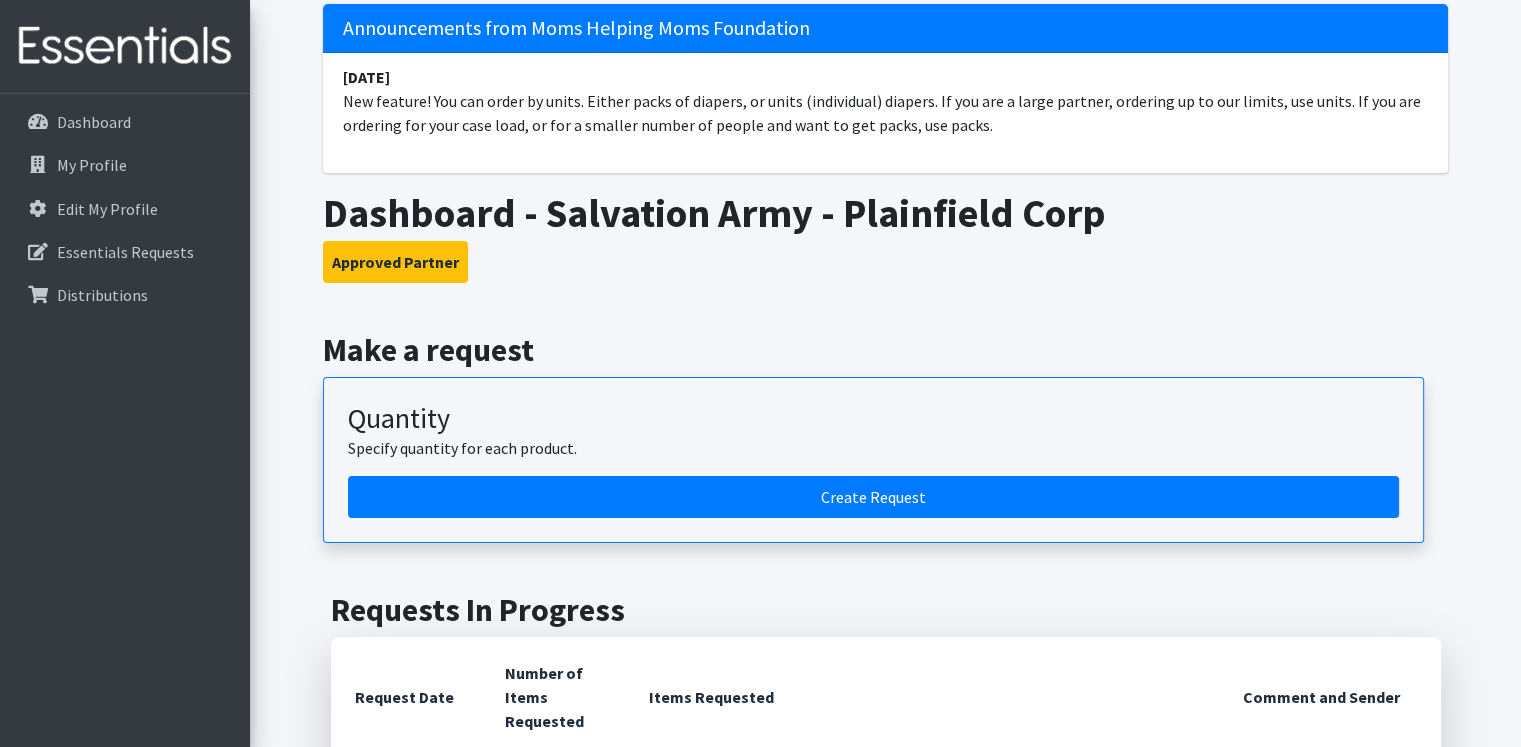 click on "Quantity
Specify quantity for each product." at bounding box center (873, 439) 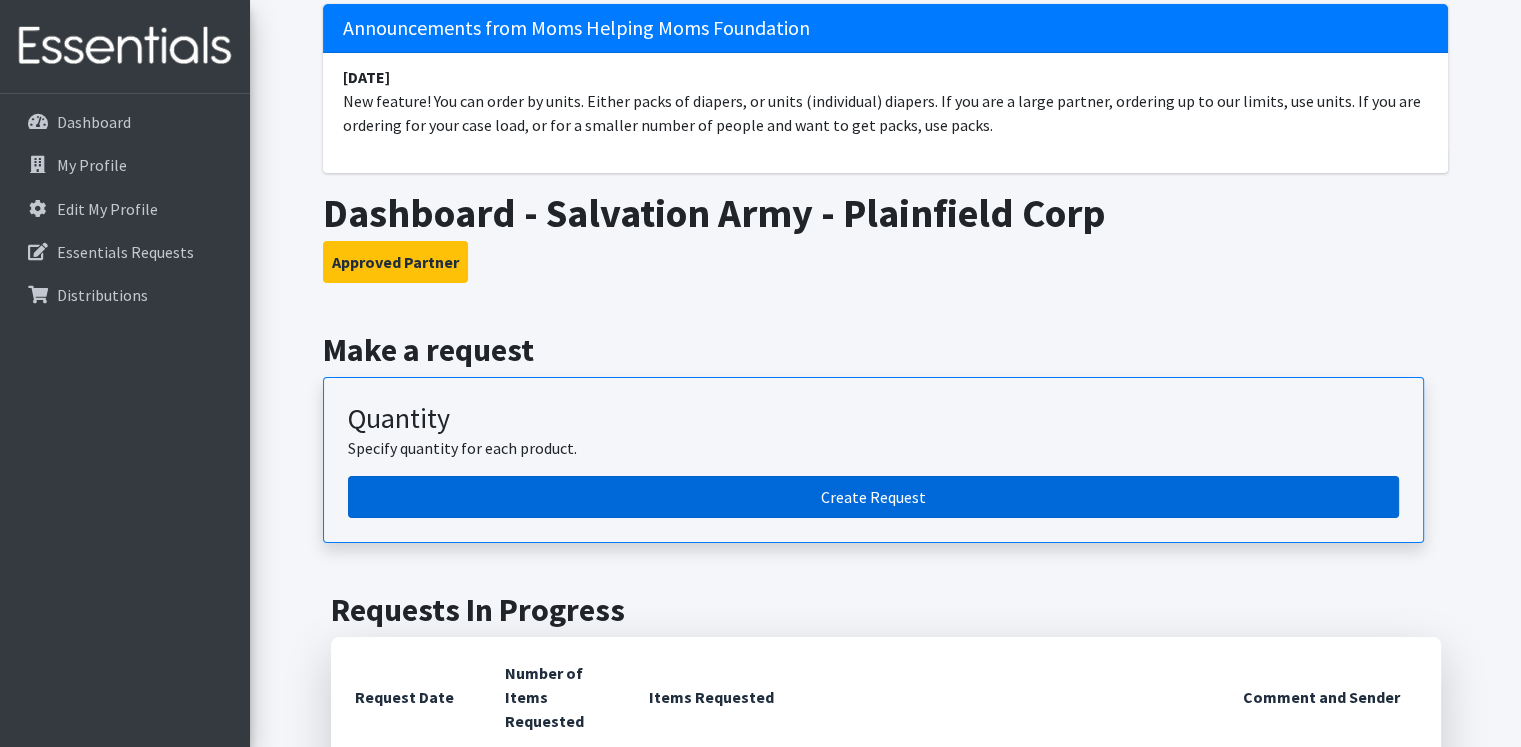 click on "Create Request" at bounding box center (873, 497) 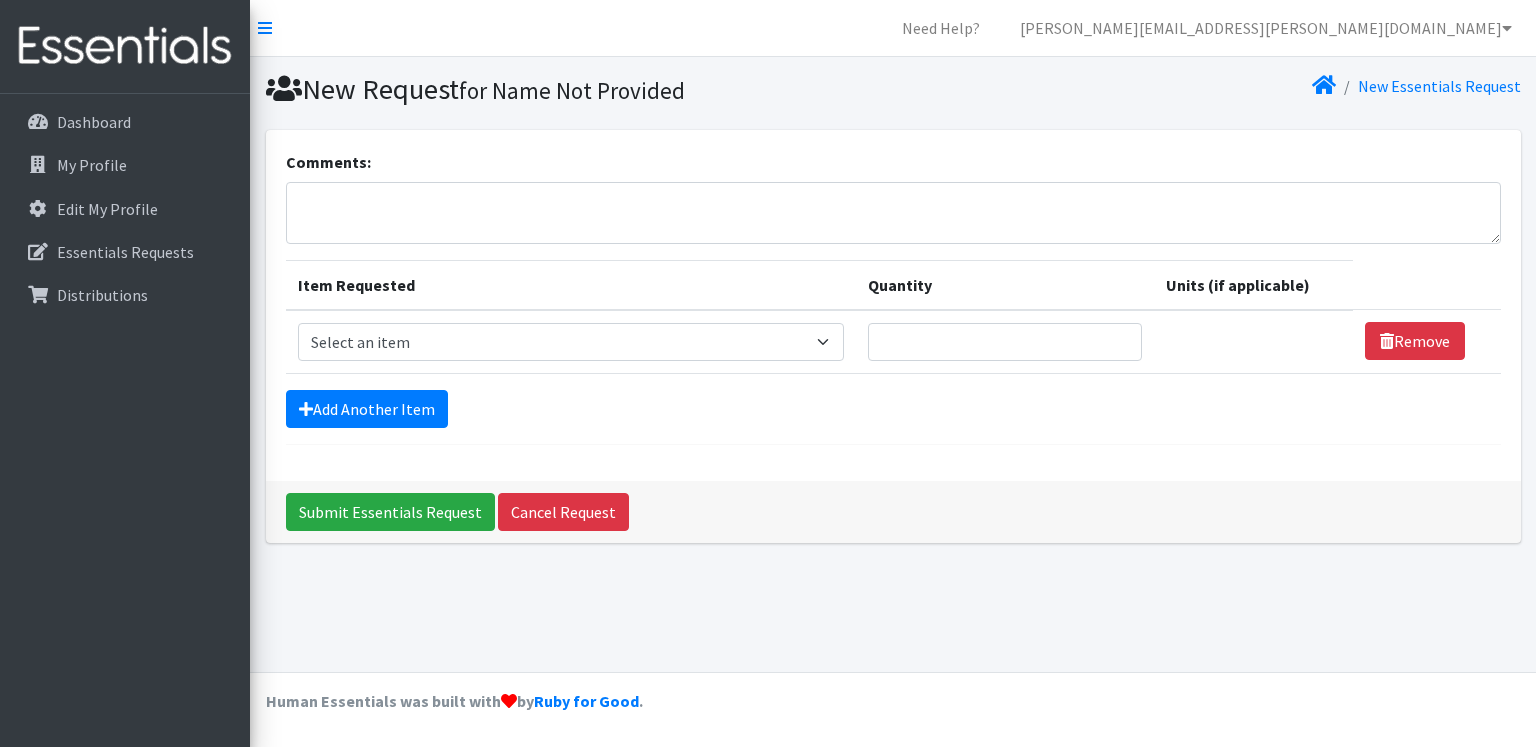 scroll, scrollTop: 0, scrollLeft: 0, axis: both 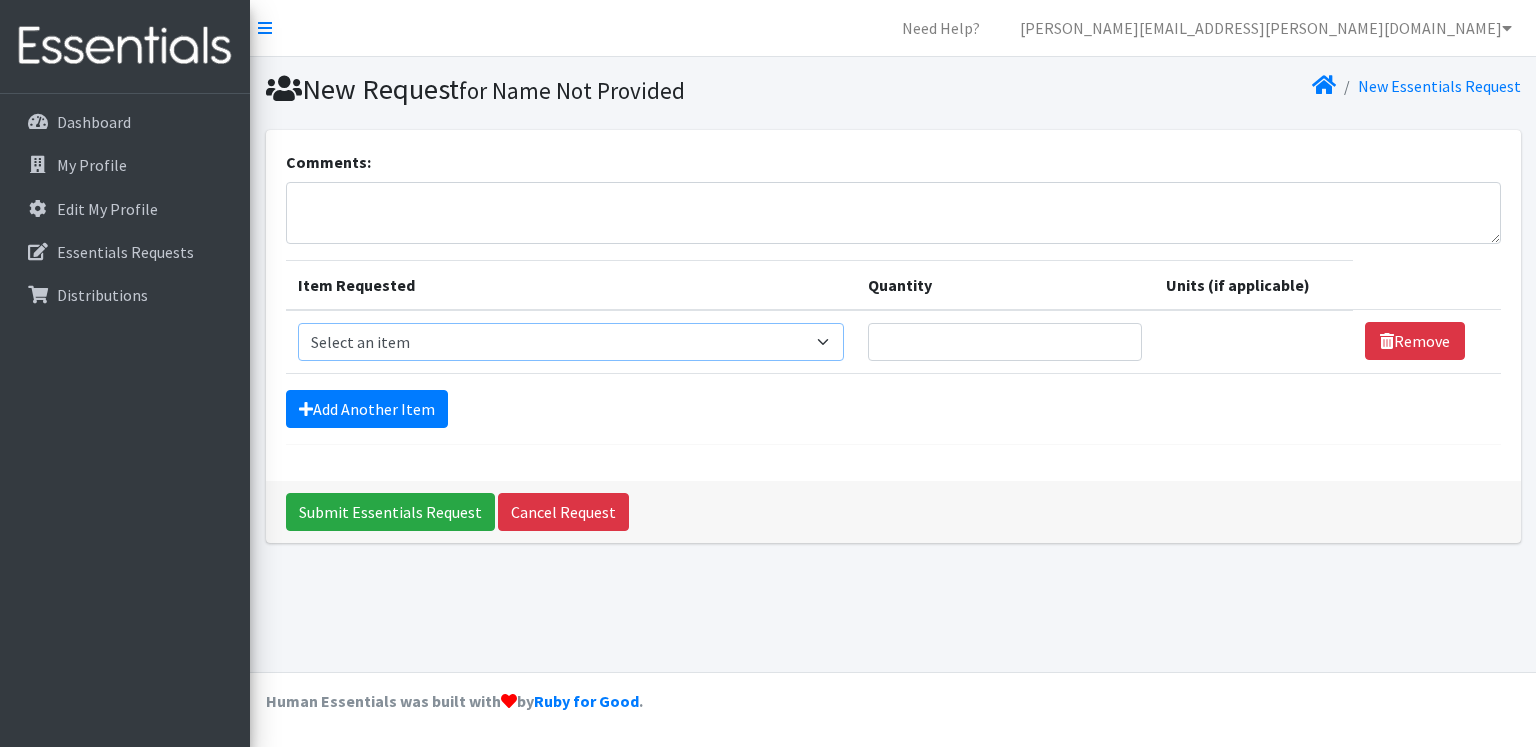 click on "Select an item
# of Children this order will serve
# of Individuals Living in Household
Activity Mat
Baby Carriers
Bath Tubs
Bed Pads
Bibs
Birthday Box - Boy
Birthday Box - Girl
Blankets/Swaddlers/Sleepsacks
Books
Bottles
Breast Pump
Bundle Me's
Car Seat - 3in1 up to 80 lbs.
Car Seat - Infant up to 22lbs. w/ handle
Clothing Boys Spring/Summer 0-6 Months
Clothing Boys Spring/Summer 12-18 Months
Clothing Boys Spring/Summer 18-24 Months
Clothing Boys Spring/Summer 2T
Clothing Boys Spring/Summer 3T
Clothing Boys Spring/Summer 4T
Clothing Boys Spring/Summer 5T
Clothing Boys Spring/Summer 6-12 Months
Clothing Boys Spring/Summer Premie/NB
Clothing Girls Fall/Winter 6-12 Months
Clothing Girls Spring/Summer 0-6 Months
Clothing Girls Spring/Summer 12-18 Months
Clothing Girls Spring/Summer 18-24 Months
Clothing Girls Spring/Summer 2T
Clothing Girls Spring/Summer 3T
Clothing Girls Spring/Summer 4T
Clothing Girls Spring/Summer 5T
Diaper Bags" at bounding box center [571, 342] 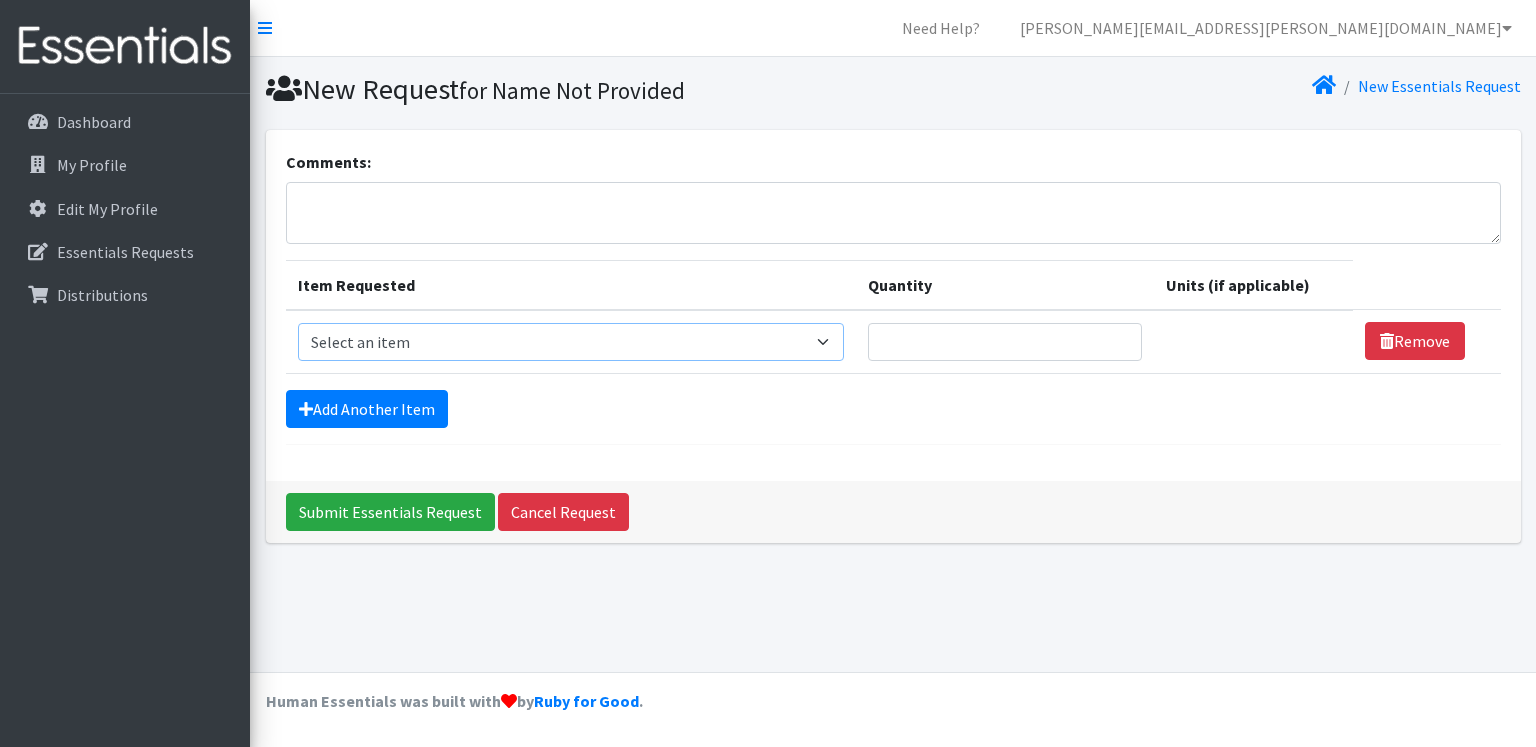 select on "13431" 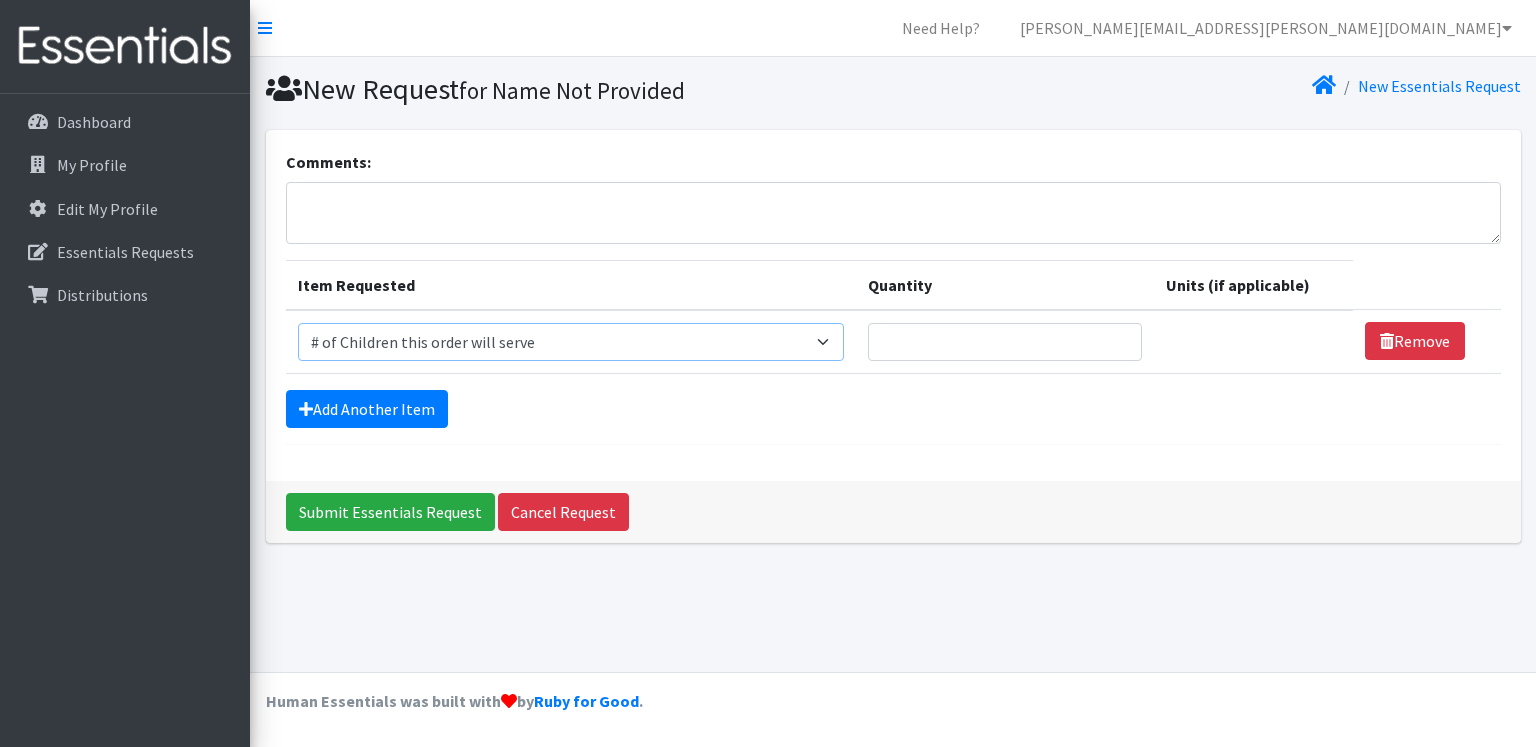 click on "Select an item
# of Children this order will serve
# of Individuals Living in Household
Activity Mat
Baby Carriers
Bath Tubs
Bed Pads
Bibs
Birthday Box - Boy
Birthday Box - Girl
Blankets/Swaddlers/Sleepsacks
Books
Bottles
Breast Pump
Bundle Me's
Car Seat - 3in1 up to 80 lbs.
Car Seat - Infant up to 22lbs. w/ handle
Clothing Boys Spring/Summer 0-6 Months
Clothing Boys Spring/Summer 12-18 Months
Clothing Boys Spring/Summer 18-24 Months
Clothing Boys Spring/Summer 2T
Clothing Boys Spring/Summer 3T
Clothing Boys Spring/Summer 4T
Clothing Boys Spring/Summer 5T
Clothing Boys Spring/Summer 6-12 Months
Clothing Boys Spring/Summer Premie/NB
Clothing Girls Fall/Winter 6-12 Months
Clothing Girls Spring/Summer 0-6 Months
Clothing Girls Spring/Summer 12-18 Months
Clothing Girls Spring/Summer 18-24 Months
Clothing Girls Spring/Summer 2T
Clothing Girls Spring/Summer 3T
Clothing Girls Spring/Summer 4T
Clothing Girls Spring/Summer 5T
Diaper Bags" at bounding box center [571, 342] 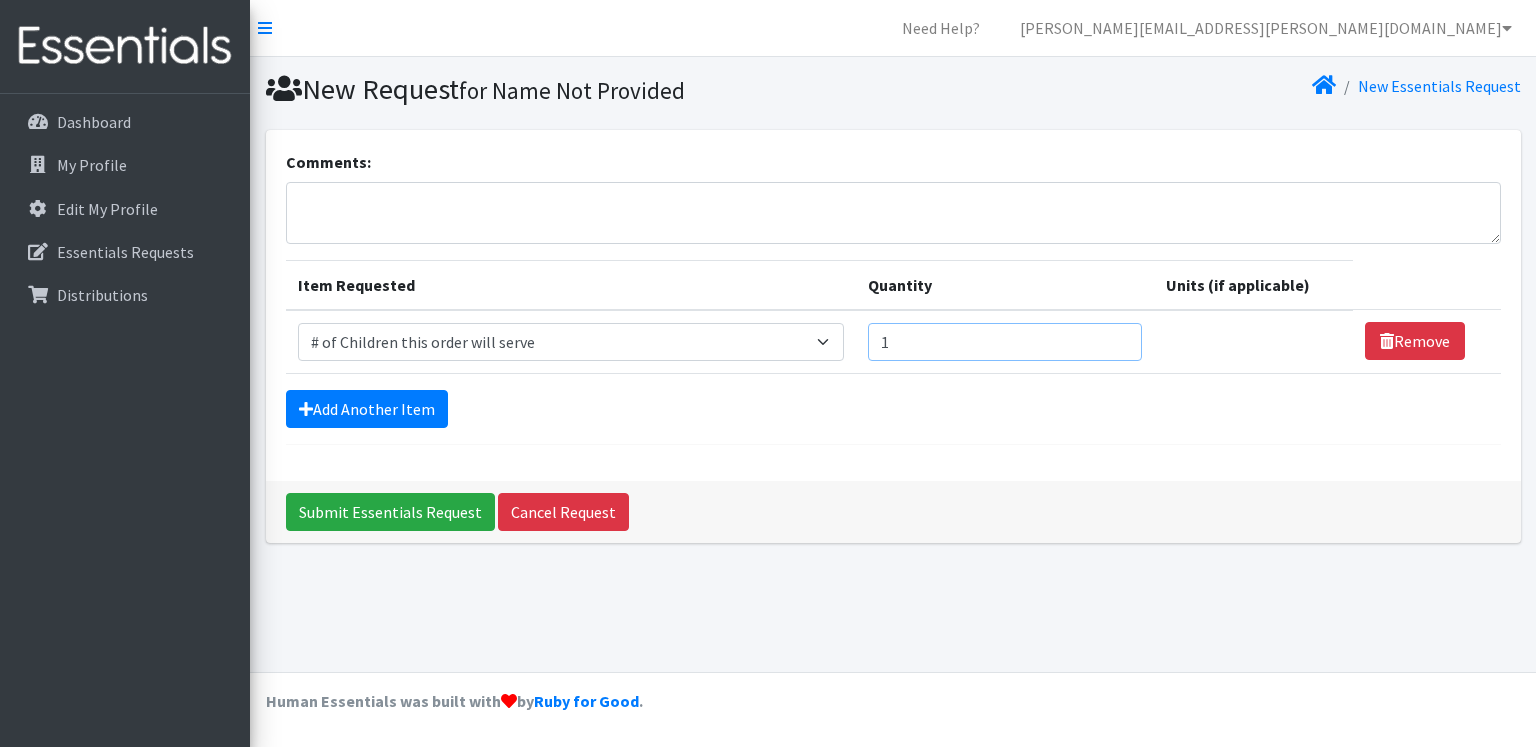 click on "1" at bounding box center [1005, 342] 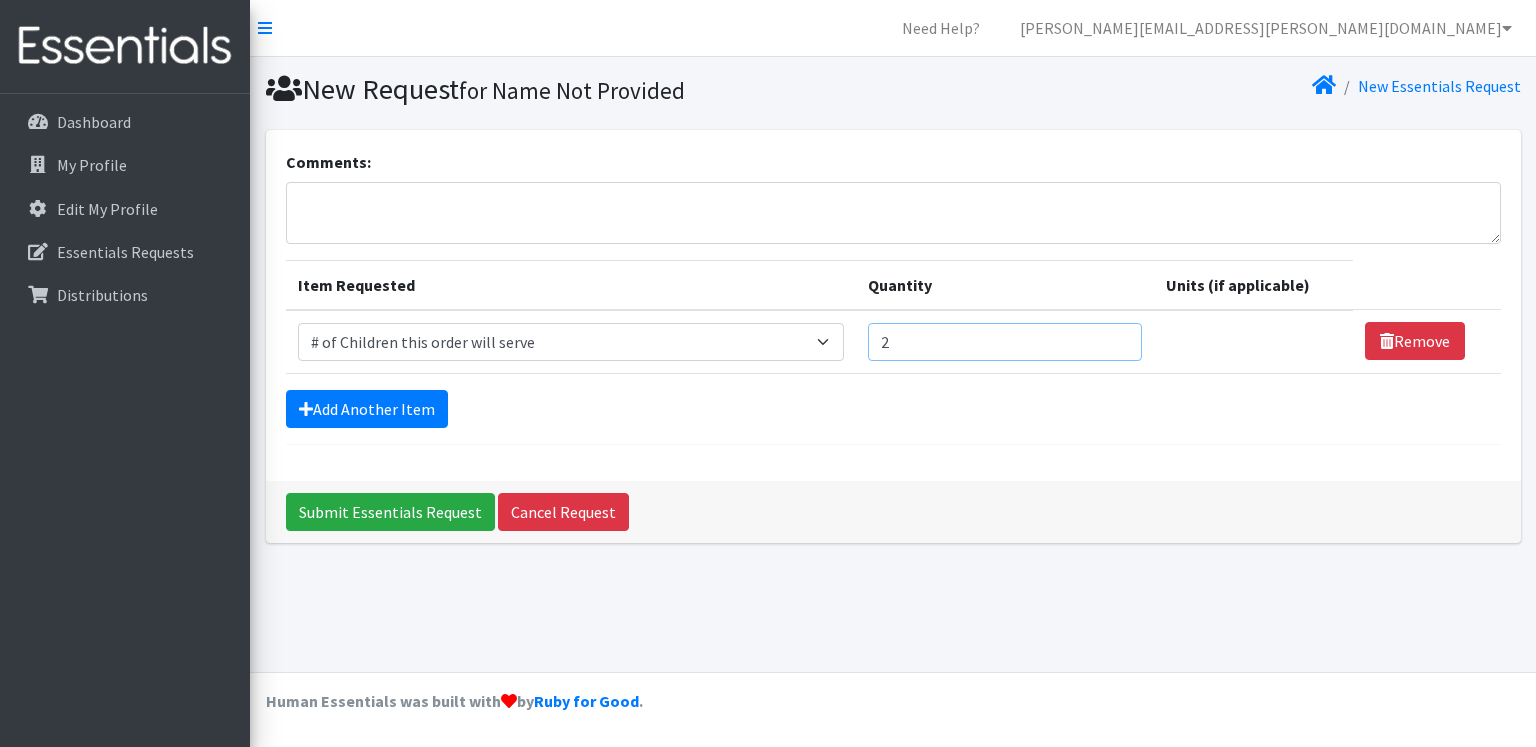 click on "2" at bounding box center [1005, 342] 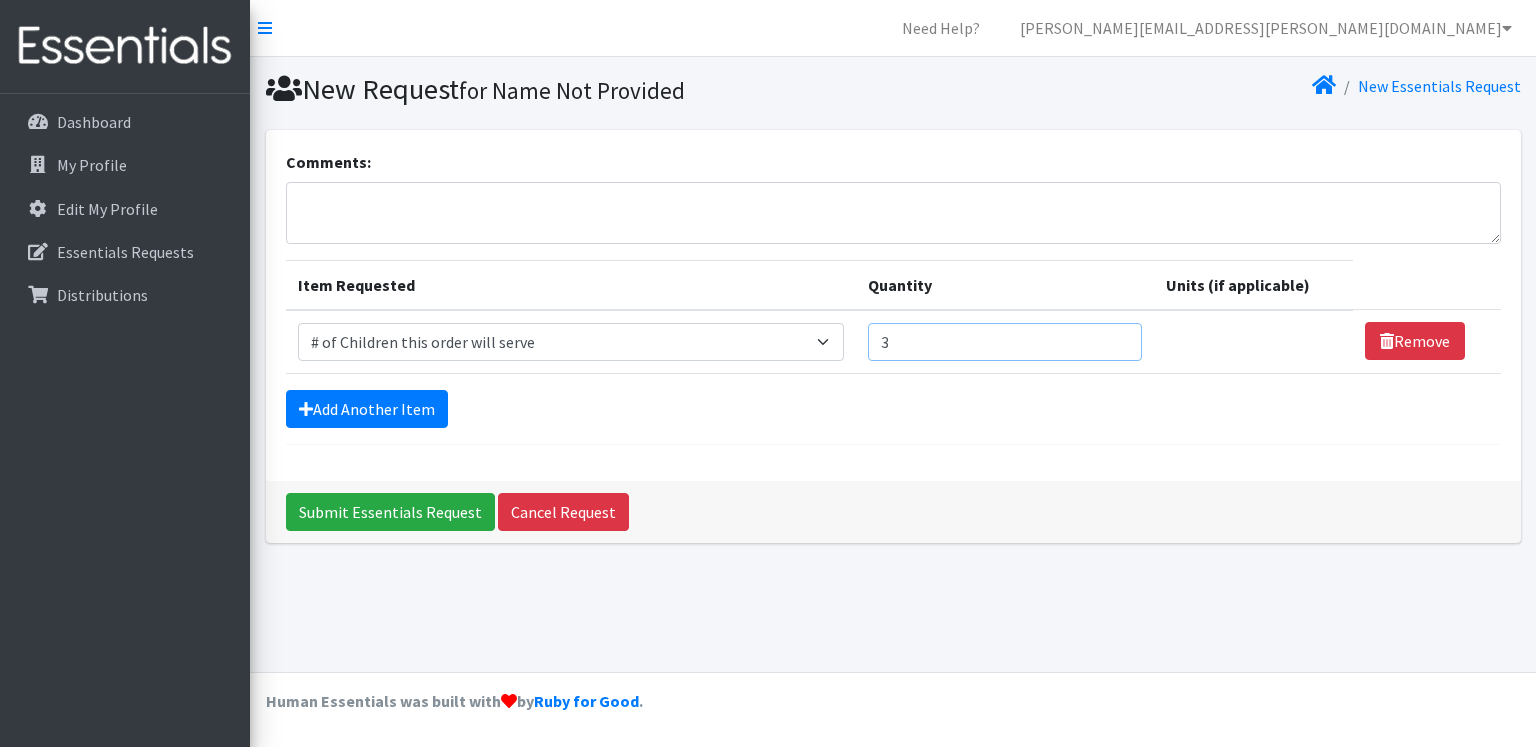 click on "3" at bounding box center (1005, 342) 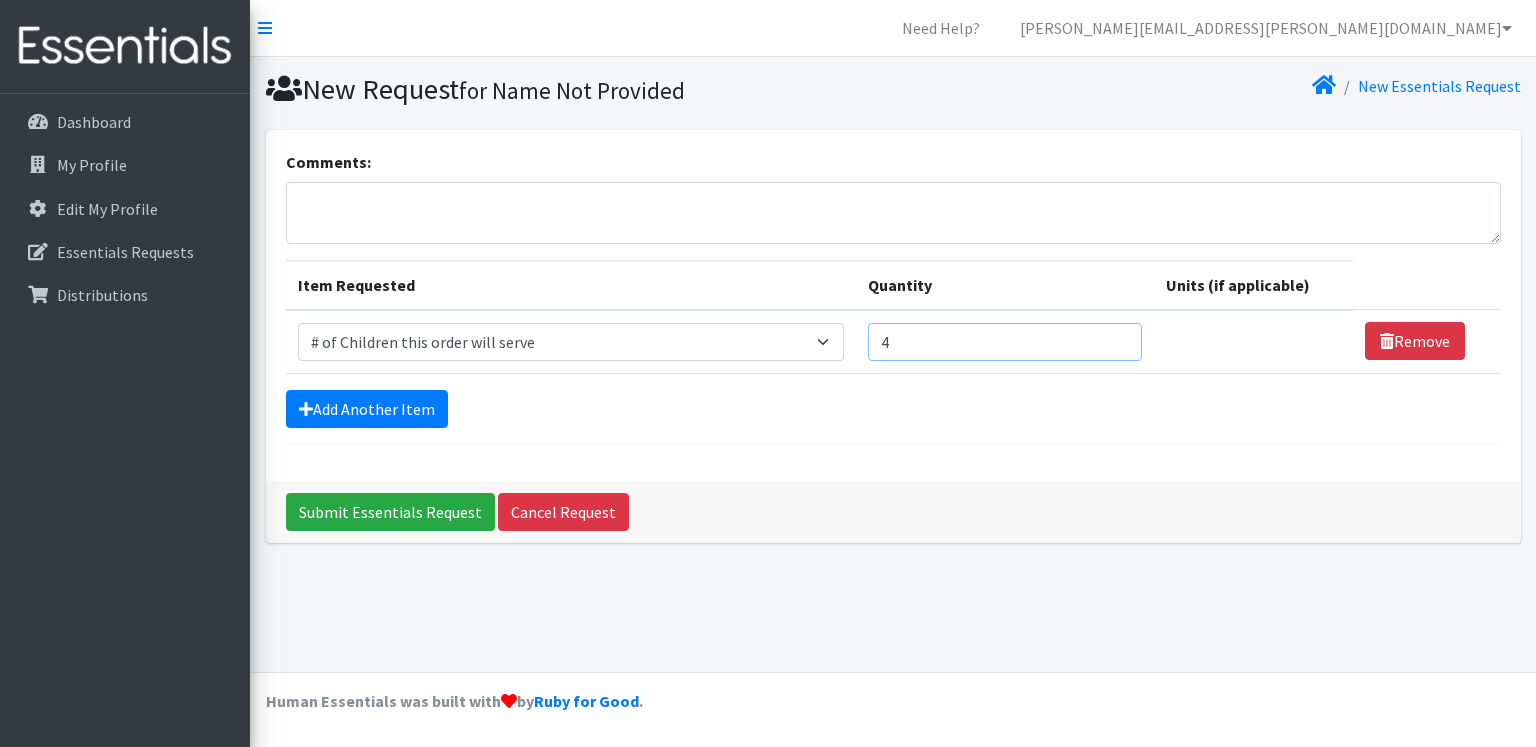 click on "4" at bounding box center [1005, 342] 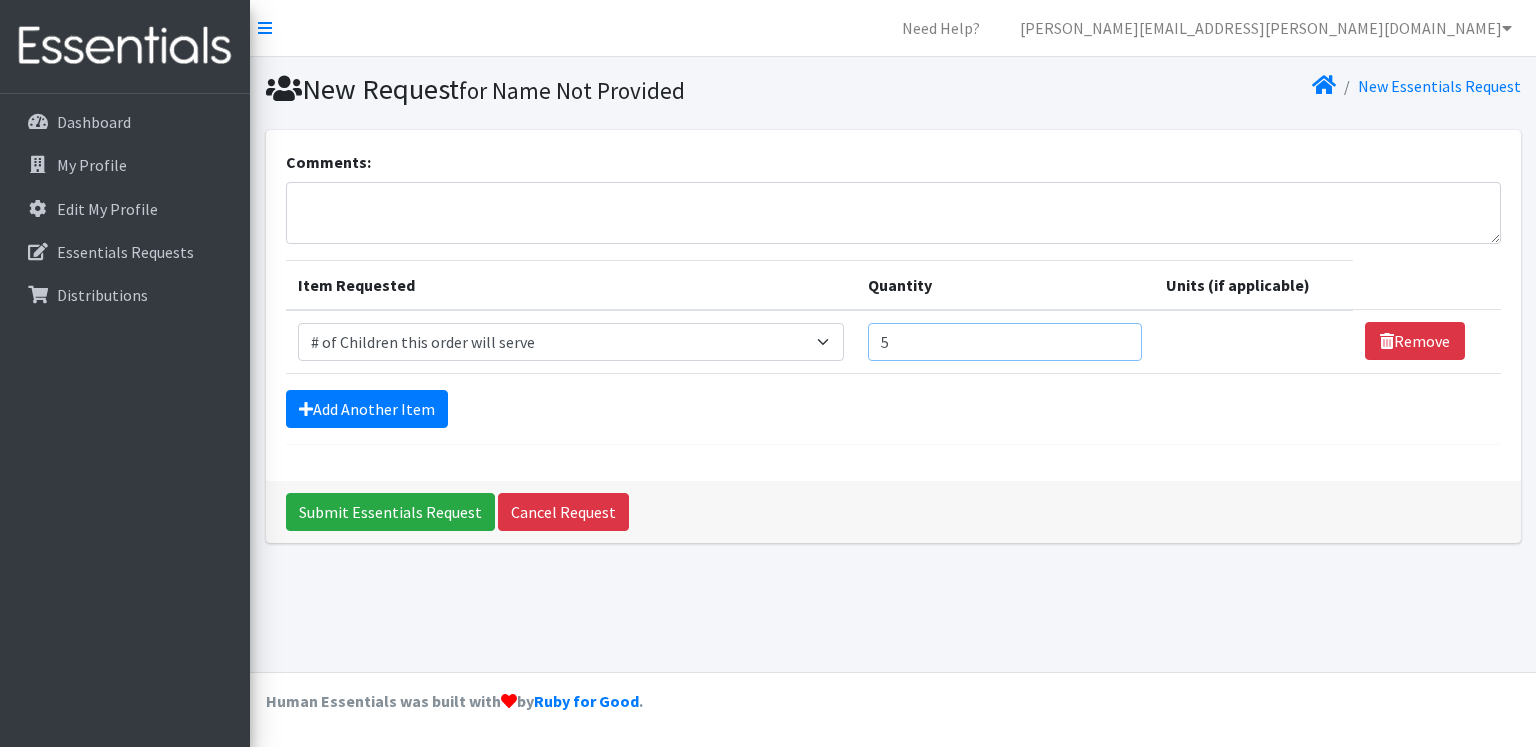 click on "5" at bounding box center (1005, 342) 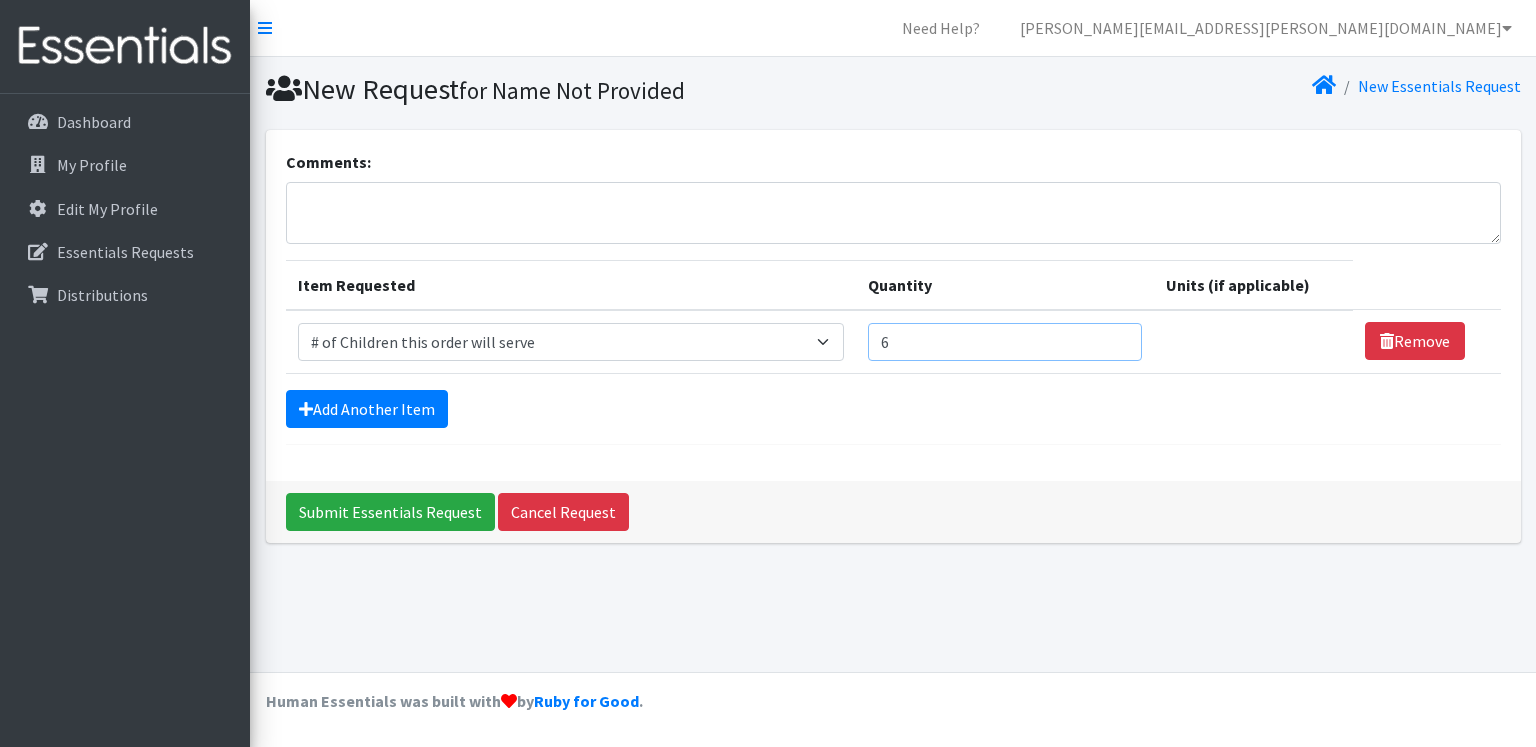 click on "6" at bounding box center (1005, 342) 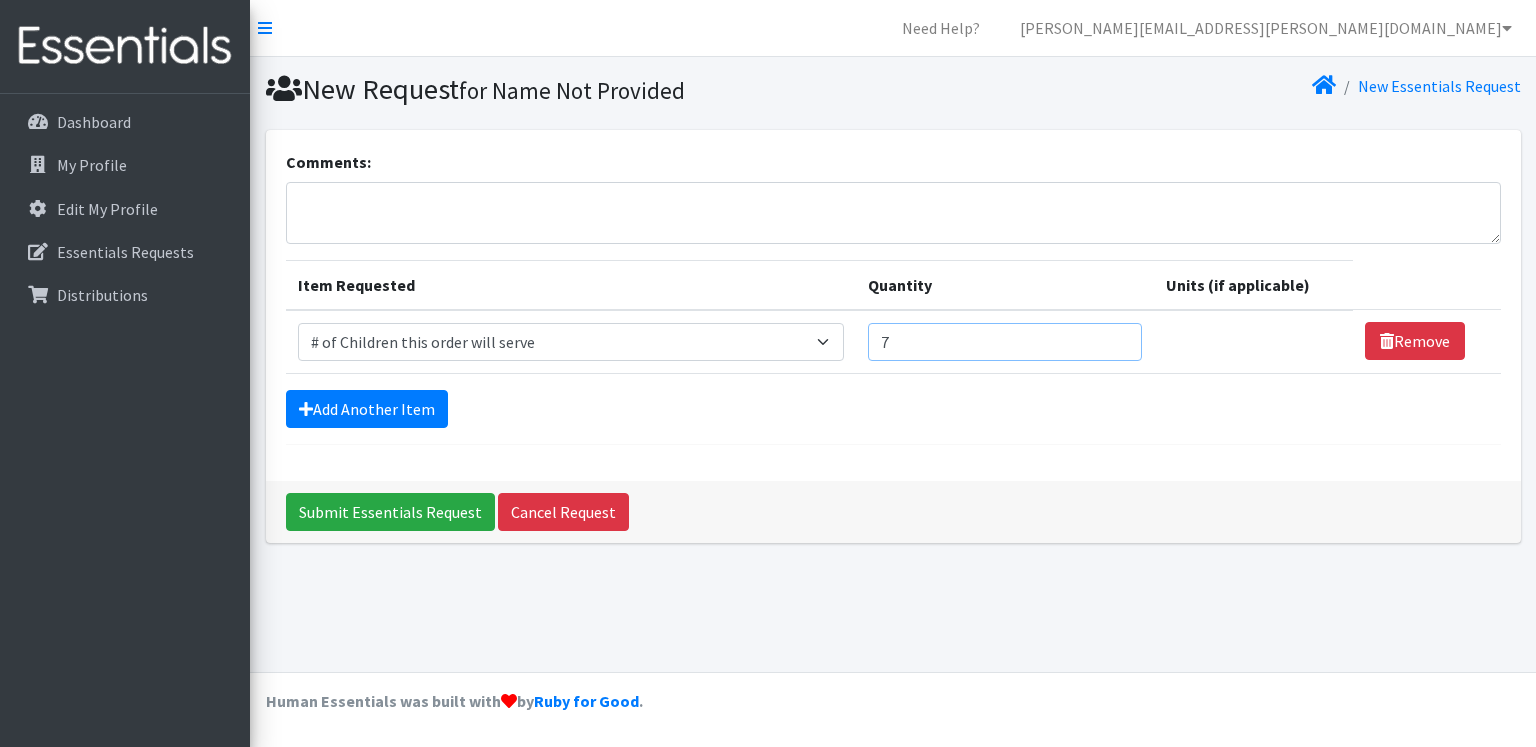 click on "7" at bounding box center [1005, 342] 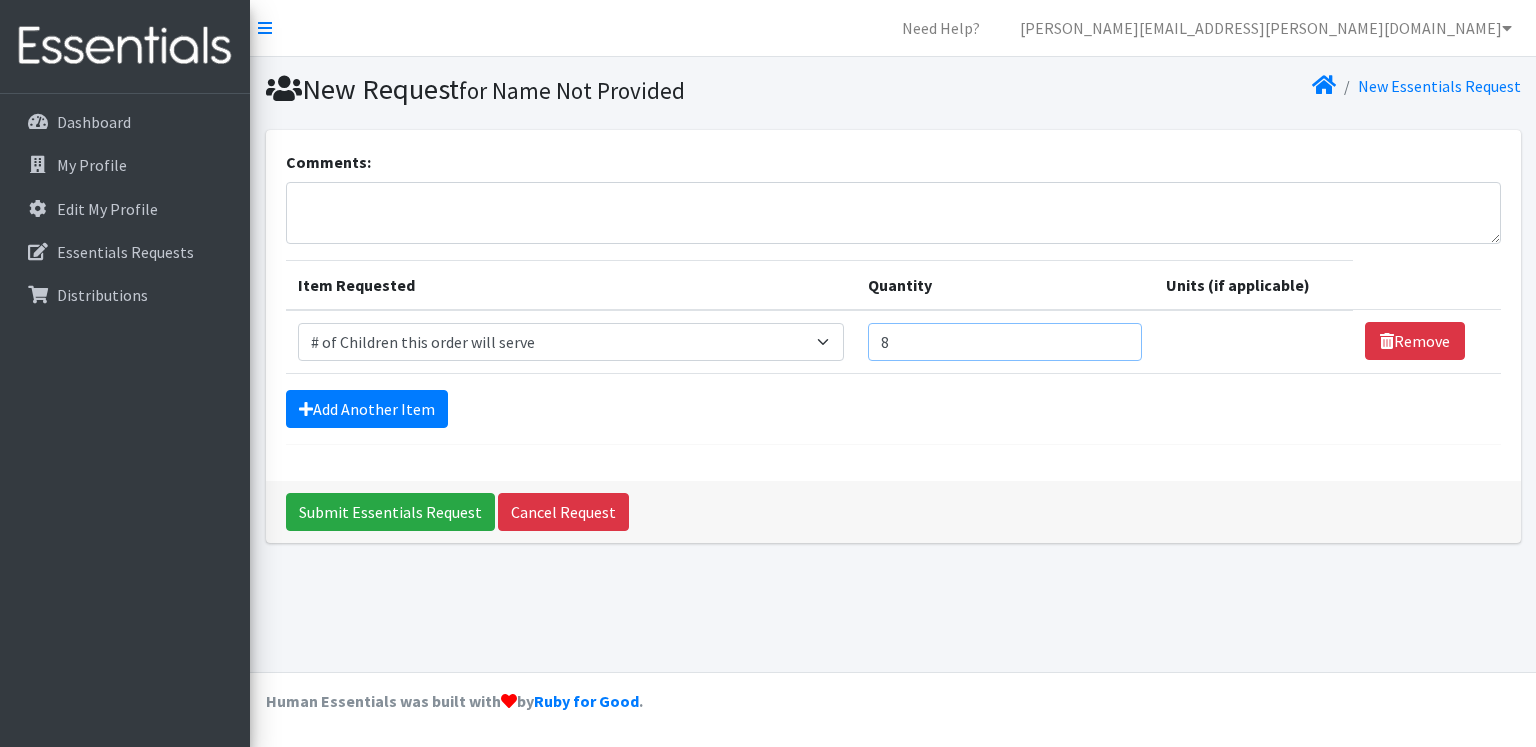 click on "8" at bounding box center [1005, 342] 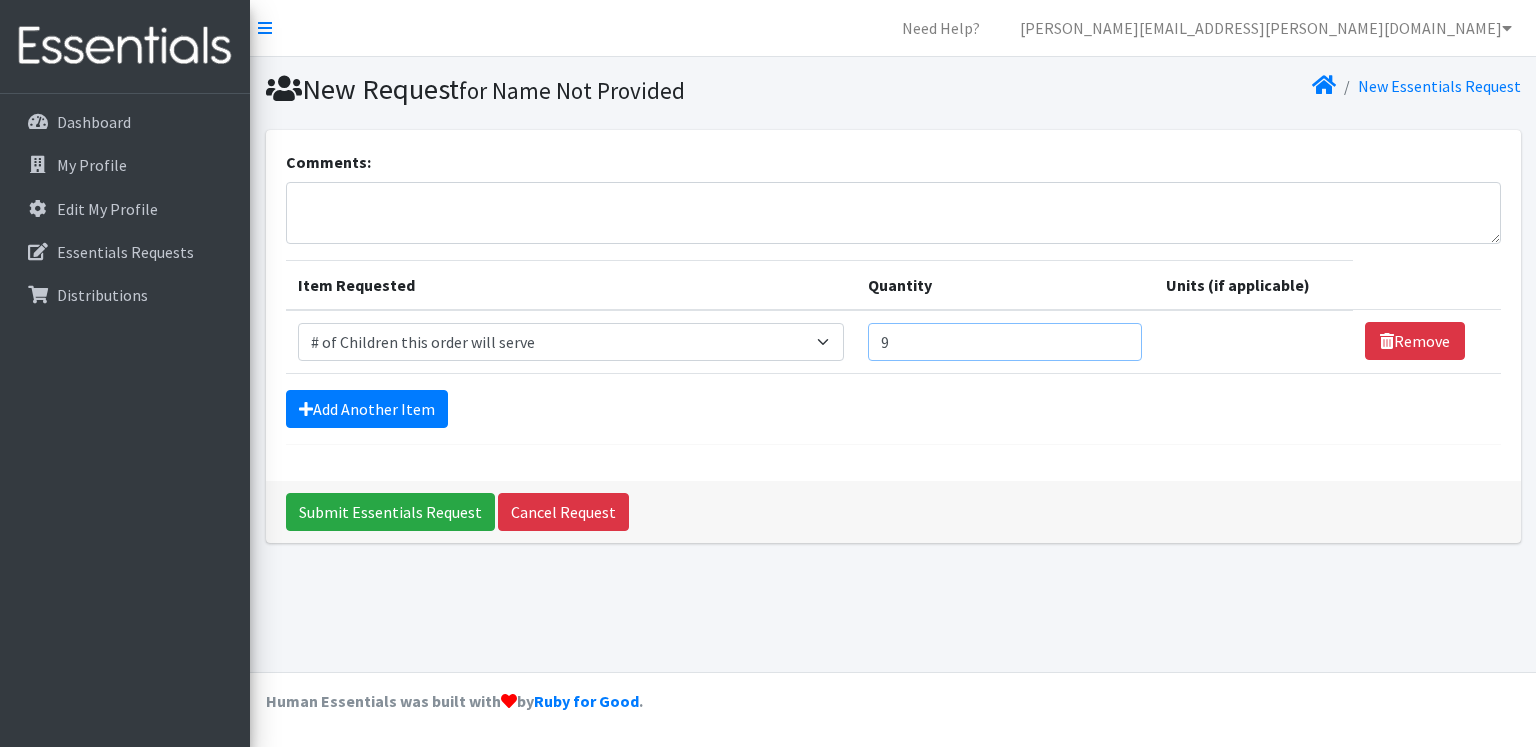 click on "9" at bounding box center [1005, 342] 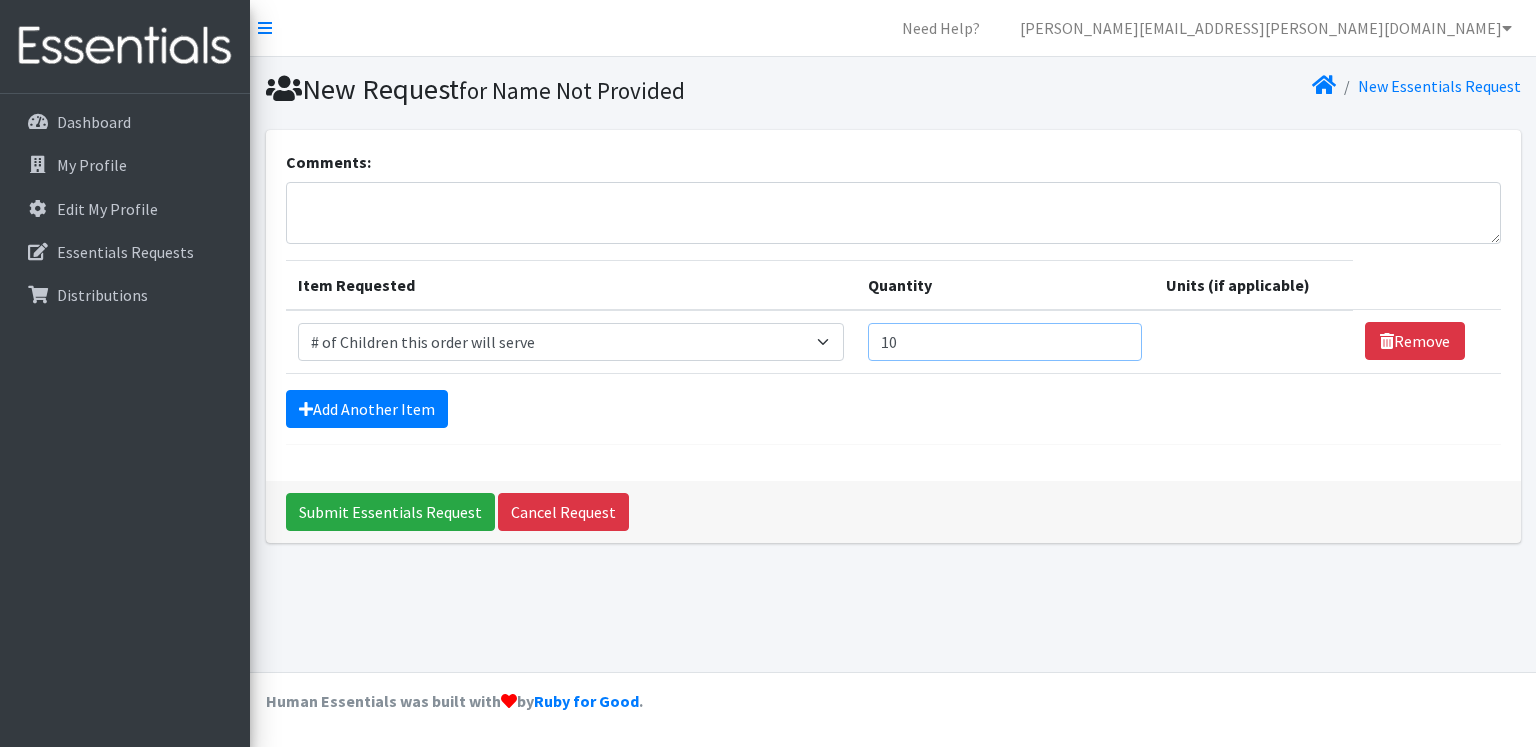 click on "10" at bounding box center [1005, 342] 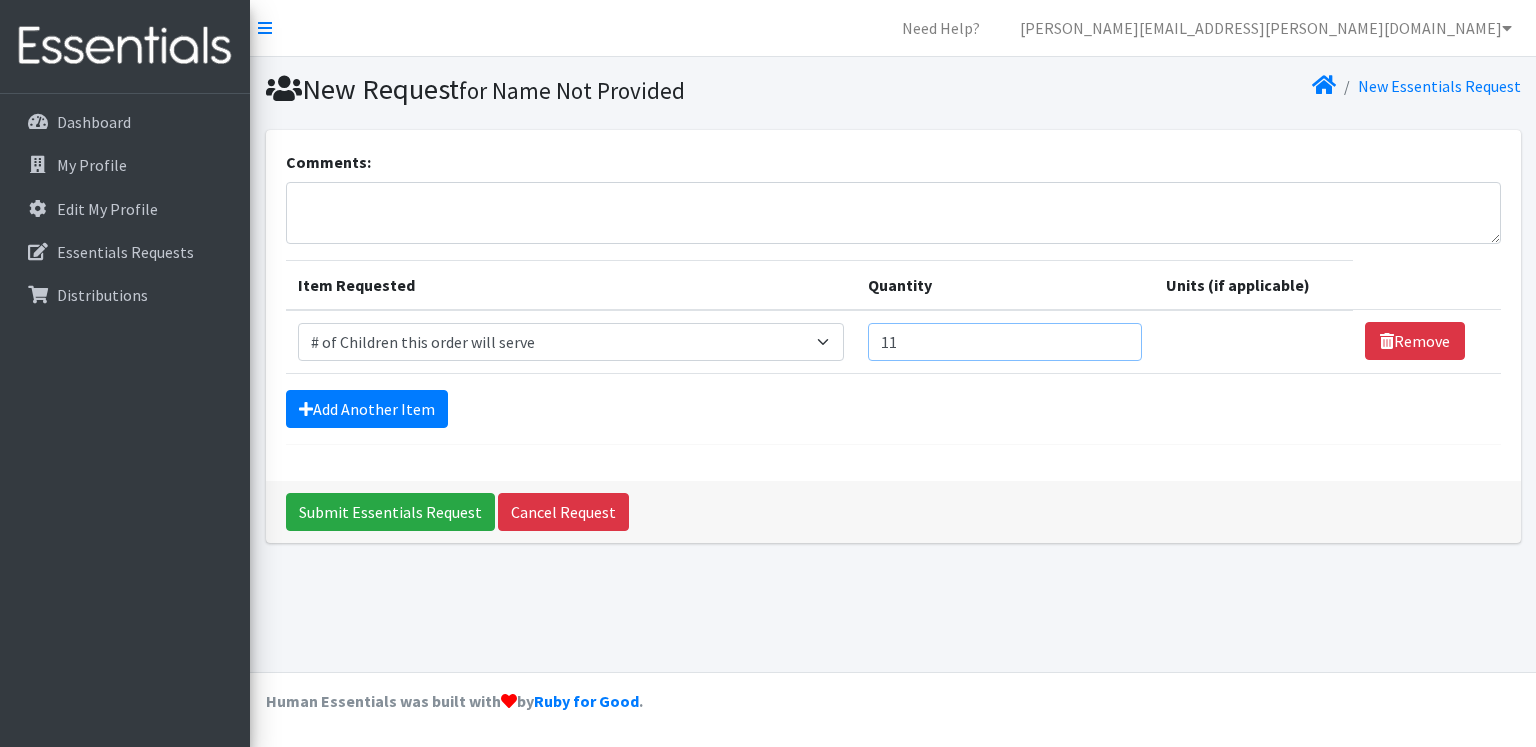 click on "11" at bounding box center (1005, 342) 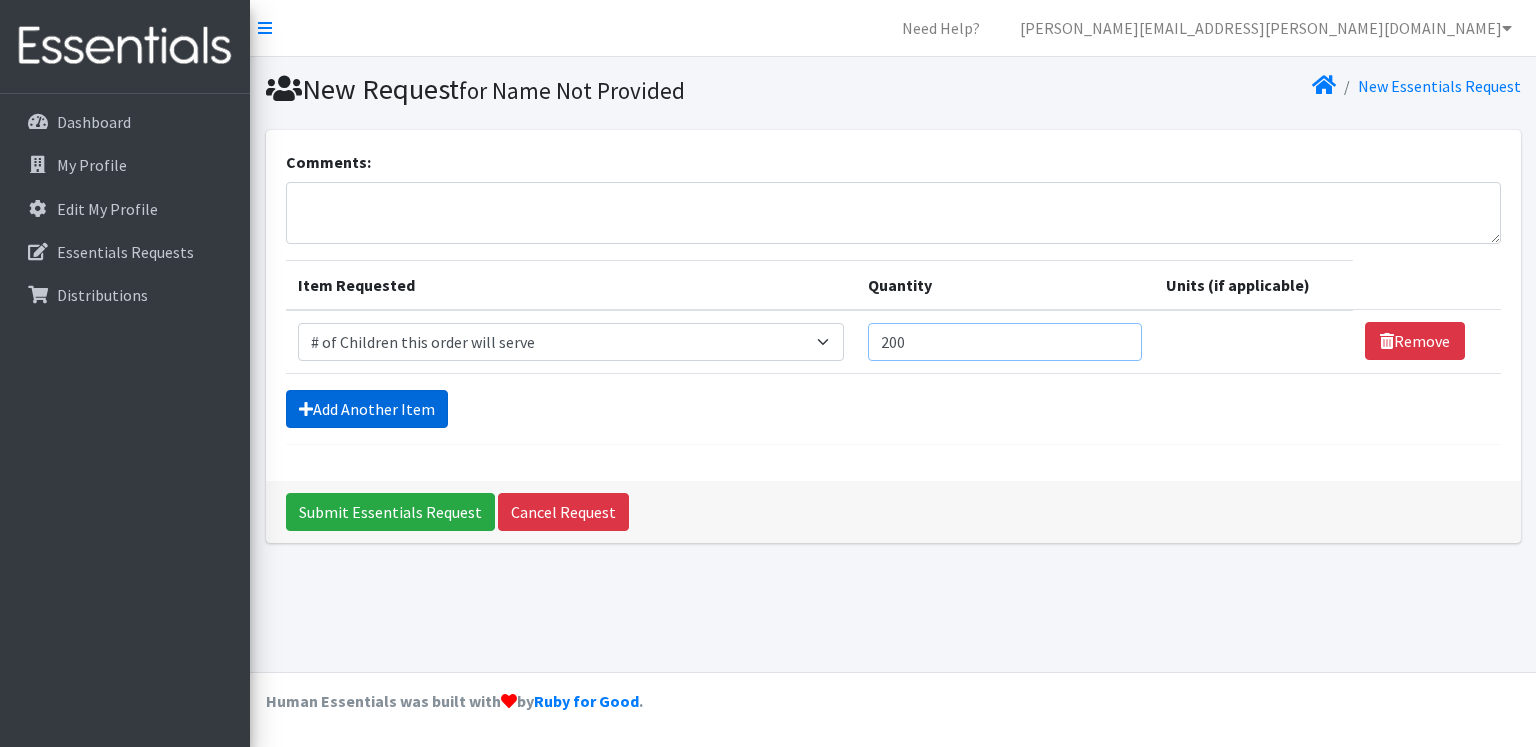 type on "200" 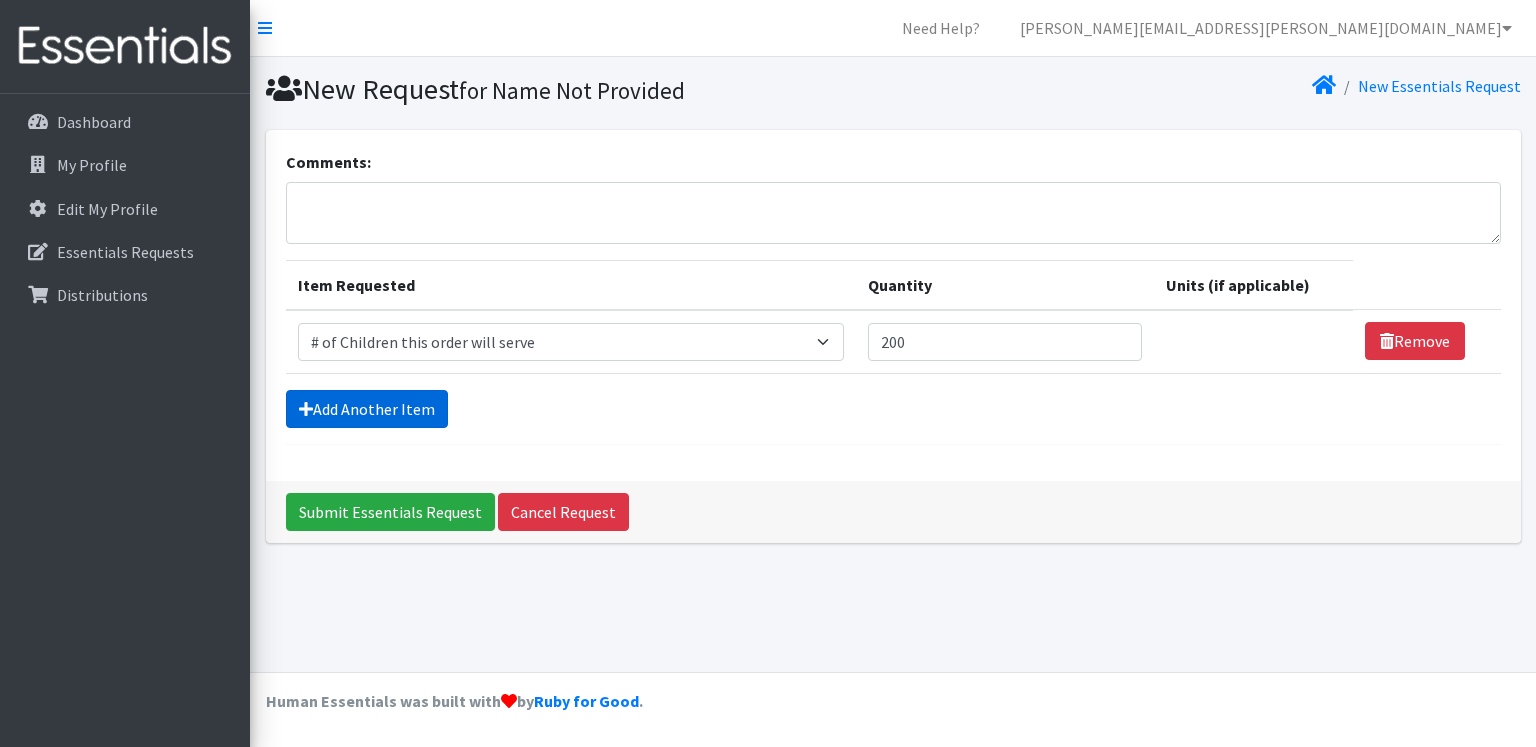 click on "Add Another Item" at bounding box center (367, 409) 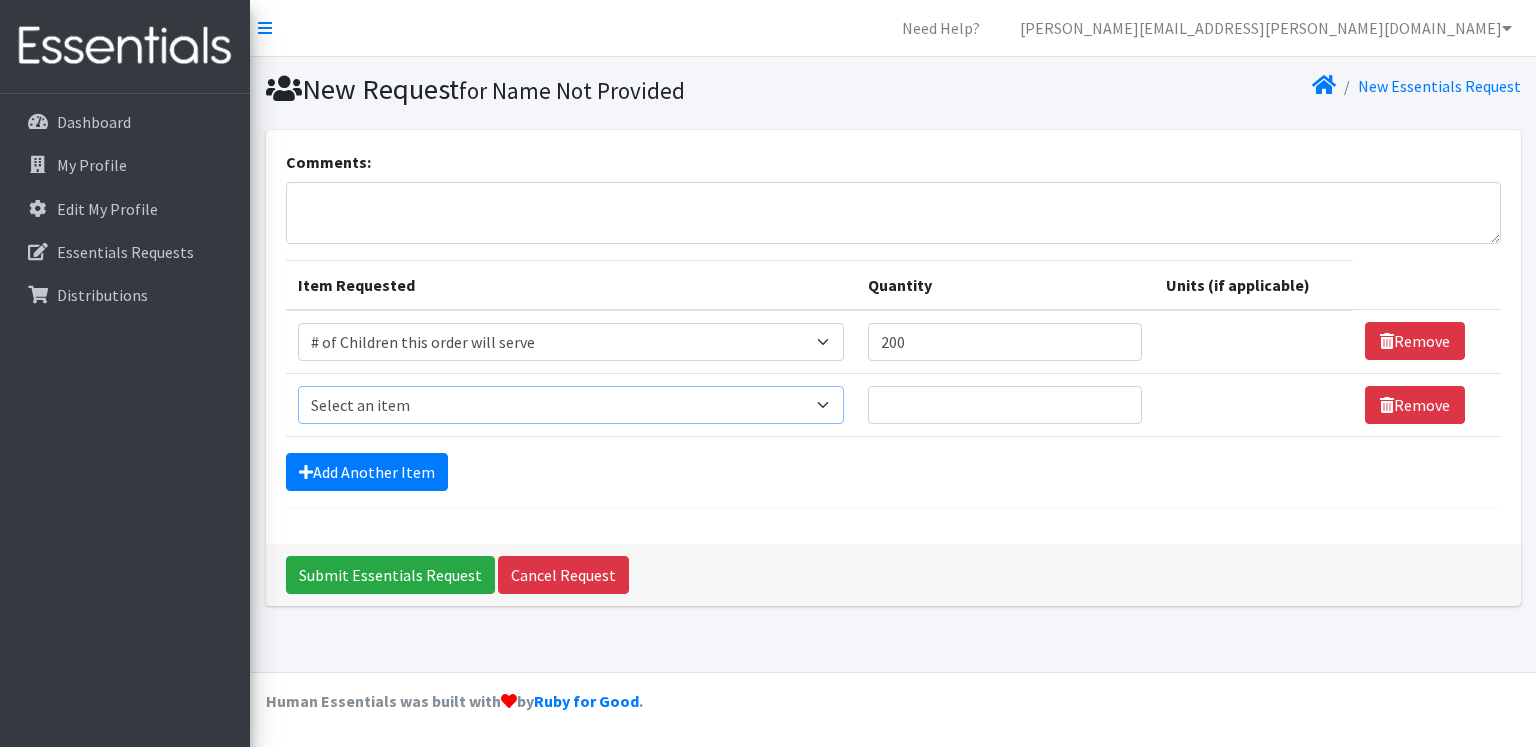 click on "Select an item
# of Children this order will serve
# of Individuals Living in Household
Activity Mat
Baby Carriers
Bath Tubs
Bed Pads
Bibs
Birthday Box - Boy
Birthday Box - Girl
Blankets/Swaddlers/Sleepsacks
Books
Bottles
Breast Pump
Bundle Me's
Car Seat - 3in1 up to 80 lbs.
Car Seat - Infant up to 22lbs. w/ handle
Clothing Boys Spring/Summer 0-6 Months
Clothing Boys Spring/Summer 12-18 Months
Clothing Boys Spring/Summer 18-24 Months
Clothing Boys Spring/Summer 2T
Clothing Boys Spring/Summer 3T
Clothing Boys Spring/Summer 4T
Clothing Boys Spring/Summer 5T
Clothing Boys Spring/Summer 6-12 Months
Clothing Boys Spring/Summer Premie/NB
Clothing Girls Fall/Winter 6-12 Months
Clothing Girls Spring/Summer 0-6 Months
Clothing Girls Spring/Summer 12-18 Months
Clothing Girls Spring/Summer 18-24 Months
Clothing Girls Spring/Summer 2T
Clothing Girls Spring/Summer 3T
Clothing Girls Spring/Summer 4T
Clothing Girls Spring/Summer 5T
Diaper Bags" at bounding box center (571, 405) 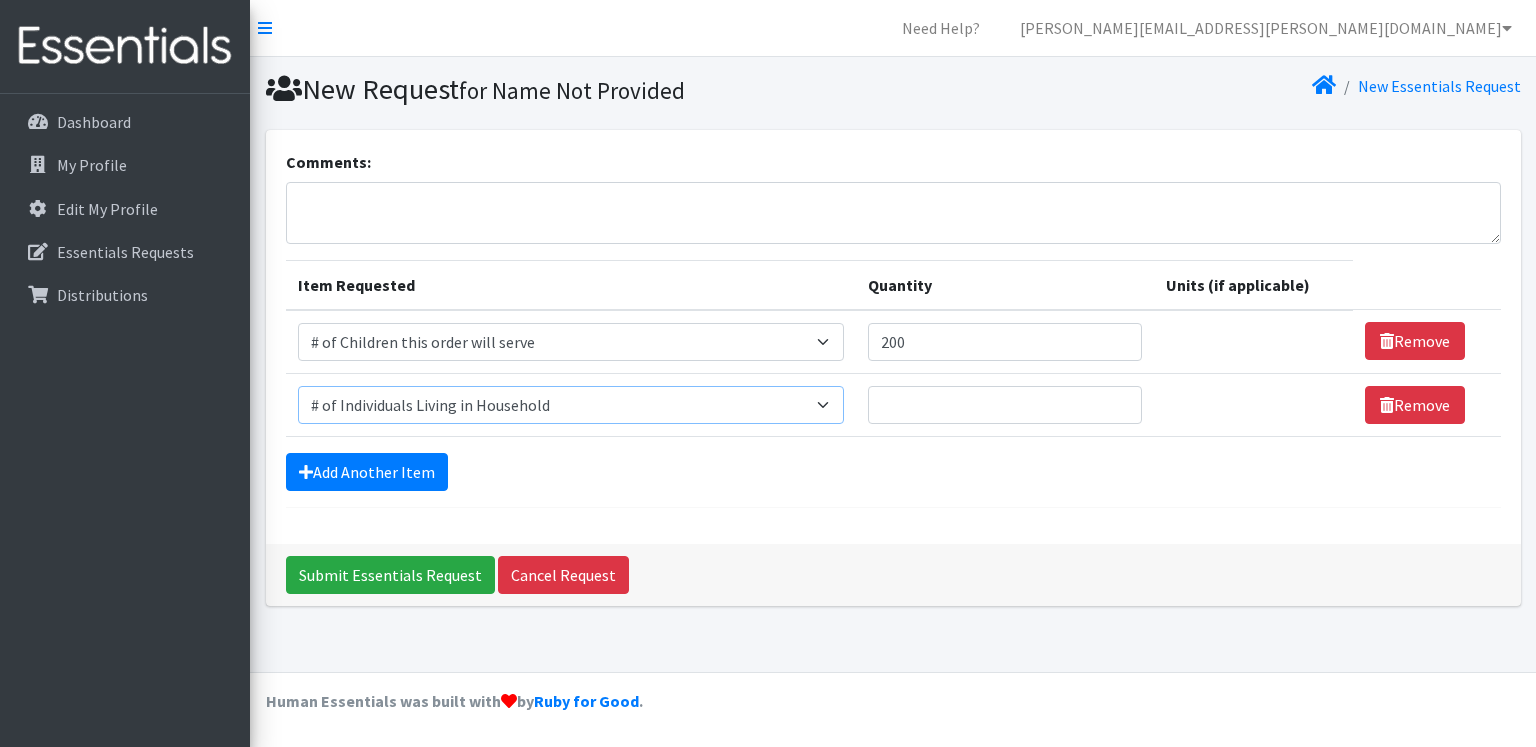 click on "Select an item
# of Children this order will serve
# of Individuals Living in Household
Activity Mat
Baby Carriers
Bath Tubs
Bed Pads
Bibs
Birthday Box - Boy
Birthday Box - Girl
Blankets/Swaddlers/Sleepsacks
Books
Bottles
Breast Pump
Bundle Me's
Car Seat - 3in1 up to 80 lbs.
Car Seat - Infant up to 22lbs. w/ handle
Clothing Boys Spring/Summer 0-6 Months
Clothing Boys Spring/Summer 12-18 Months
Clothing Boys Spring/Summer 18-24 Months
Clothing Boys Spring/Summer 2T
Clothing Boys Spring/Summer 3T
Clothing Boys Spring/Summer 4T
Clothing Boys Spring/Summer 5T
Clothing Boys Spring/Summer 6-12 Months
Clothing Boys Spring/Summer Premie/NB
Clothing Girls Fall/Winter 6-12 Months
Clothing Girls Spring/Summer 0-6 Months
Clothing Girls Spring/Summer 12-18 Months
Clothing Girls Spring/Summer 18-24 Months
Clothing Girls Spring/Summer 2T
Clothing Girls Spring/Summer 3T
Clothing Girls Spring/Summer 4T
Clothing Girls Spring/Summer 5T
Diaper Bags" at bounding box center (571, 405) 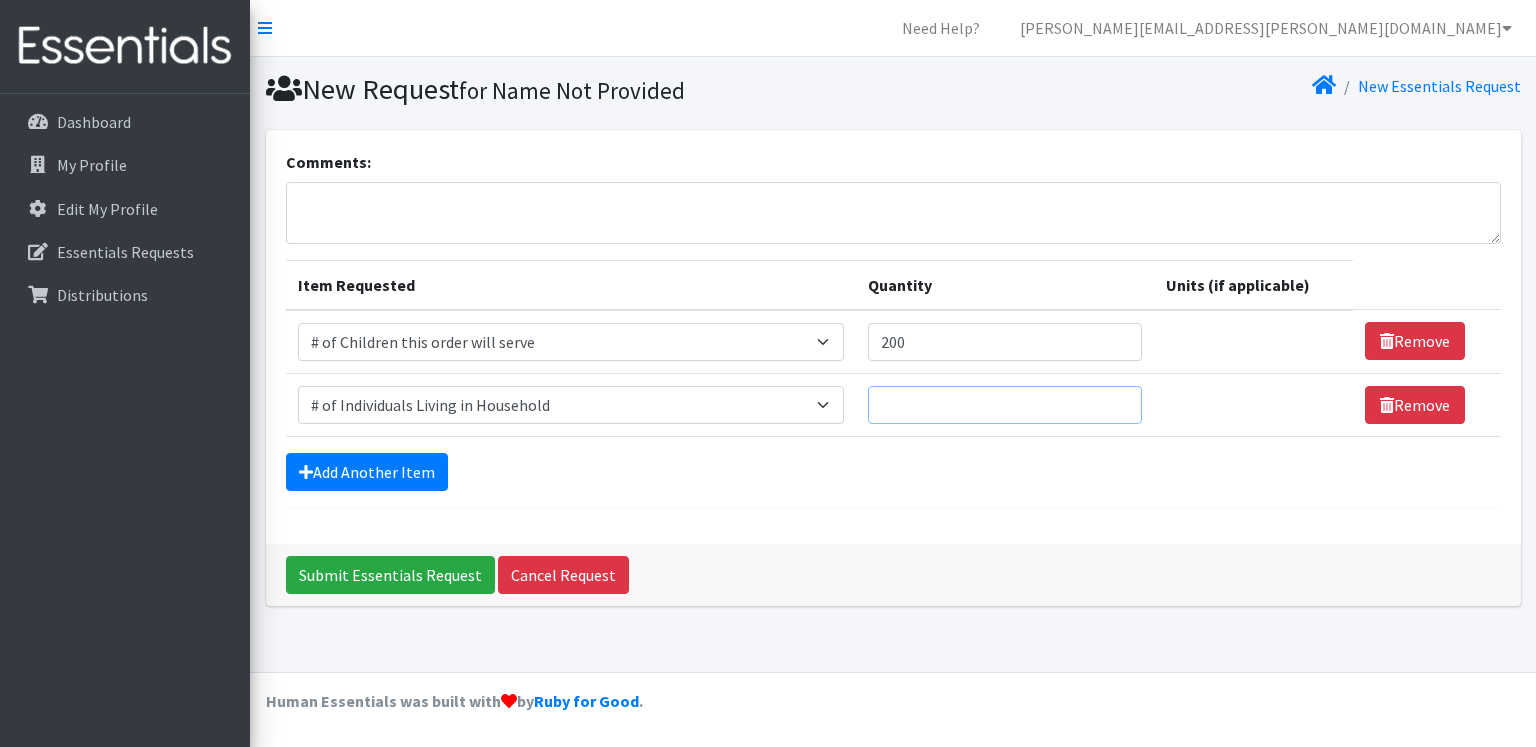 click on "Quantity" at bounding box center (1005, 405) 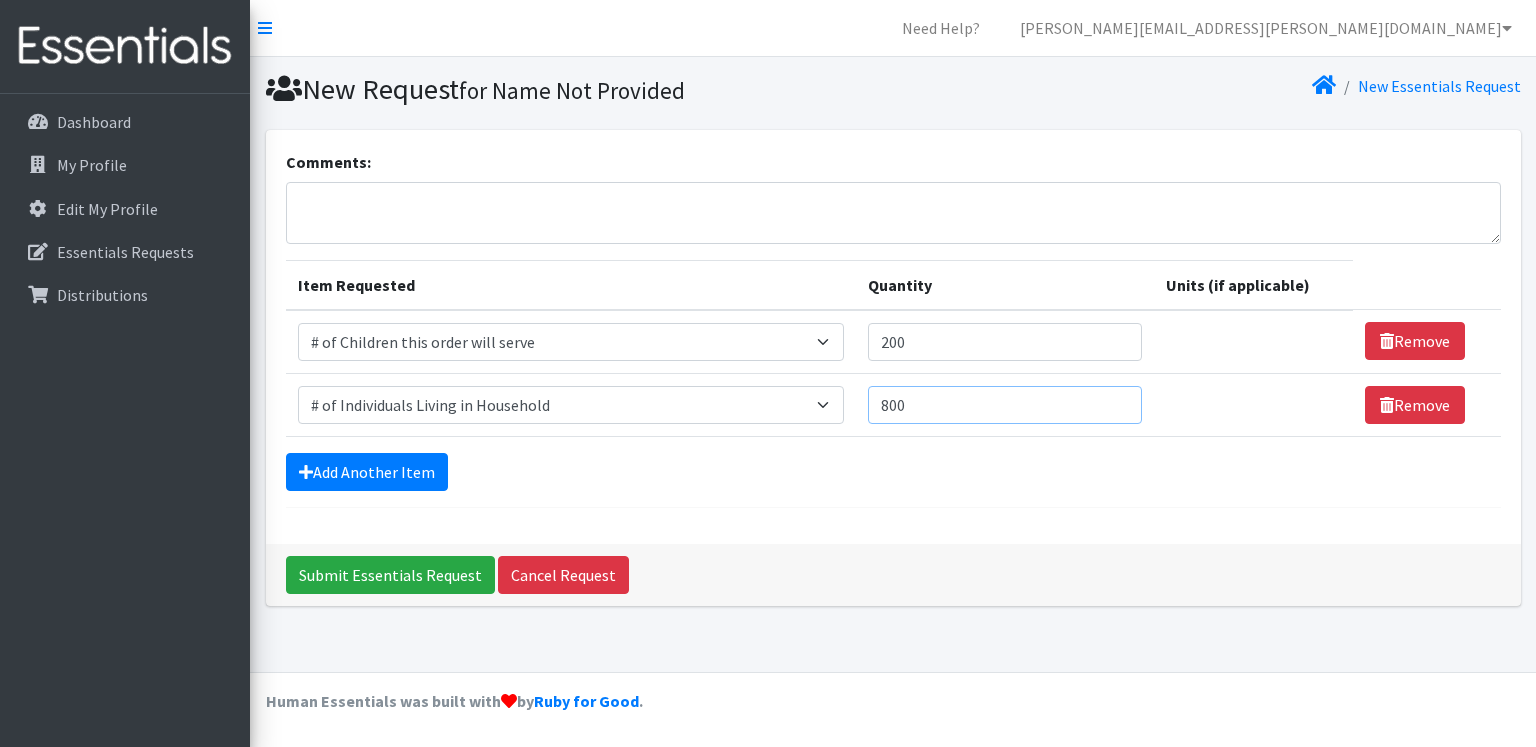 type on "800" 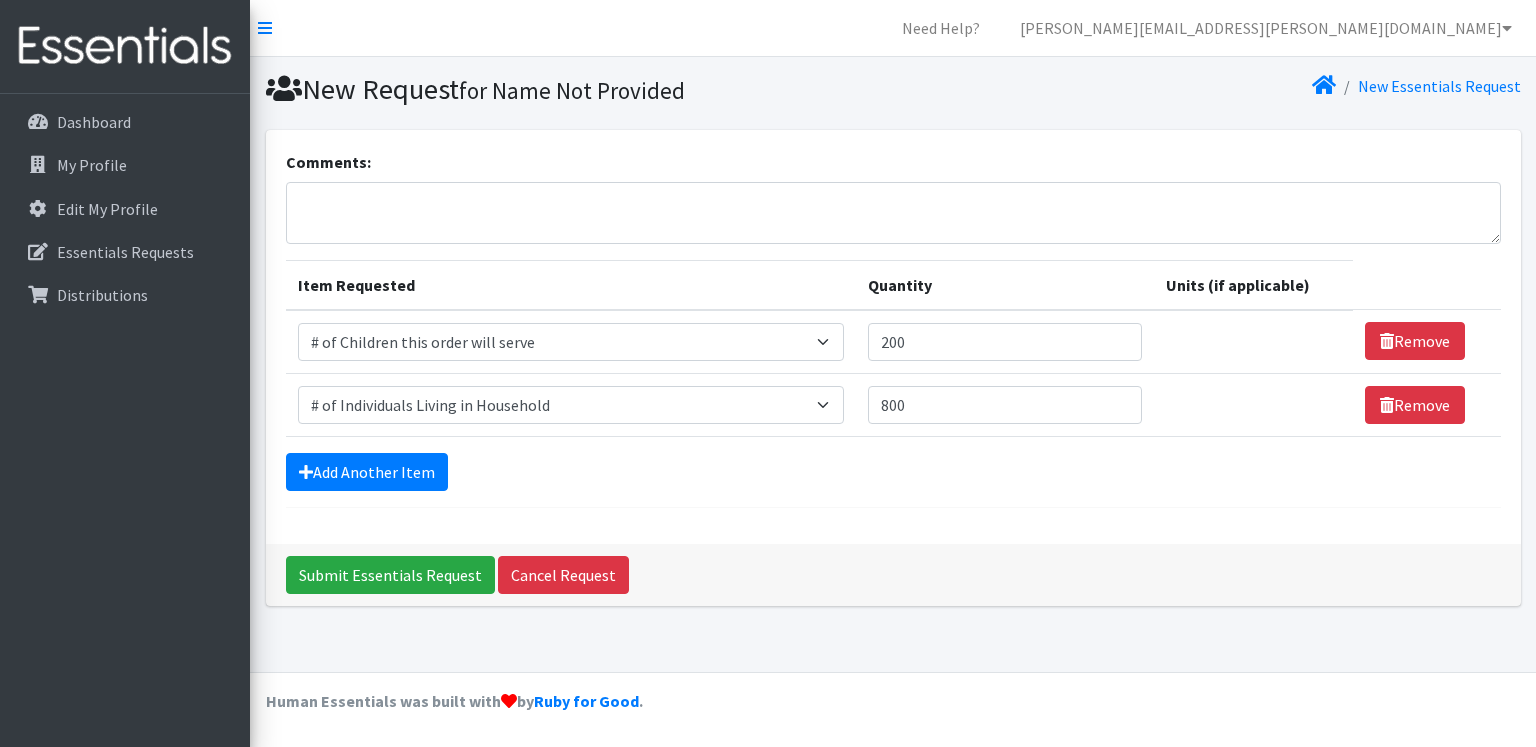 click on "Add Another Item" at bounding box center (893, 472) 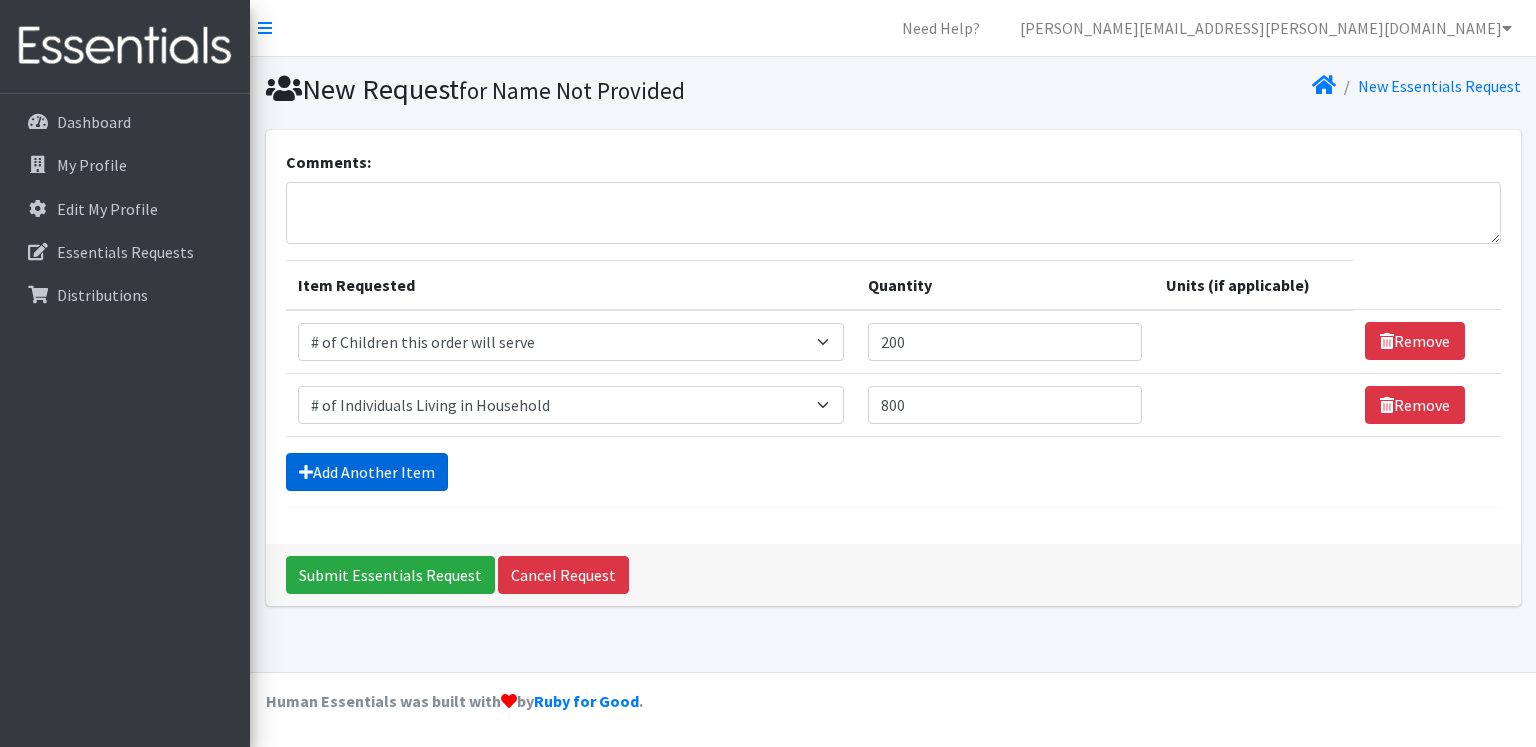 click on "Add Another Item" at bounding box center [367, 472] 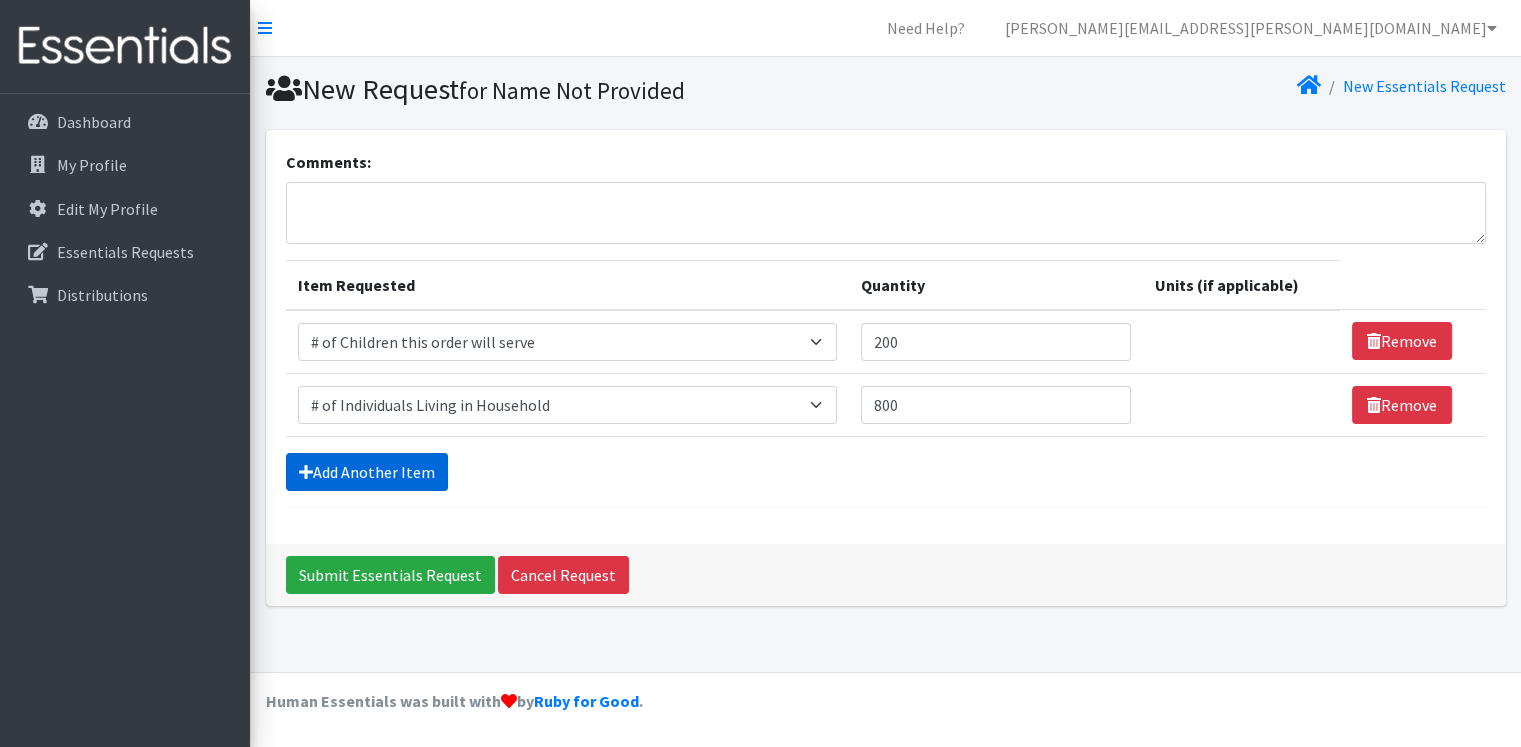 scroll, scrollTop: 9, scrollLeft: 0, axis: vertical 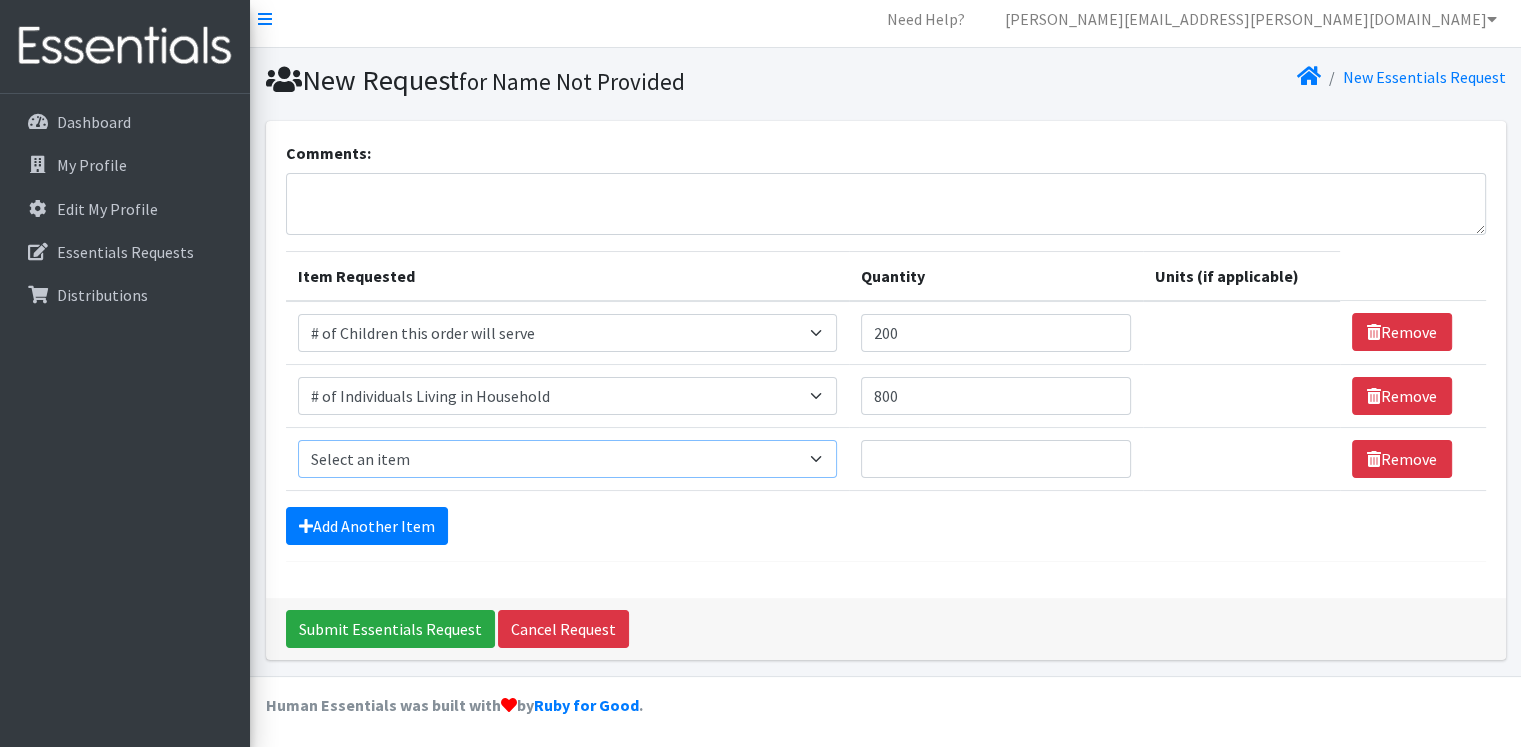 click on "Select an item
# of Children this order will serve
# of Individuals Living in Household
Activity Mat
Baby Carriers
Bath Tubs
Bed Pads
Bibs
Birthday Box - Boy
Birthday Box - Girl
Blankets/Swaddlers/Sleepsacks
Books
Bottles
Breast Pump
Bundle Me's
Car Seat - 3in1 up to 80 lbs.
Car Seat - Infant up to 22lbs. w/ handle
Clothing Boys Spring/Summer 0-6 Months
Clothing Boys Spring/Summer 12-18 Months
Clothing Boys Spring/Summer 18-24 Months
Clothing Boys Spring/Summer 2T
Clothing Boys Spring/Summer 3T
Clothing Boys Spring/Summer 4T
Clothing Boys Spring/Summer 5T
Clothing Boys Spring/Summer 6-12 Months
Clothing Boys Spring/Summer Premie/NB
Clothing Girls Fall/Winter 6-12 Months
Clothing Girls Spring/Summer 0-6 Months
Clothing Girls Spring/Summer 12-18 Months
Clothing Girls Spring/Summer 18-24 Months
Clothing Girls Spring/Summer 2T
Clothing Girls Spring/Summer 3T
Clothing Girls Spring/Summer 4T
Clothing Girls Spring/Summer 5T
Diaper Bags" at bounding box center [567, 459] 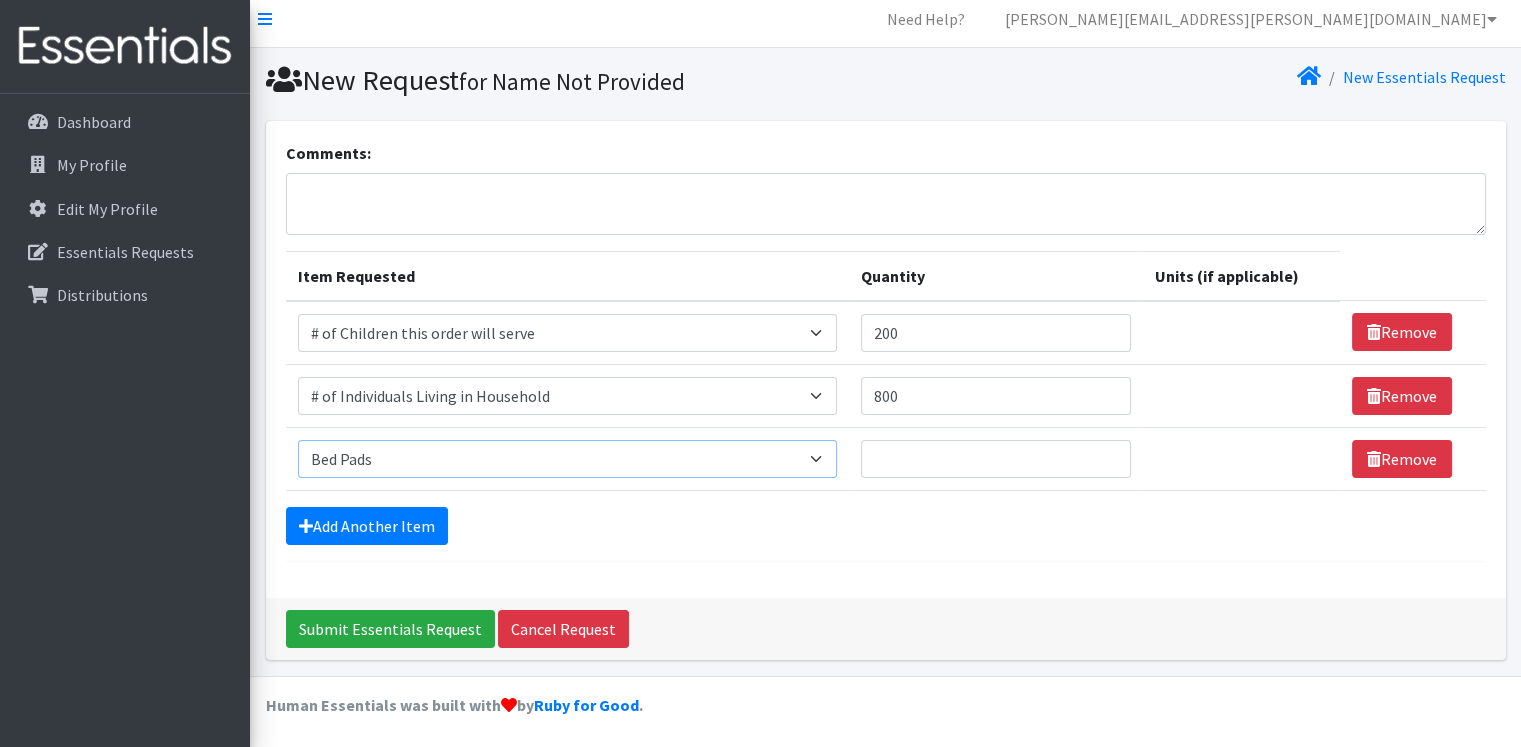 click on "Select an item
# of Children this order will serve
# of Individuals Living in Household
Activity Mat
Baby Carriers
Bath Tubs
Bed Pads
Bibs
Birthday Box - Boy
Birthday Box - Girl
Blankets/Swaddlers/Sleepsacks
Books
Bottles
Breast Pump
Bundle Me's
Car Seat - 3in1 up to 80 lbs.
Car Seat - Infant up to 22lbs. w/ handle
Clothing Boys Spring/Summer 0-6 Months
Clothing Boys Spring/Summer 12-18 Months
Clothing Boys Spring/Summer 18-24 Months
Clothing Boys Spring/Summer 2T
Clothing Boys Spring/Summer 3T
Clothing Boys Spring/Summer 4T
Clothing Boys Spring/Summer 5T
Clothing Boys Spring/Summer 6-12 Months
Clothing Boys Spring/Summer Premie/NB
Clothing Girls Fall/Winter 6-12 Months
Clothing Girls Spring/Summer 0-6 Months
Clothing Girls Spring/Summer 12-18 Months
Clothing Girls Spring/Summer 18-24 Months
Clothing Girls Spring/Summer 2T
Clothing Girls Spring/Summer 3T
Clothing Girls Spring/Summer 4T
Clothing Girls Spring/Summer 5T
Diaper Bags" at bounding box center [567, 459] 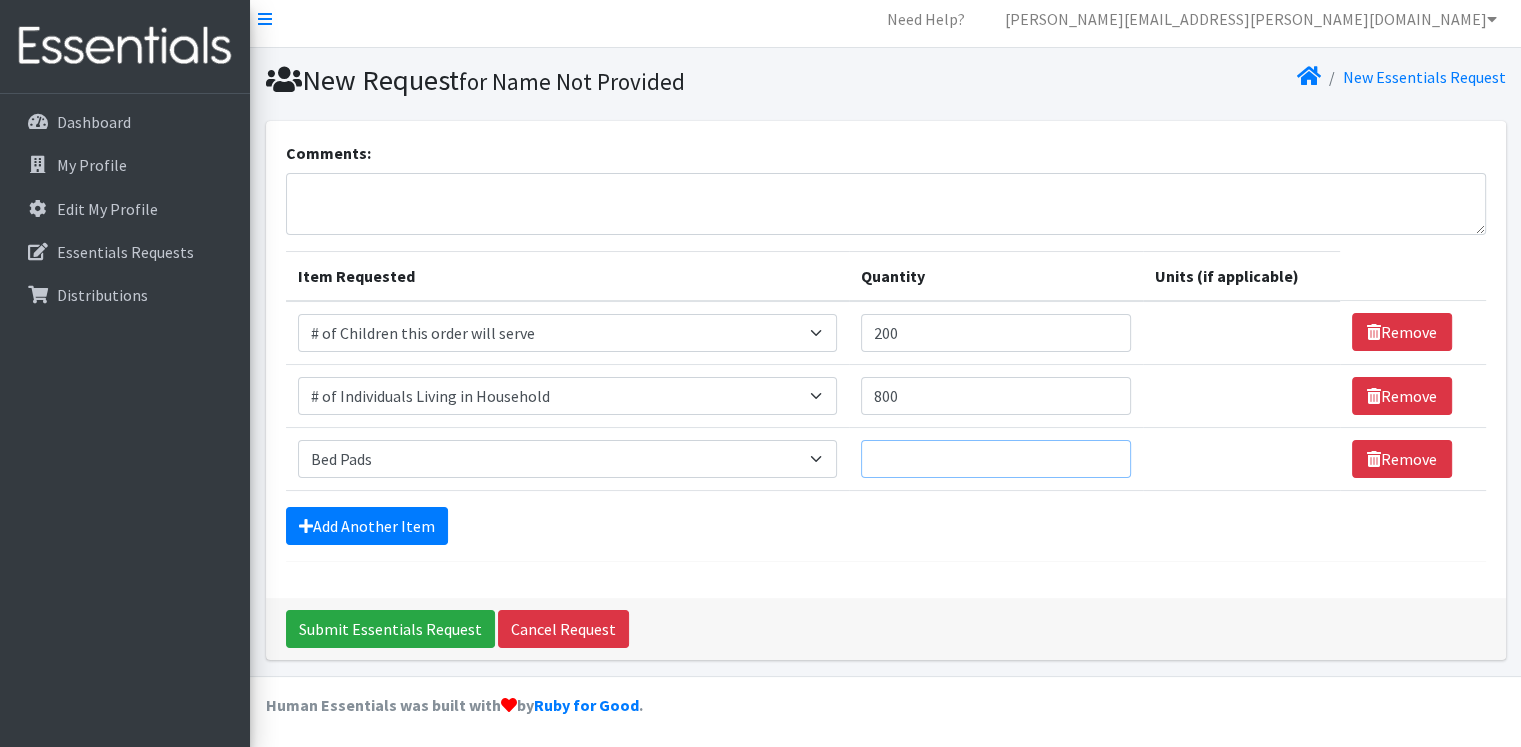 click on "Quantity" at bounding box center [996, 459] 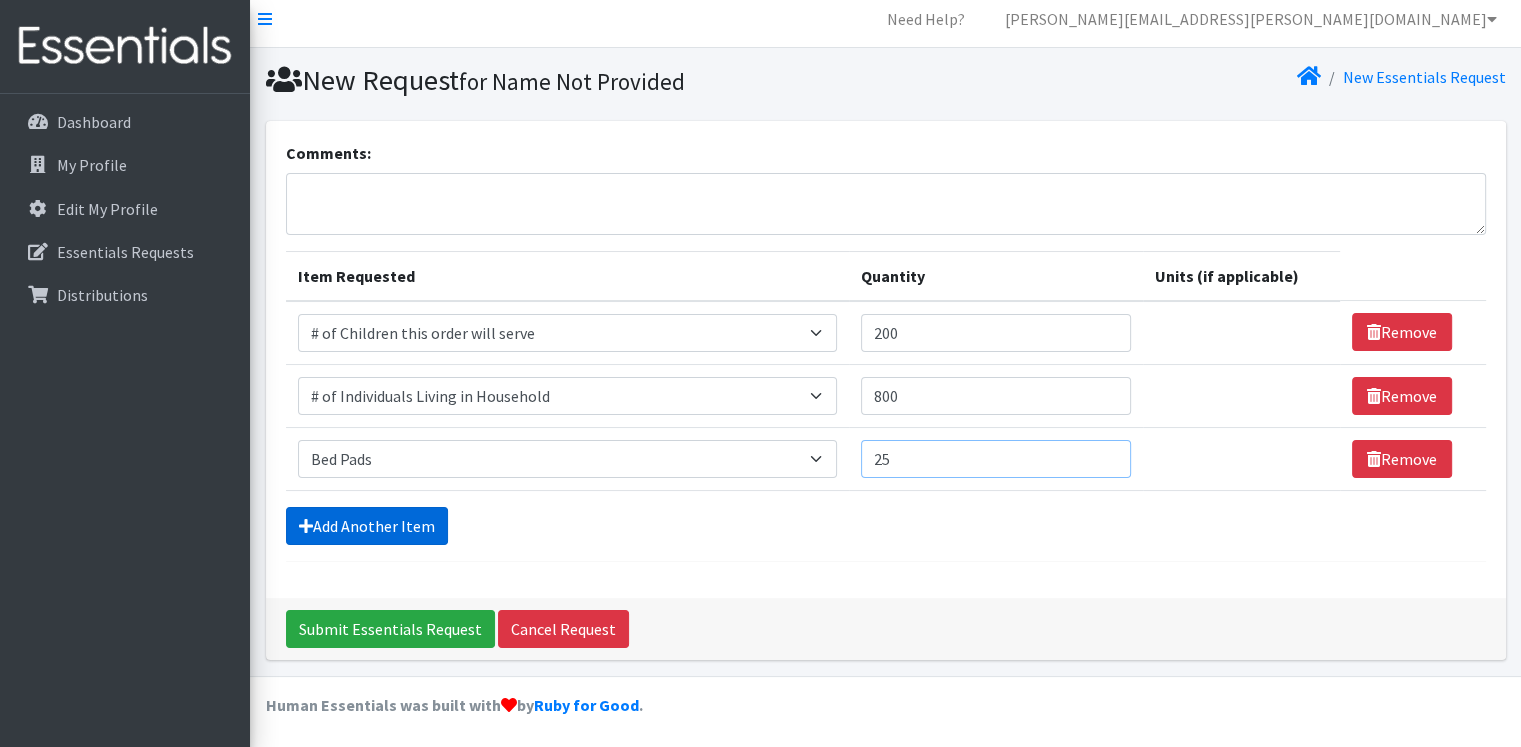 type on "25" 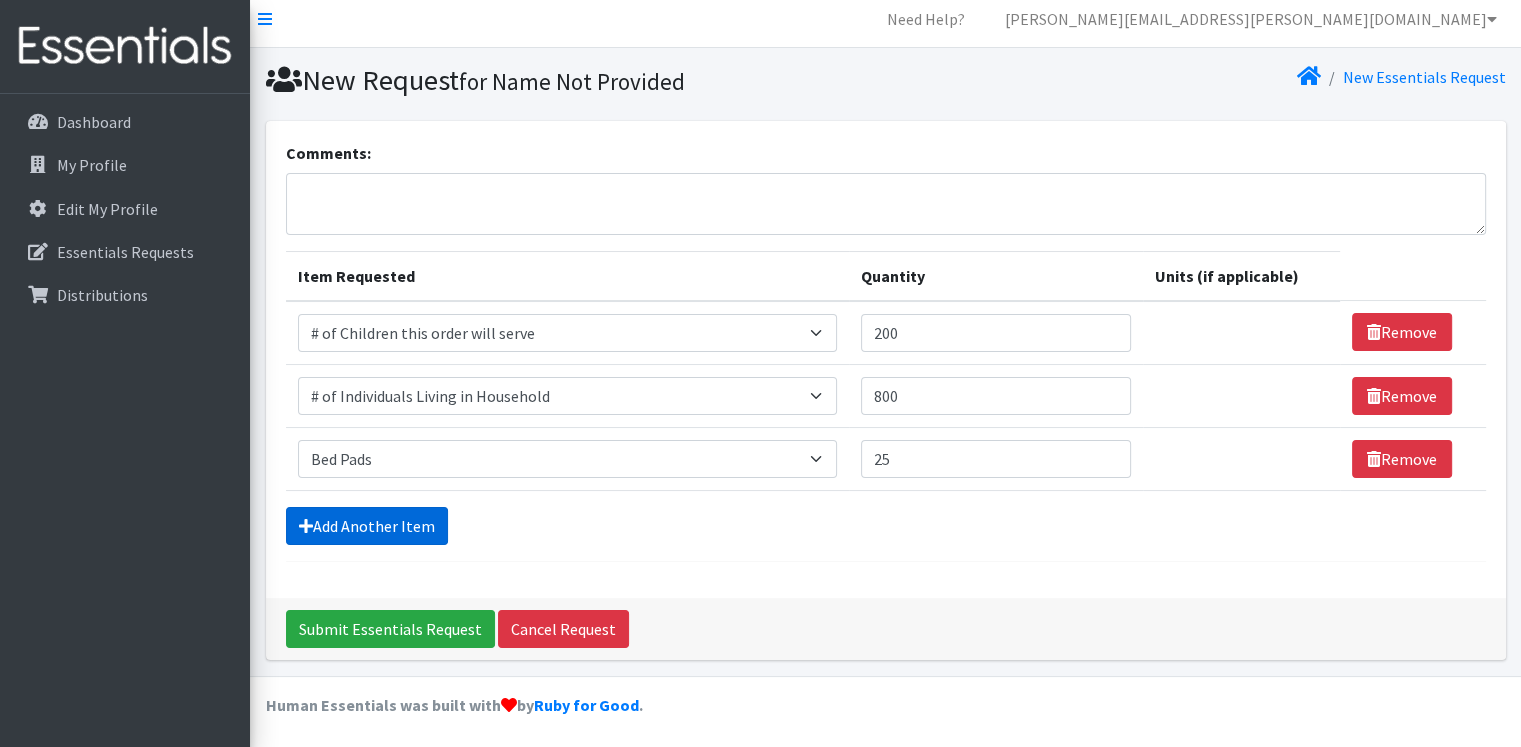 click on "Add Another Item" at bounding box center [367, 526] 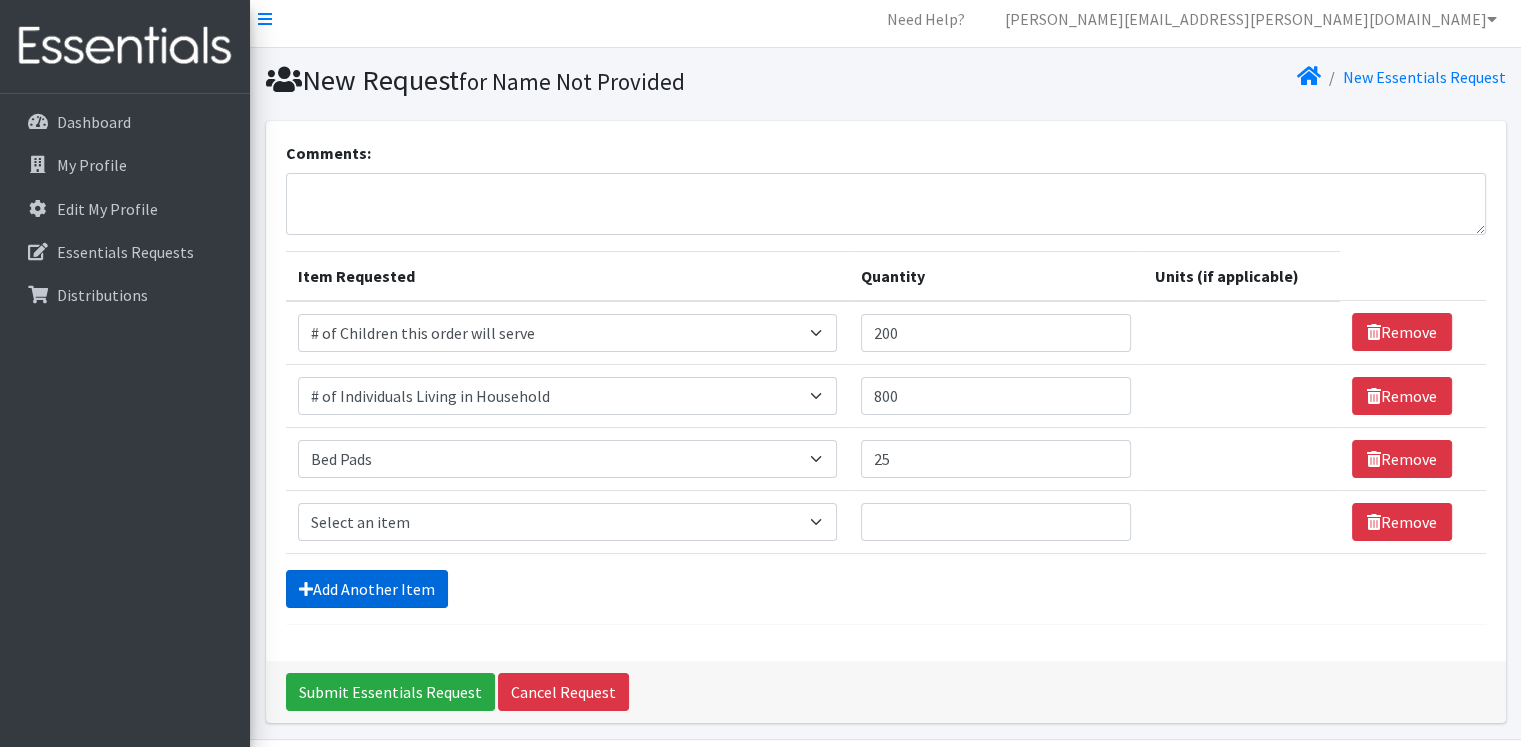 scroll, scrollTop: 72, scrollLeft: 0, axis: vertical 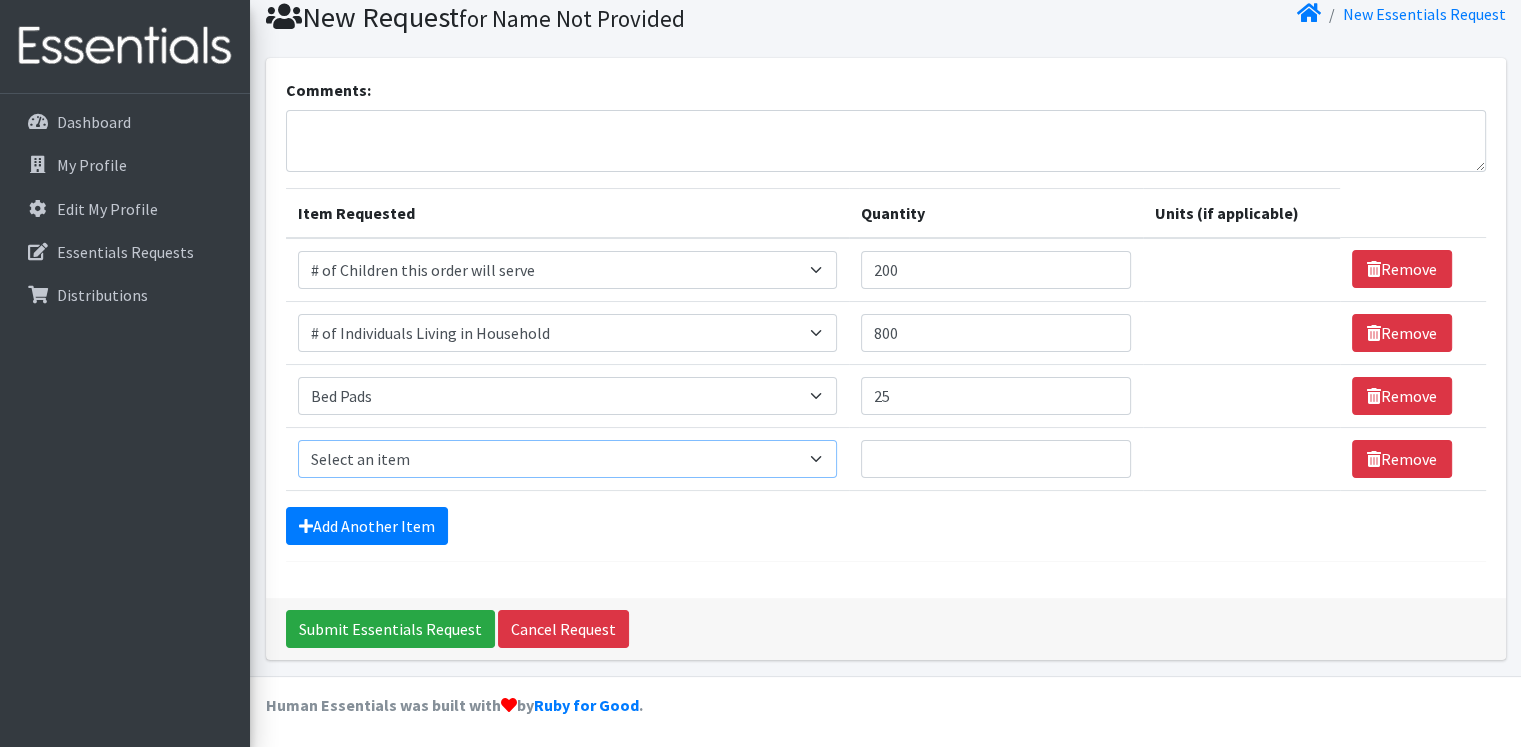 click on "Select an item
# of Children this order will serve
# of Individuals Living in Household
Activity Mat
Baby Carriers
Bath Tubs
Bed Pads
Bibs
Birthday Box - Boy
Birthday Box - Girl
Blankets/Swaddlers/Sleepsacks
Books
Bottles
Breast Pump
Bundle Me's
Car Seat - 3in1 up to 80 lbs.
Car Seat - Infant up to 22lbs. w/ handle
Clothing Boys Spring/Summer 0-6 Months
Clothing Boys Spring/Summer 12-18 Months
Clothing Boys Spring/Summer 18-24 Months
Clothing Boys Spring/Summer 2T
Clothing Boys Spring/Summer 3T
Clothing Boys Spring/Summer 4T
Clothing Boys Spring/Summer 5T
Clothing Boys Spring/Summer 6-12 Months
Clothing Boys Spring/Summer Premie/NB
Clothing Girls Fall/Winter 6-12 Months
Clothing Girls Spring/Summer 0-6 Months
Clothing Girls Spring/Summer 12-18 Months
Clothing Girls Spring/Summer 18-24 Months
Clothing Girls Spring/Summer 2T
Clothing Girls Spring/Summer 3T
Clothing Girls Spring/Summer 4T
Clothing Girls Spring/Summer 5T
Diaper Bags" at bounding box center [567, 459] 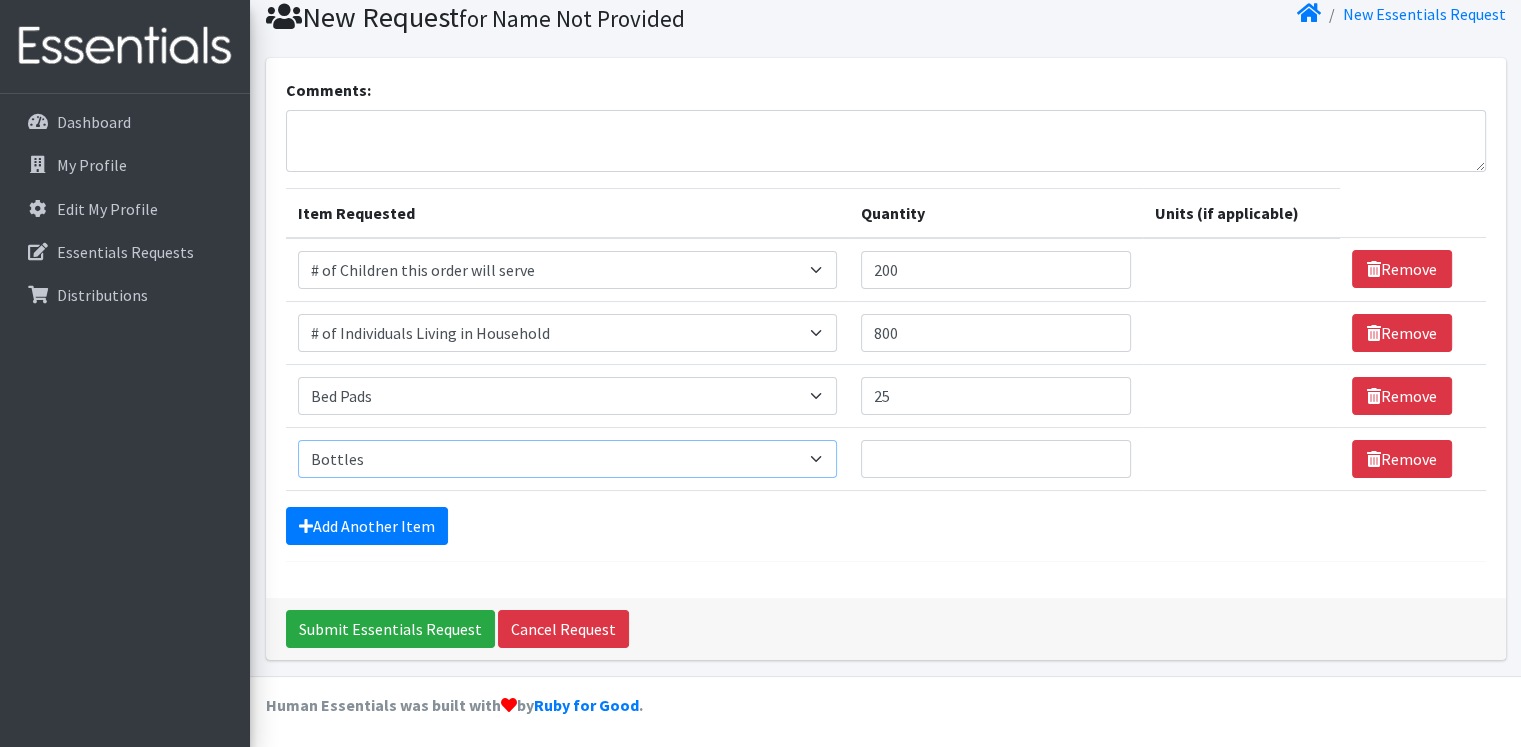 click on "Select an item
# of Children this order will serve
# of Individuals Living in Household
Activity Mat
Baby Carriers
Bath Tubs
Bed Pads
Bibs
Birthday Box - Boy
Birthday Box - Girl
Blankets/Swaddlers/Sleepsacks
Books
Bottles
Breast Pump
Bundle Me's
Car Seat - 3in1 up to 80 lbs.
Car Seat - Infant up to 22lbs. w/ handle
Clothing Boys Spring/Summer 0-6 Months
Clothing Boys Spring/Summer 12-18 Months
Clothing Boys Spring/Summer 18-24 Months
Clothing Boys Spring/Summer 2T
Clothing Boys Spring/Summer 3T
Clothing Boys Spring/Summer 4T
Clothing Boys Spring/Summer 5T
Clothing Boys Spring/Summer 6-12 Months
Clothing Boys Spring/Summer Premie/NB
Clothing Girls Fall/Winter 6-12 Months
Clothing Girls Spring/Summer 0-6 Months
Clothing Girls Spring/Summer 12-18 Months
Clothing Girls Spring/Summer 18-24 Months
Clothing Girls Spring/Summer 2T
Clothing Girls Spring/Summer 3T
Clothing Girls Spring/Summer 4T
Clothing Girls Spring/Summer 5T
Diaper Bags" at bounding box center [567, 459] 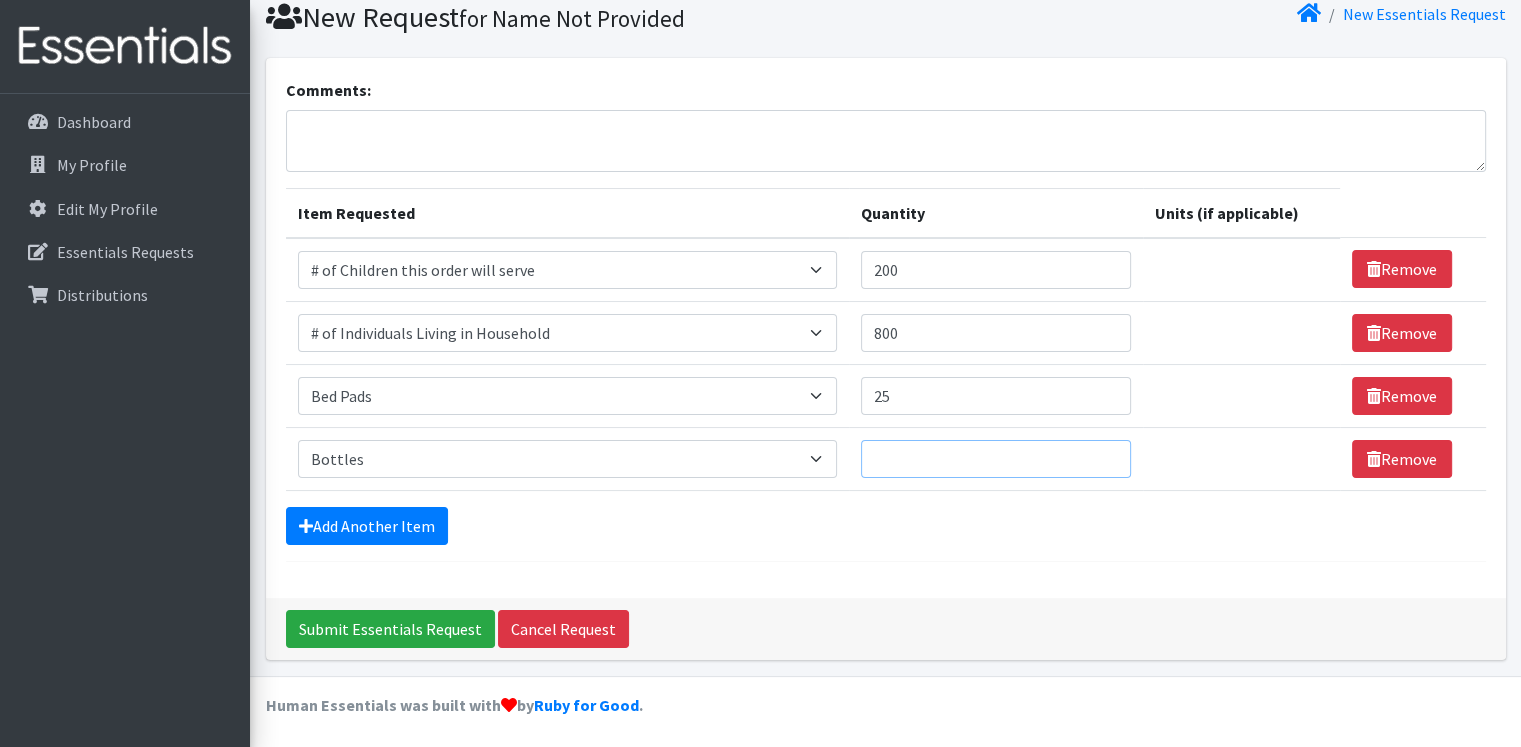 click on "Quantity" at bounding box center (996, 459) 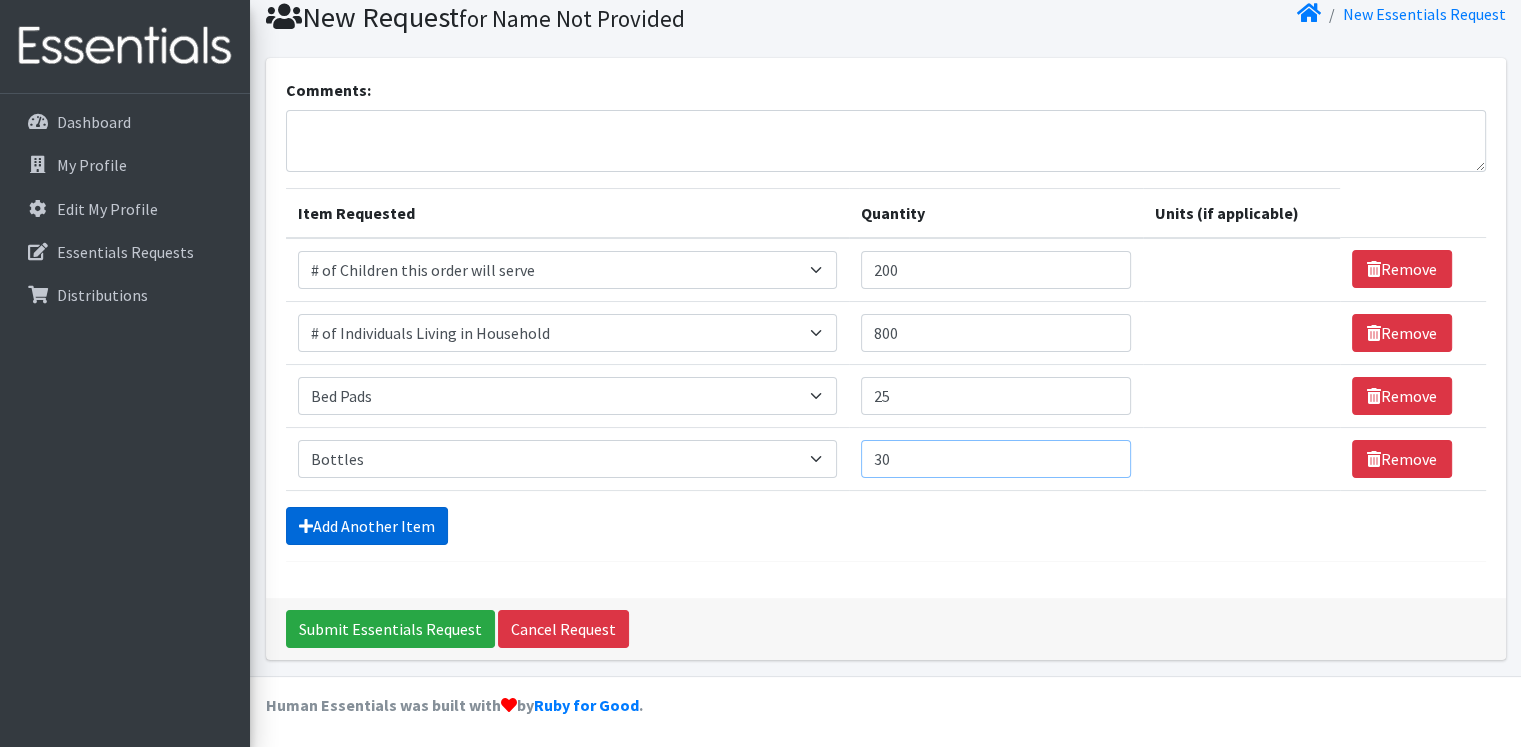type on "30" 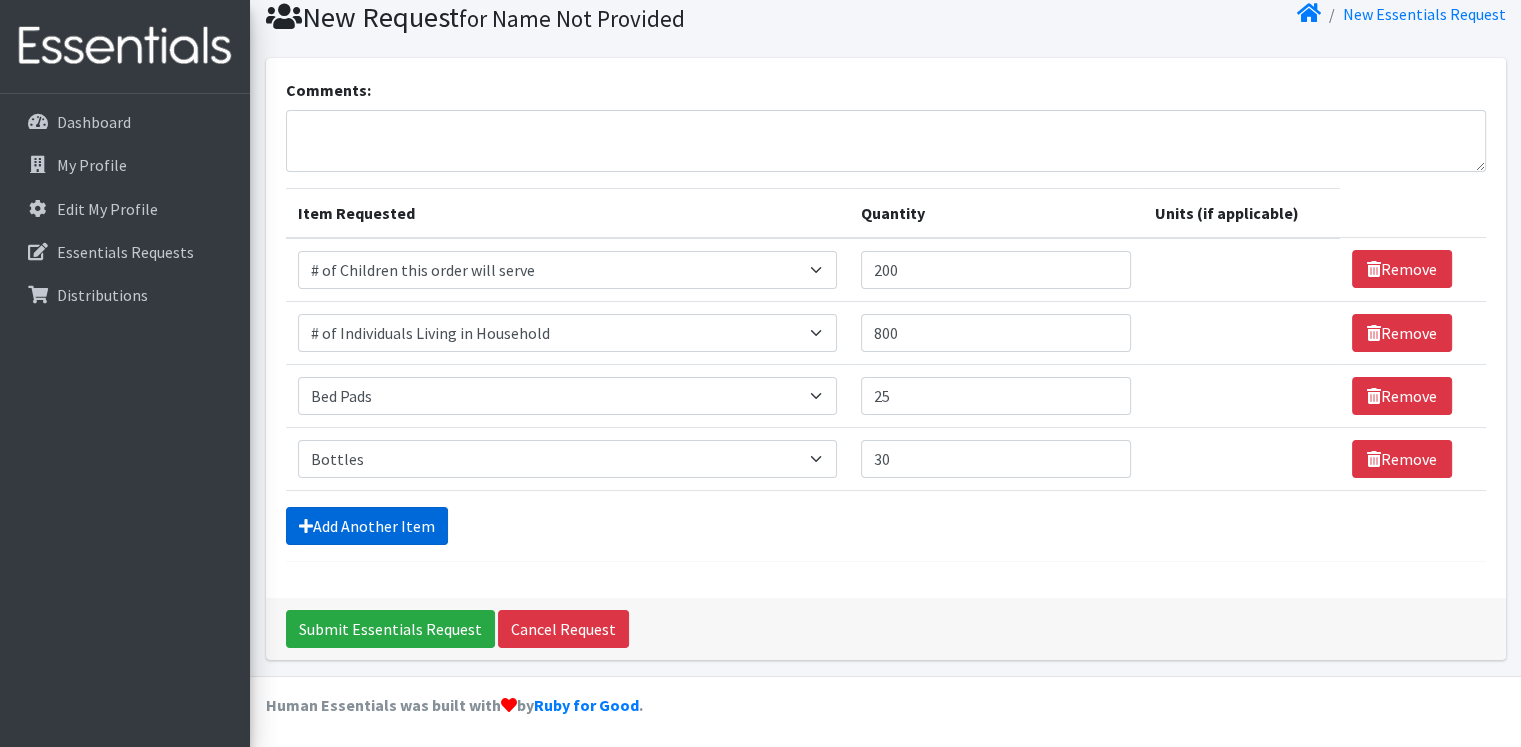 click on "Add Another Item" at bounding box center (367, 526) 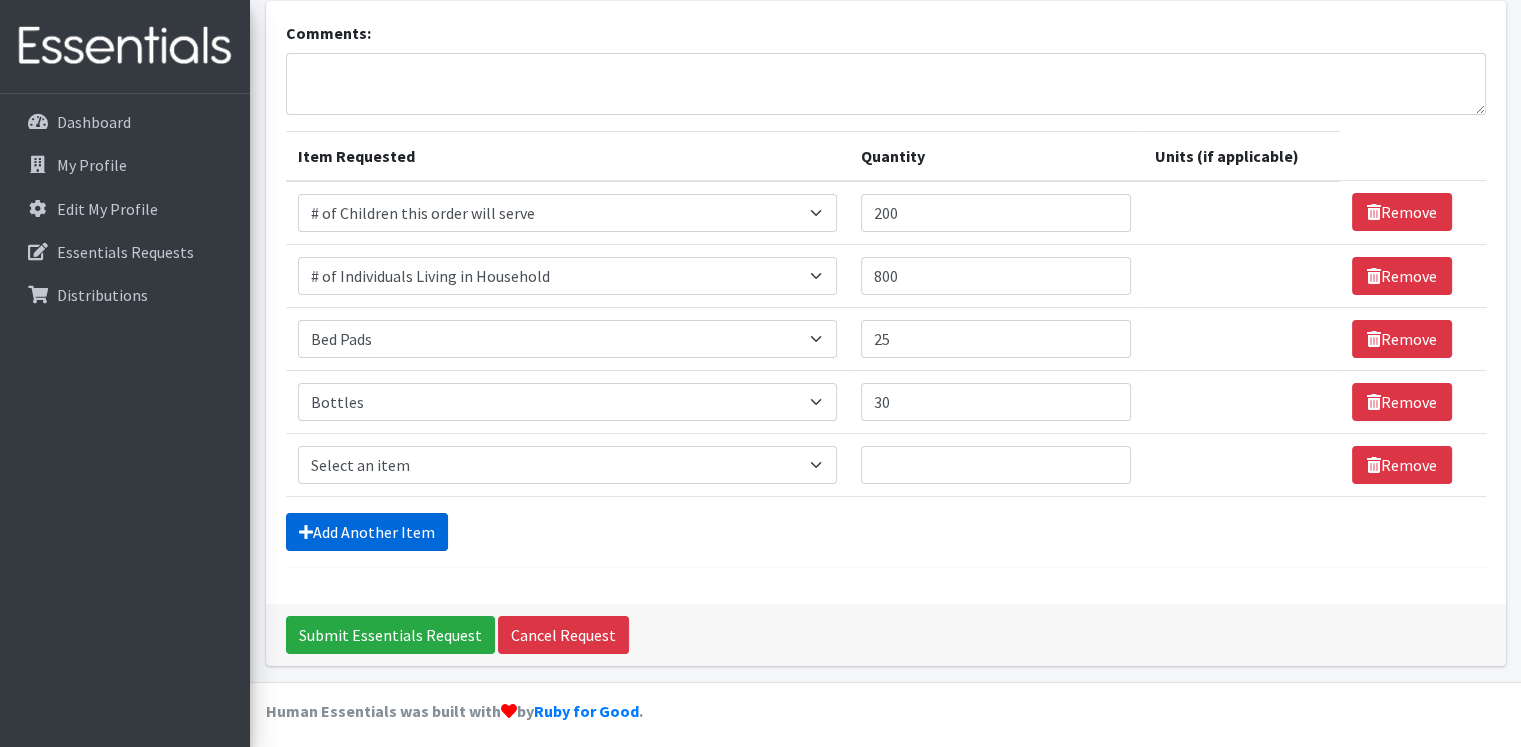 scroll, scrollTop: 135, scrollLeft: 0, axis: vertical 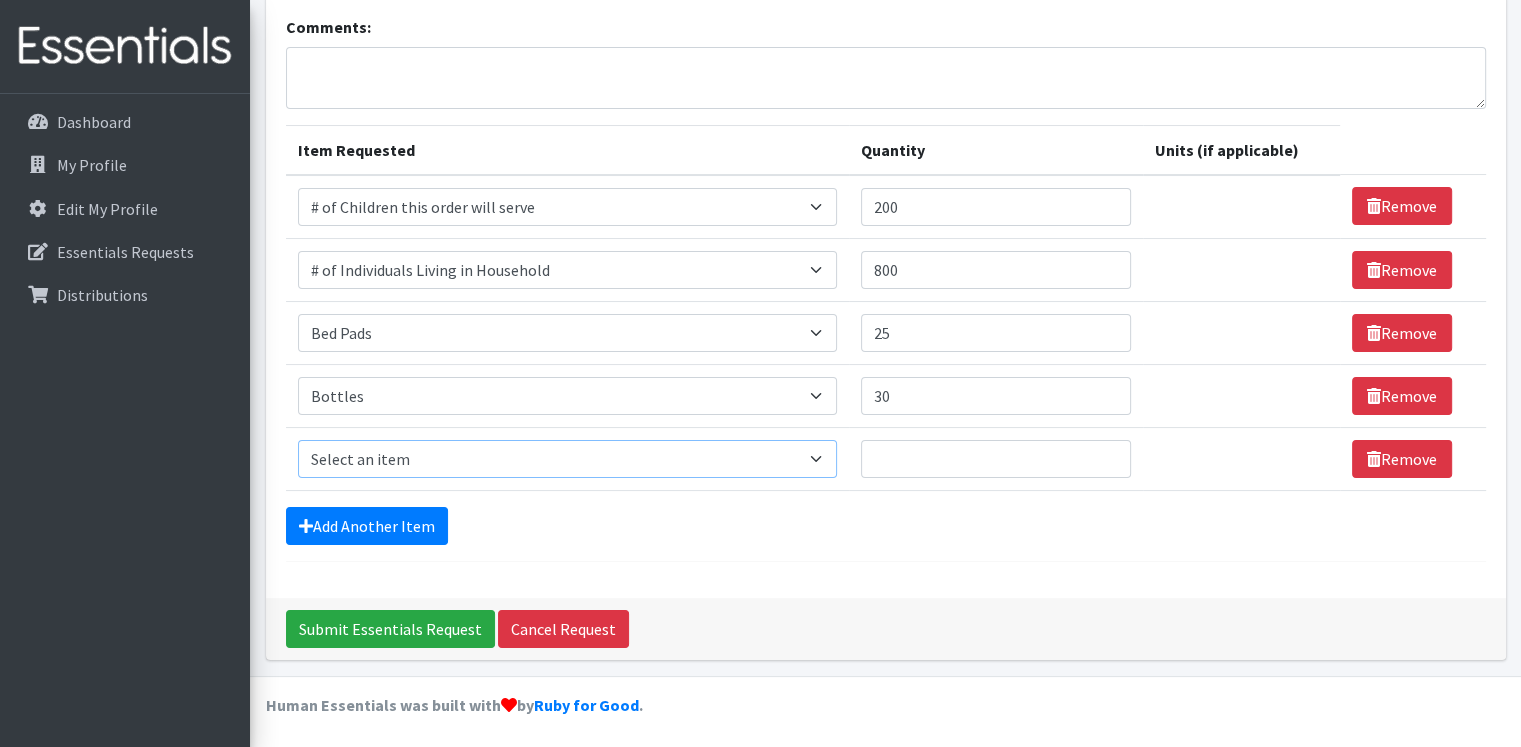 click on "Select an item
# of Children this order will serve
# of Individuals Living in Household
Activity Mat
Baby Carriers
Bath Tubs
Bed Pads
Bibs
Birthday Box - Boy
Birthday Box - Girl
Blankets/Swaddlers/Sleepsacks
Books
Bottles
Breast Pump
Bundle Me's
Car Seat - 3in1 up to 80 lbs.
Car Seat - Infant up to 22lbs. w/ handle
Clothing Boys Spring/Summer 0-6 Months
Clothing Boys Spring/Summer 12-18 Months
Clothing Boys Spring/Summer 18-24 Months
Clothing Boys Spring/Summer 2T
Clothing Boys Spring/Summer 3T
Clothing Boys Spring/Summer 4T
Clothing Boys Spring/Summer 5T
Clothing Boys Spring/Summer 6-12 Months
Clothing Boys Spring/Summer Premie/NB
Clothing Girls Fall/Winter 6-12 Months
Clothing Girls Spring/Summer 0-6 Months
Clothing Girls Spring/Summer 12-18 Months
Clothing Girls Spring/Summer 18-24 Months
Clothing Girls Spring/Summer 2T
Clothing Girls Spring/Summer 3T
Clothing Girls Spring/Summer 4T
Clothing Girls Spring/Summer 5T
Diaper Bags" at bounding box center (567, 459) 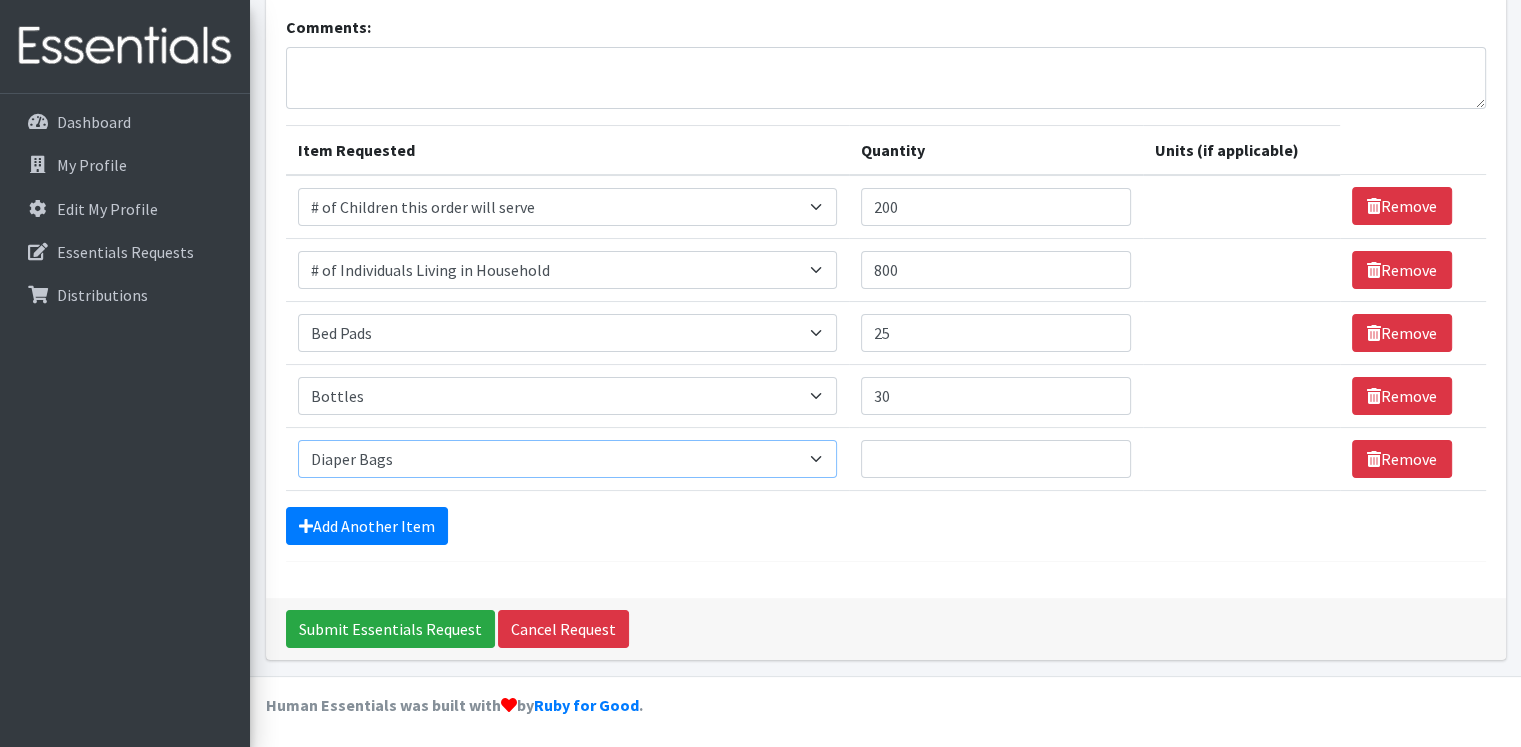 click on "Select an item
# of Children this order will serve
# of Individuals Living in Household
Activity Mat
Baby Carriers
Bath Tubs
Bed Pads
Bibs
Birthday Box - Boy
Birthday Box - Girl
Blankets/Swaddlers/Sleepsacks
Books
Bottles
Breast Pump
Bundle Me's
Car Seat - 3in1 up to 80 lbs.
Car Seat - Infant up to 22lbs. w/ handle
Clothing Boys Spring/Summer 0-6 Months
Clothing Boys Spring/Summer 12-18 Months
Clothing Boys Spring/Summer 18-24 Months
Clothing Boys Spring/Summer 2T
Clothing Boys Spring/Summer 3T
Clothing Boys Spring/Summer 4T
Clothing Boys Spring/Summer 5T
Clothing Boys Spring/Summer 6-12 Months
Clothing Boys Spring/Summer Premie/NB
Clothing Girls Fall/Winter 6-12 Months
Clothing Girls Spring/Summer 0-6 Months
Clothing Girls Spring/Summer 12-18 Months
Clothing Girls Spring/Summer 18-24 Months
Clothing Girls Spring/Summer 2T
Clothing Girls Spring/Summer 3T
Clothing Girls Spring/Summer 4T
Clothing Girls Spring/Summer 5T
Diaper Bags" at bounding box center (567, 459) 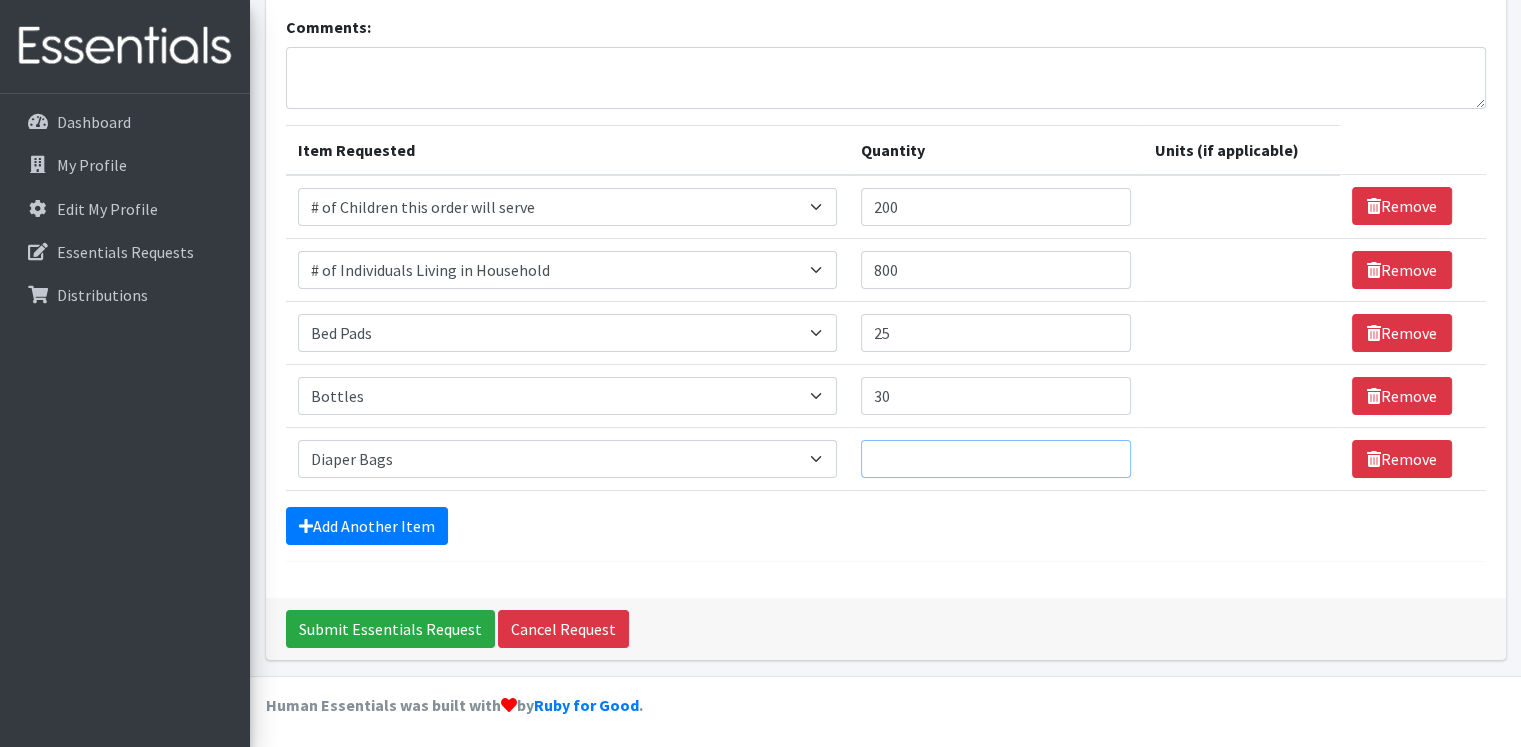 click on "Quantity" at bounding box center (996, 459) 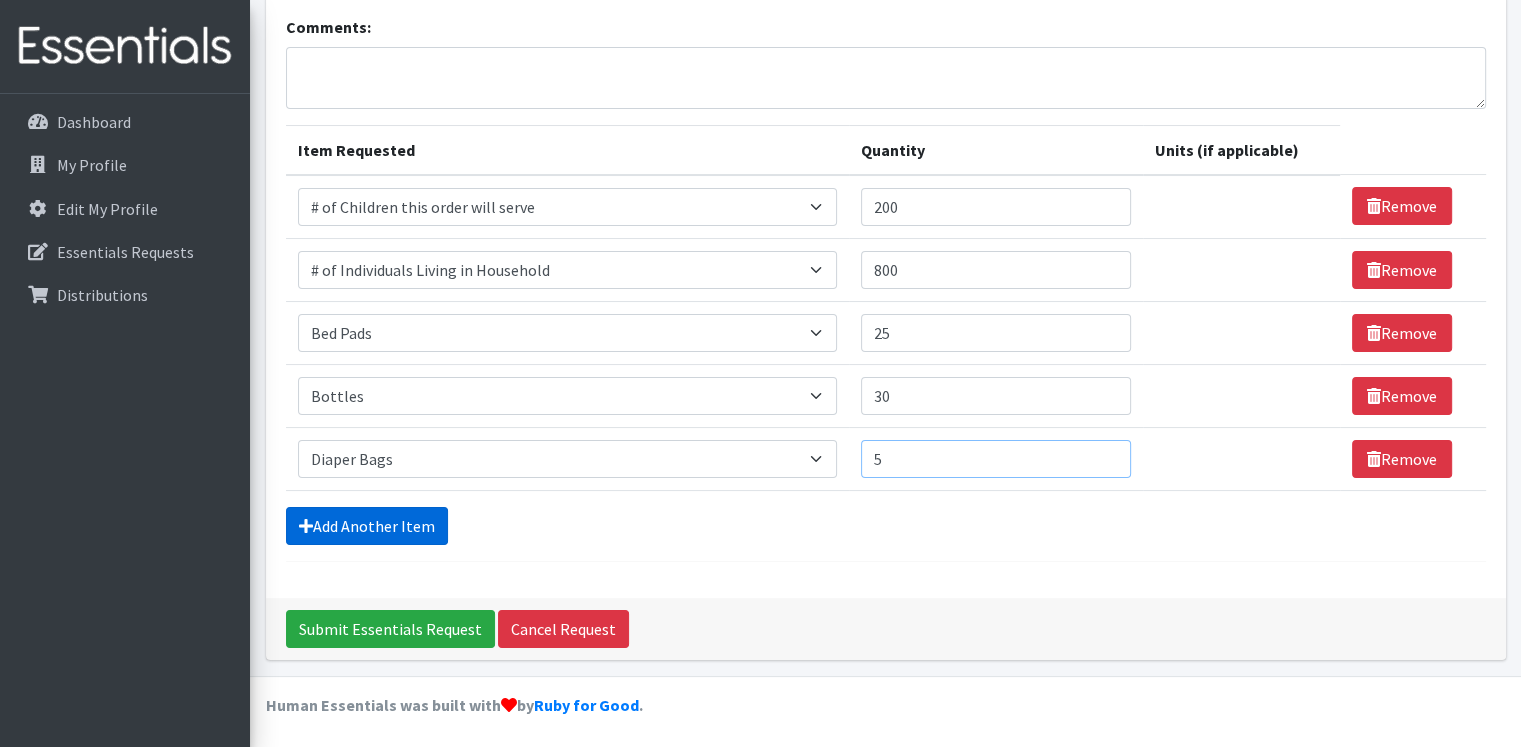 type on "5" 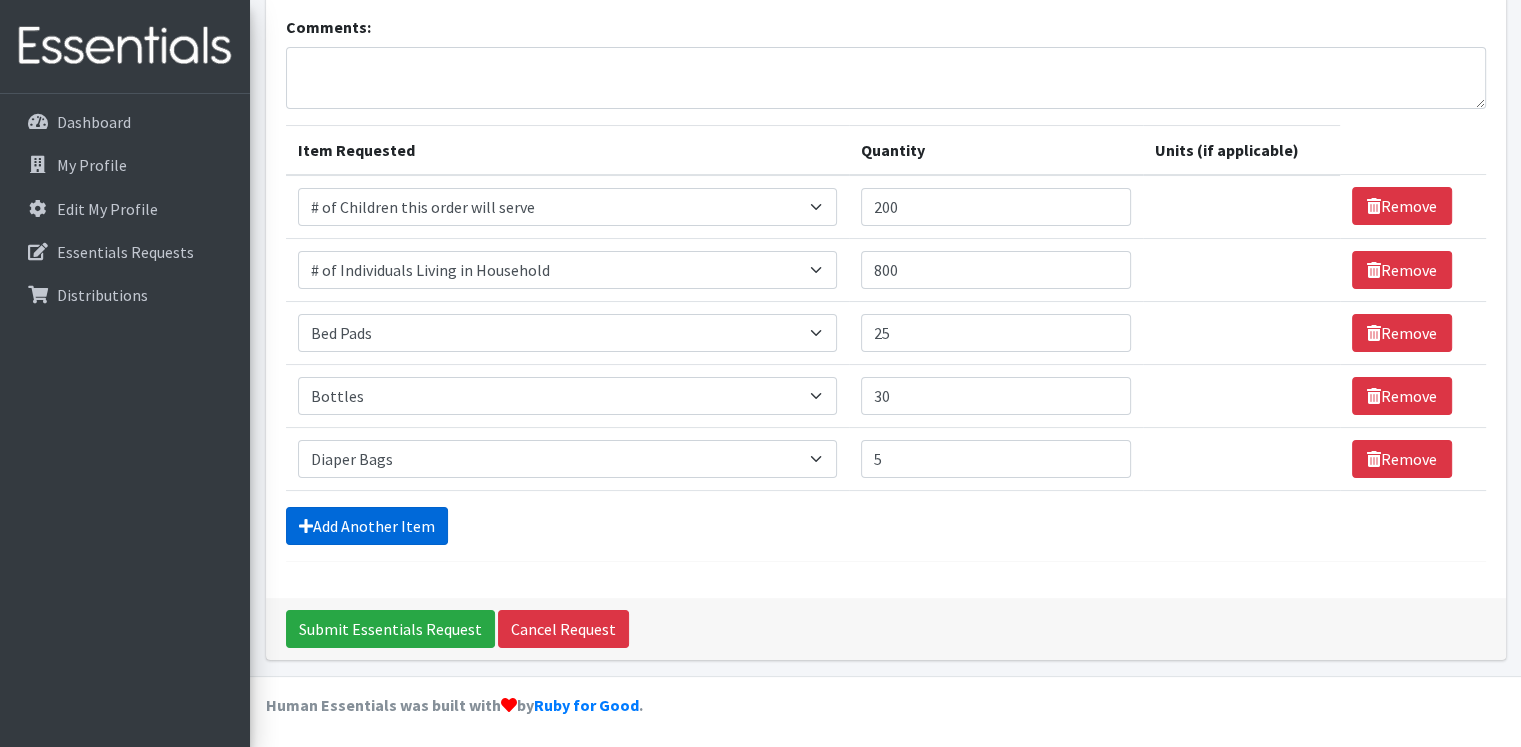 click on "Add Another Item" at bounding box center (367, 526) 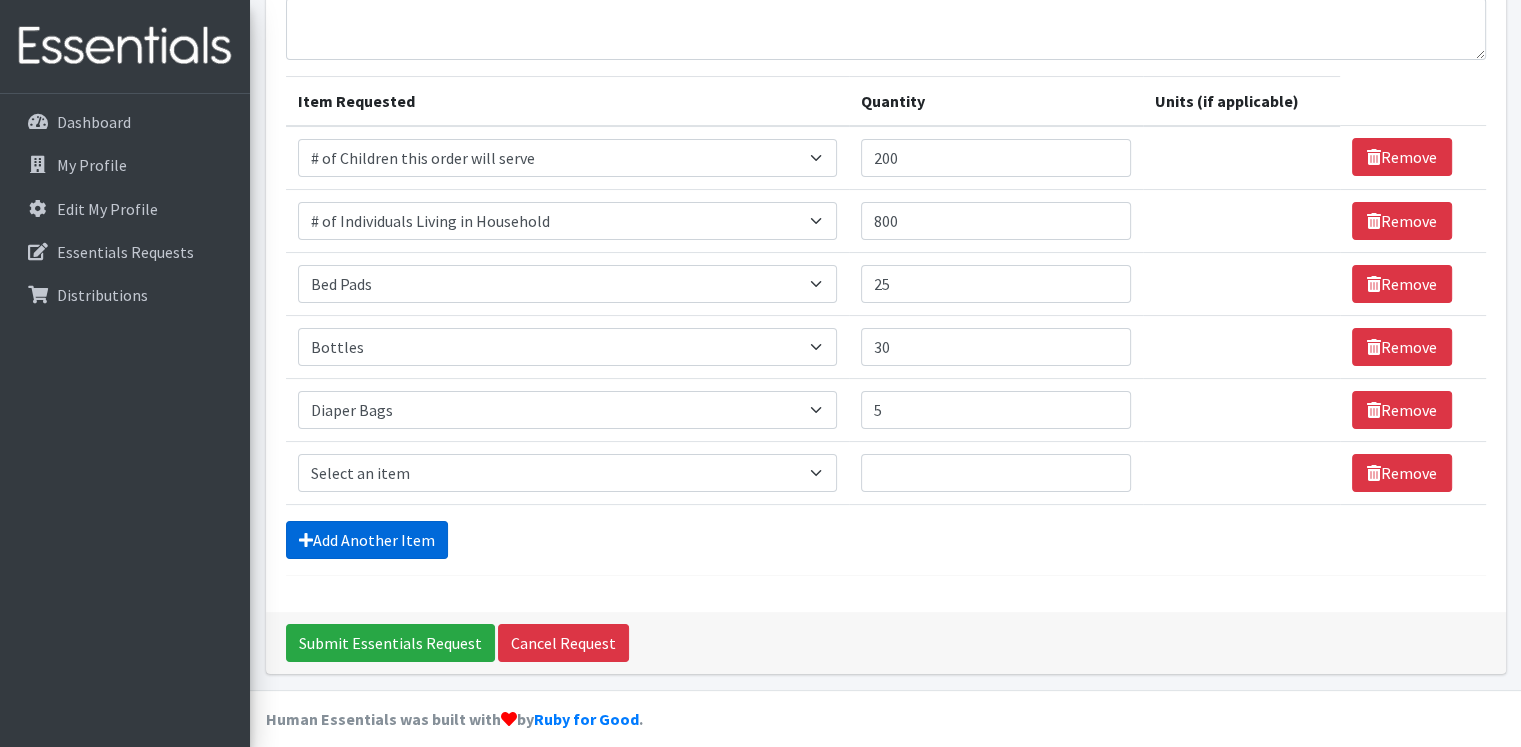 scroll, scrollTop: 198, scrollLeft: 0, axis: vertical 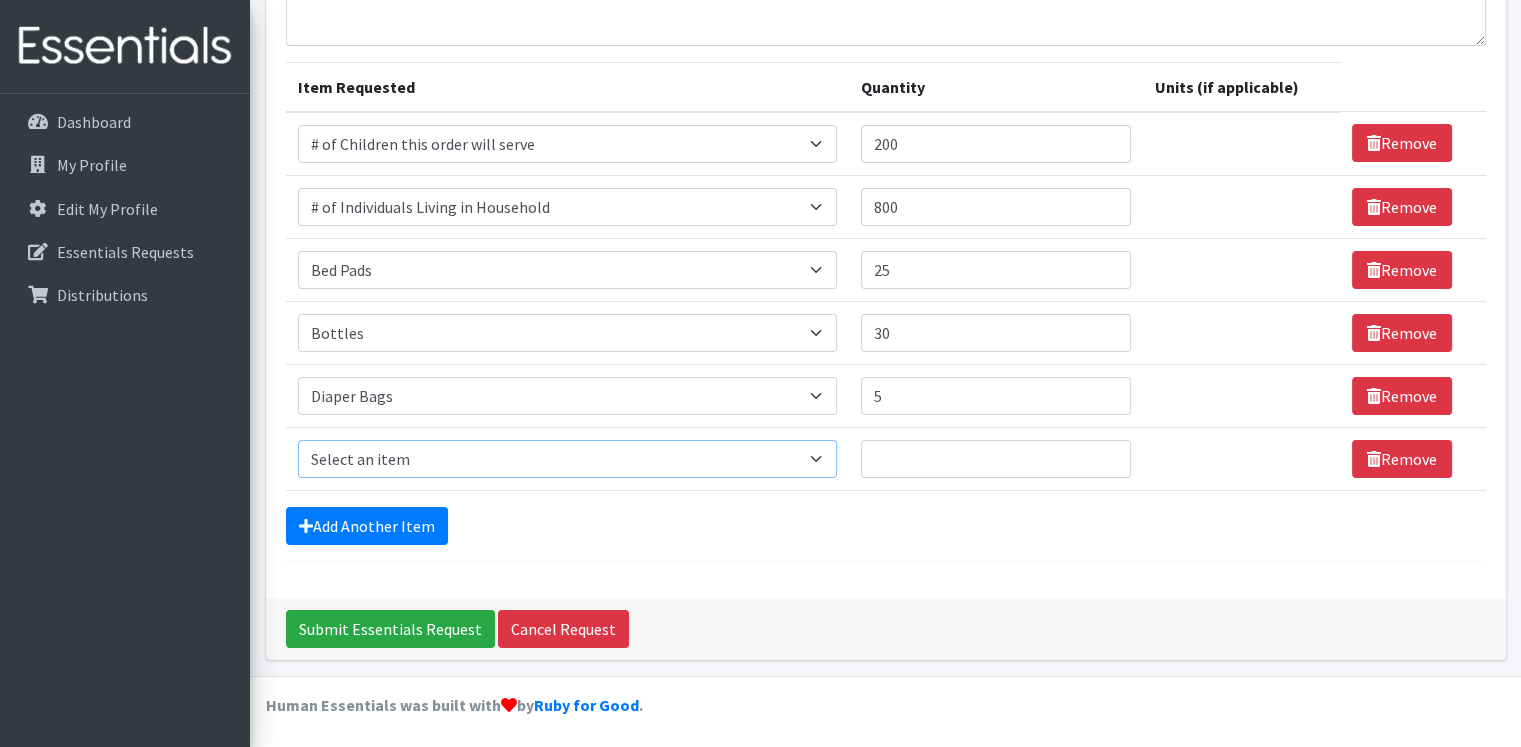 click on "Select an item
# of Children this order will serve
# of Individuals Living in Household
Activity Mat
Baby Carriers
Bath Tubs
Bed Pads
Bibs
Birthday Box - Boy
Birthday Box - Girl
Blankets/Swaddlers/Sleepsacks
Books
Bottles
Breast Pump
Bundle Me's
Car Seat - 3in1 up to 80 lbs.
Car Seat - Infant up to 22lbs. w/ handle
Clothing Boys Spring/Summer 0-6 Months
Clothing Boys Spring/Summer 12-18 Months
Clothing Boys Spring/Summer 18-24 Months
Clothing Boys Spring/Summer 2T
Clothing Boys Spring/Summer 3T
Clothing Boys Spring/Summer 4T
Clothing Boys Spring/Summer 5T
Clothing Boys Spring/Summer 6-12 Months
Clothing Boys Spring/Summer Premie/NB
Clothing Girls Fall/Winter 6-12 Months
Clothing Girls Spring/Summer 0-6 Months
Clothing Girls Spring/Summer 12-18 Months
Clothing Girls Spring/Summer 18-24 Months
Clothing Girls Spring/Summer 2T
Clothing Girls Spring/Summer 3T
Clothing Girls Spring/Summer 4T
Clothing Girls Spring/Summer 5T
Diaper Bags" at bounding box center (567, 459) 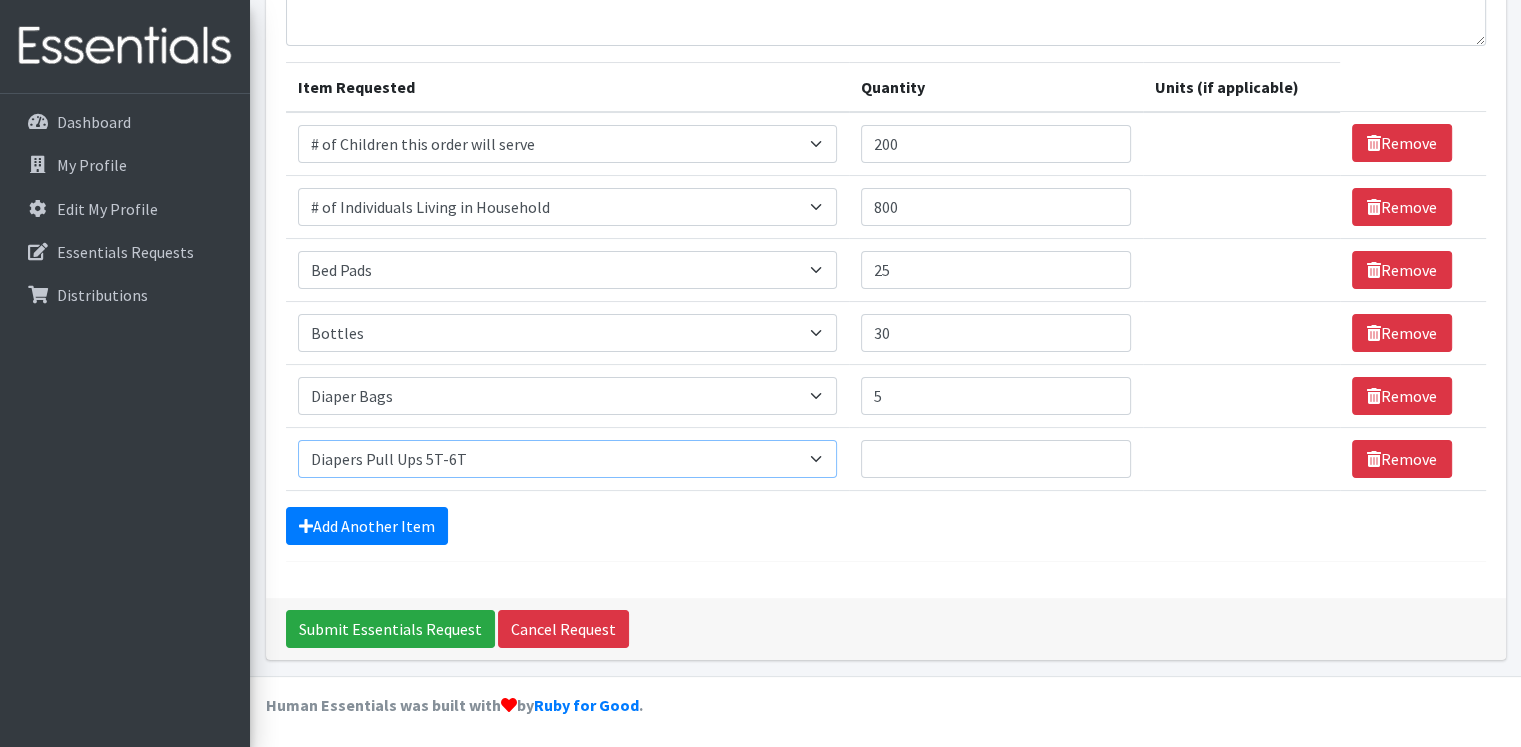 click on "Select an item
# of Children this order will serve
# of Individuals Living in Household
Activity Mat
Baby Carriers
Bath Tubs
Bed Pads
Bibs
Birthday Box - Boy
Birthday Box - Girl
Blankets/Swaddlers/Sleepsacks
Books
Bottles
Breast Pump
Bundle Me's
Car Seat - 3in1 up to 80 lbs.
Car Seat - Infant up to 22lbs. w/ handle
Clothing Boys Spring/Summer 0-6 Months
Clothing Boys Spring/Summer 12-18 Months
Clothing Boys Spring/Summer 18-24 Months
Clothing Boys Spring/Summer 2T
Clothing Boys Spring/Summer 3T
Clothing Boys Spring/Summer 4T
Clothing Boys Spring/Summer 5T
Clothing Boys Spring/Summer 6-12 Months
Clothing Boys Spring/Summer Premie/NB
Clothing Girls Fall/Winter 6-12 Months
Clothing Girls Spring/Summer 0-6 Months
Clothing Girls Spring/Summer 12-18 Months
Clothing Girls Spring/Summer 18-24 Months
Clothing Girls Spring/Summer 2T
Clothing Girls Spring/Summer 3T
Clothing Girls Spring/Summer 4T
Clothing Girls Spring/Summer 5T
Diaper Bags" at bounding box center (567, 459) 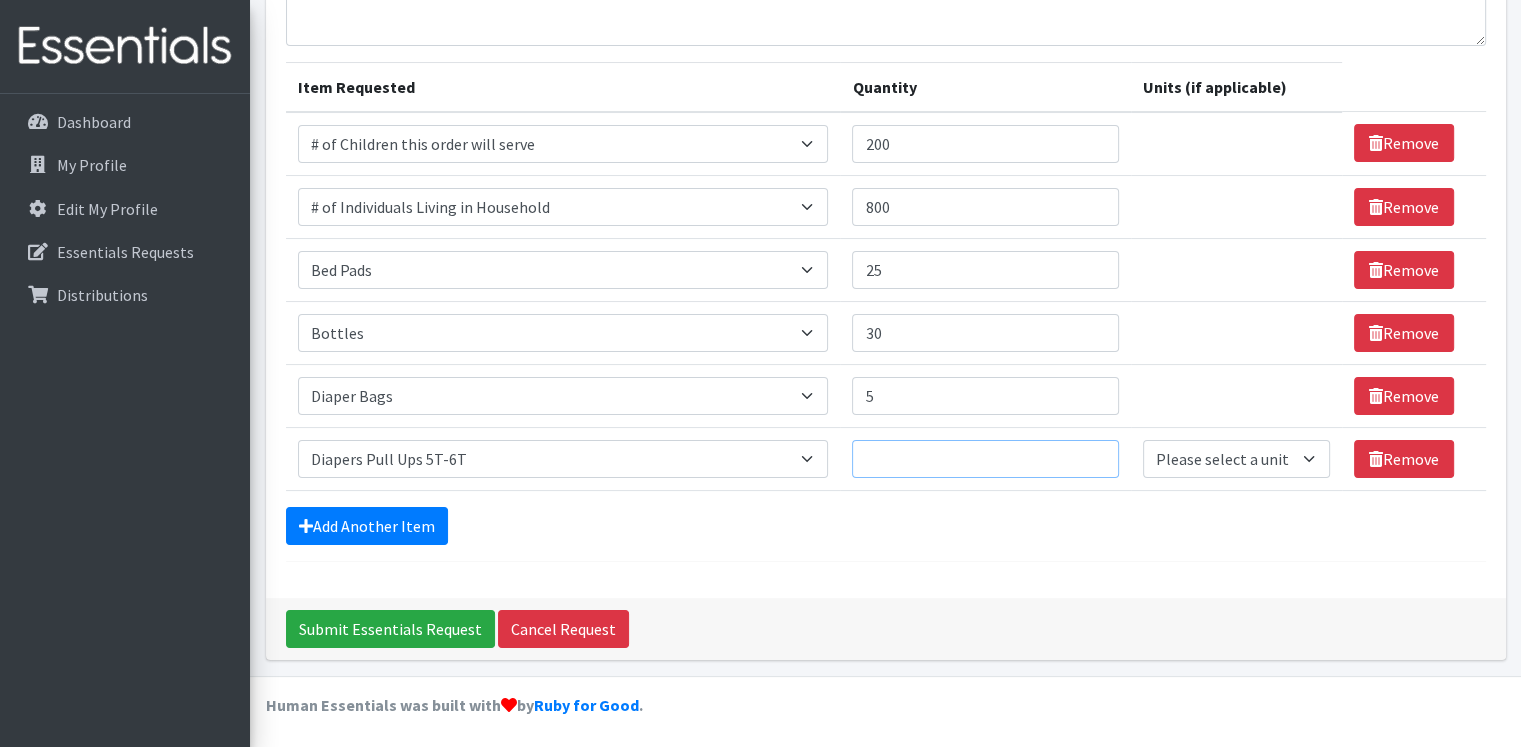 click on "Quantity" at bounding box center [985, 459] 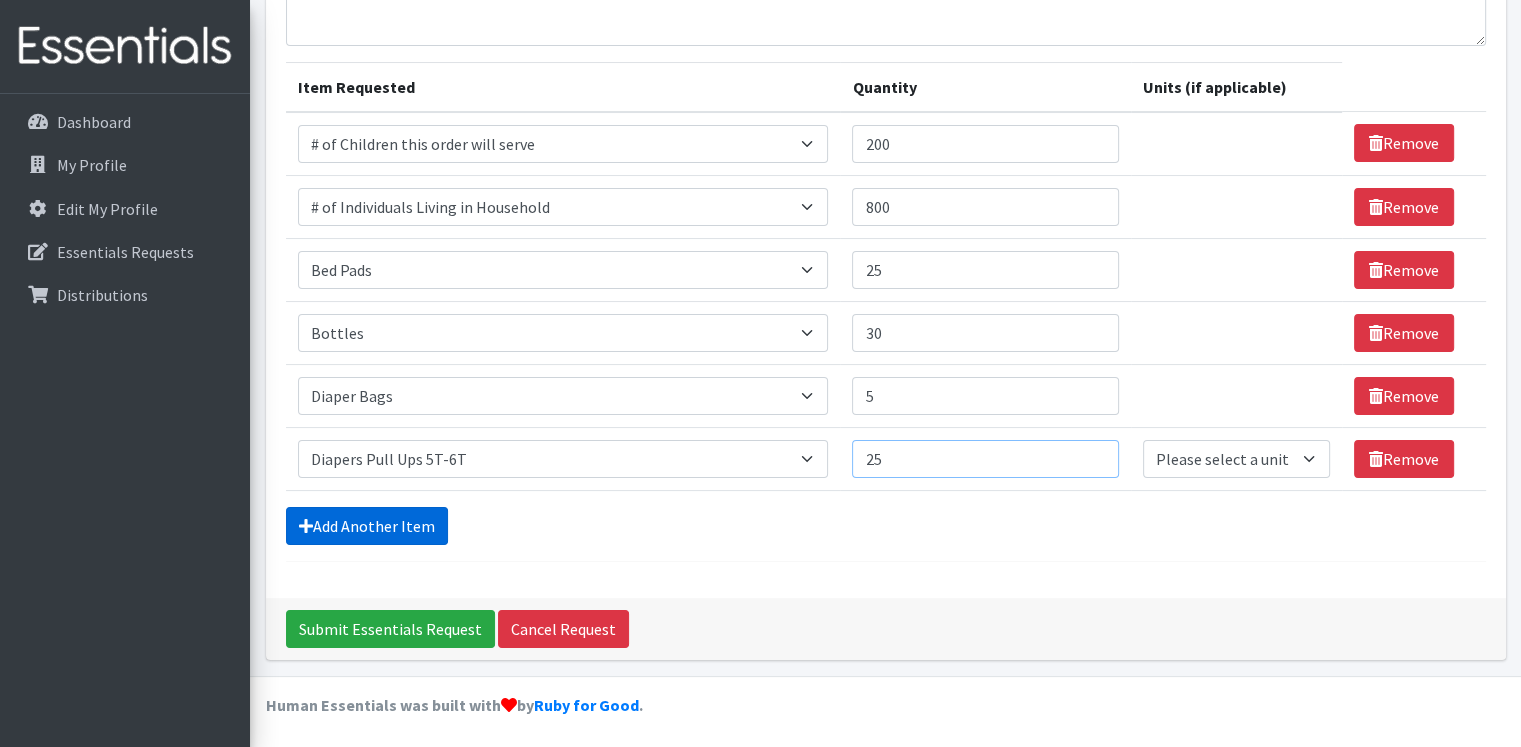 type on "25" 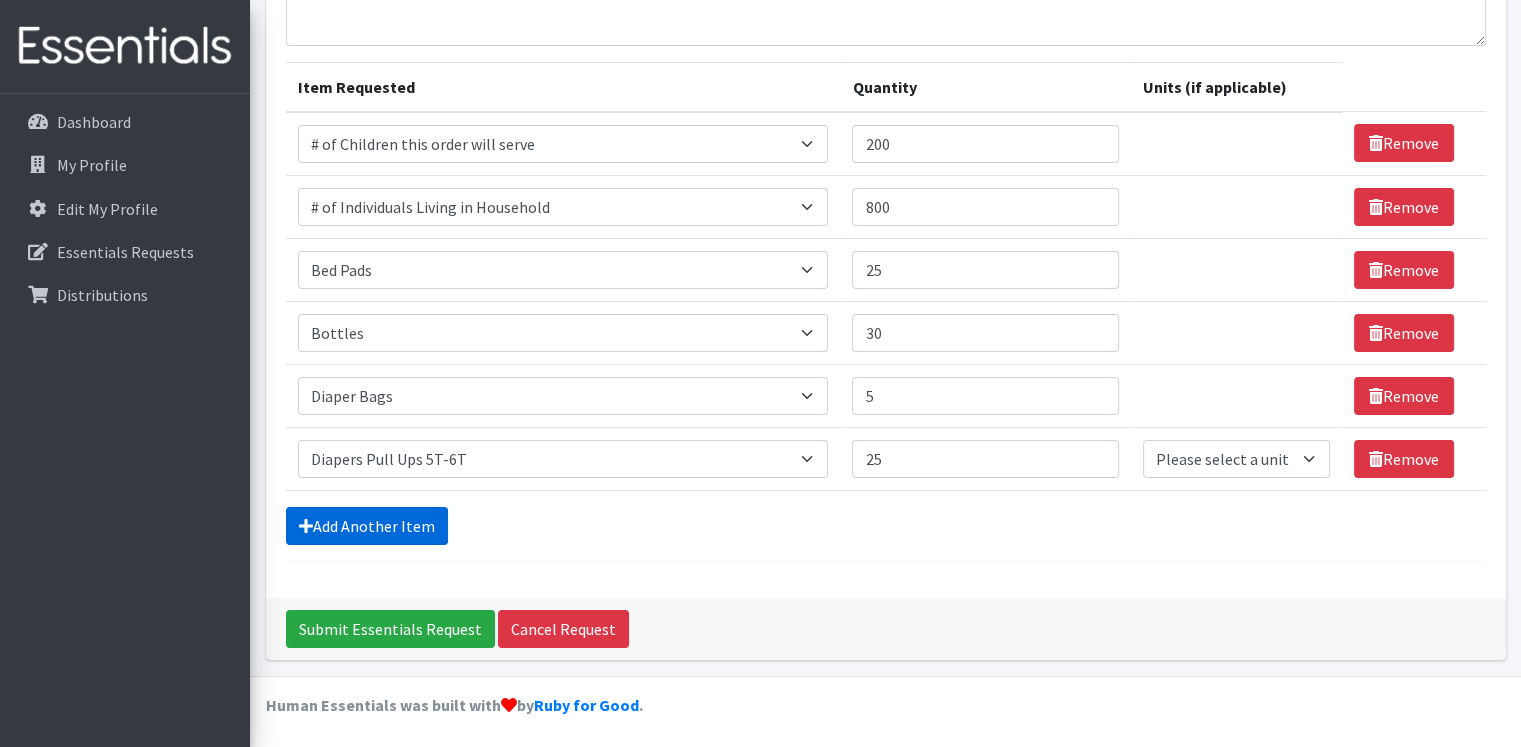 click on "Add Another Item" at bounding box center [367, 526] 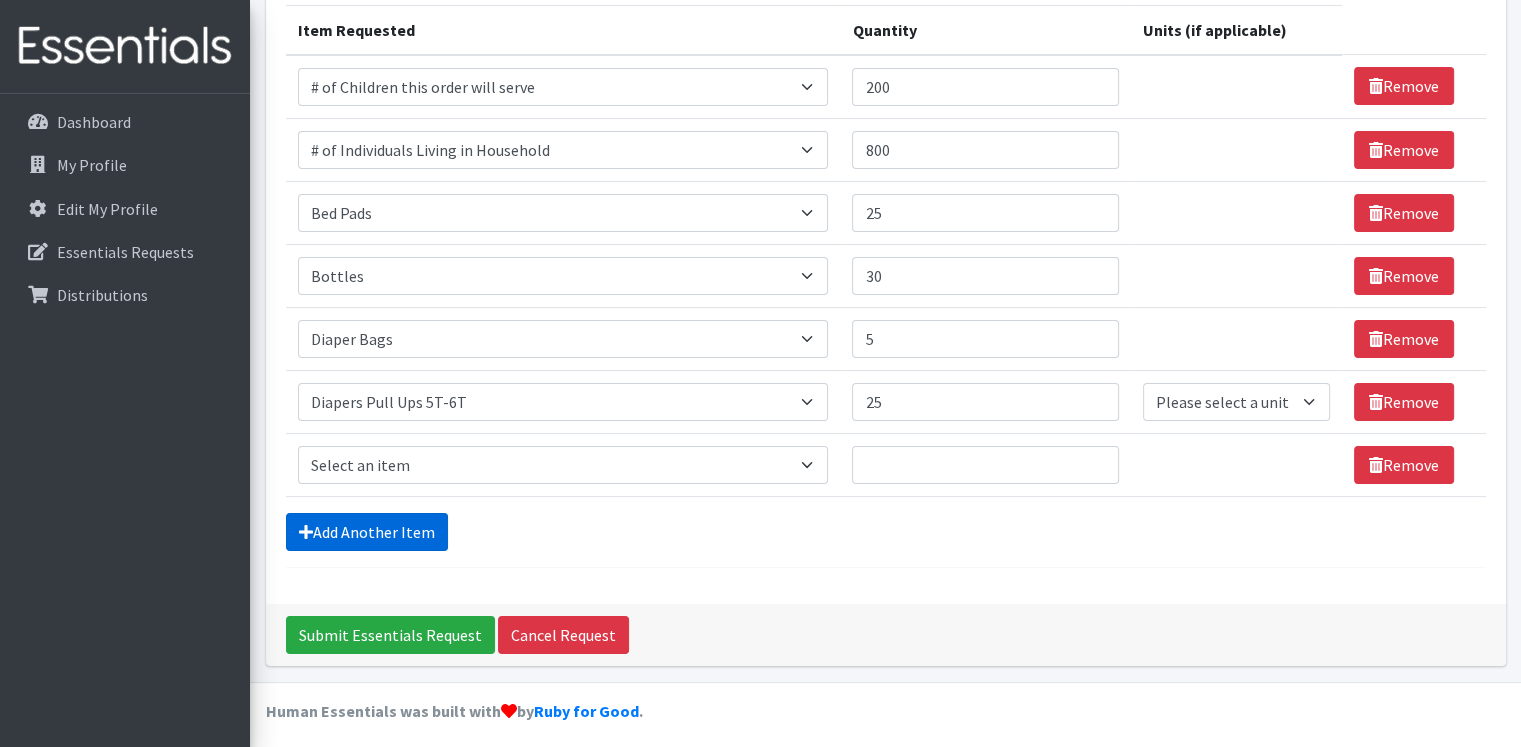 scroll, scrollTop: 260, scrollLeft: 0, axis: vertical 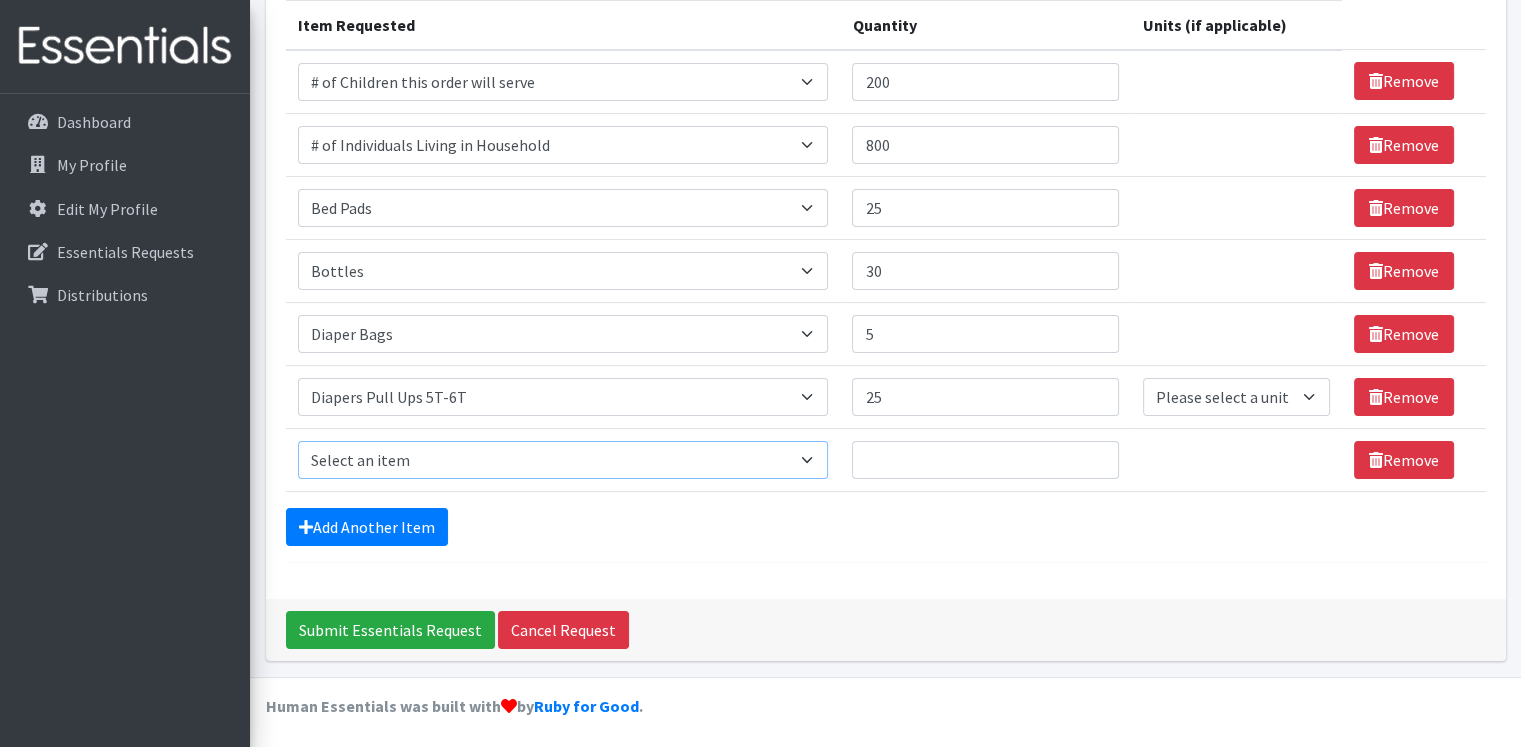 click on "Select an item
# of Children this order will serve
# of Individuals Living in Household
Activity Mat
Baby Carriers
Bath Tubs
Bed Pads
Bibs
Birthday Box - Boy
Birthday Box - Girl
Blankets/Swaddlers/Sleepsacks
Books
Bottles
Breast Pump
Bundle Me's
Car Seat - 3in1 up to 80 lbs.
Car Seat - Infant up to 22lbs. w/ handle
Clothing Boys Spring/Summer 0-6 Months
Clothing Boys Spring/Summer 12-18 Months
Clothing Boys Spring/Summer 18-24 Months
Clothing Boys Spring/Summer 2T
Clothing Boys Spring/Summer 3T
Clothing Boys Spring/Summer 4T
Clothing Boys Spring/Summer 5T
Clothing Boys Spring/Summer 6-12 Months
Clothing Boys Spring/Summer Premie/NB
Clothing Girls Fall/Winter 6-12 Months
Clothing Girls Spring/Summer 0-6 Months
Clothing Girls Spring/Summer 12-18 Months
Clothing Girls Spring/Summer 18-24 Months
Clothing Girls Spring/Summer 2T
Clothing Girls Spring/Summer 3T
Clothing Girls Spring/Summer 4T
Clothing Girls Spring/Summer 5T
Diaper Bags" at bounding box center [563, 460] 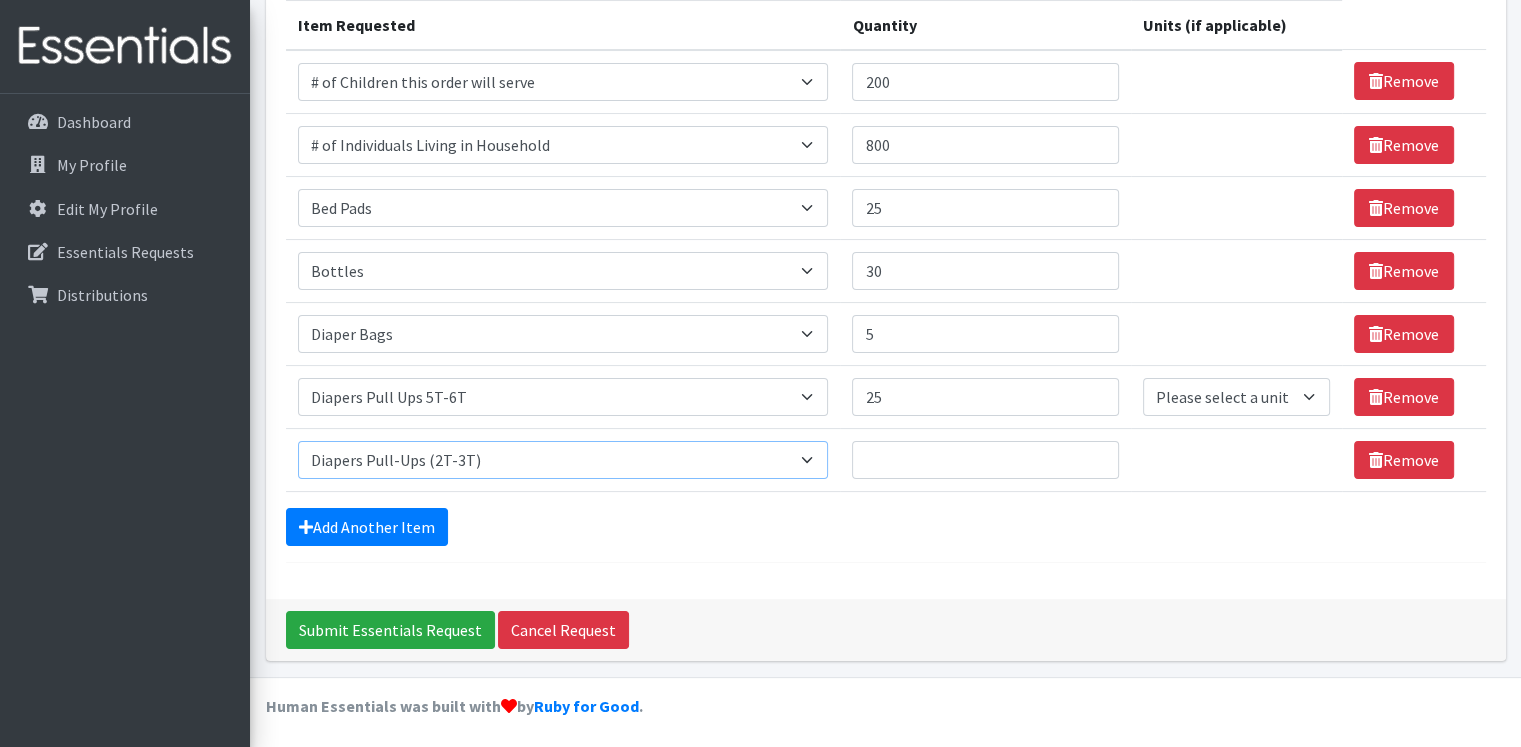 click on "Select an item
# of Children this order will serve
# of Individuals Living in Household
Activity Mat
Baby Carriers
Bath Tubs
Bed Pads
Bibs
Birthday Box - Boy
Birthday Box - Girl
Blankets/Swaddlers/Sleepsacks
Books
Bottles
Breast Pump
Bundle Me's
Car Seat - 3in1 up to 80 lbs.
Car Seat - Infant up to 22lbs. w/ handle
Clothing Boys Spring/Summer 0-6 Months
Clothing Boys Spring/Summer 12-18 Months
Clothing Boys Spring/Summer 18-24 Months
Clothing Boys Spring/Summer 2T
Clothing Boys Spring/Summer 3T
Clothing Boys Spring/Summer 4T
Clothing Boys Spring/Summer 5T
Clothing Boys Spring/Summer 6-12 Months
Clothing Boys Spring/Summer Premie/NB
Clothing Girls Fall/Winter 6-12 Months
Clothing Girls Spring/Summer 0-6 Months
Clothing Girls Spring/Summer 12-18 Months
Clothing Girls Spring/Summer 18-24 Months
Clothing Girls Spring/Summer 2T
Clothing Girls Spring/Summer 3T
Clothing Girls Spring/Summer 4T
Clothing Girls Spring/Summer 5T
Diaper Bags" at bounding box center [563, 460] 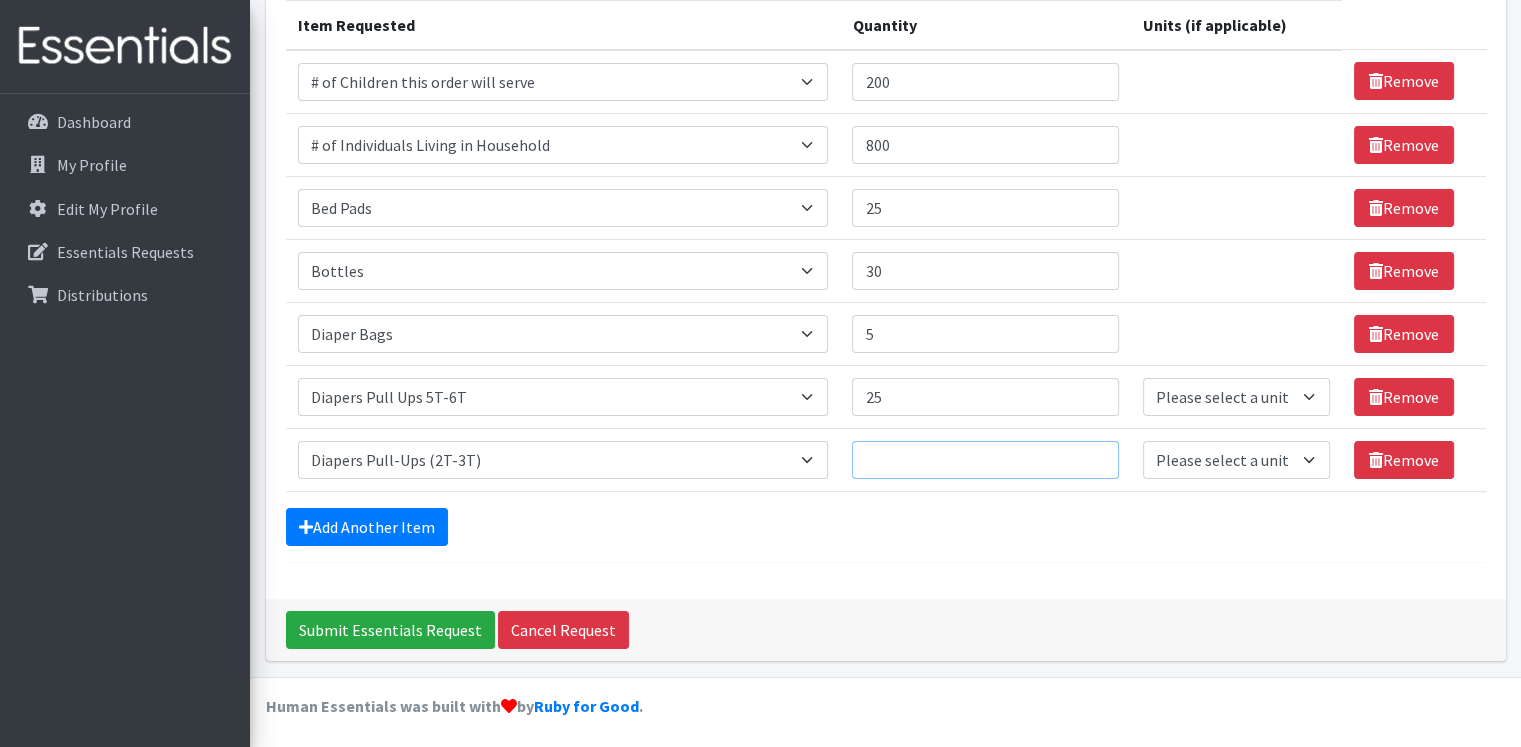 click on "Quantity" at bounding box center (985, 460) 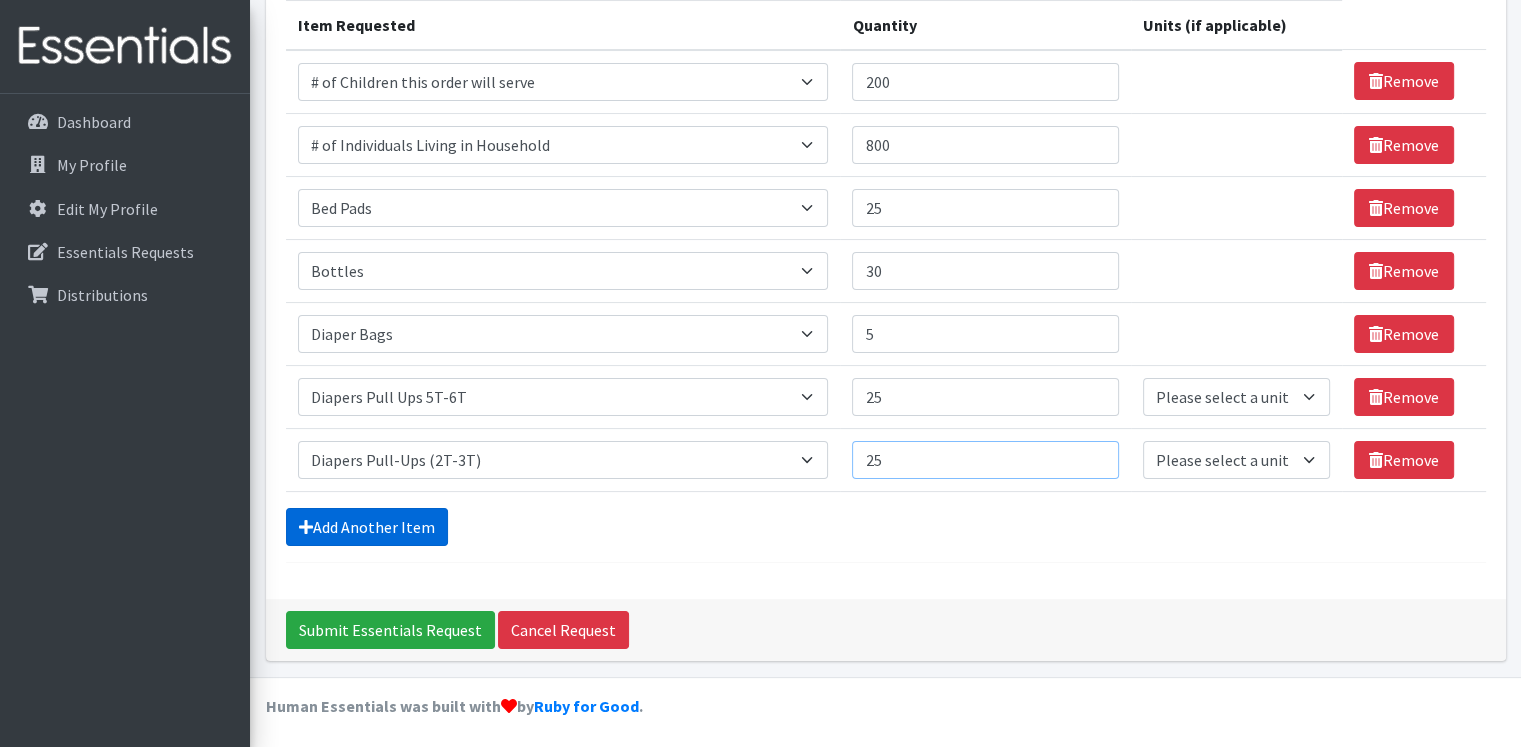 type on "25" 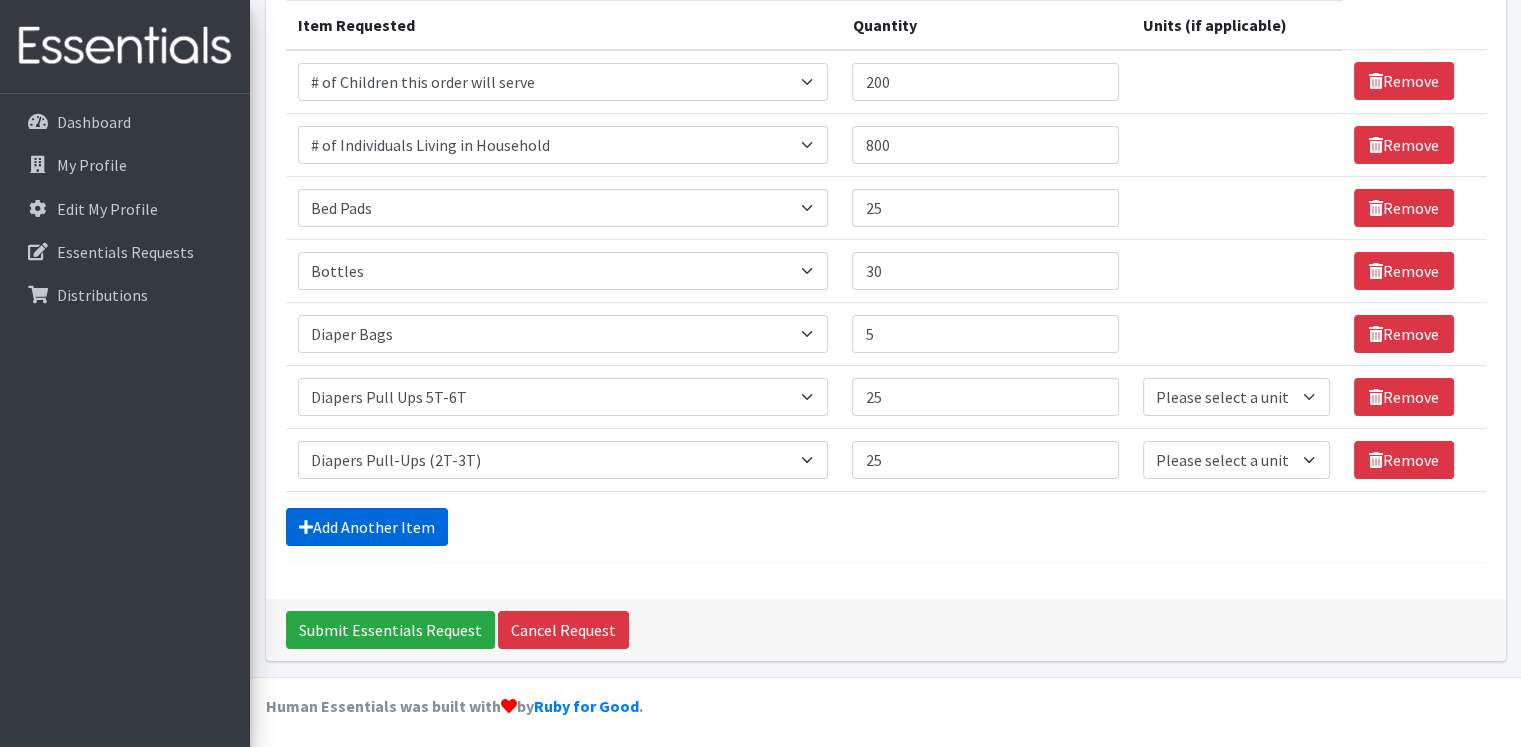 click on "Add Another Item" at bounding box center (367, 527) 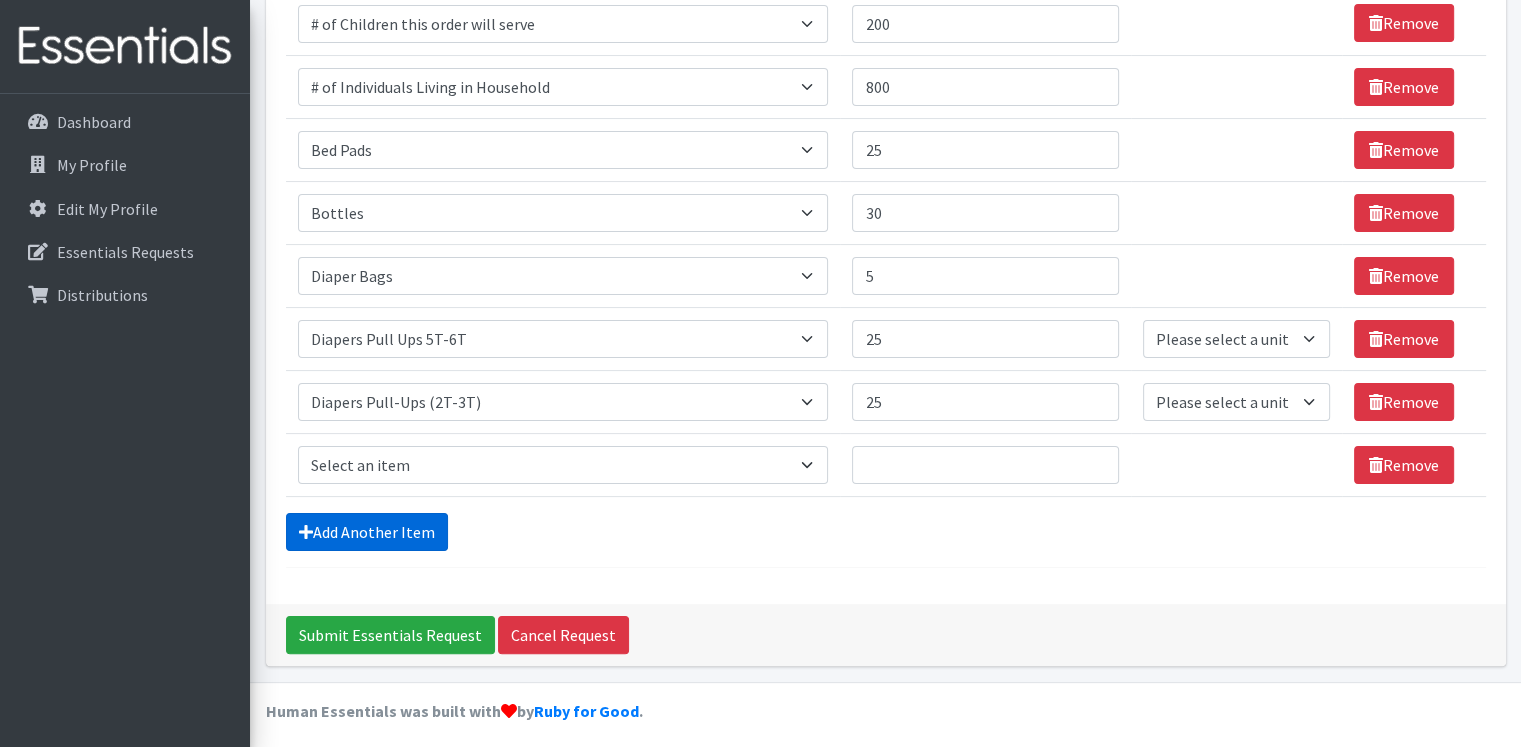 scroll, scrollTop: 324, scrollLeft: 0, axis: vertical 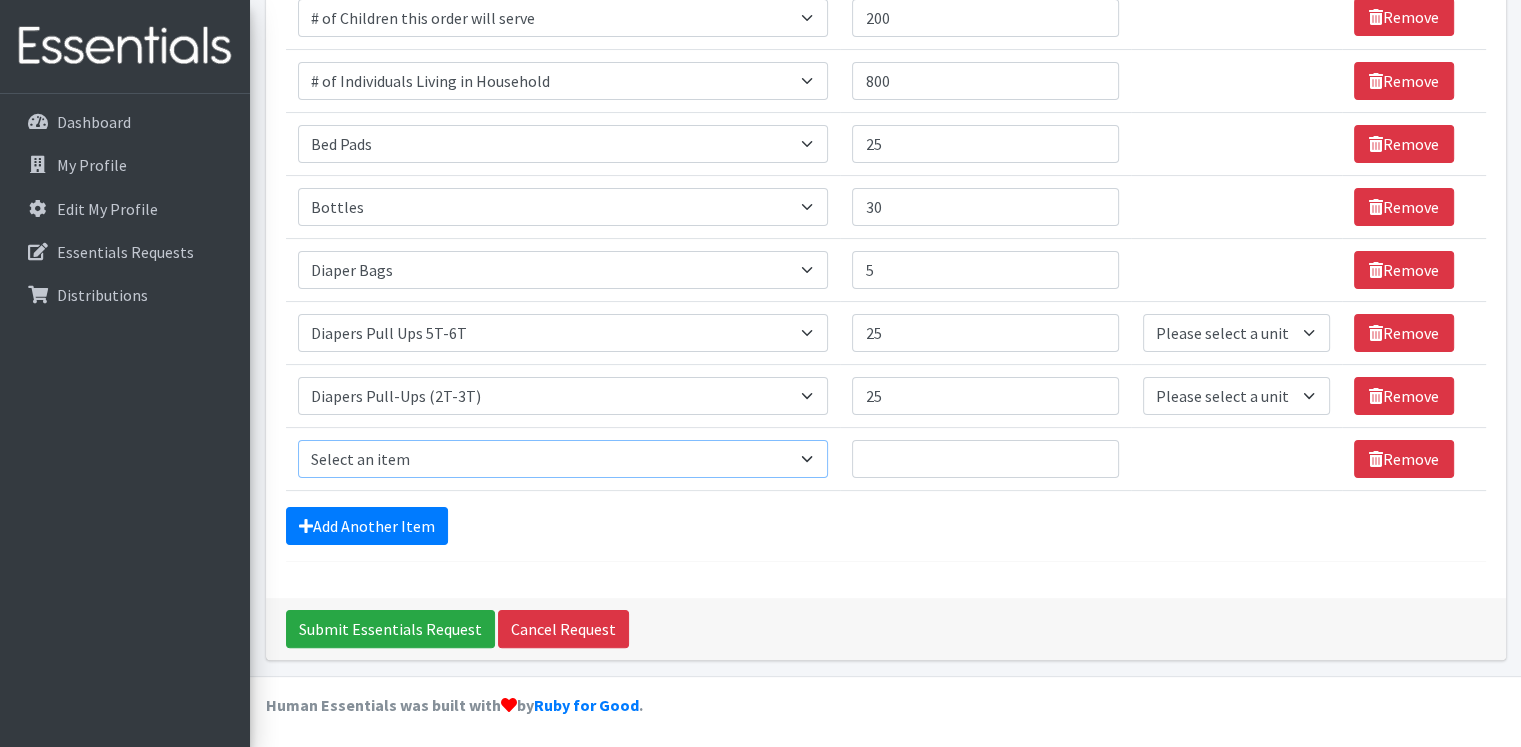 click on "Select an item
# of Children this order will serve
# of Individuals Living in Household
Activity Mat
Baby Carriers
Bath Tubs
Bed Pads
Bibs
Birthday Box - Boy
Birthday Box - Girl
Blankets/Swaddlers/Sleepsacks
Books
Bottles
Breast Pump
Bundle Me's
Car Seat - 3in1 up to 80 lbs.
Car Seat - Infant up to 22lbs. w/ handle
Clothing Boys Spring/Summer 0-6 Months
Clothing Boys Spring/Summer 12-18 Months
Clothing Boys Spring/Summer 18-24 Months
Clothing Boys Spring/Summer 2T
Clothing Boys Spring/Summer 3T
Clothing Boys Spring/Summer 4T
Clothing Boys Spring/Summer 5T
Clothing Boys Spring/Summer 6-12 Months
Clothing Boys Spring/Summer Premie/NB
Clothing Girls Fall/Winter 6-12 Months
Clothing Girls Spring/Summer 0-6 Months
Clothing Girls Spring/Summer 12-18 Months
Clothing Girls Spring/Summer 18-24 Months
Clothing Girls Spring/Summer 2T
Clothing Girls Spring/Summer 3T
Clothing Girls Spring/Summer 4T
Clothing Girls Spring/Summer 5T
Diaper Bags" at bounding box center [563, 459] 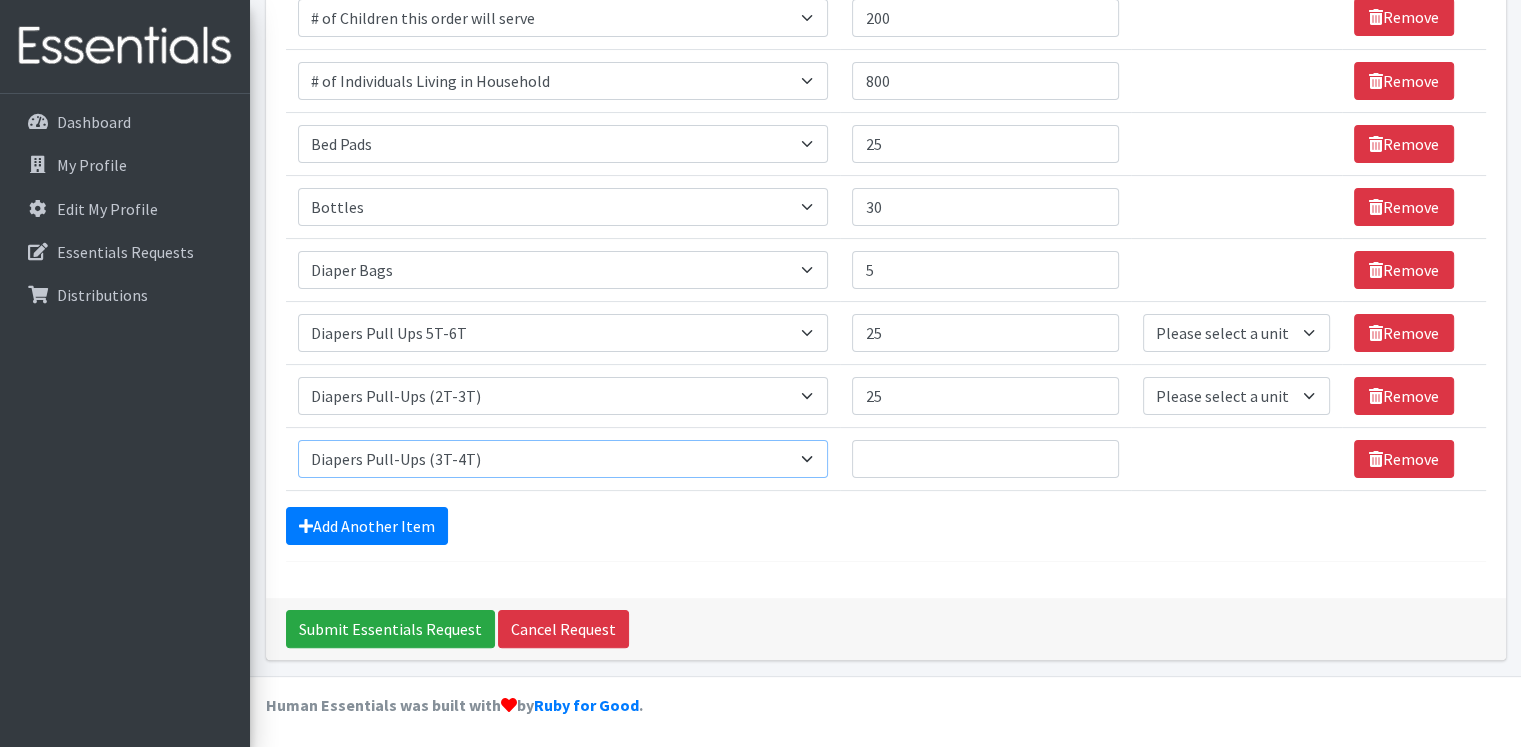 click on "Select an item
# of Children this order will serve
# of Individuals Living in Household
Activity Mat
Baby Carriers
Bath Tubs
Bed Pads
Bibs
Birthday Box - Boy
Birthday Box - Girl
Blankets/Swaddlers/Sleepsacks
Books
Bottles
Breast Pump
Bundle Me's
Car Seat - 3in1 up to 80 lbs.
Car Seat - Infant up to 22lbs. w/ handle
Clothing Boys Spring/Summer 0-6 Months
Clothing Boys Spring/Summer 12-18 Months
Clothing Boys Spring/Summer 18-24 Months
Clothing Boys Spring/Summer 2T
Clothing Boys Spring/Summer 3T
Clothing Boys Spring/Summer 4T
Clothing Boys Spring/Summer 5T
Clothing Boys Spring/Summer 6-12 Months
Clothing Boys Spring/Summer Premie/NB
Clothing Girls Fall/Winter 6-12 Months
Clothing Girls Spring/Summer 0-6 Months
Clothing Girls Spring/Summer 12-18 Months
Clothing Girls Spring/Summer 18-24 Months
Clothing Girls Spring/Summer 2T
Clothing Girls Spring/Summer 3T
Clothing Girls Spring/Summer 4T
Clothing Girls Spring/Summer 5T
Diaper Bags" at bounding box center (563, 459) 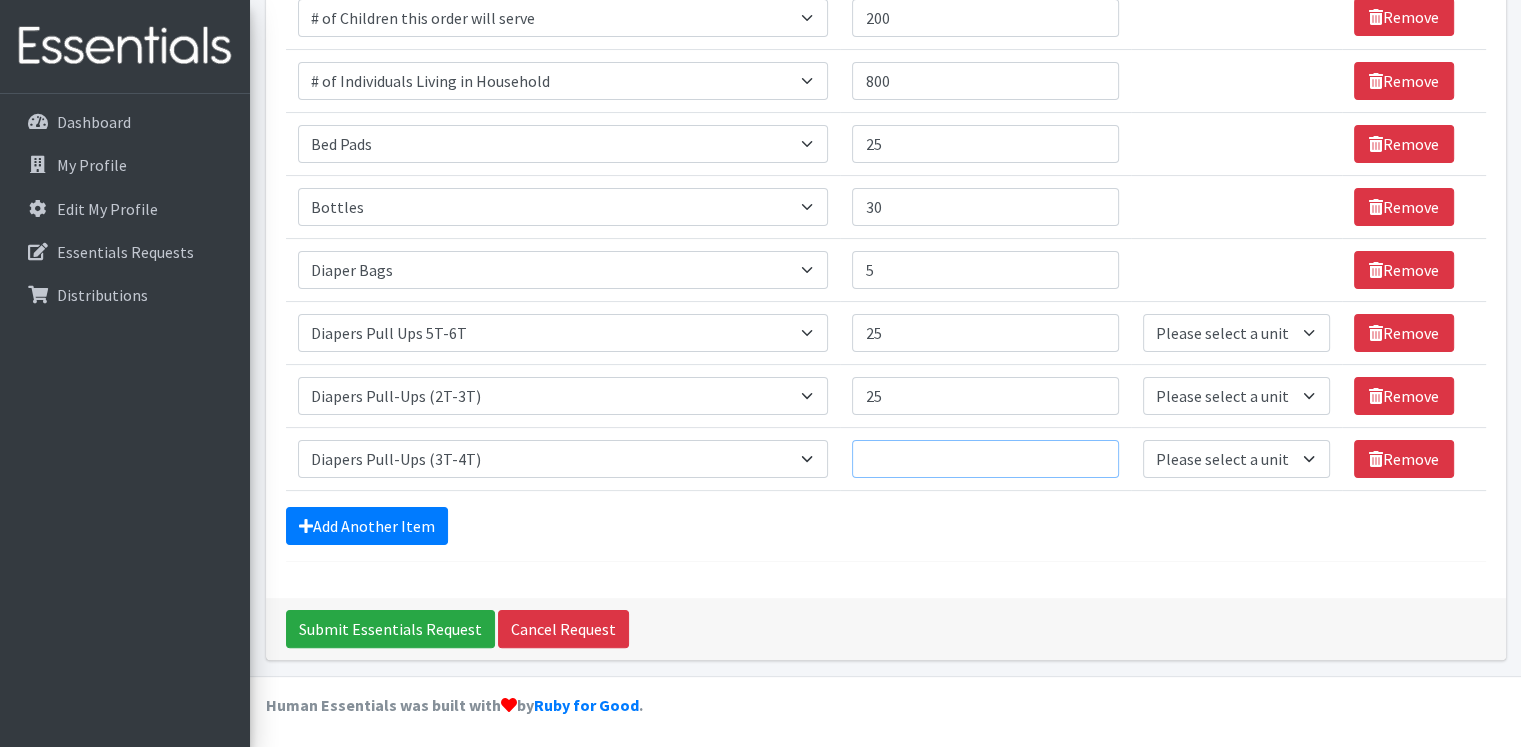 click on "Quantity" at bounding box center (985, 459) 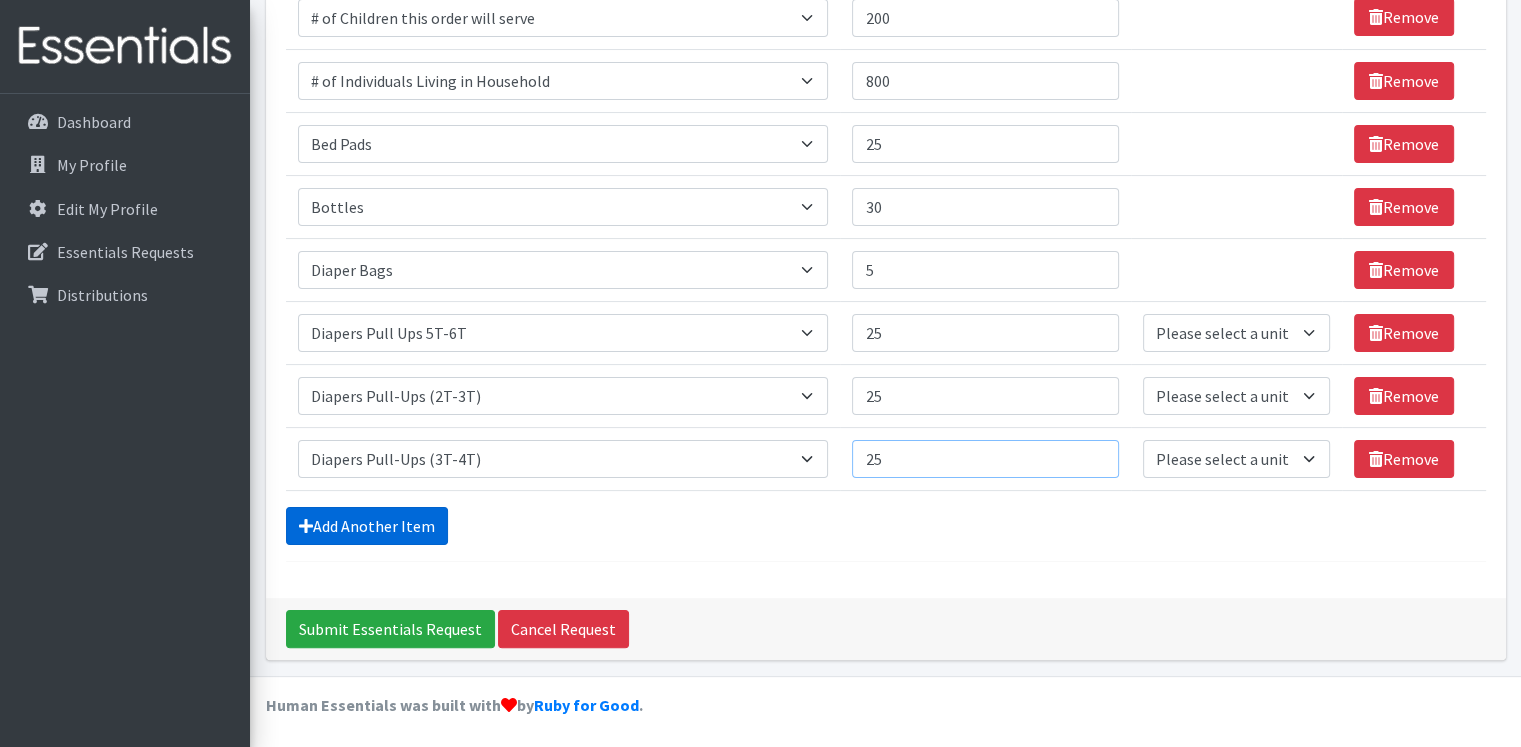 type on "25" 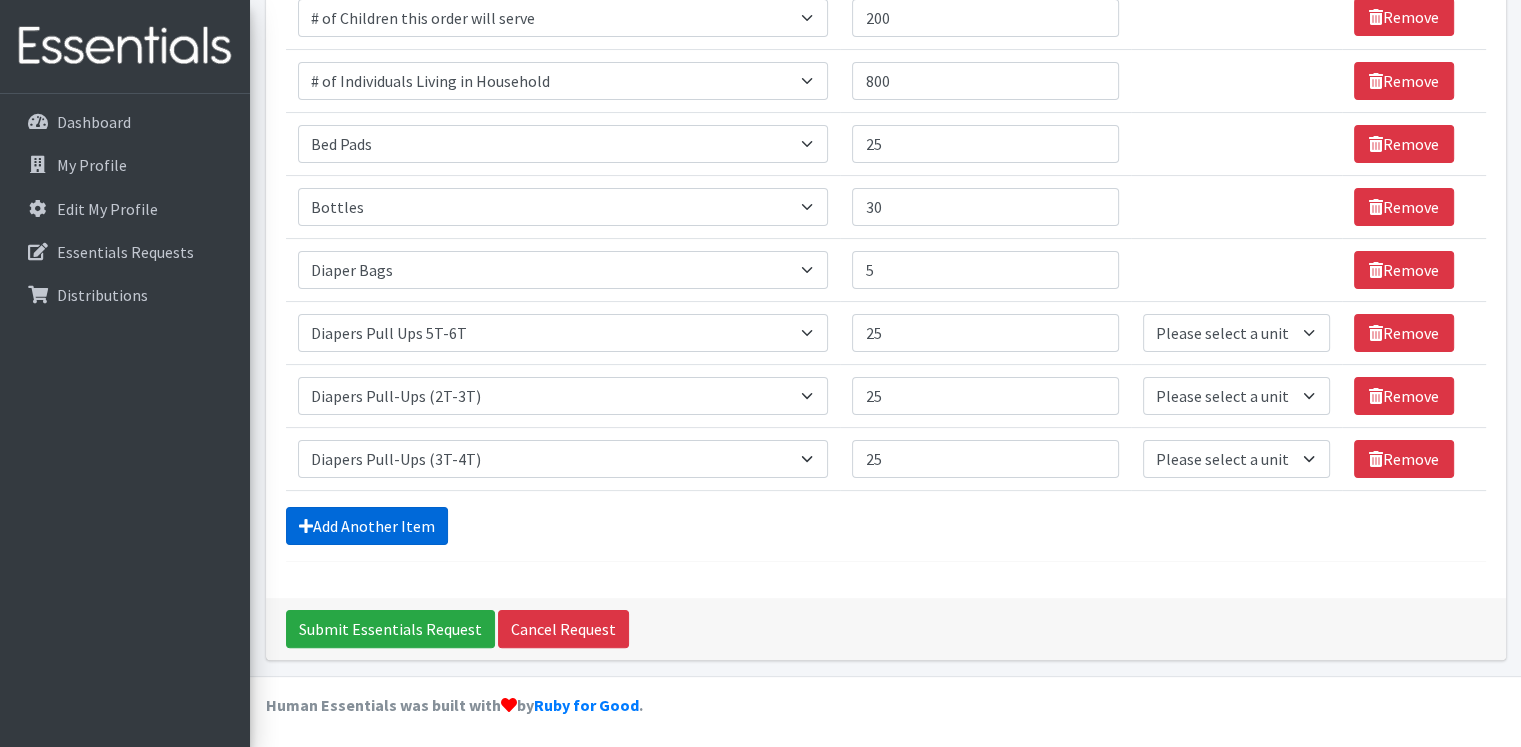 click on "Add Another Item" at bounding box center [367, 526] 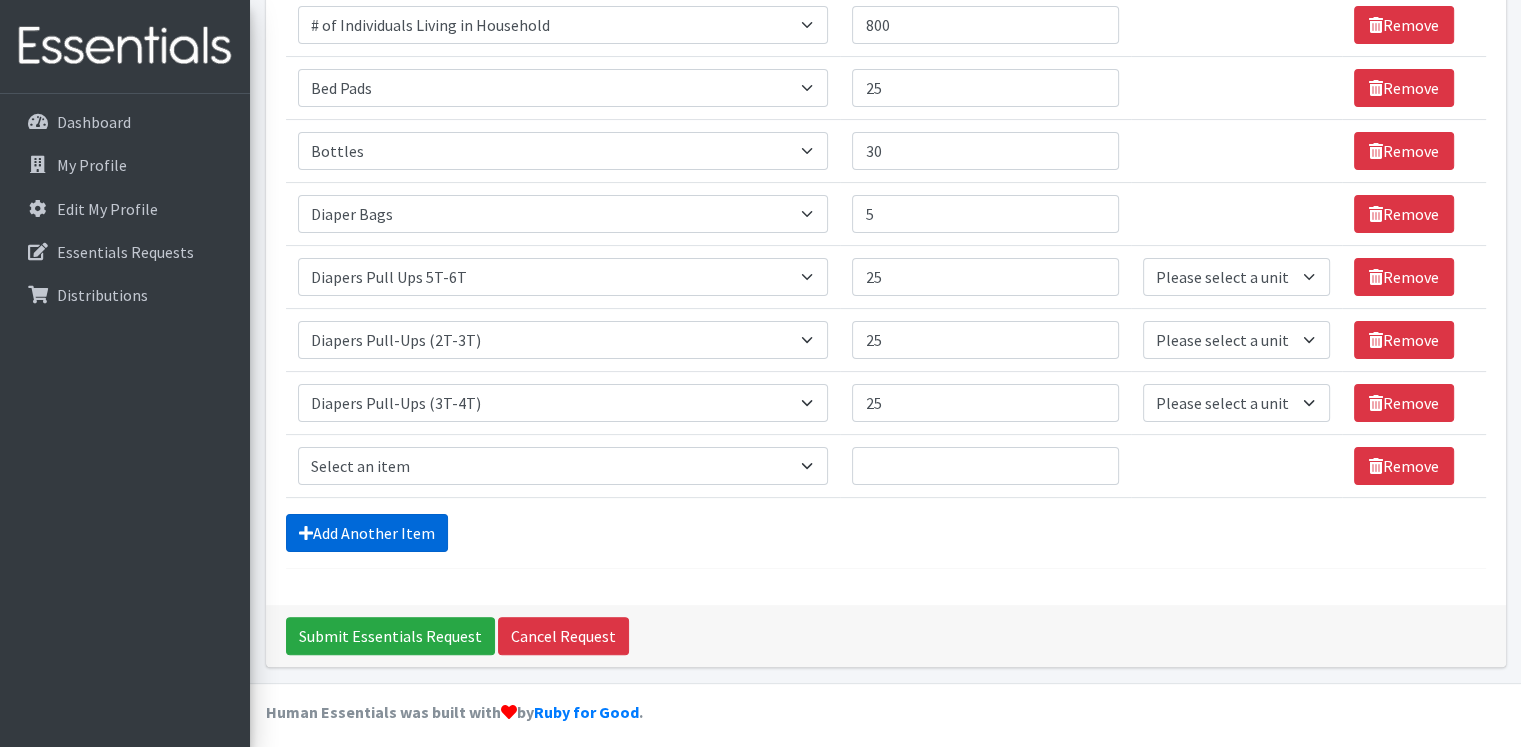 scroll, scrollTop: 386, scrollLeft: 0, axis: vertical 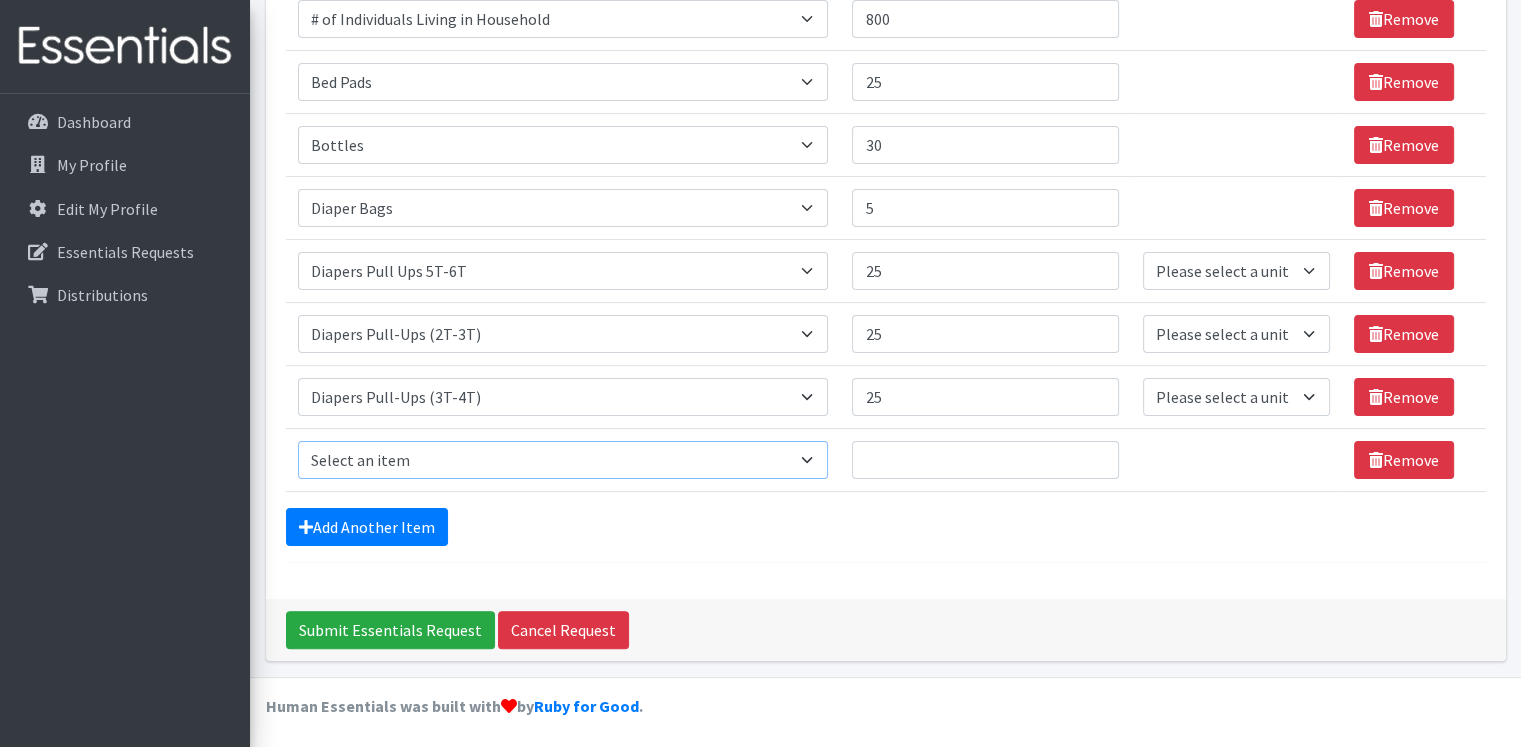 click on "Select an item
# of Children this order will serve
# of Individuals Living in Household
Activity Mat
Baby Carriers
Bath Tubs
Bed Pads
Bibs
Birthday Box - Boy
Birthday Box - Girl
Blankets/Swaddlers/Sleepsacks
Books
Bottles
Breast Pump
Bundle Me's
Car Seat - 3in1 up to 80 lbs.
Car Seat - Infant up to 22lbs. w/ handle
Clothing Boys Spring/Summer 0-6 Months
Clothing Boys Spring/Summer 12-18 Months
Clothing Boys Spring/Summer 18-24 Months
Clothing Boys Spring/Summer 2T
Clothing Boys Spring/Summer 3T
Clothing Boys Spring/Summer 4T
Clothing Boys Spring/Summer 5T
Clothing Boys Spring/Summer 6-12 Months
Clothing Boys Spring/Summer Premie/NB
Clothing Girls Fall/Winter 6-12 Months
Clothing Girls Spring/Summer 0-6 Months
Clothing Girls Spring/Summer 12-18 Months
Clothing Girls Spring/Summer 18-24 Months
Clothing Girls Spring/Summer 2T
Clothing Girls Spring/Summer 3T
Clothing Girls Spring/Summer 4T
Clothing Girls Spring/Summer 5T
Diaper Bags" at bounding box center [563, 460] 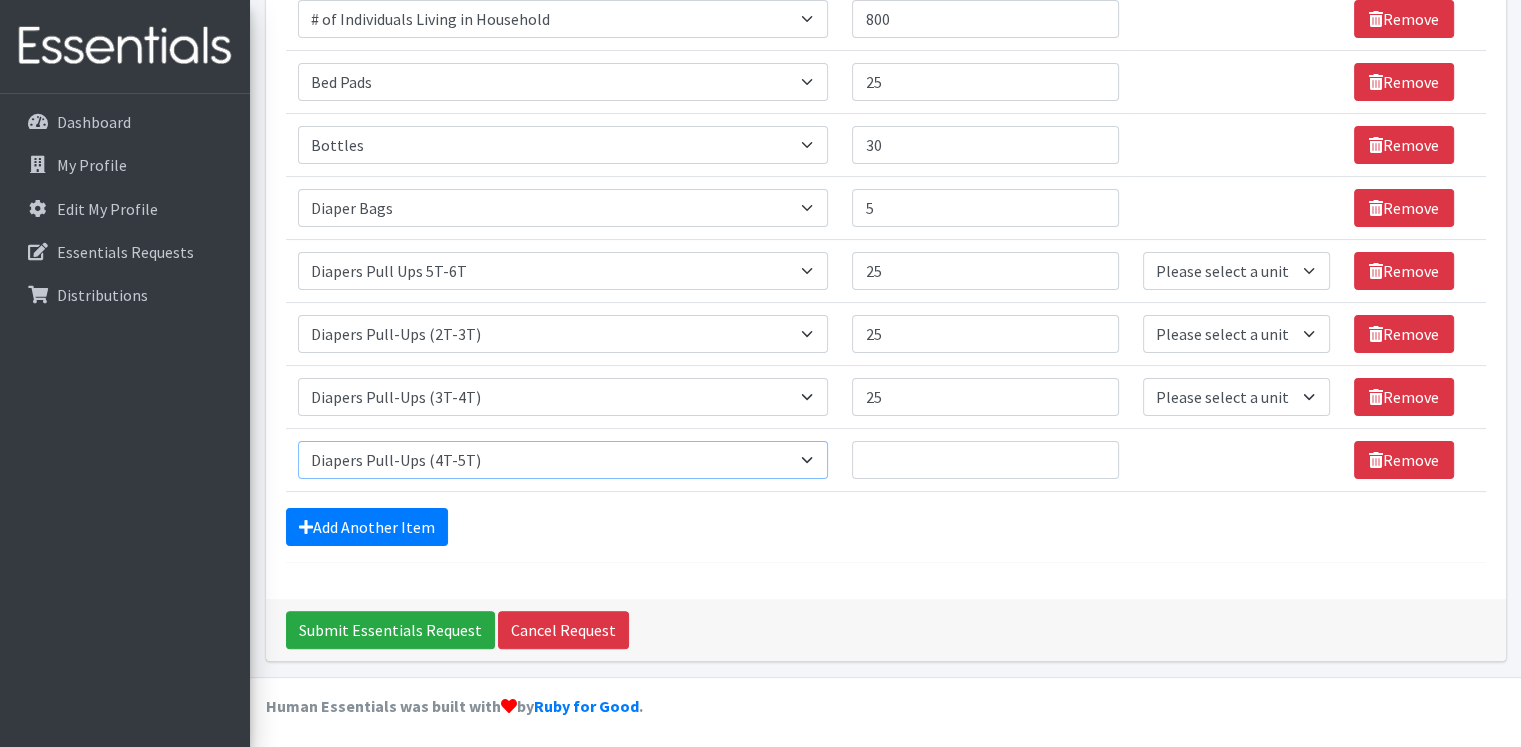 click on "Select an item
# of Children this order will serve
# of Individuals Living in Household
Activity Mat
Baby Carriers
Bath Tubs
Bed Pads
Bibs
Birthday Box - Boy
Birthday Box - Girl
Blankets/Swaddlers/Sleepsacks
Books
Bottles
Breast Pump
Bundle Me's
Car Seat - 3in1 up to 80 lbs.
Car Seat - Infant up to 22lbs. w/ handle
Clothing Boys Spring/Summer 0-6 Months
Clothing Boys Spring/Summer 12-18 Months
Clothing Boys Spring/Summer 18-24 Months
Clothing Boys Spring/Summer 2T
Clothing Boys Spring/Summer 3T
Clothing Boys Spring/Summer 4T
Clothing Boys Spring/Summer 5T
Clothing Boys Spring/Summer 6-12 Months
Clothing Boys Spring/Summer Premie/NB
Clothing Girls Fall/Winter 6-12 Months
Clothing Girls Spring/Summer 0-6 Months
Clothing Girls Spring/Summer 12-18 Months
Clothing Girls Spring/Summer 18-24 Months
Clothing Girls Spring/Summer 2T
Clothing Girls Spring/Summer 3T
Clothing Girls Spring/Summer 4T
Clothing Girls Spring/Summer 5T
Diaper Bags" at bounding box center [563, 460] 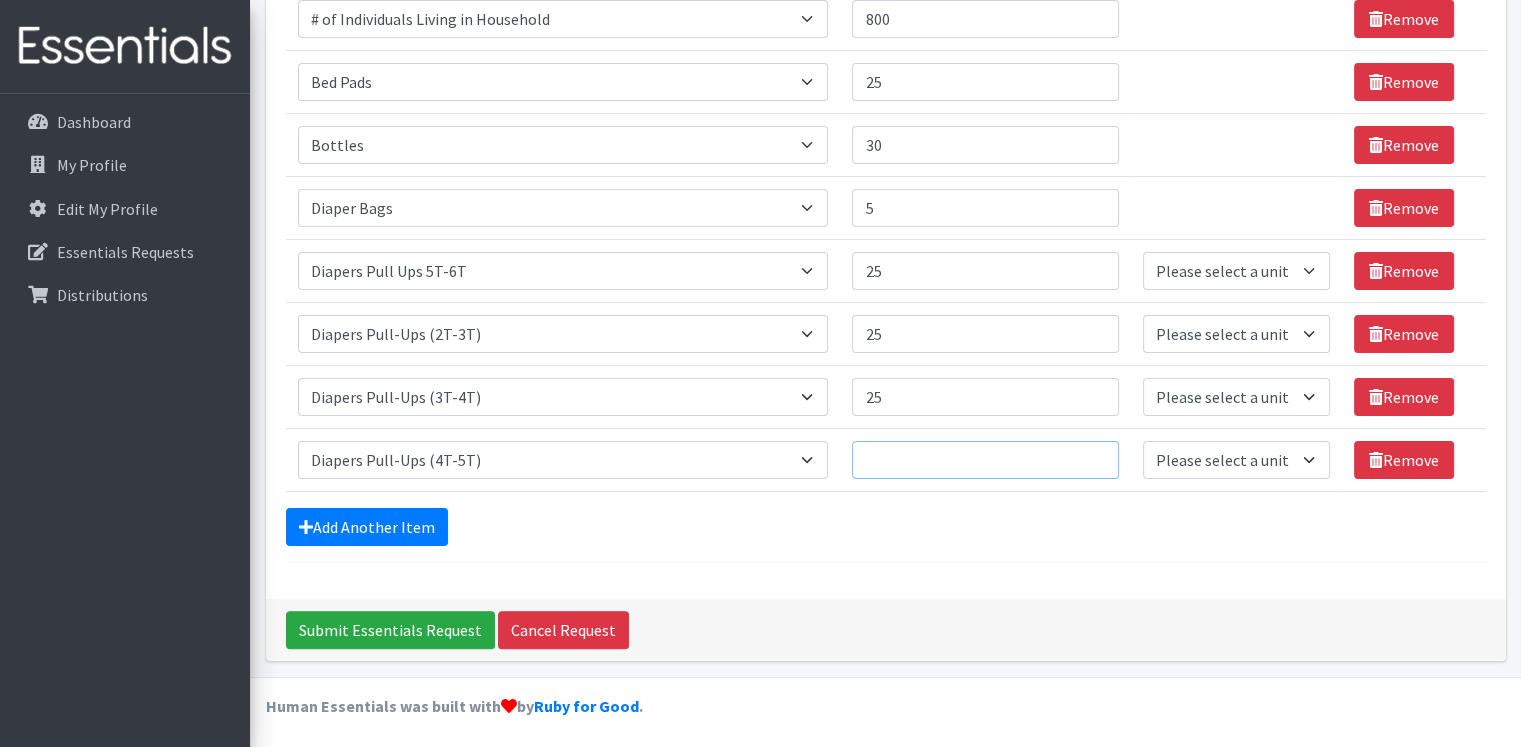 click on "Quantity" at bounding box center [985, 460] 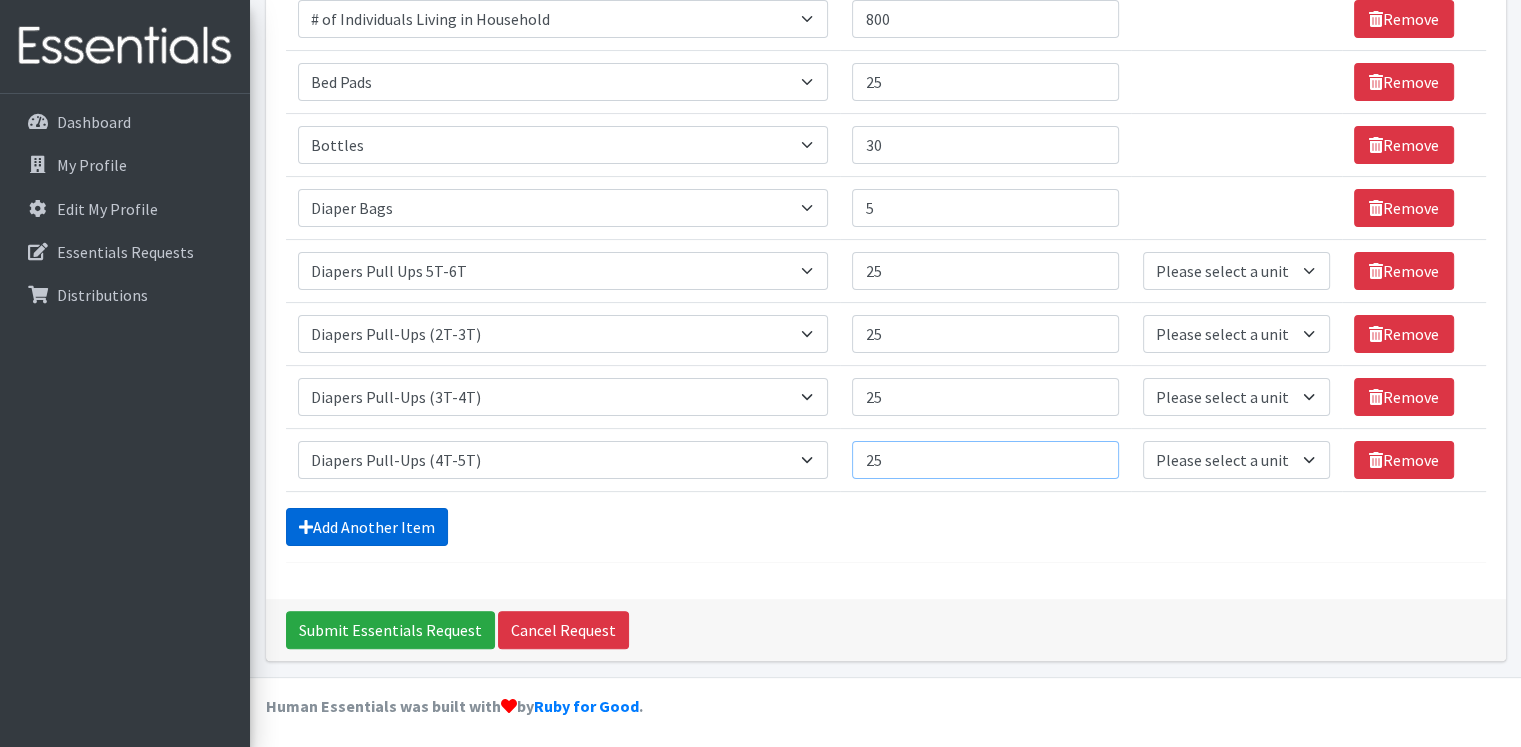 type on "25" 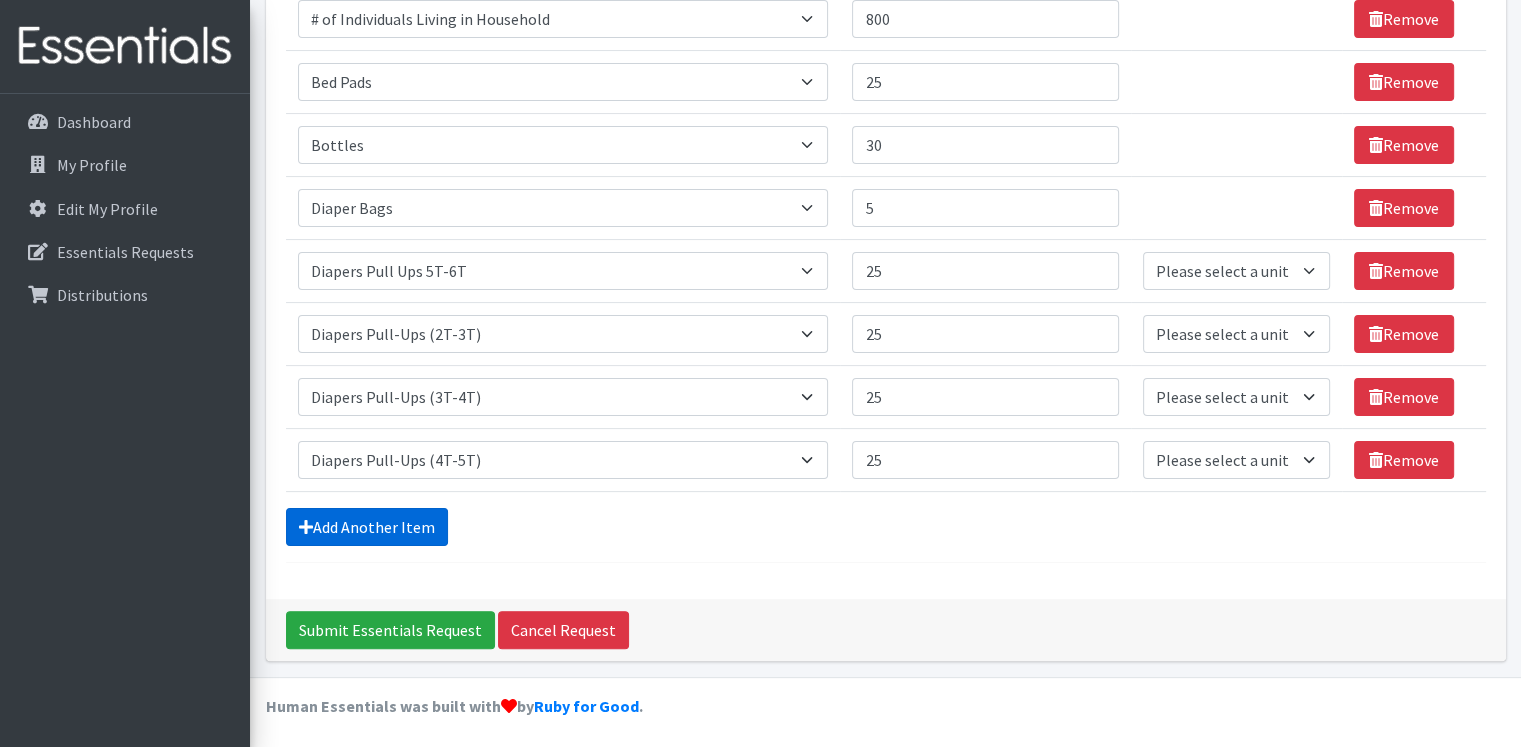 click on "Add Another Item" at bounding box center (367, 527) 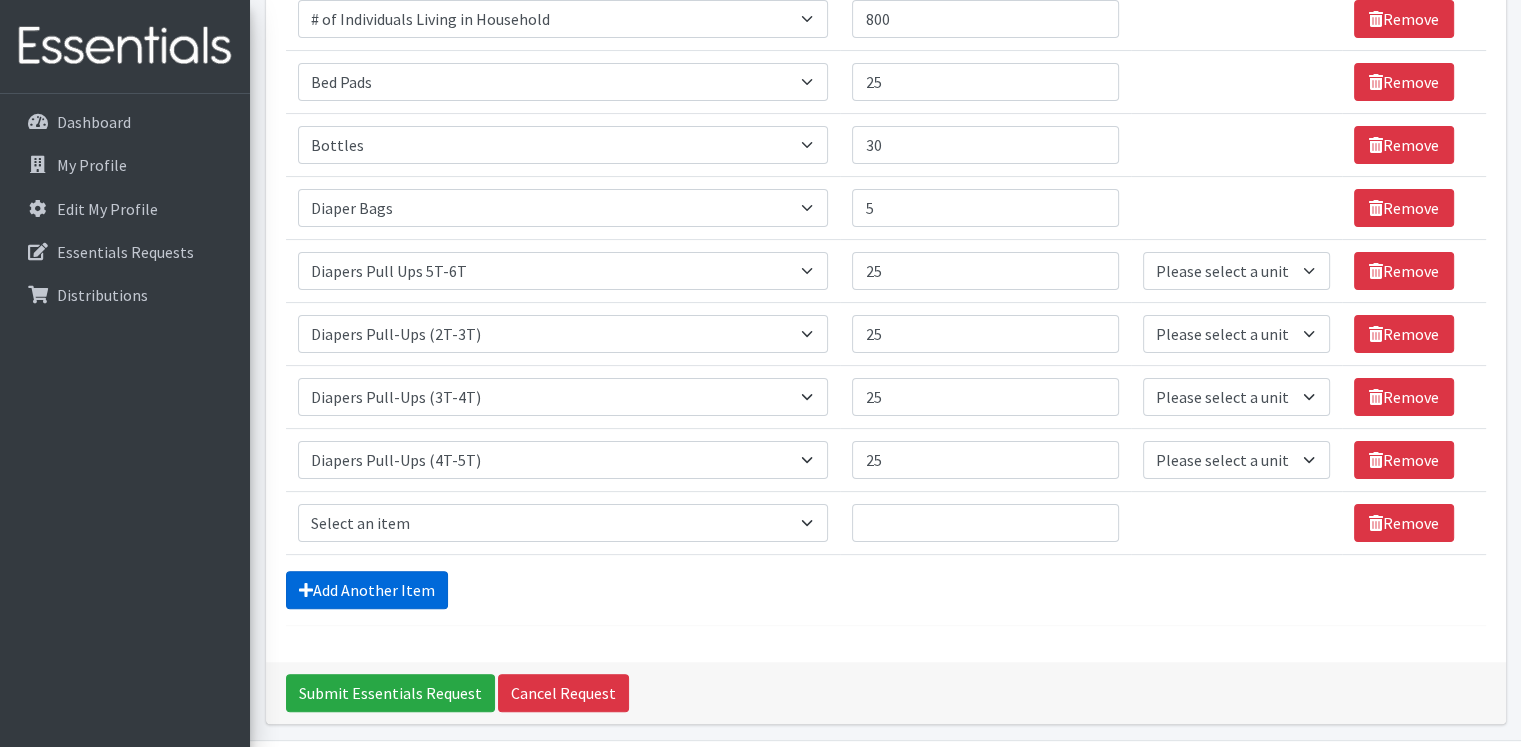 scroll, scrollTop: 449, scrollLeft: 0, axis: vertical 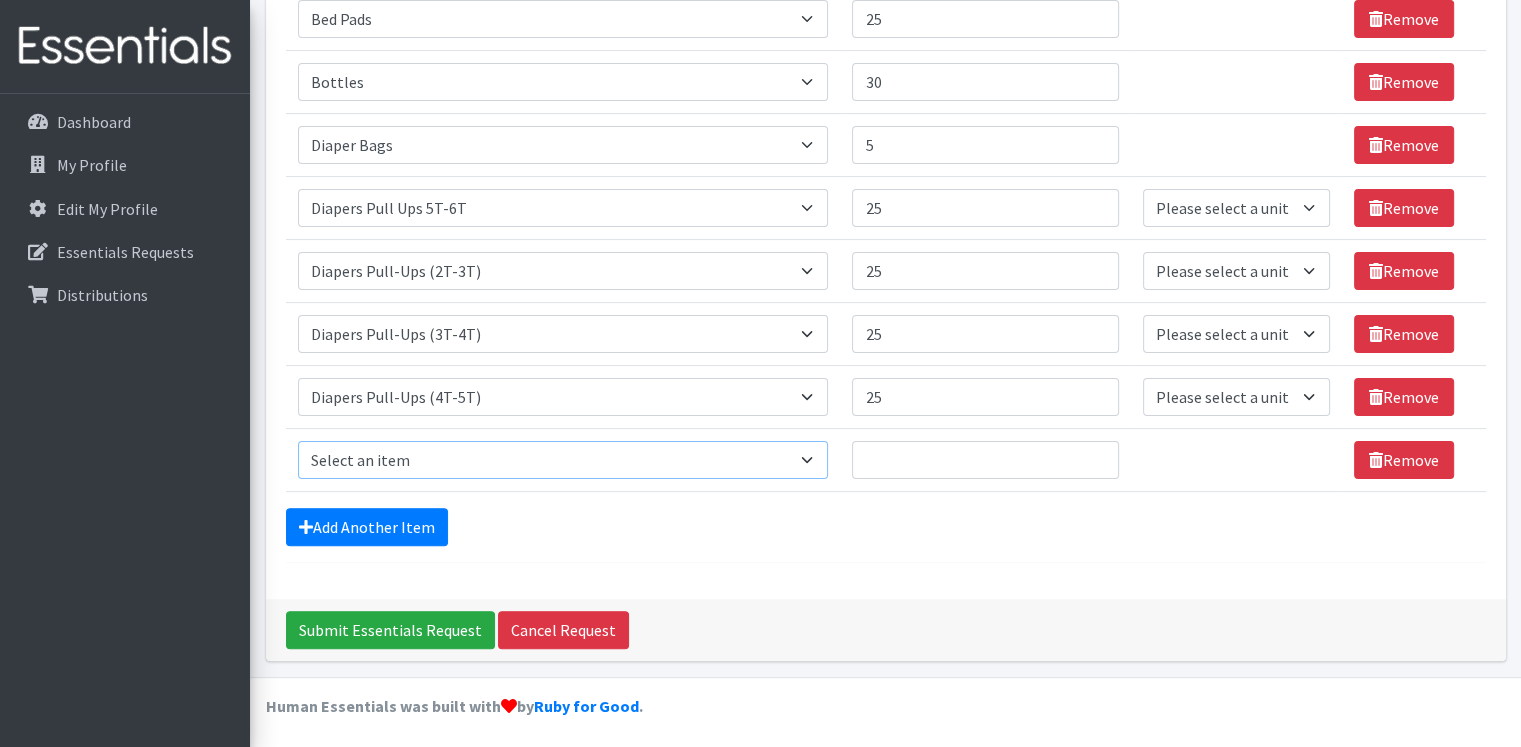 click on "Select an item
# of Children this order will serve
# of Individuals Living in Household
Activity Mat
Baby Carriers
Bath Tubs
Bed Pads
Bibs
Birthday Box - Boy
Birthday Box - Girl
Blankets/Swaddlers/Sleepsacks
Books
Bottles
Breast Pump
Bundle Me's
Car Seat - 3in1 up to 80 lbs.
Car Seat - Infant up to 22lbs. w/ handle
Clothing Boys Spring/Summer 0-6 Months
Clothing Boys Spring/Summer 12-18 Months
Clothing Boys Spring/Summer 18-24 Months
Clothing Boys Spring/Summer 2T
Clothing Boys Spring/Summer 3T
Clothing Boys Spring/Summer 4T
Clothing Boys Spring/Summer 5T
Clothing Boys Spring/Summer 6-12 Months
Clothing Boys Spring/Summer Premie/NB
Clothing Girls Fall/Winter 6-12 Months
Clothing Girls Spring/Summer 0-6 Months
Clothing Girls Spring/Summer 12-18 Months
Clothing Girls Spring/Summer 18-24 Months
Clothing Girls Spring/Summer 2T
Clothing Girls Spring/Summer 3T
Clothing Girls Spring/Summer 4T
Clothing Girls Spring/Summer 5T
Diaper Bags" at bounding box center [563, 460] 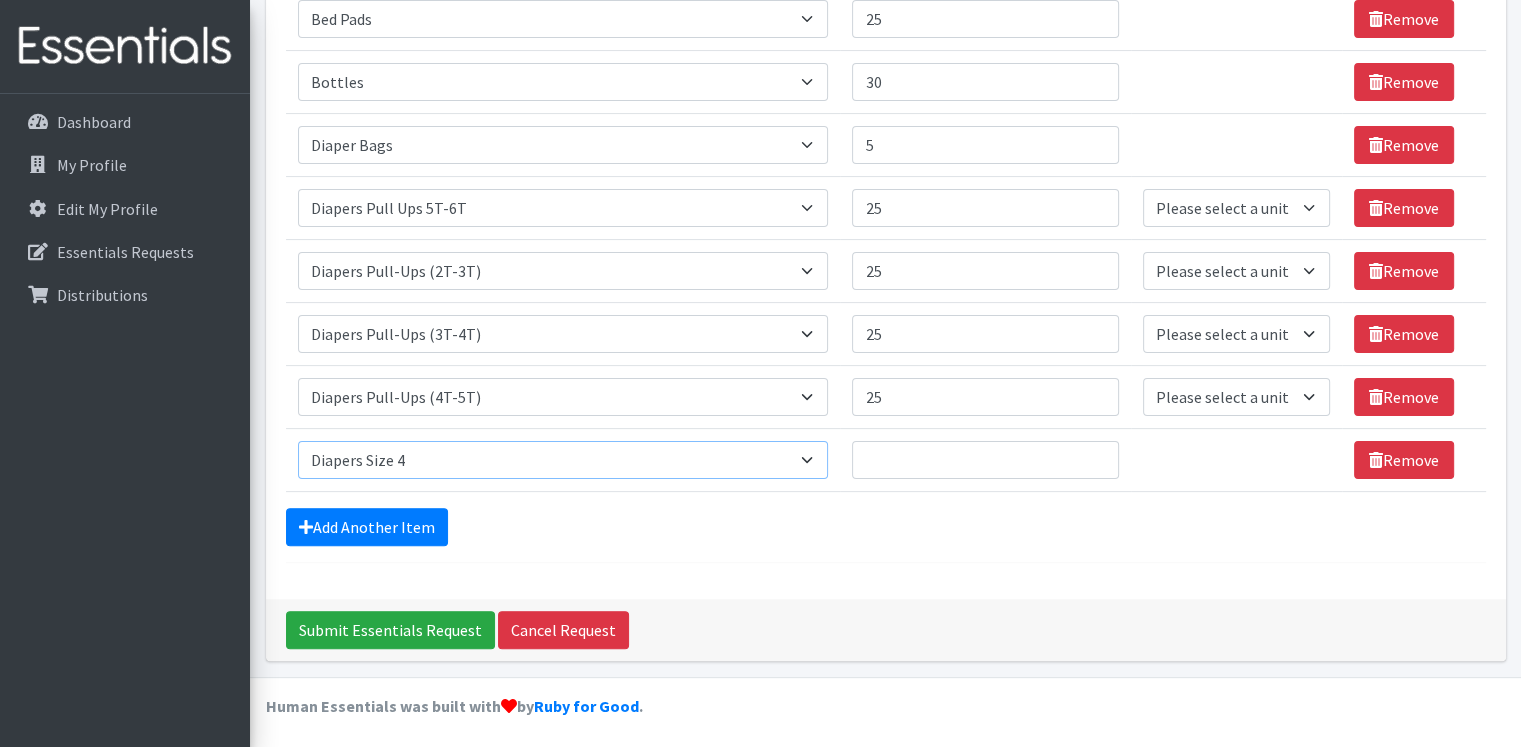 click on "Select an item
# of Children this order will serve
# of Individuals Living in Household
Activity Mat
Baby Carriers
Bath Tubs
Bed Pads
Bibs
Birthday Box - Boy
Birthday Box - Girl
Blankets/Swaddlers/Sleepsacks
Books
Bottles
Breast Pump
Bundle Me's
Car Seat - 3in1 up to 80 lbs.
Car Seat - Infant up to 22lbs. w/ handle
Clothing Boys Spring/Summer 0-6 Months
Clothing Boys Spring/Summer 12-18 Months
Clothing Boys Spring/Summer 18-24 Months
Clothing Boys Spring/Summer 2T
Clothing Boys Spring/Summer 3T
Clothing Boys Spring/Summer 4T
Clothing Boys Spring/Summer 5T
Clothing Boys Spring/Summer 6-12 Months
Clothing Boys Spring/Summer Premie/NB
Clothing Girls Fall/Winter 6-12 Months
Clothing Girls Spring/Summer 0-6 Months
Clothing Girls Spring/Summer 12-18 Months
Clothing Girls Spring/Summer 18-24 Months
Clothing Girls Spring/Summer 2T
Clothing Girls Spring/Summer 3T
Clothing Girls Spring/Summer 4T
Clothing Girls Spring/Summer 5T
Diaper Bags" at bounding box center (563, 460) 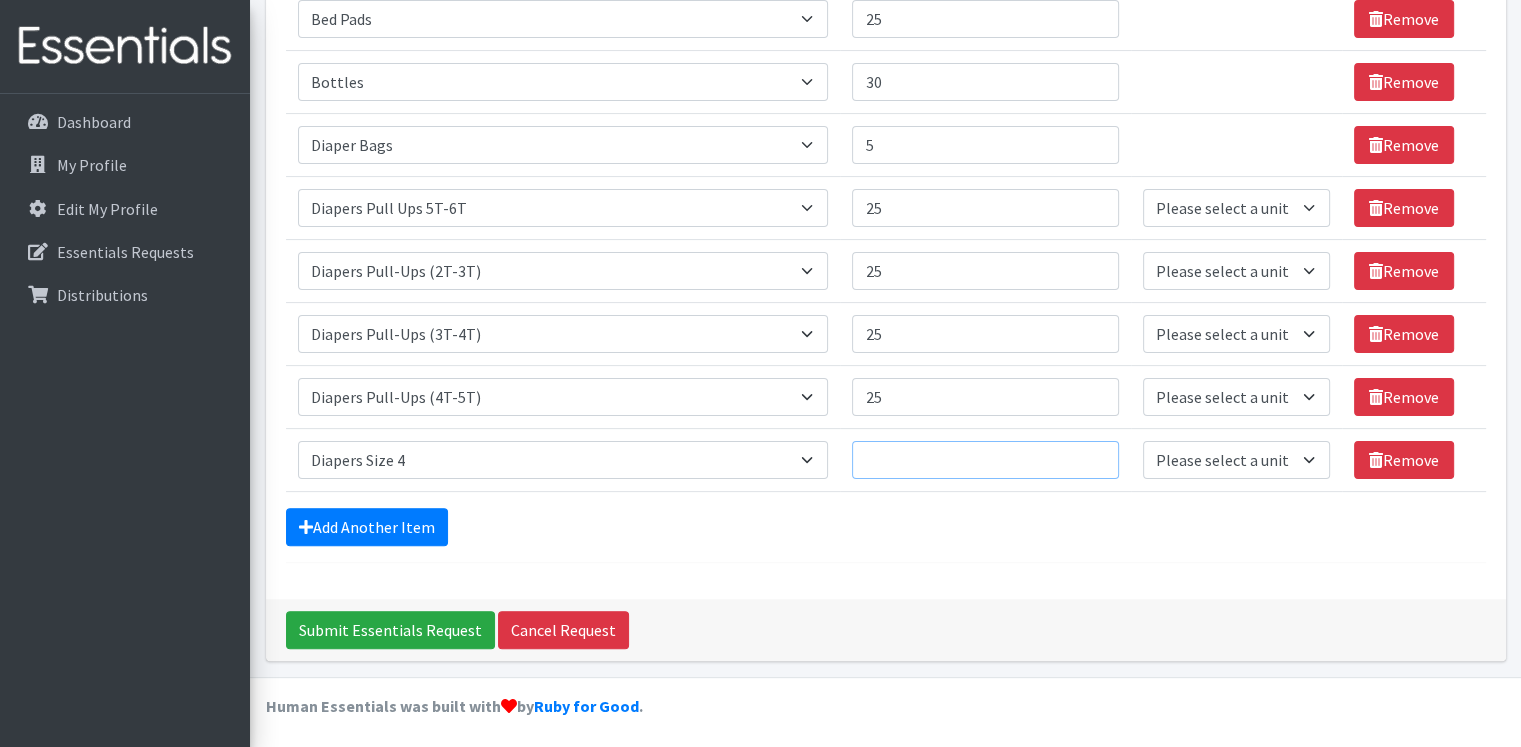 click on "Quantity" at bounding box center (985, 460) 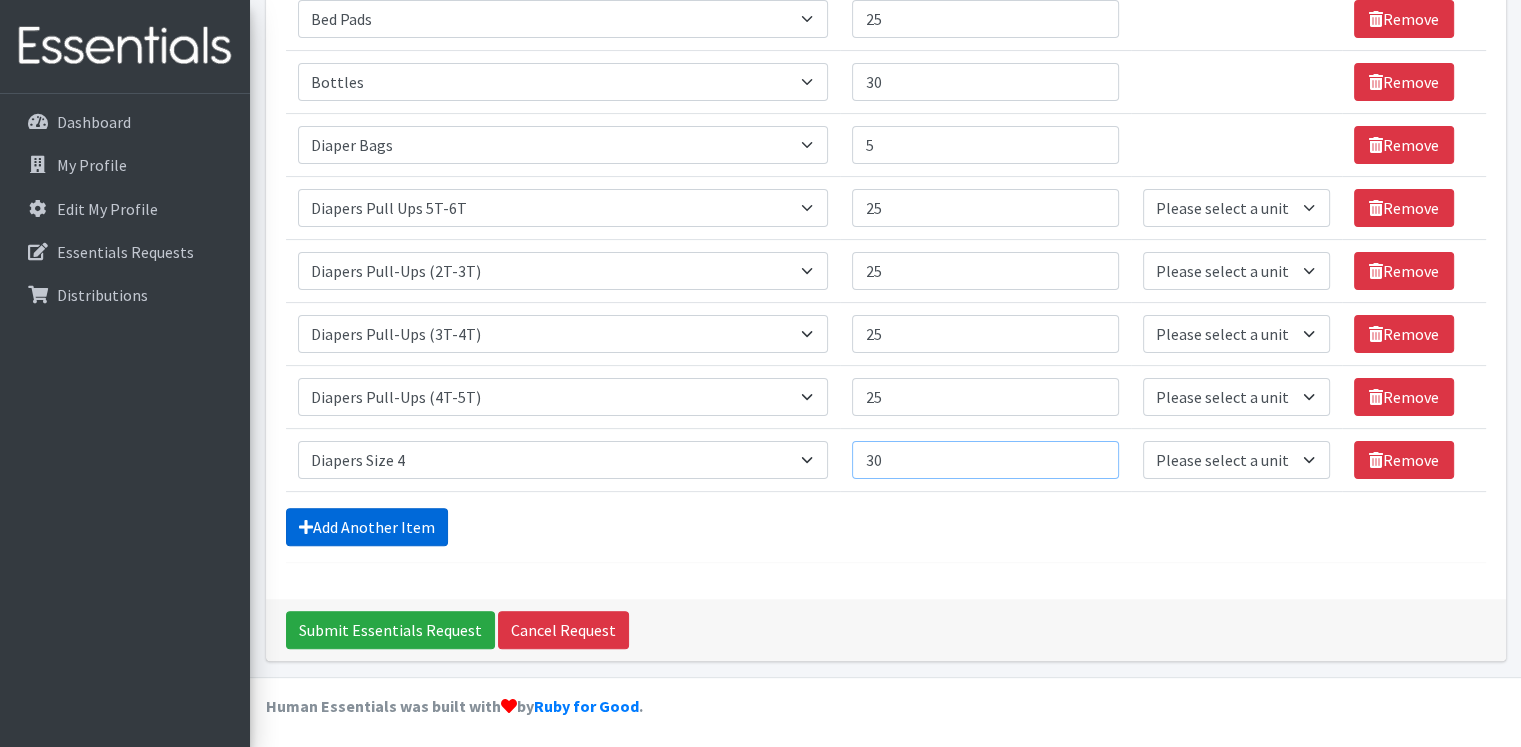 type on "30" 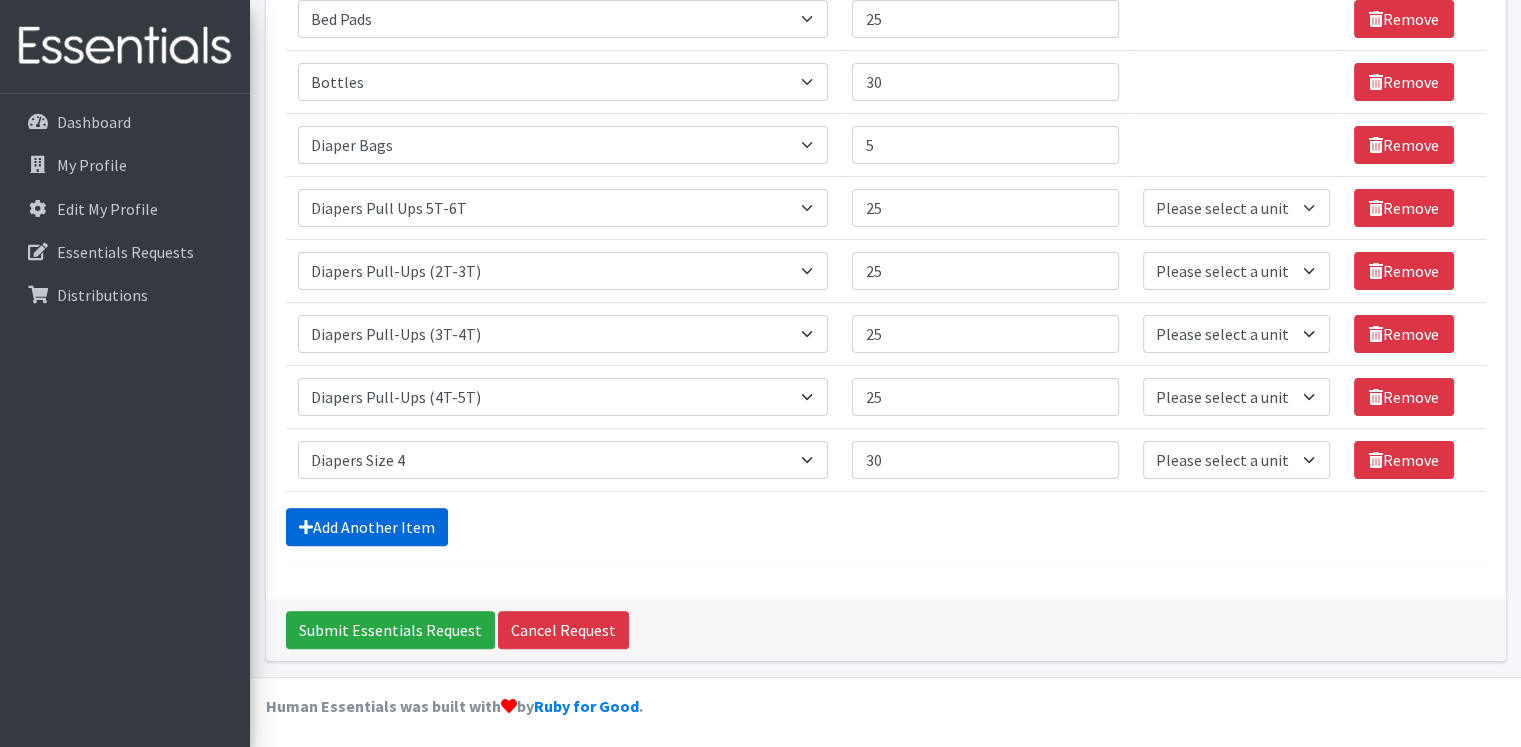click on "Add Another Item" at bounding box center [367, 527] 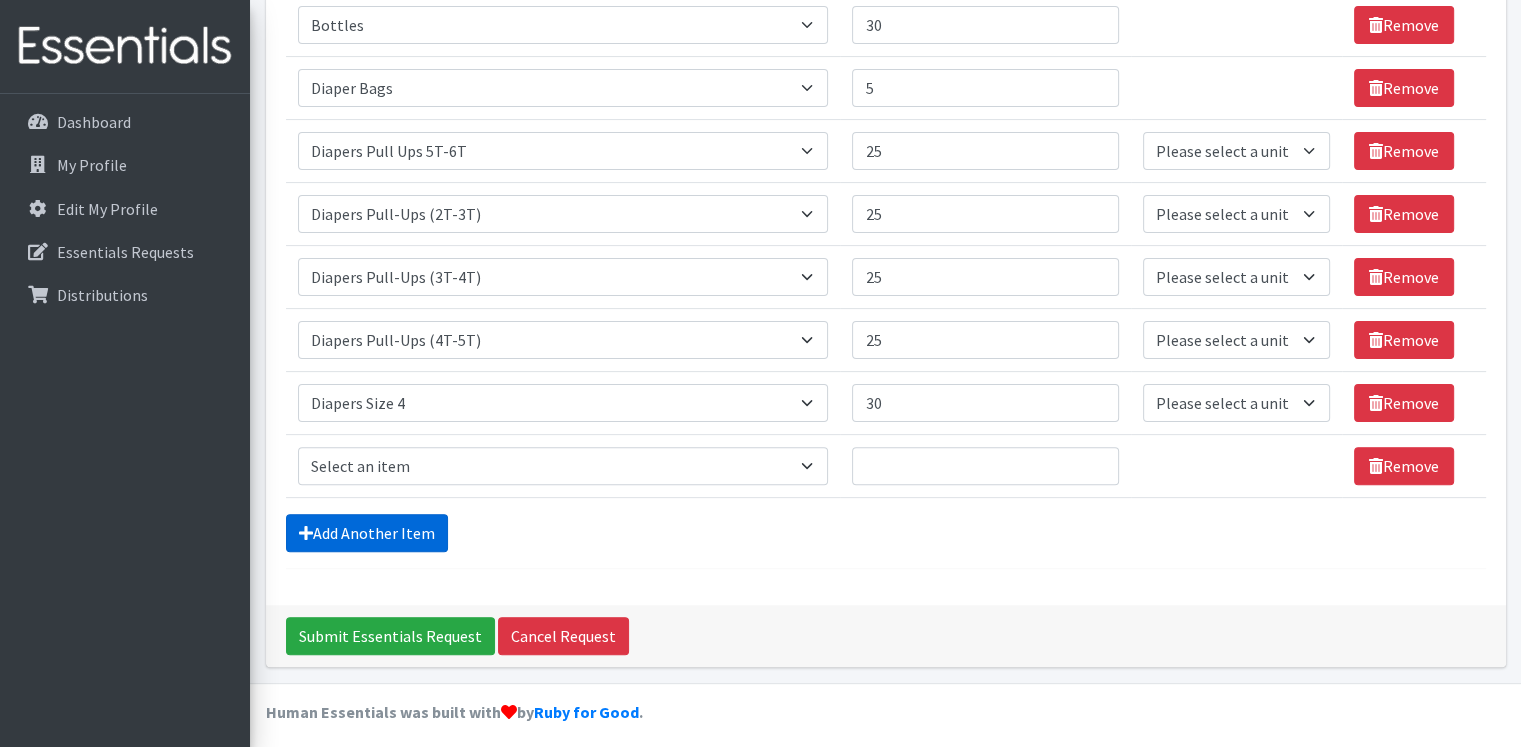 scroll, scrollTop: 512, scrollLeft: 0, axis: vertical 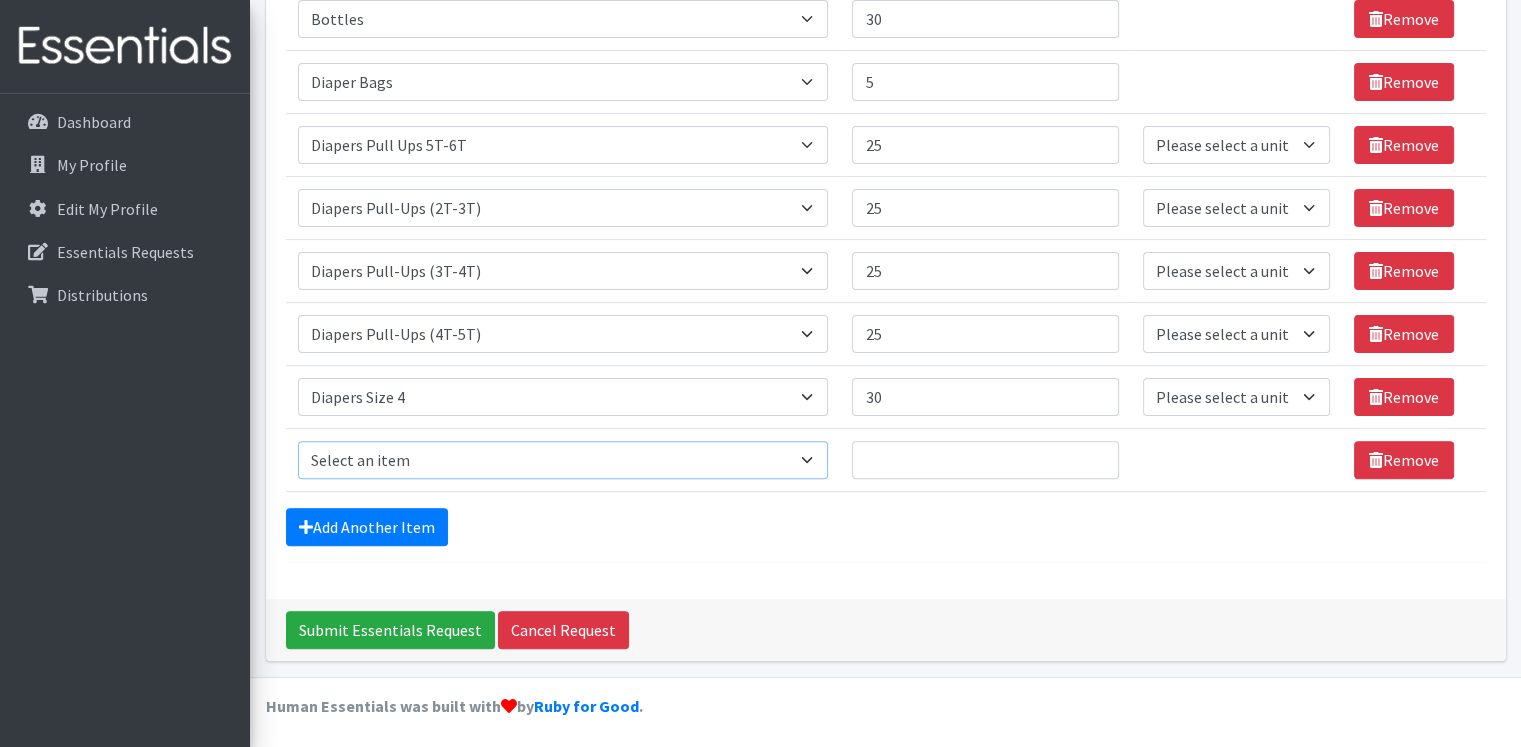 click on "Select an item
# of Children this order will serve
# of Individuals Living in Household
Activity Mat
Baby Carriers
Bath Tubs
Bed Pads
Bibs
Birthday Box - Boy
Birthday Box - Girl
Blankets/Swaddlers/Sleepsacks
Books
Bottles
Breast Pump
Bundle Me's
Car Seat - 3in1 up to 80 lbs.
Car Seat - Infant up to 22lbs. w/ handle
Clothing Boys Spring/Summer 0-6 Months
Clothing Boys Spring/Summer 12-18 Months
Clothing Boys Spring/Summer 18-24 Months
Clothing Boys Spring/Summer 2T
Clothing Boys Spring/Summer 3T
Clothing Boys Spring/Summer 4T
Clothing Boys Spring/Summer 5T
Clothing Boys Spring/Summer 6-12 Months
Clothing Boys Spring/Summer Premie/NB
Clothing Girls Fall/Winter 6-12 Months
Clothing Girls Spring/Summer 0-6 Months
Clothing Girls Spring/Summer 12-18 Months
Clothing Girls Spring/Summer 18-24 Months
Clothing Girls Spring/Summer 2T
Clothing Girls Spring/Summer 3T
Clothing Girls Spring/Summer 4T
Clothing Girls Spring/Summer 5T
Diaper Bags" at bounding box center [563, 460] 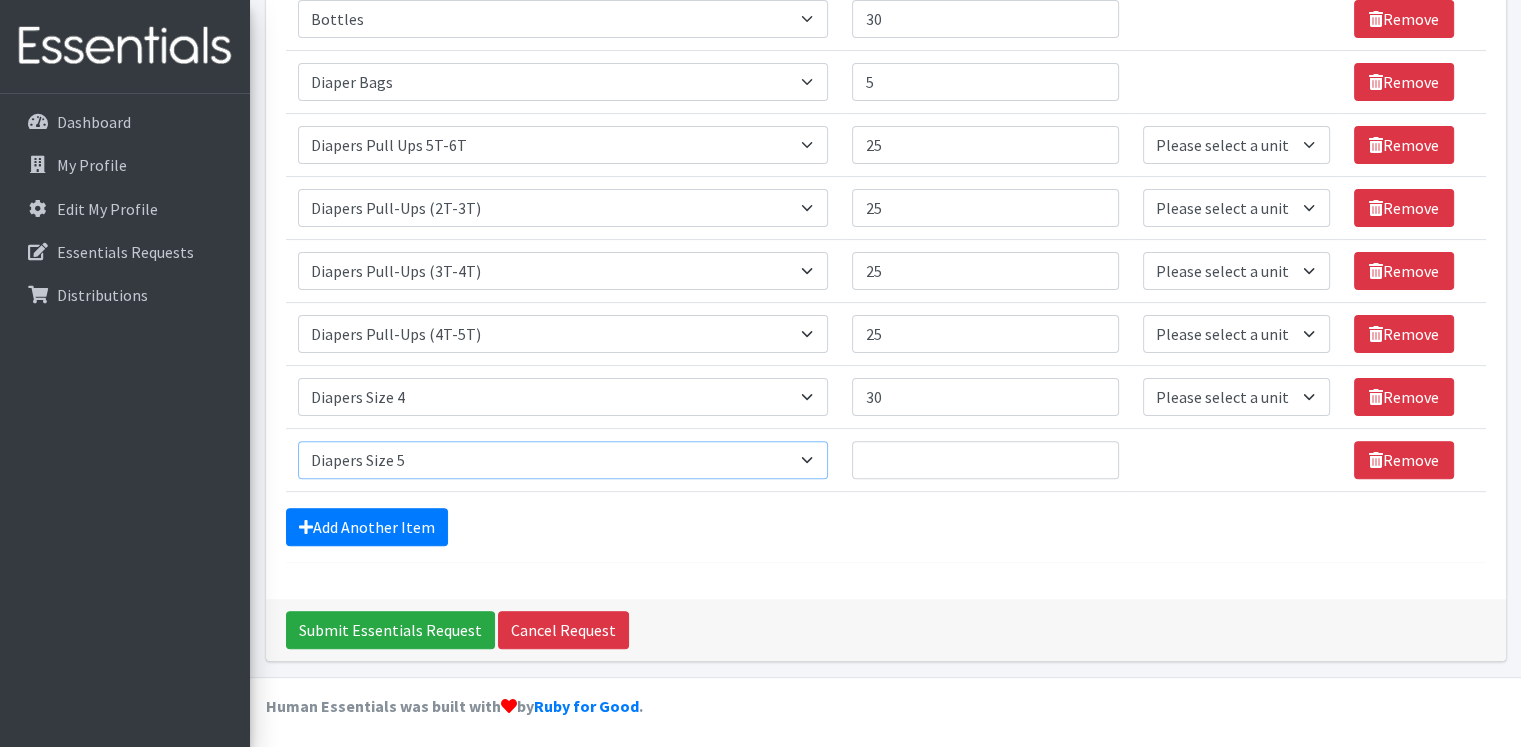click on "Select an item
# of Children this order will serve
# of Individuals Living in Household
Activity Mat
Baby Carriers
Bath Tubs
Bed Pads
Bibs
Birthday Box - Boy
Birthday Box - Girl
Blankets/Swaddlers/Sleepsacks
Books
Bottles
Breast Pump
Bundle Me's
Car Seat - 3in1 up to 80 lbs.
Car Seat - Infant up to 22lbs. w/ handle
Clothing Boys Spring/Summer 0-6 Months
Clothing Boys Spring/Summer 12-18 Months
Clothing Boys Spring/Summer 18-24 Months
Clothing Boys Spring/Summer 2T
Clothing Boys Spring/Summer 3T
Clothing Boys Spring/Summer 4T
Clothing Boys Spring/Summer 5T
Clothing Boys Spring/Summer 6-12 Months
Clothing Boys Spring/Summer Premie/NB
Clothing Girls Fall/Winter 6-12 Months
Clothing Girls Spring/Summer 0-6 Months
Clothing Girls Spring/Summer 12-18 Months
Clothing Girls Spring/Summer 18-24 Months
Clothing Girls Spring/Summer 2T
Clothing Girls Spring/Summer 3T
Clothing Girls Spring/Summer 4T
Clothing Girls Spring/Summer 5T
Diaper Bags" at bounding box center (563, 460) 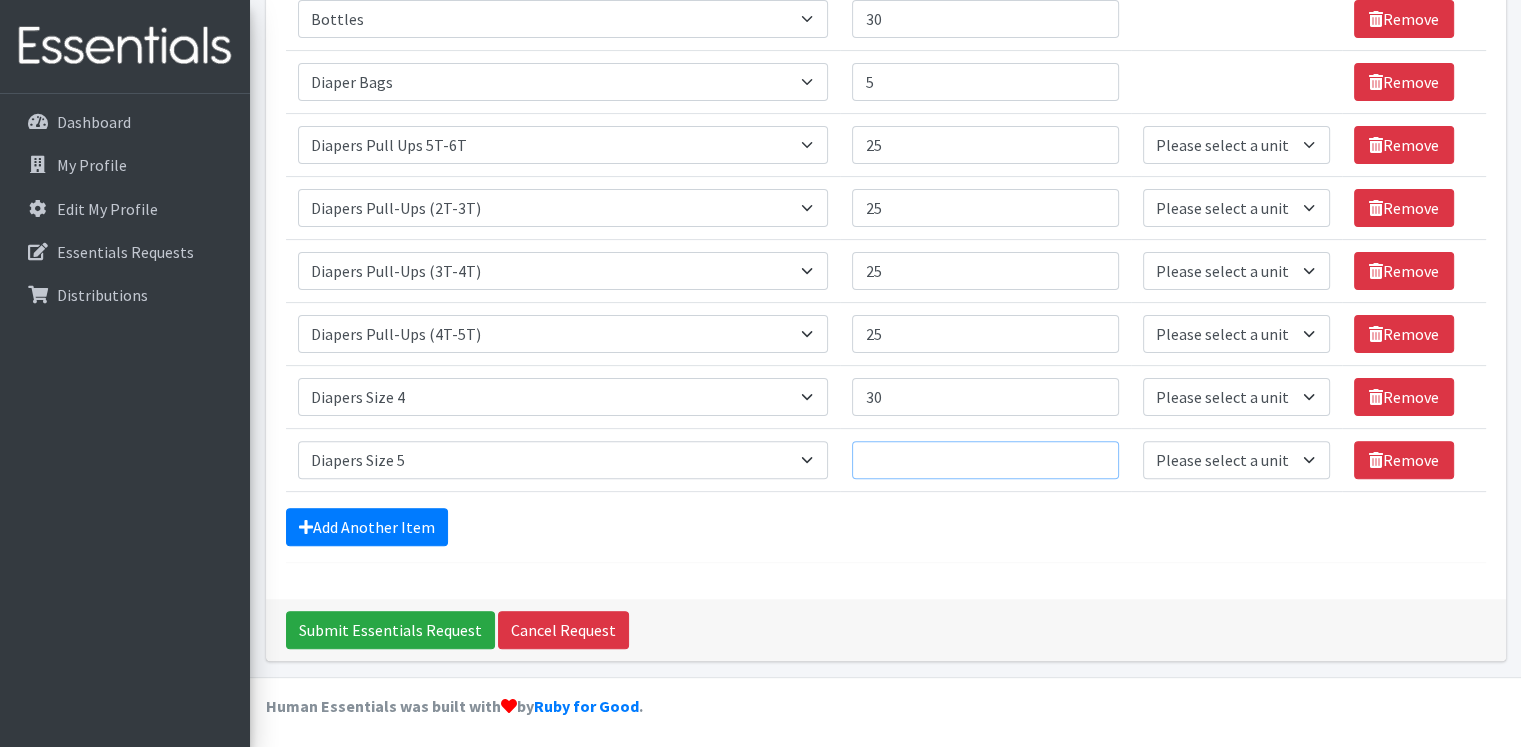 click on "Quantity" at bounding box center (985, 460) 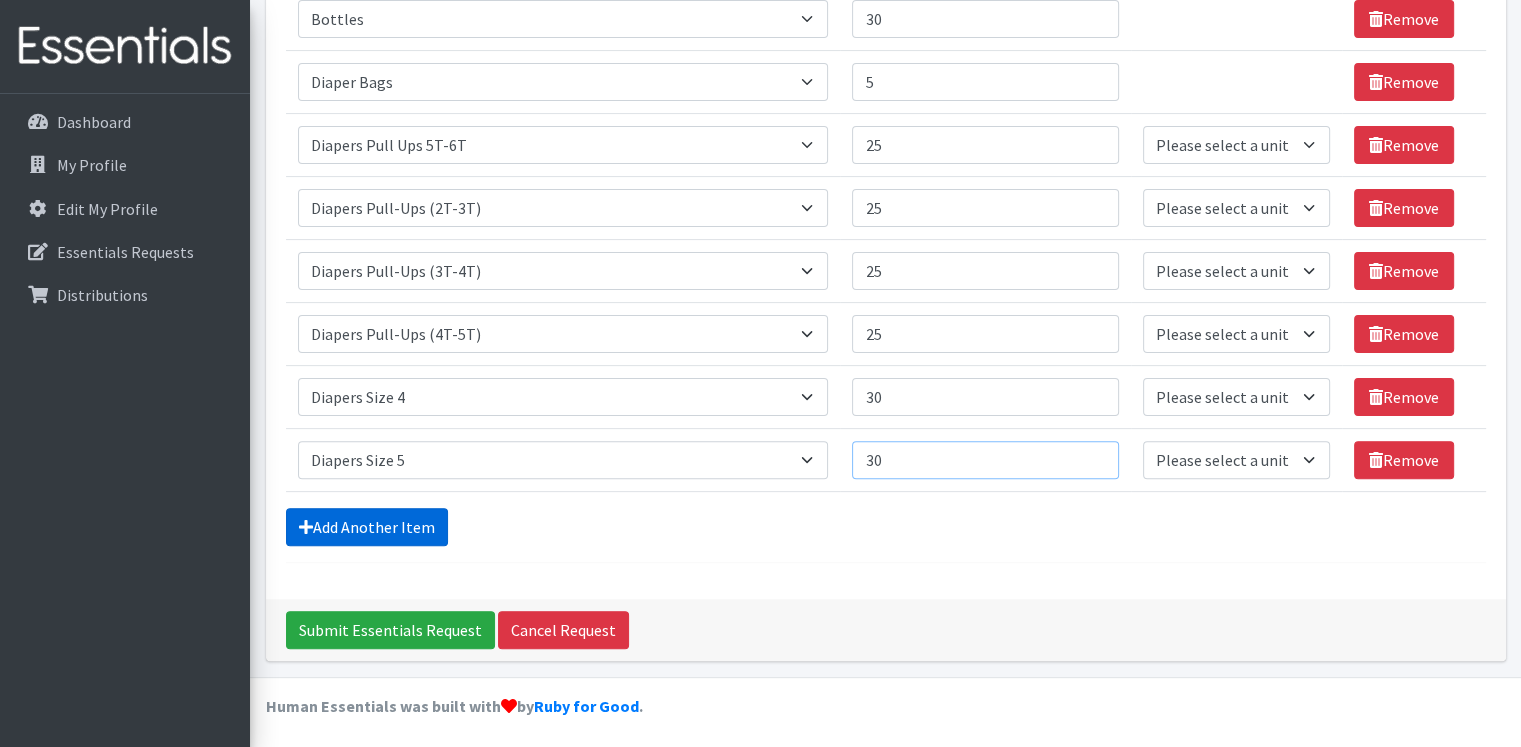 type on "30" 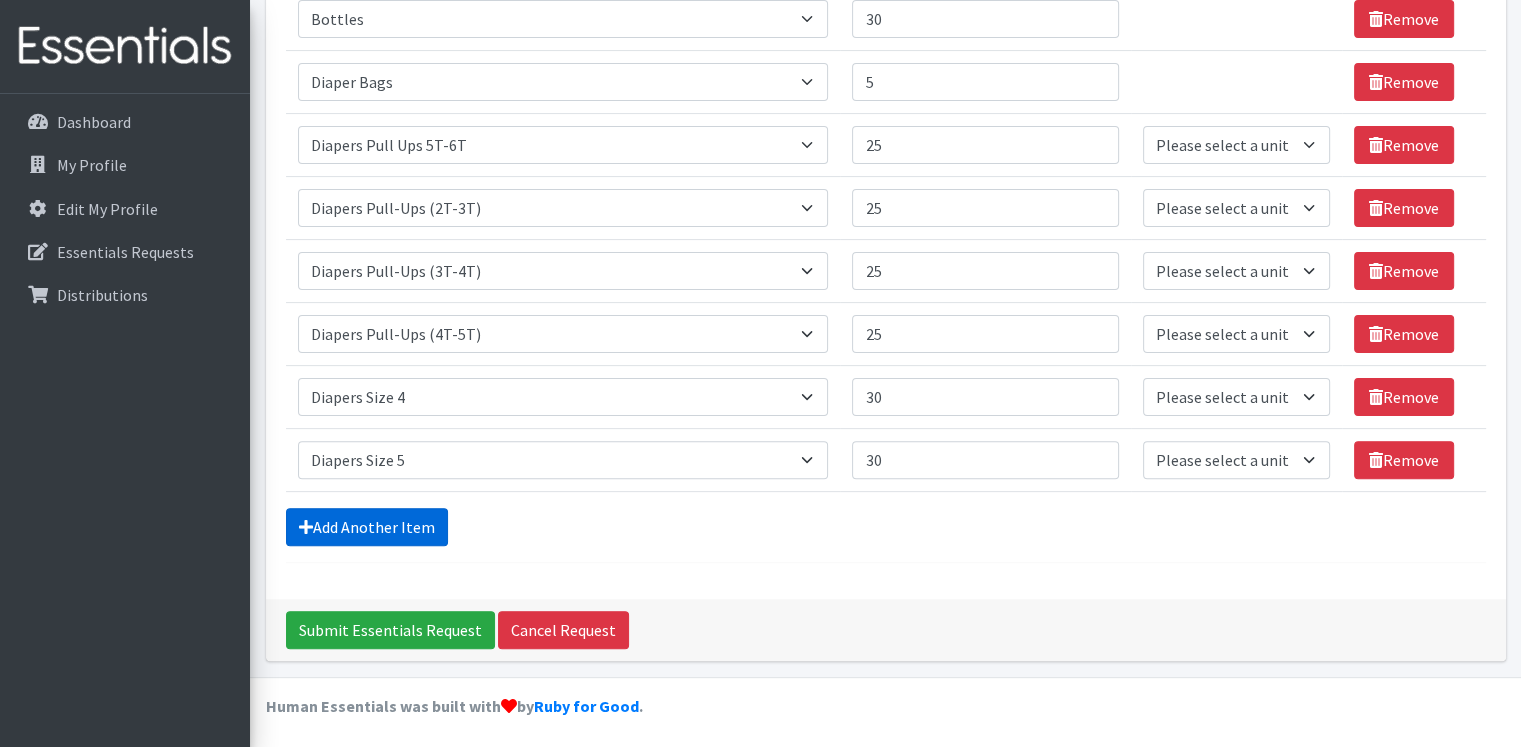 click on "Add Another Item" at bounding box center [367, 527] 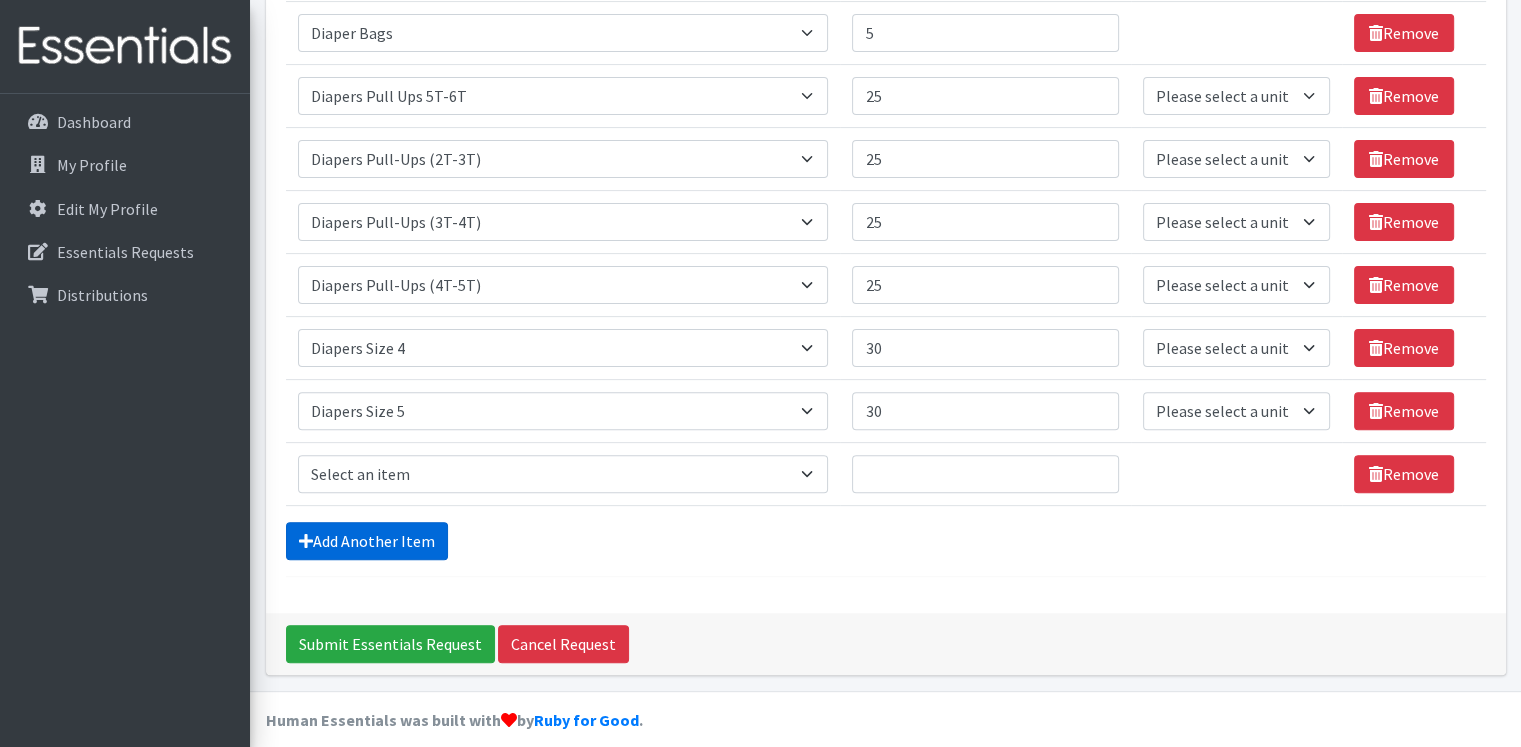 scroll, scrollTop: 575, scrollLeft: 0, axis: vertical 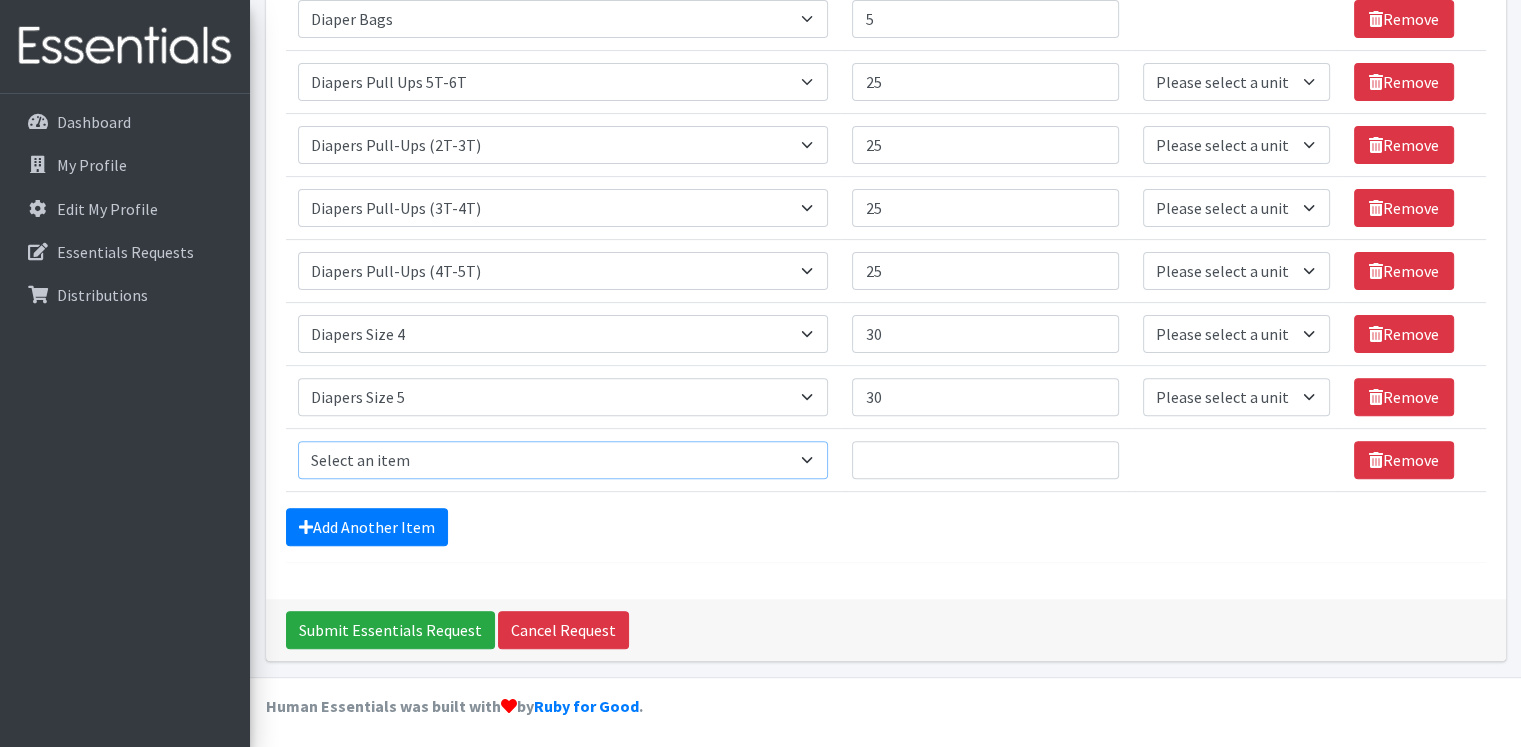 click on "Select an item
# of Children this order will serve
# of Individuals Living in Household
Activity Mat
Baby Carriers
Bath Tubs
Bed Pads
Bibs
Birthday Box - Boy
Birthday Box - Girl
Blankets/Swaddlers/Sleepsacks
Books
Bottles
Breast Pump
Bundle Me's
Car Seat - 3in1 up to 80 lbs.
Car Seat - Infant up to 22lbs. w/ handle
Clothing Boys Spring/Summer 0-6 Months
Clothing Boys Spring/Summer 12-18 Months
Clothing Boys Spring/Summer 18-24 Months
Clothing Boys Spring/Summer 2T
Clothing Boys Spring/Summer 3T
Clothing Boys Spring/Summer 4T
Clothing Boys Spring/Summer 5T
Clothing Boys Spring/Summer 6-12 Months
Clothing Boys Spring/Summer Premie/NB
Clothing Girls Fall/Winter 6-12 Months
Clothing Girls Spring/Summer 0-6 Months
Clothing Girls Spring/Summer 12-18 Months
Clothing Girls Spring/Summer 18-24 Months
Clothing Girls Spring/Summer 2T
Clothing Girls Spring/Summer 3T
Clothing Girls Spring/Summer 4T
Clothing Girls Spring/Summer 5T
Diaper Bags" at bounding box center (563, 460) 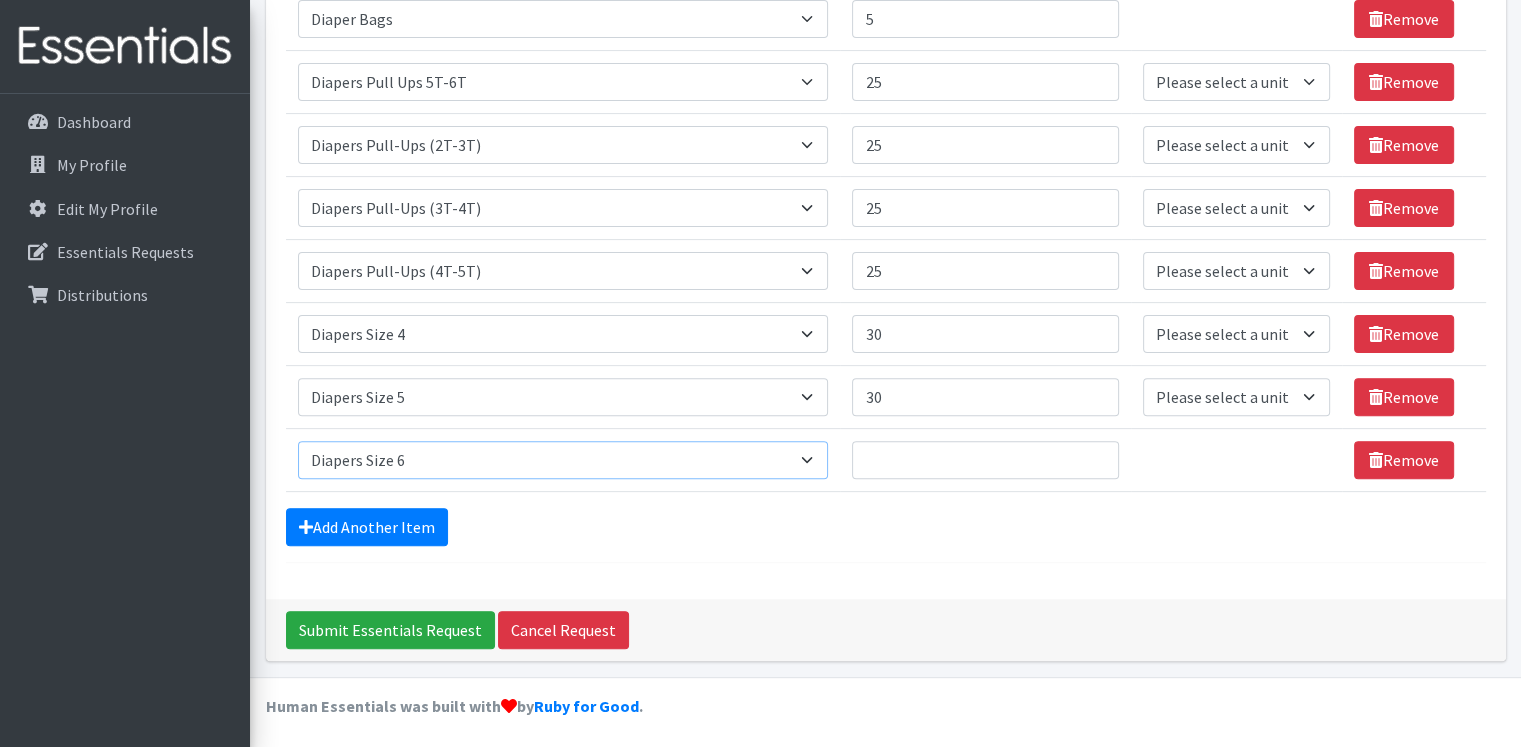 click on "Select an item
# of Children this order will serve
# of Individuals Living in Household
Activity Mat
Baby Carriers
Bath Tubs
Bed Pads
Bibs
Birthday Box - Boy
Birthday Box - Girl
Blankets/Swaddlers/Sleepsacks
Books
Bottles
Breast Pump
Bundle Me's
Car Seat - 3in1 up to 80 lbs.
Car Seat - Infant up to 22lbs. w/ handle
Clothing Boys Spring/Summer 0-6 Months
Clothing Boys Spring/Summer 12-18 Months
Clothing Boys Spring/Summer 18-24 Months
Clothing Boys Spring/Summer 2T
Clothing Boys Spring/Summer 3T
Clothing Boys Spring/Summer 4T
Clothing Boys Spring/Summer 5T
Clothing Boys Spring/Summer 6-12 Months
Clothing Boys Spring/Summer Premie/NB
Clothing Girls Fall/Winter 6-12 Months
Clothing Girls Spring/Summer 0-6 Months
Clothing Girls Spring/Summer 12-18 Months
Clothing Girls Spring/Summer 18-24 Months
Clothing Girls Spring/Summer 2T
Clothing Girls Spring/Summer 3T
Clothing Girls Spring/Summer 4T
Clothing Girls Spring/Summer 5T
Diaper Bags" at bounding box center [563, 460] 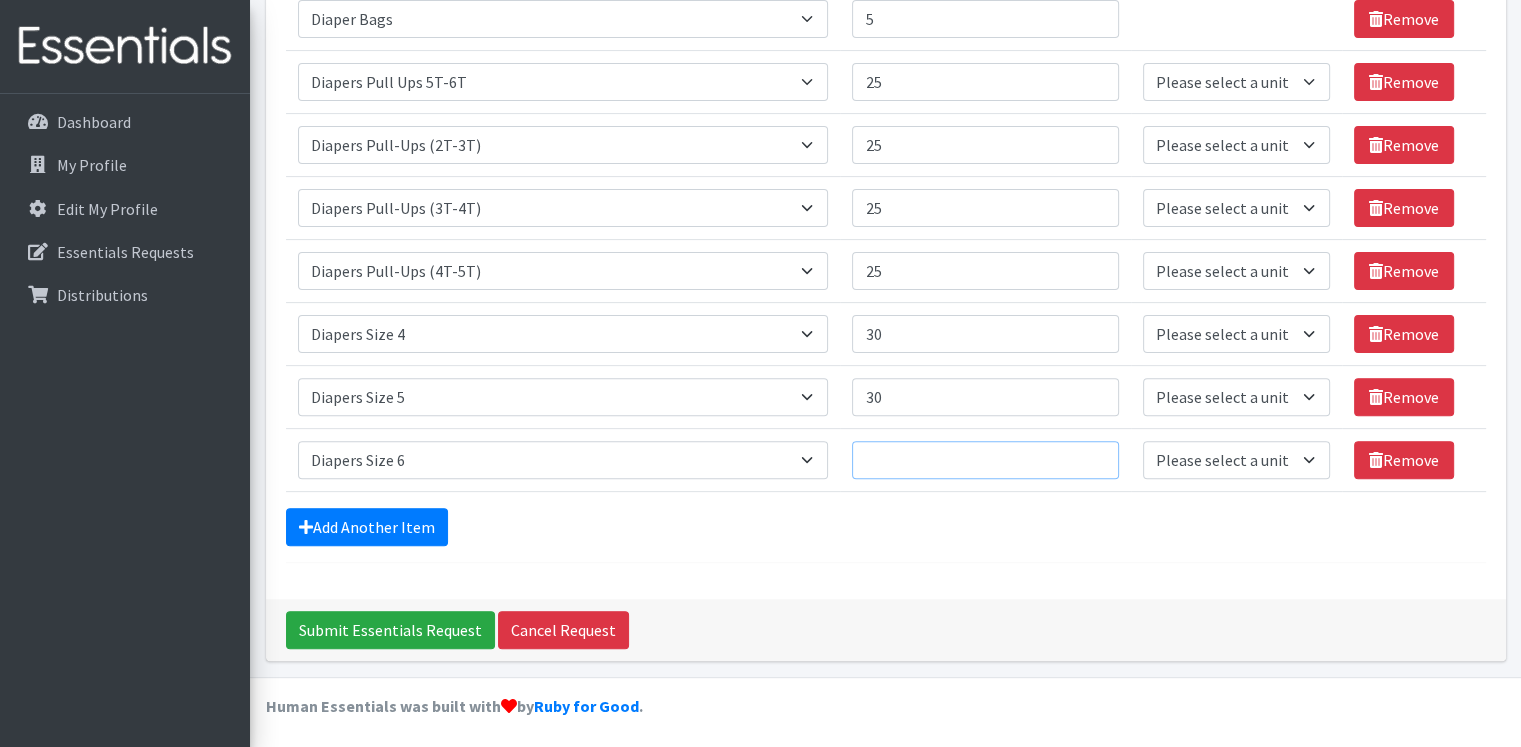 click on "Quantity" at bounding box center [985, 460] 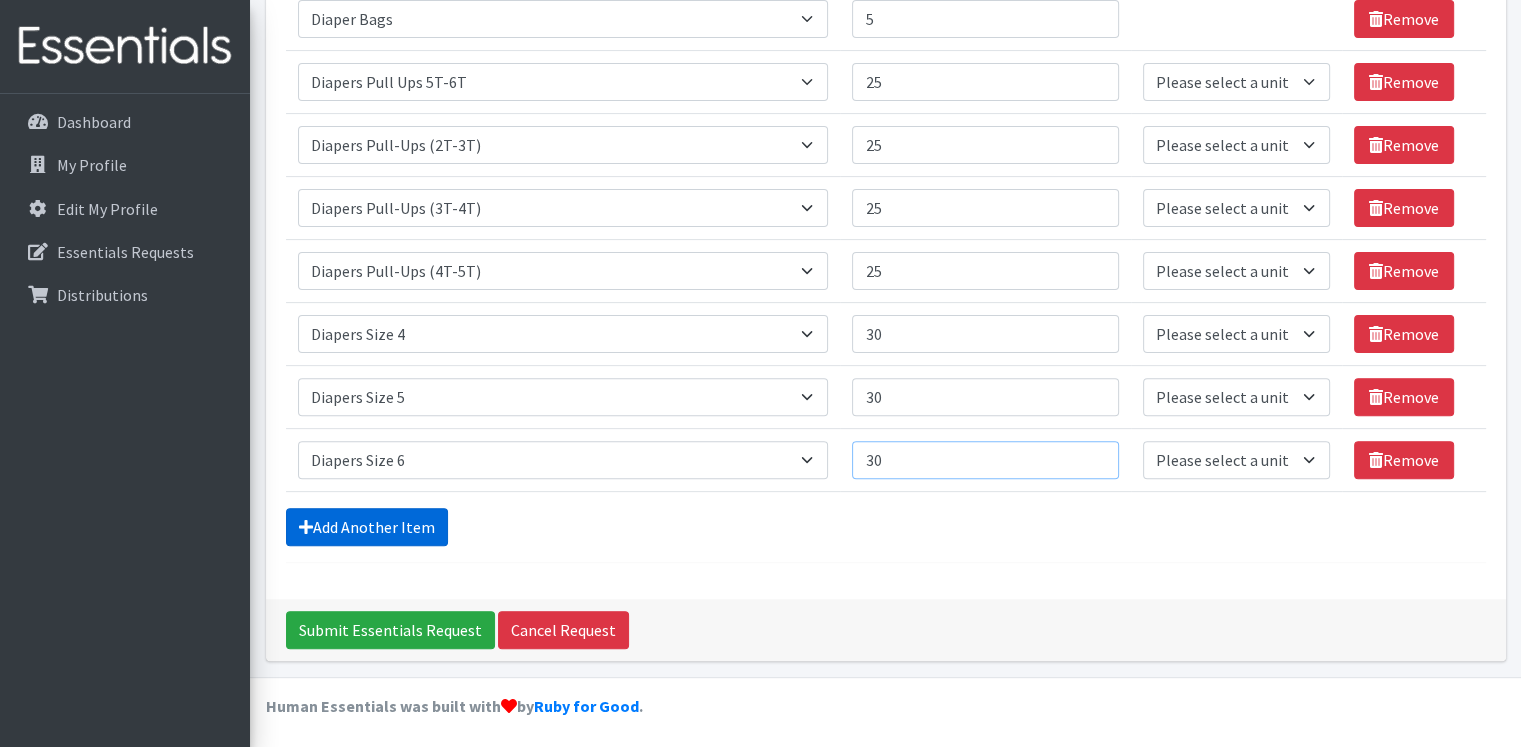 type on "30" 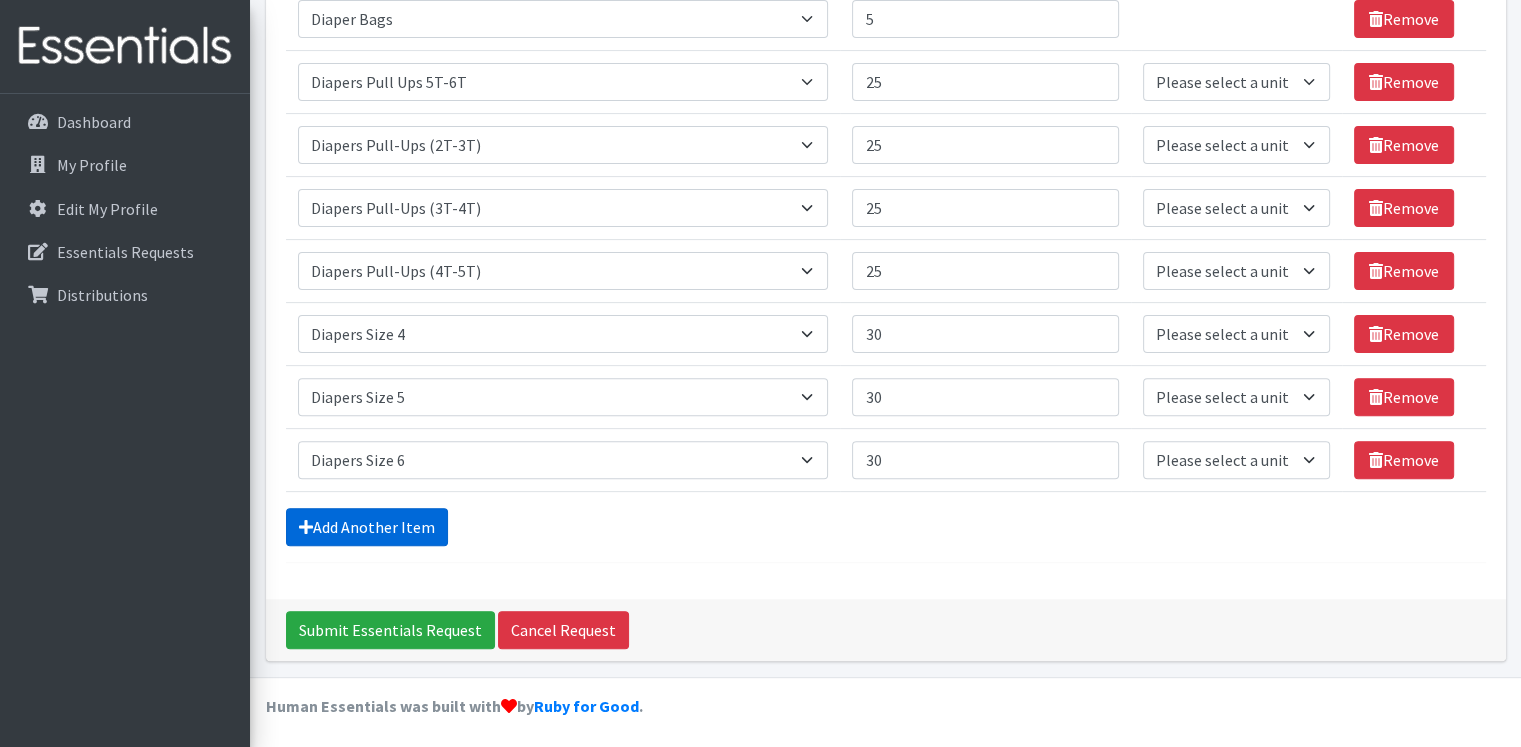 click on "Add Another Item" at bounding box center (367, 527) 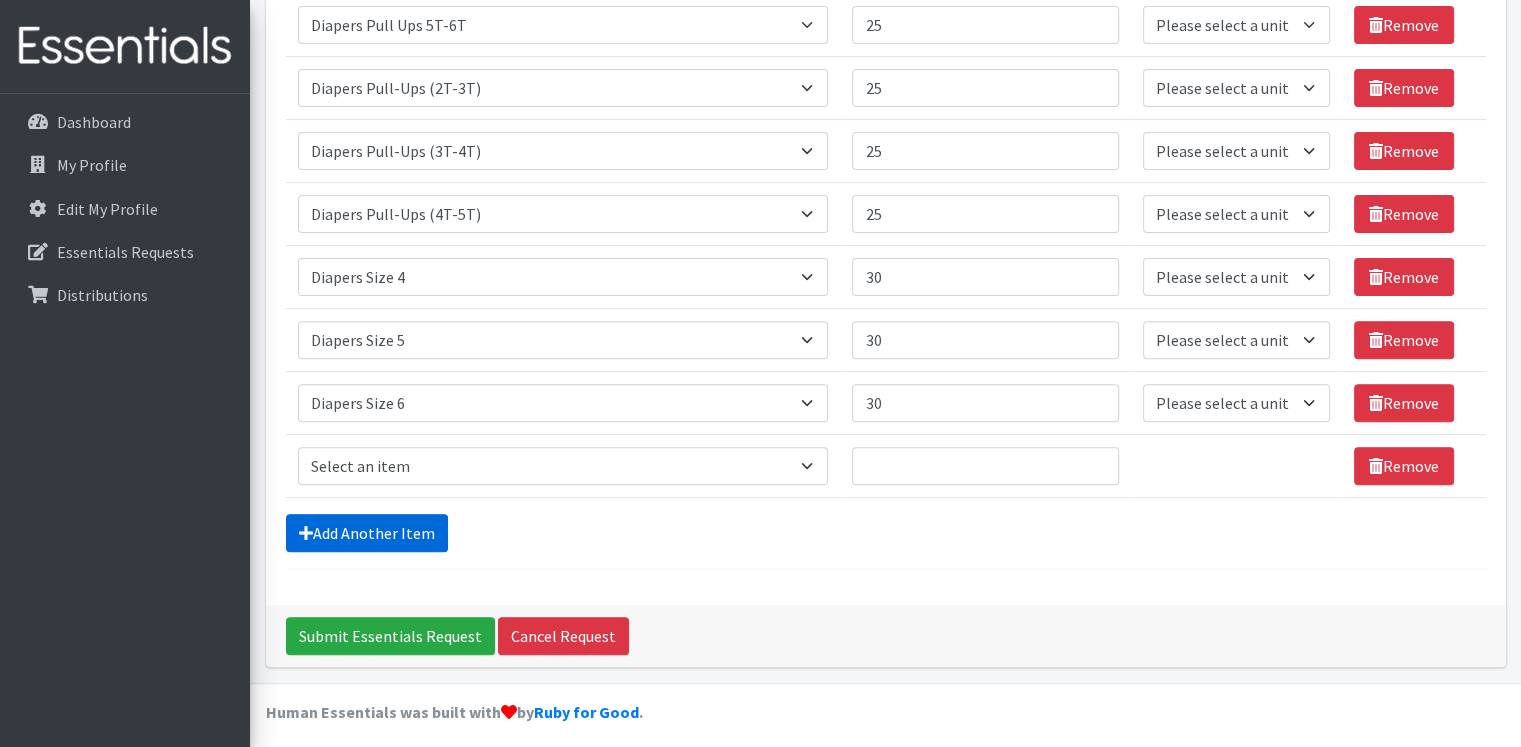 scroll, scrollTop: 637, scrollLeft: 0, axis: vertical 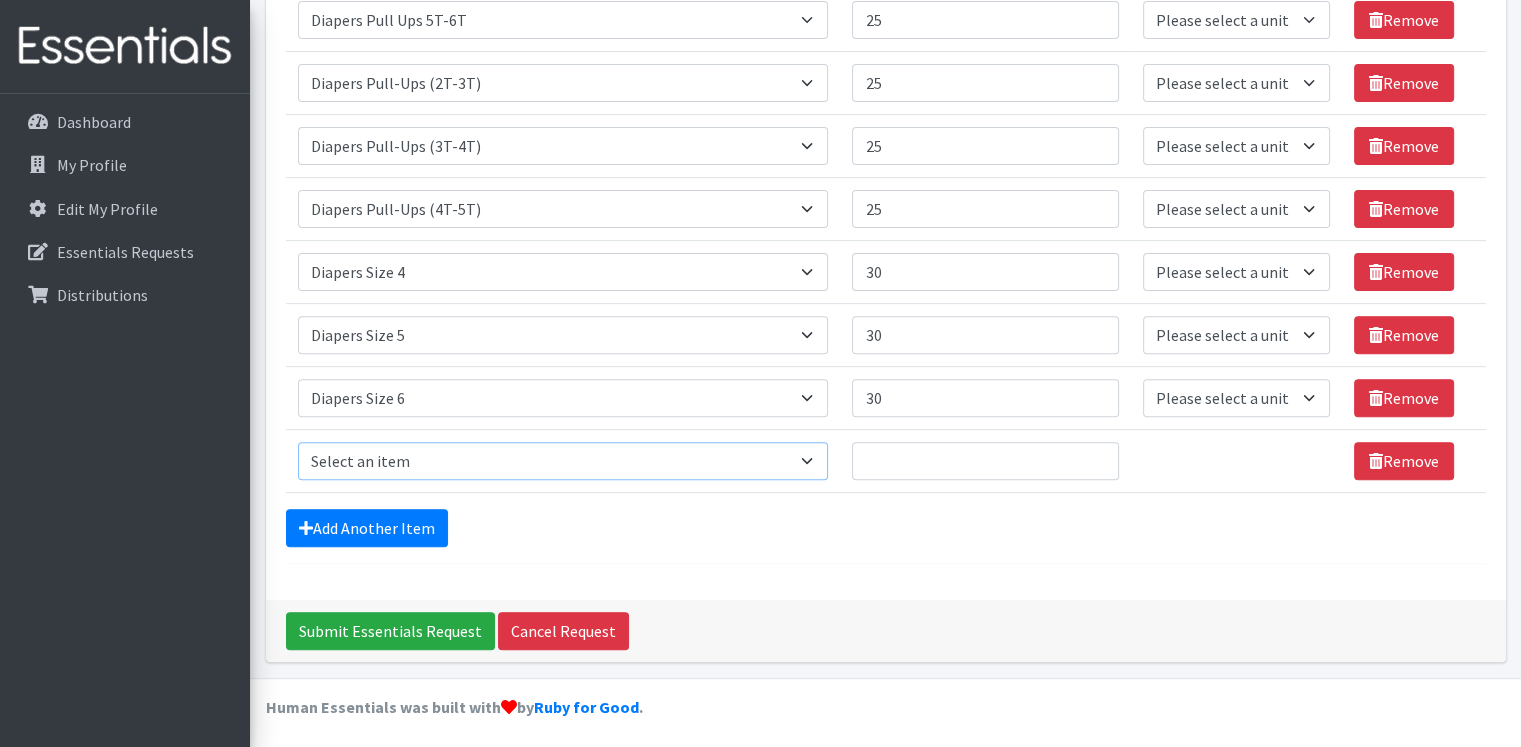 click on "Select an item
# of Children this order will serve
# of Individuals Living in Household
Activity Mat
Baby Carriers
Bath Tubs
Bed Pads
Bibs
Birthday Box - Boy
Birthday Box - Girl
Blankets/Swaddlers/Sleepsacks
Books
Bottles
Breast Pump
Bundle Me's
Car Seat - 3in1 up to 80 lbs.
Car Seat - Infant up to 22lbs. w/ handle
Clothing Boys Spring/Summer 0-6 Months
Clothing Boys Spring/Summer 12-18 Months
Clothing Boys Spring/Summer 18-24 Months
Clothing Boys Spring/Summer 2T
Clothing Boys Spring/Summer 3T
Clothing Boys Spring/Summer 4T
Clothing Boys Spring/Summer 5T
Clothing Boys Spring/Summer 6-12 Months
Clothing Boys Spring/Summer Premie/NB
Clothing Girls Fall/Winter 6-12 Months
Clothing Girls Spring/Summer 0-6 Months
Clothing Girls Spring/Summer 12-18 Months
Clothing Girls Spring/Summer 18-24 Months
Clothing Girls Spring/Summer 2T
Clothing Girls Spring/Summer 3T
Clothing Girls Spring/Summer 4T
Clothing Girls Spring/Summer 5T
Diaper Bags" at bounding box center [563, 461] 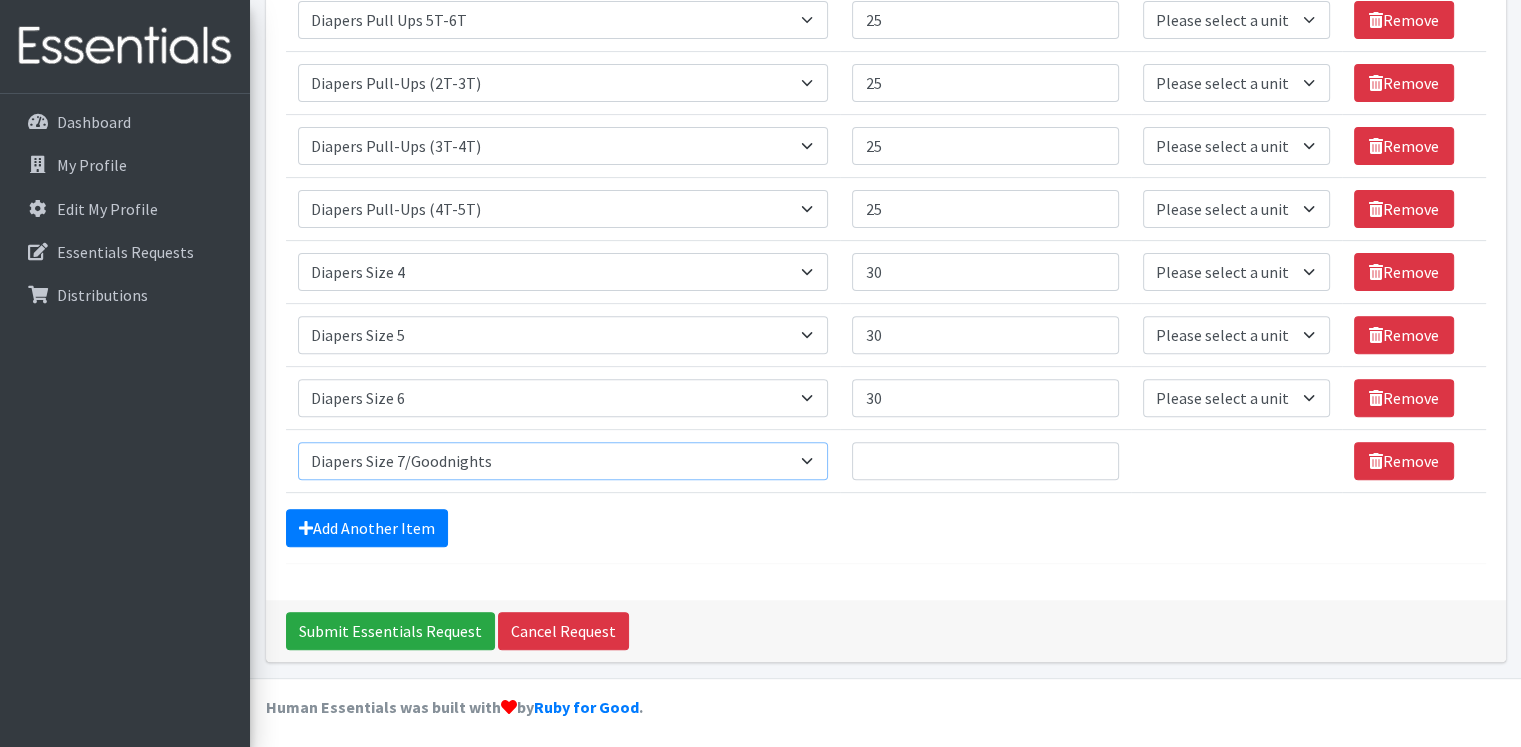 click on "Select an item
# of Children this order will serve
# of Individuals Living in Household
Activity Mat
Baby Carriers
Bath Tubs
Bed Pads
Bibs
Birthday Box - Boy
Birthday Box - Girl
Blankets/Swaddlers/Sleepsacks
Books
Bottles
Breast Pump
Bundle Me's
Car Seat - 3in1 up to 80 lbs.
Car Seat - Infant up to 22lbs. w/ handle
Clothing Boys Spring/Summer 0-6 Months
Clothing Boys Spring/Summer 12-18 Months
Clothing Boys Spring/Summer 18-24 Months
Clothing Boys Spring/Summer 2T
Clothing Boys Spring/Summer 3T
Clothing Boys Spring/Summer 4T
Clothing Boys Spring/Summer 5T
Clothing Boys Spring/Summer 6-12 Months
Clothing Boys Spring/Summer Premie/NB
Clothing Girls Fall/Winter 6-12 Months
Clothing Girls Spring/Summer 0-6 Months
Clothing Girls Spring/Summer 12-18 Months
Clothing Girls Spring/Summer 18-24 Months
Clothing Girls Spring/Summer 2T
Clothing Girls Spring/Summer 3T
Clothing Girls Spring/Summer 4T
Clothing Girls Spring/Summer 5T
Diaper Bags" at bounding box center [563, 461] 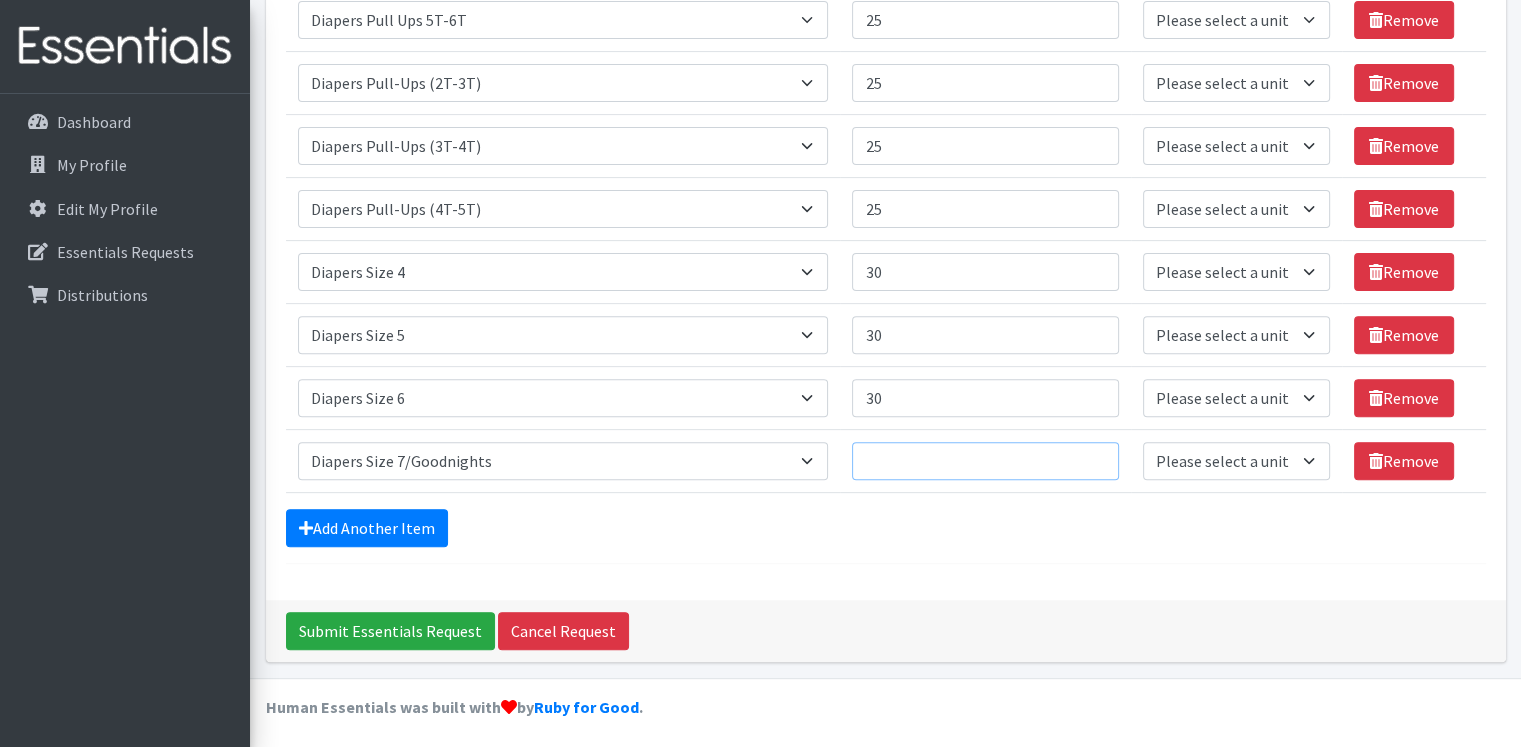 click on "Quantity" at bounding box center (985, 461) 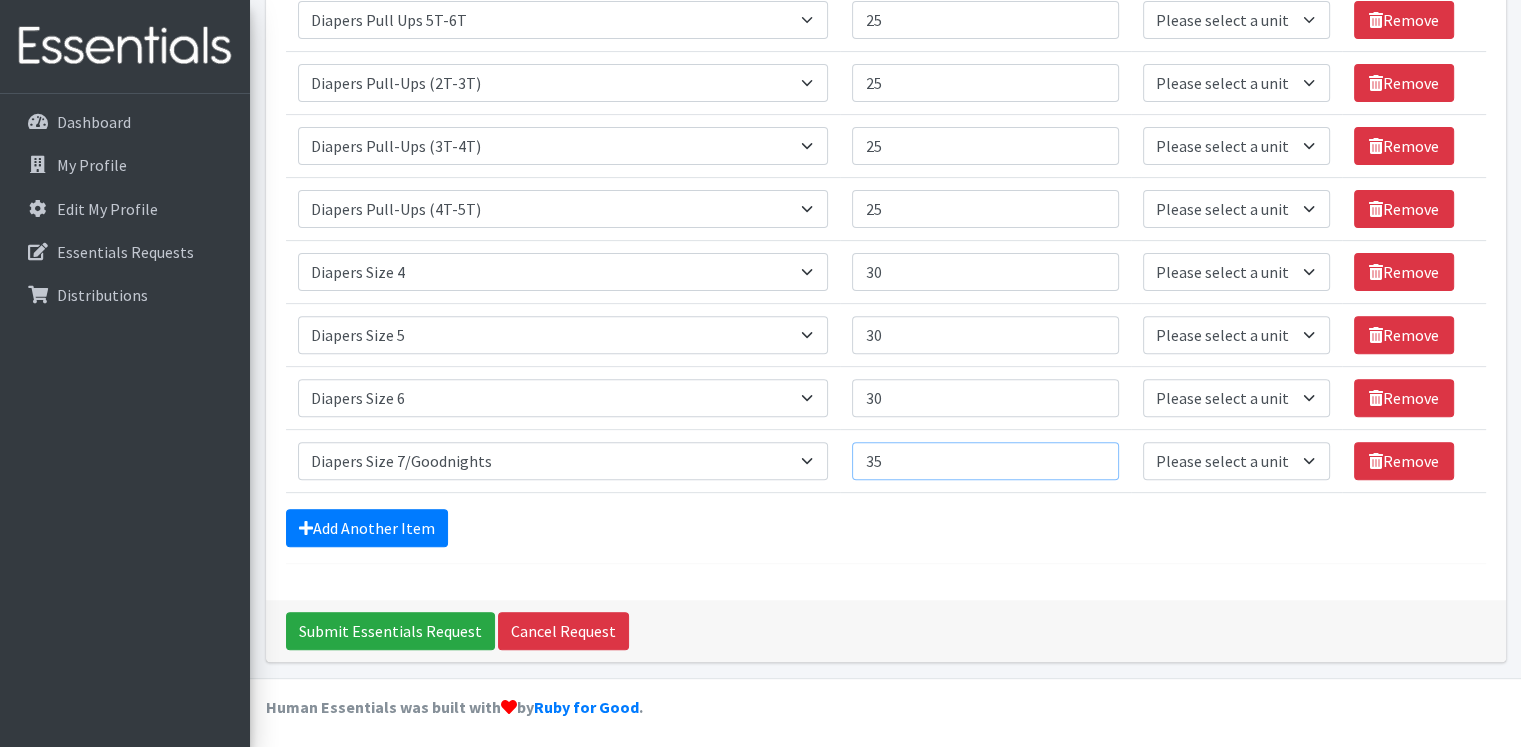 type on "35" 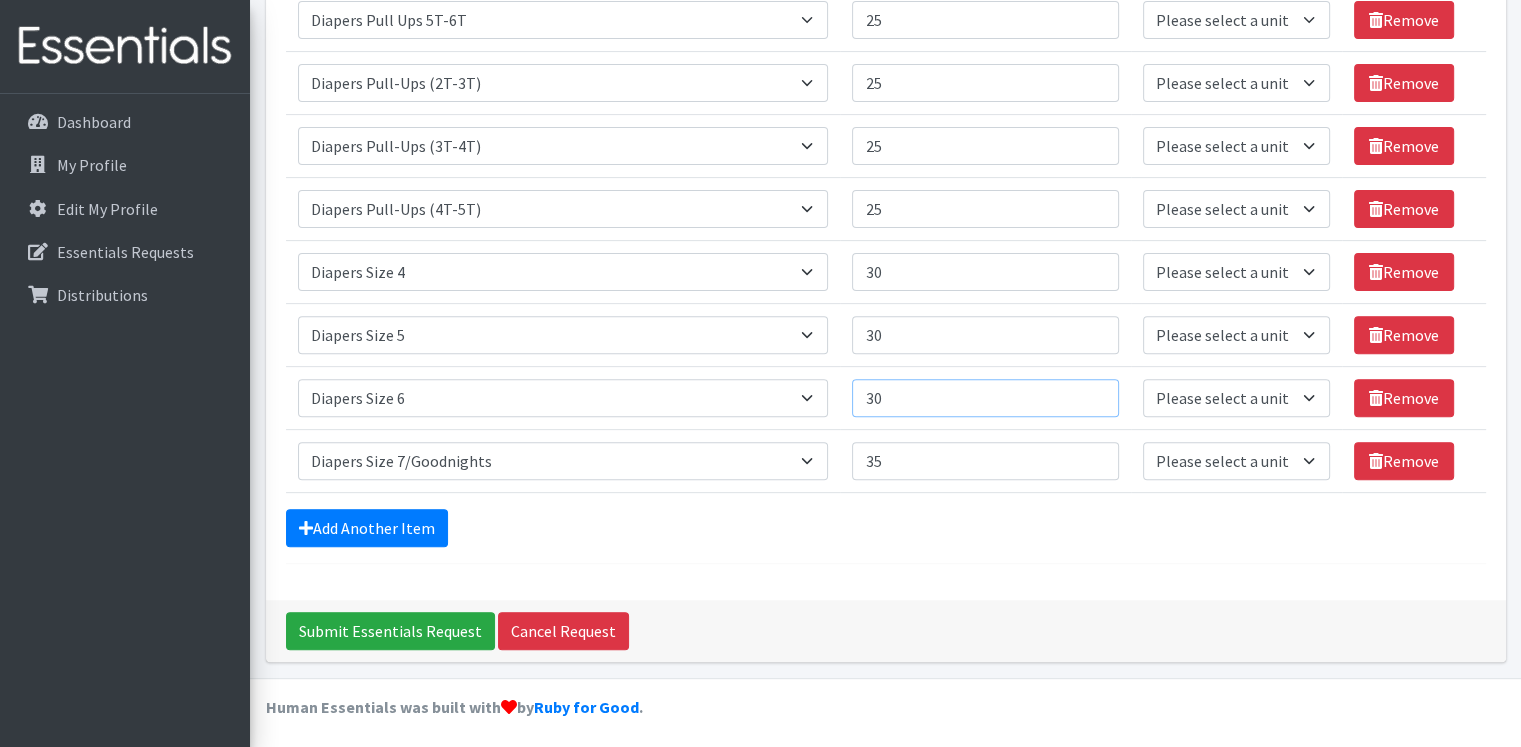 click on "30" at bounding box center [985, 398] 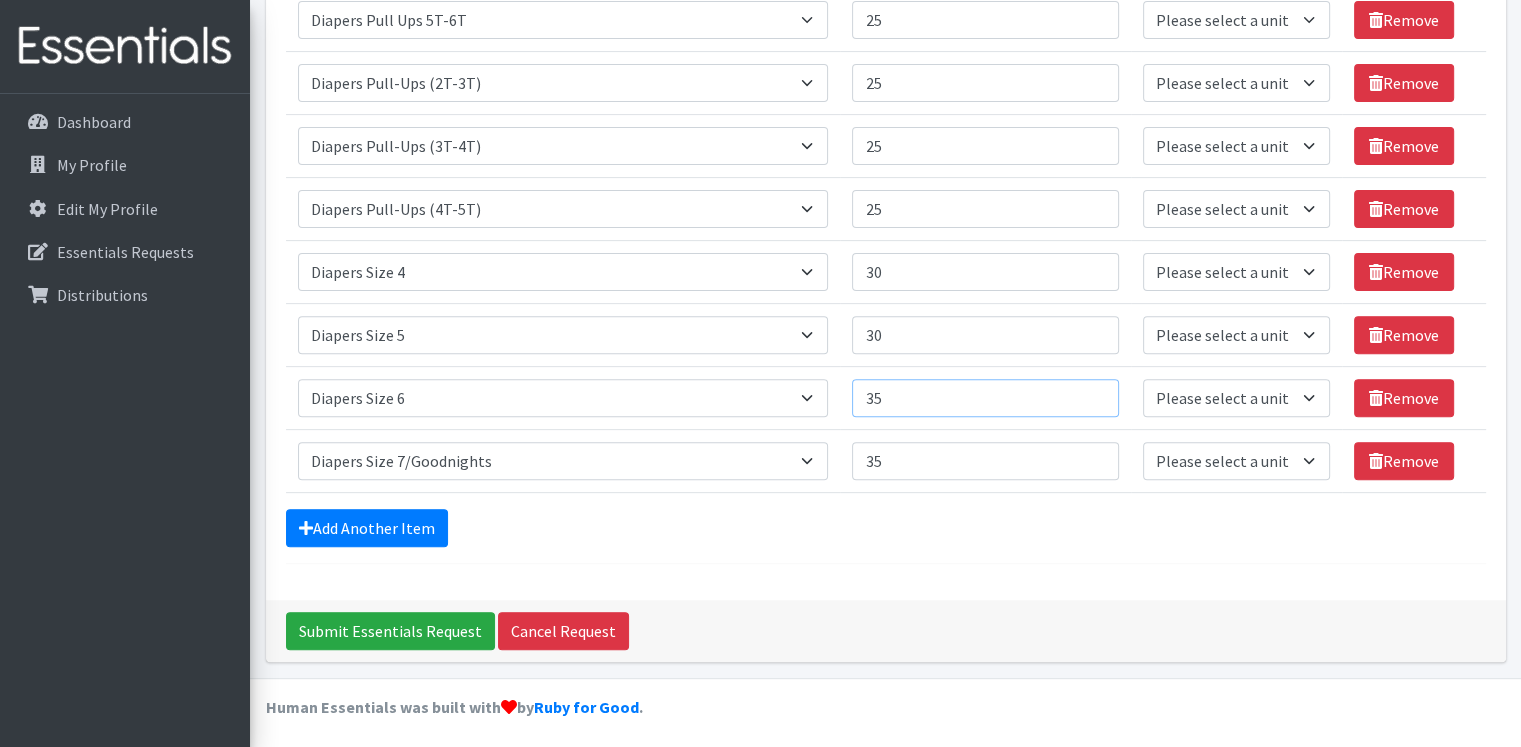 type on "35" 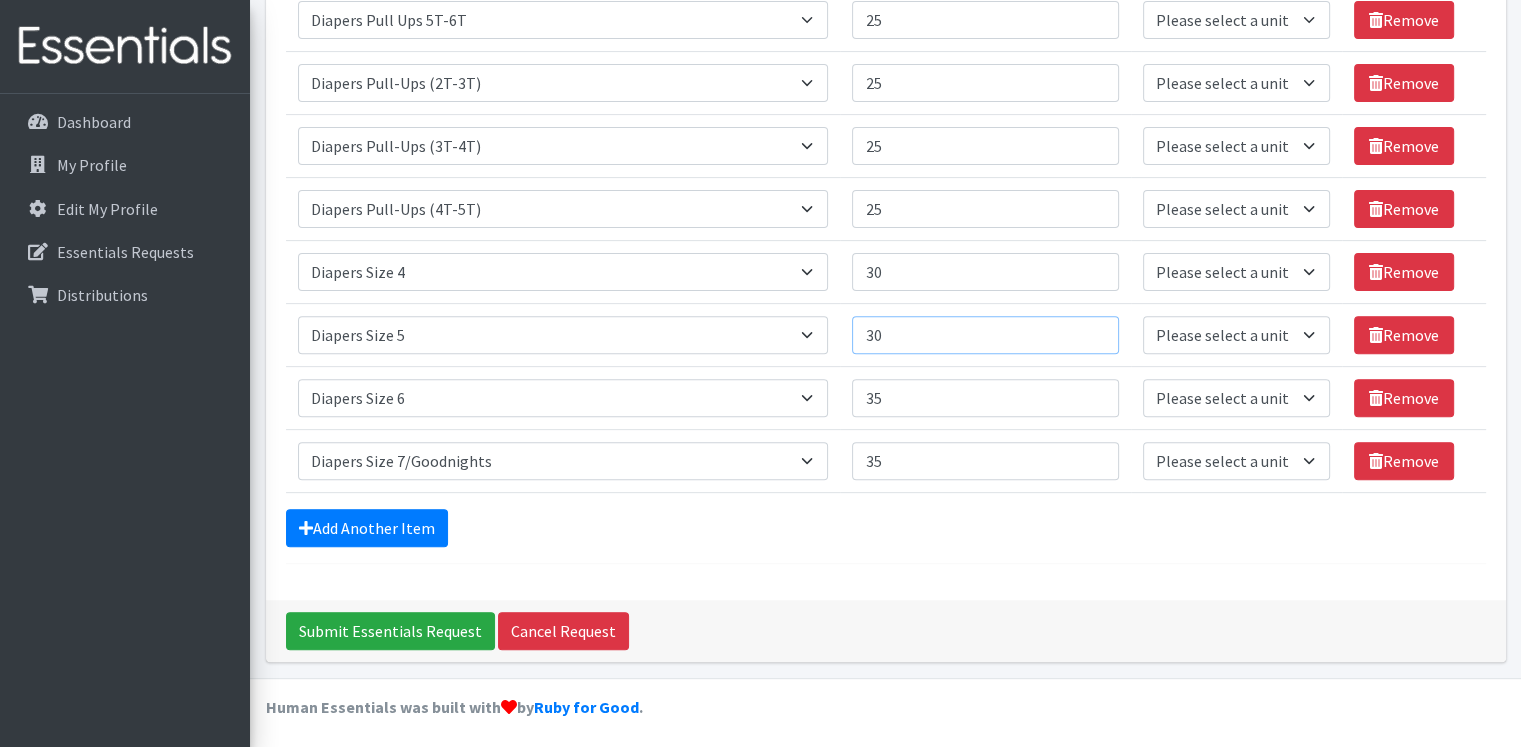 click on "30" at bounding box center [985, 335] 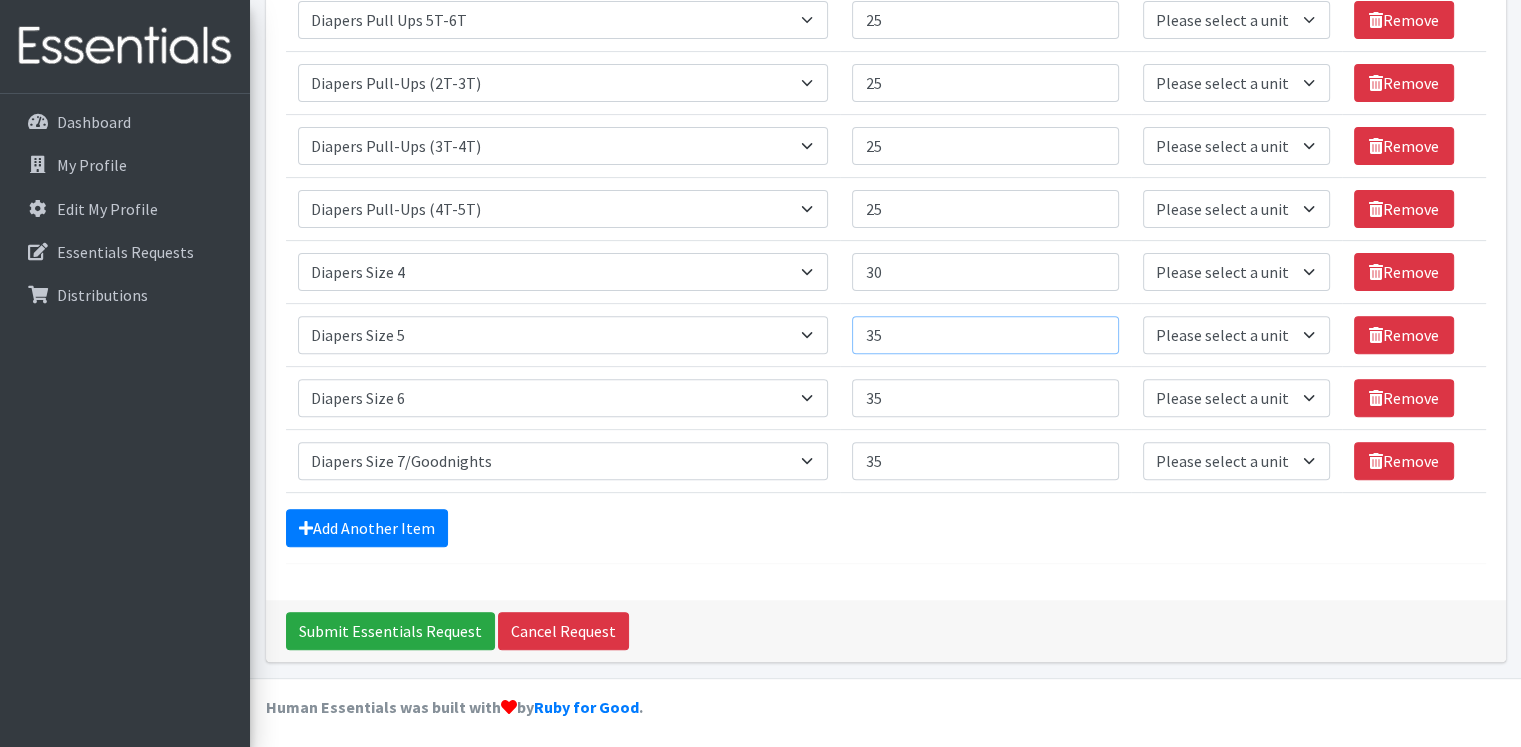 type on "35" 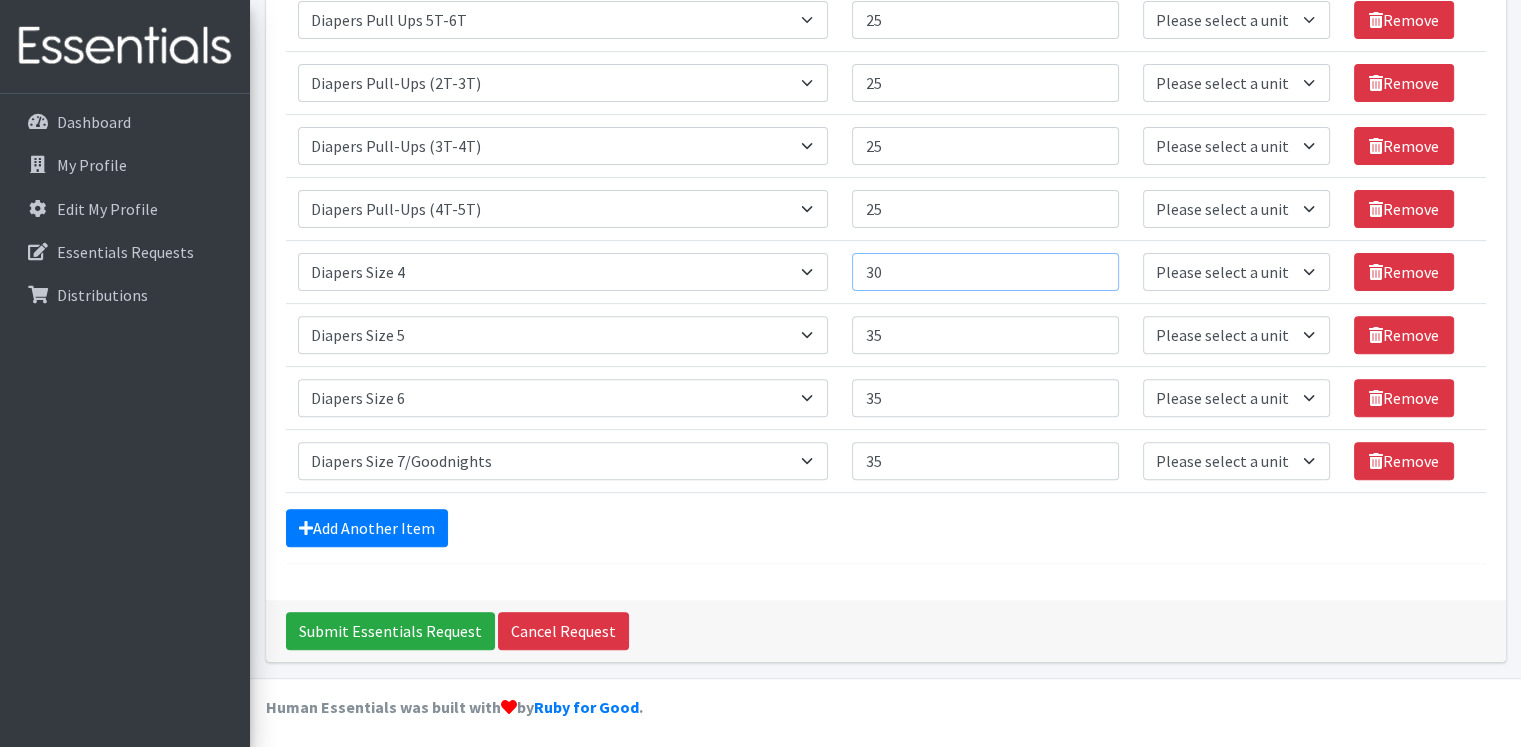 click on "30" at bounding box center [985, 272] 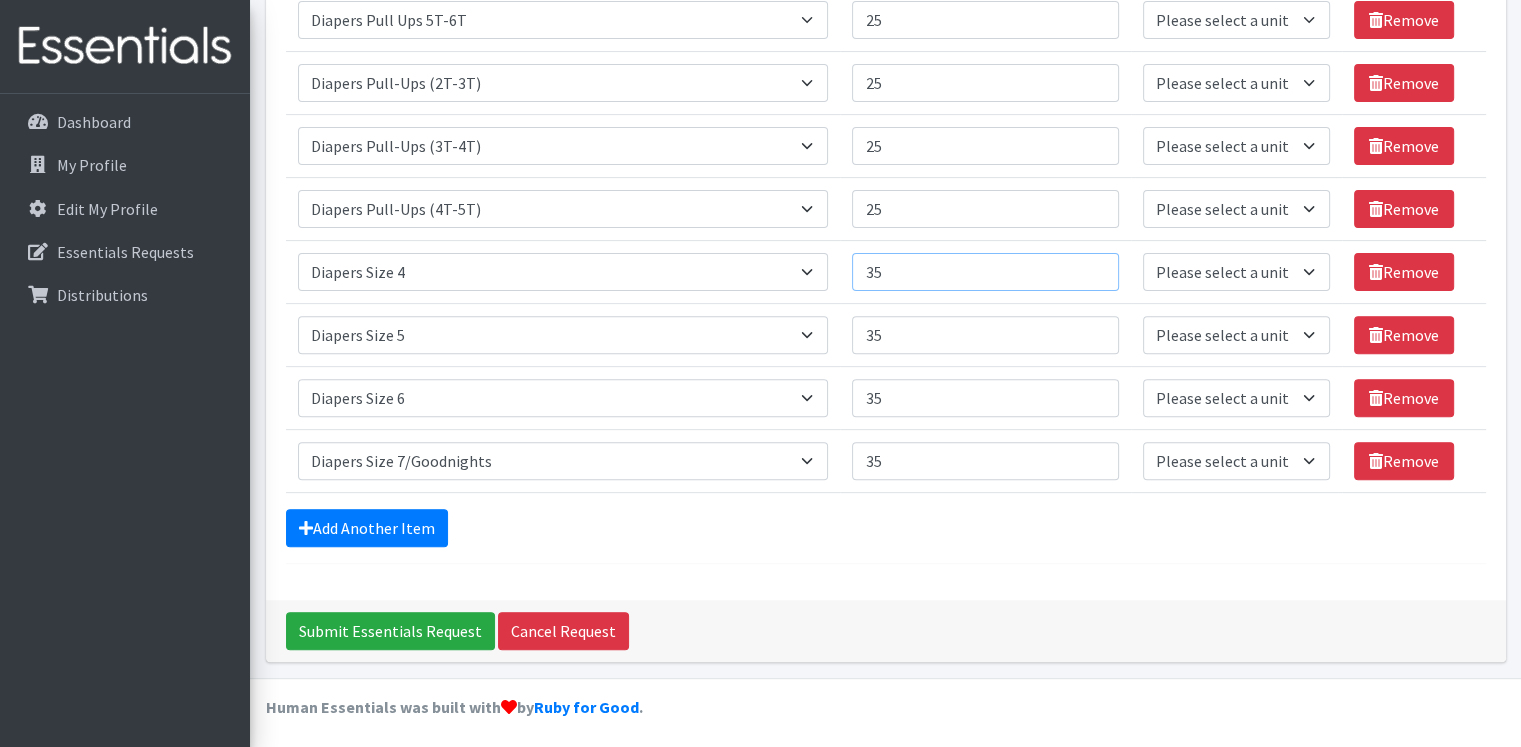 type on "35" 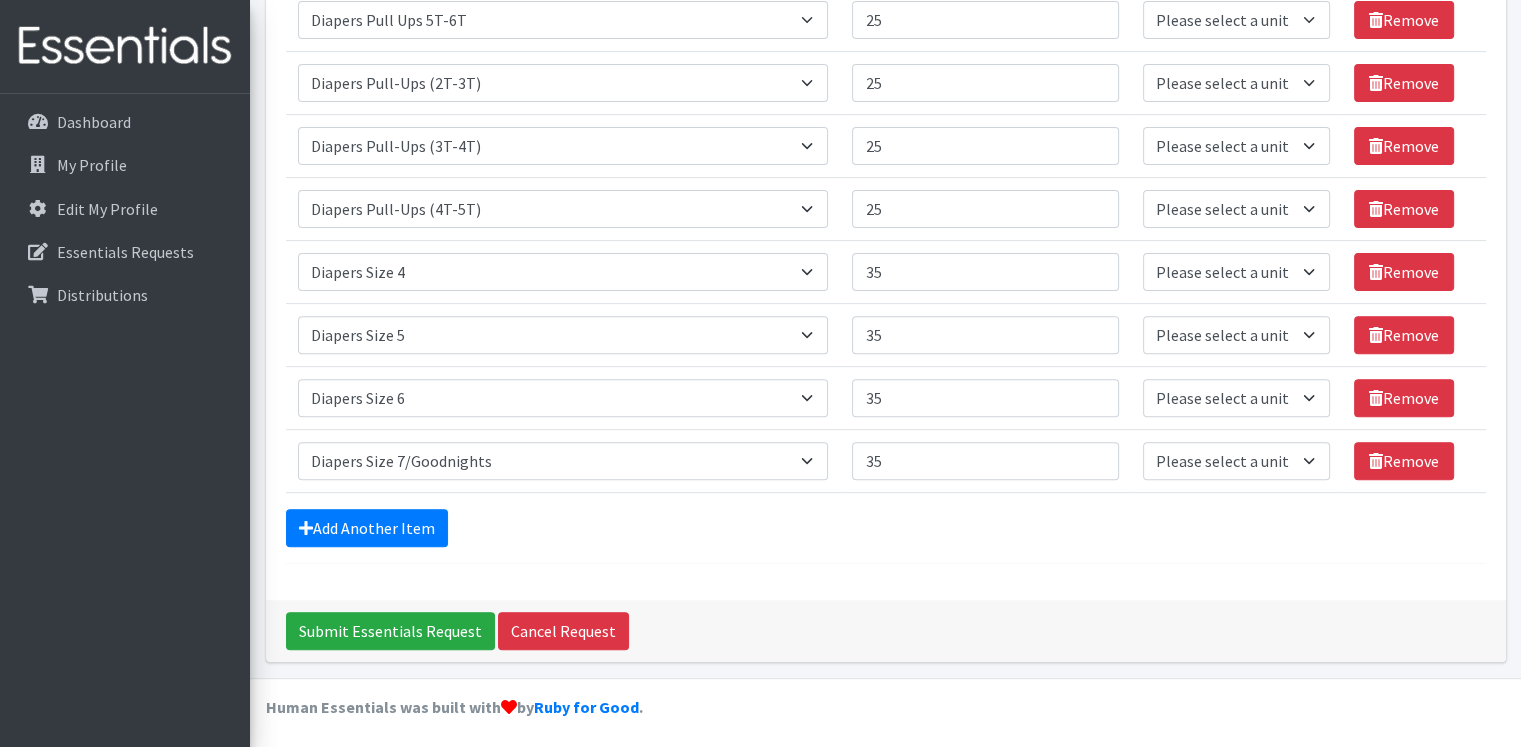 click on "Add Another Item" at bounding box center [886, 528] 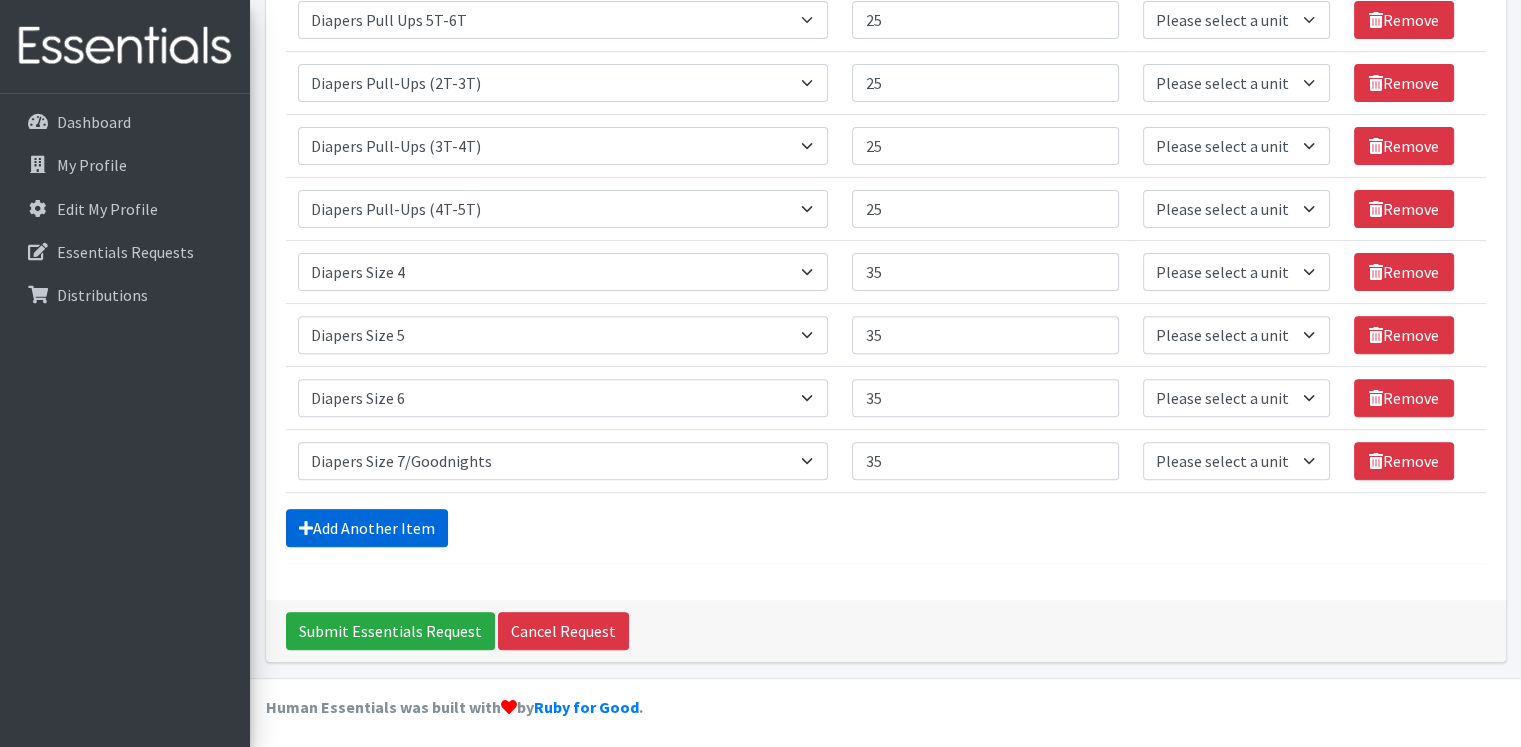 click on "Add Another Item" at bounding box center (367, 528) 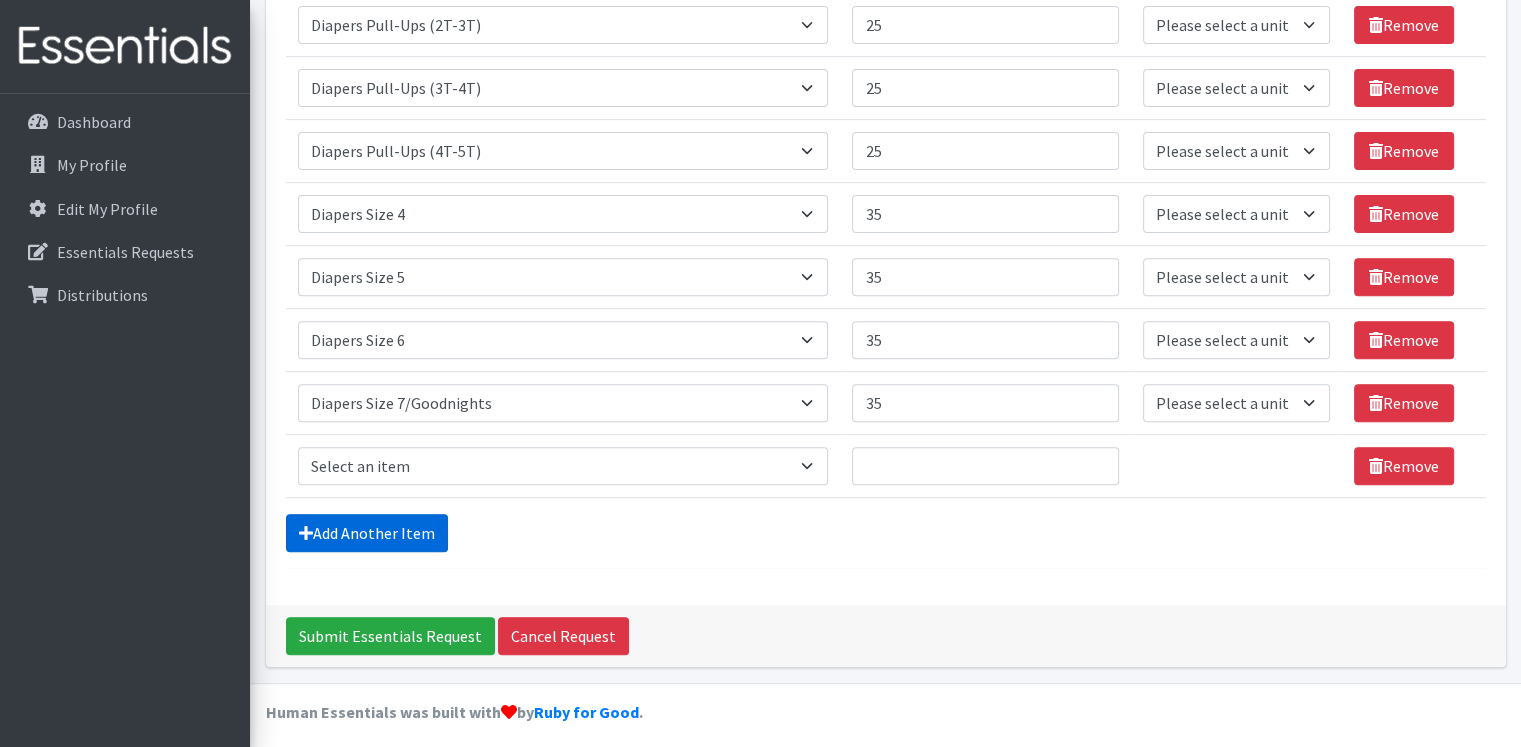 scroll, scrollTop: 700, scrollLeft: 0, axis: vertical 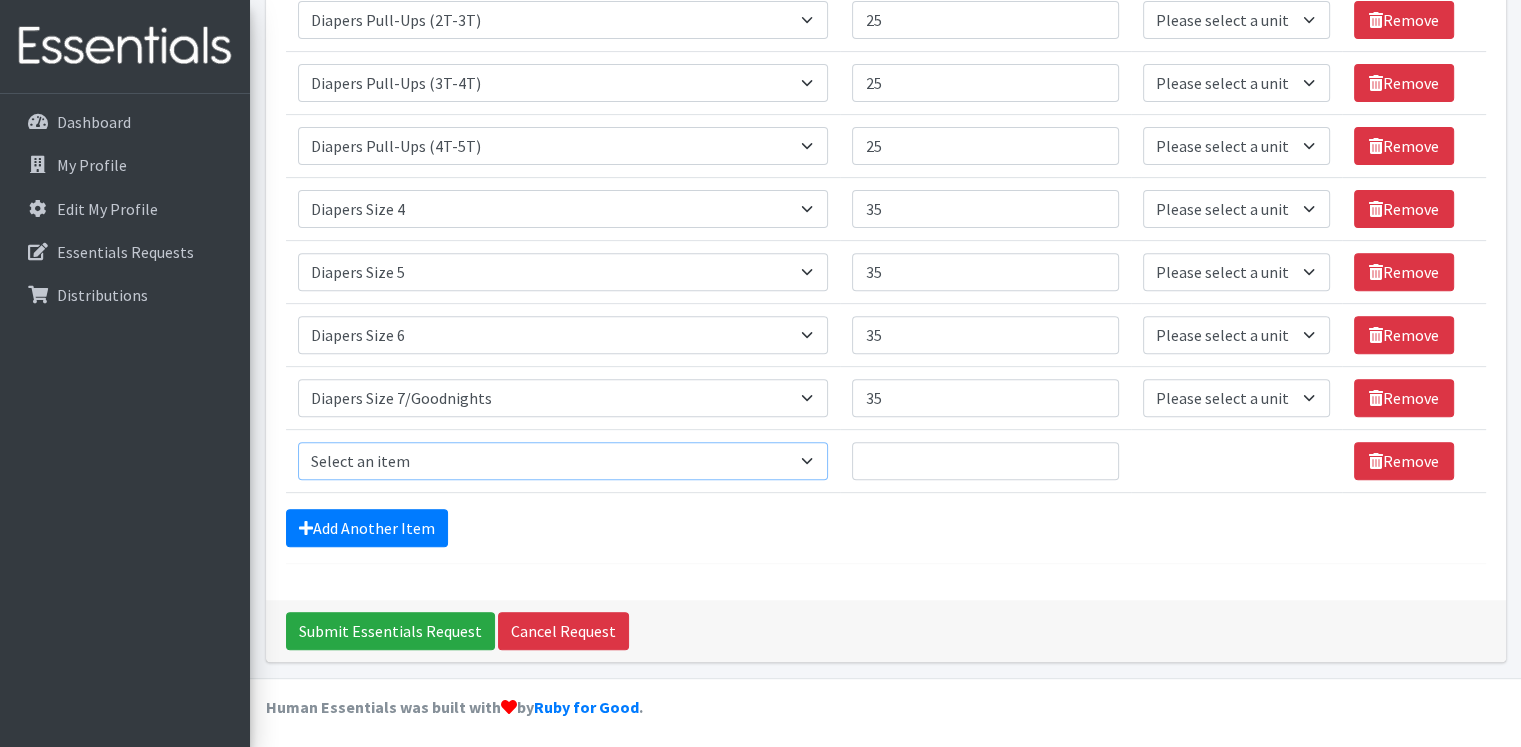 click on "Select an item
# of Children this order will serve
# of Individuals Living in Household
Activity Mat
Baby Carriers
Bath Tubs
Bed Pads
Bibs
Birthday Box - Boy
Birthday Box - Girl
Blankets/Swaddlers/Sleepsacks
Books
Bottles
Breast Pump
Bundle Me's
Car Seat - 3in1 up to 80 lbs.
Car Seat - Infant up to 22lbs. w/ handle
Clothing Boys Spring/Summer 0-6 Months
Clothing Boys Spring/Summer 12-18 Months
Clothing Boys Spring/Summer 18-24 Months
Clothing Boys Spring/Summer 2T
Clothing Boys Spring/Summer 3T
Clothing Boys Spring/Summer 4T
Clothing Boys Spring/Summer 5T
Clothing Boys Spring/Summer 6-12 Months
Clothing Boys Spring/Summer Premie/NB
Clothing Girls Fall/Winter 6-12 Months
Clothing Girls Spring/Summer 0-6 Months
Clothing Girls Spring/Summer 12-18 Months
Clothing Girls Spring/Summer 18-24 Months
Clothing Girls Spring/Summer 2T
Clothing Girls Spring/Summer 3T
Clothing Girls Spring/Summer 4T
Clothing Girls Spring/Summer 5T
Diaper Bags" at bounding box center [563, 461] 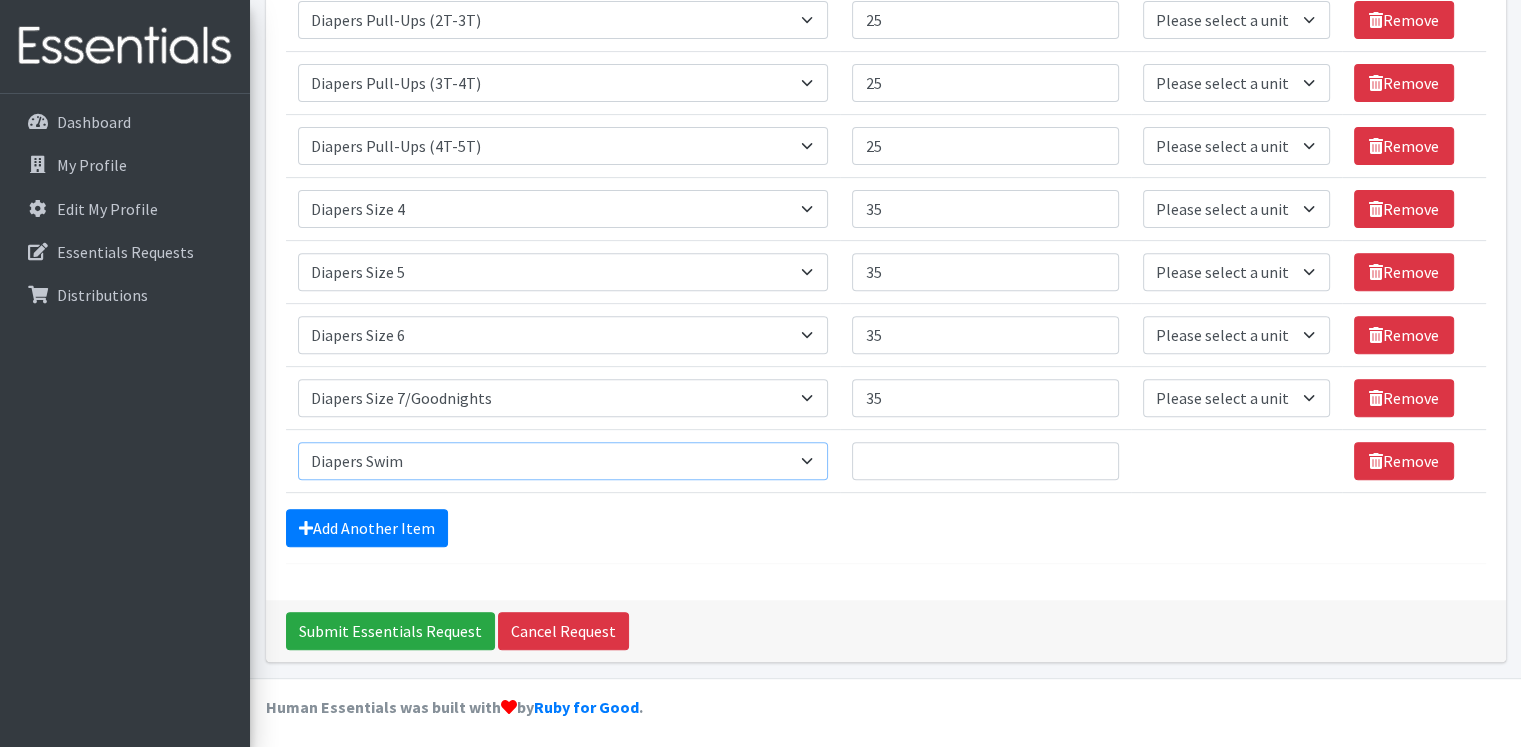 click on "Select an item
# of Children this order will serve
# of Individuals Living in Household
Activity Mat
Baby Carriers
Bath Tubs
Bed Pads
Bibs
Birthday Box - Boy
Birthday Box - Girl
Blankets/Swaddlers/Sleepsacks
Books
Bottles
Breast Pump
Bundle Me's
Car Seat - 3in1 up to 80 lbs.
Car Seat - Infant up to 22lbs. w/ handle
Clothing Boys Spring/Summer 0-6 Months
Clothing Boys Spring/Summer 12-18 Months
Clothing Boys Spring/Summer 18-24 Months
Clothing Boys Spring/Summer 2T
Clothing Boys Spring/Summer 3T
Clothing Boys Spring/Summer 4T
Clothing Boys Spring/Summer 5T
Clothing Boys Spring/Summer 6-12 Months
Clothing Boys Spring/Summer Premie/NB
Clothing Girls Fall/Winter 6-12 Months
Clothing Girls Spring/Summer 0-6 Months
Clothing Girls Spring/Summer 12-18 Months
Clothing Girls Spring/Summer 18-24 Months
Clothing Girls Spring/Summer 2T
Clothing Girls Spring/Summer 3T
Clothing Girls Spring/Summer 4T
Clothing Girls Spring/Summer 5T
Diaper Bags" at bounding box center [563, 461] 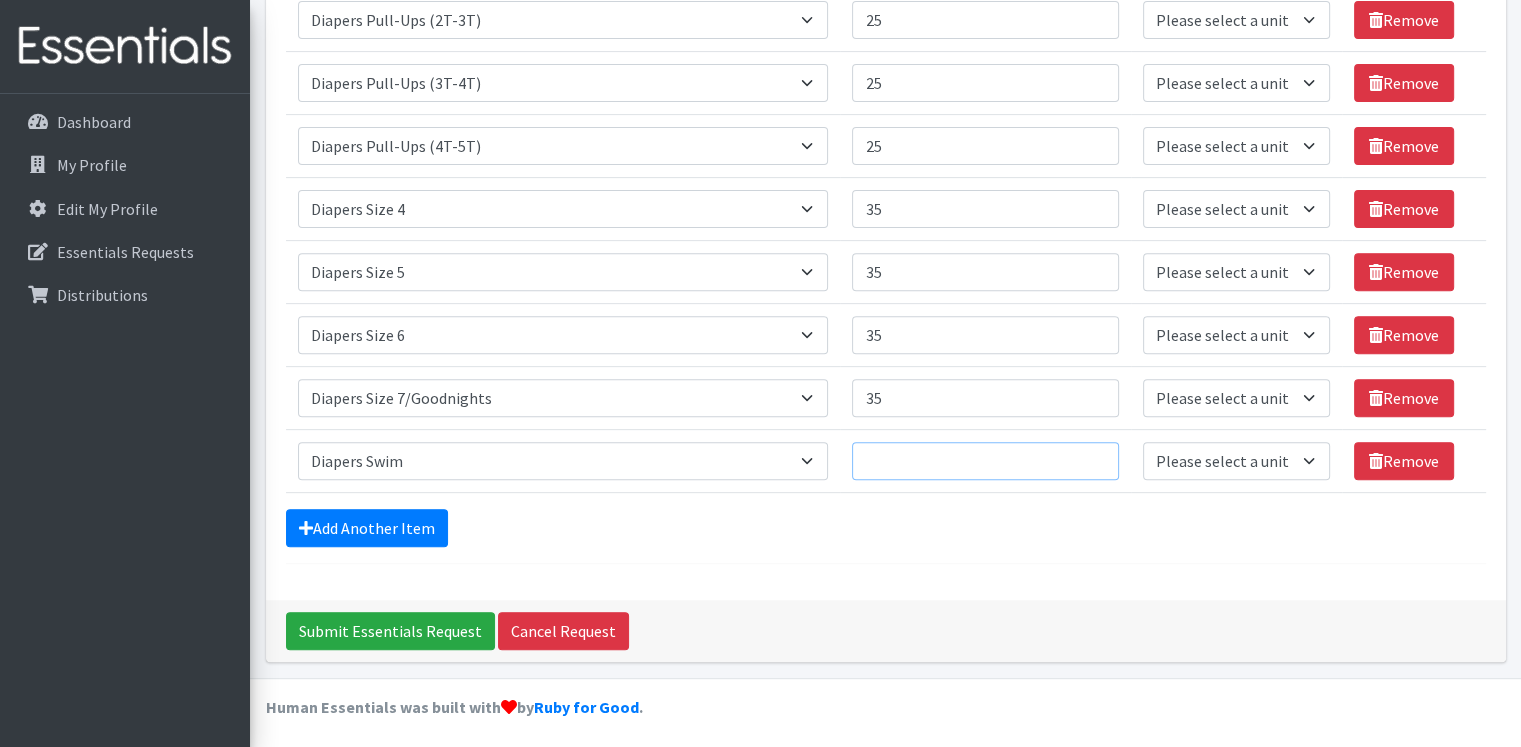 click on "Quantity" at bounding box center [985, 461] 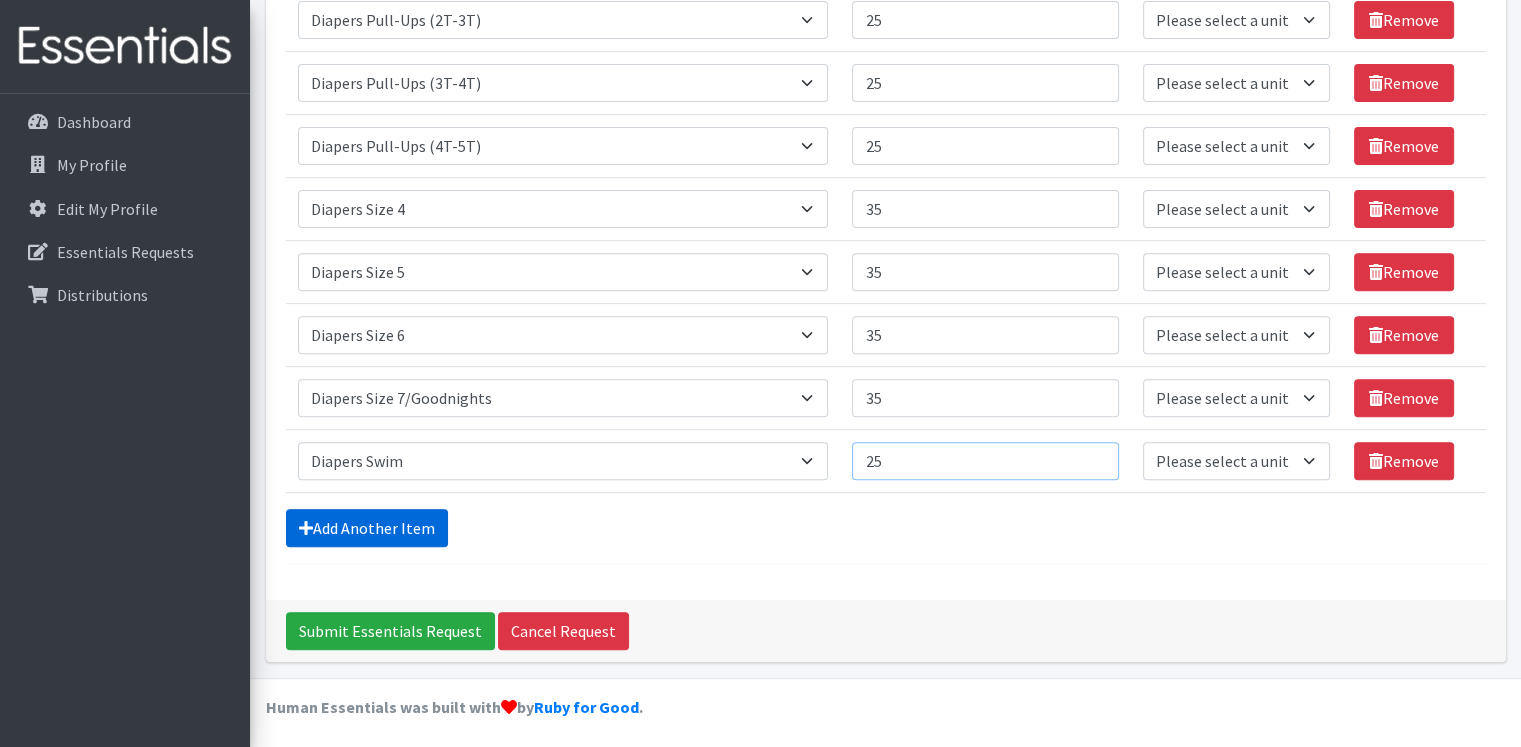 type on "25" 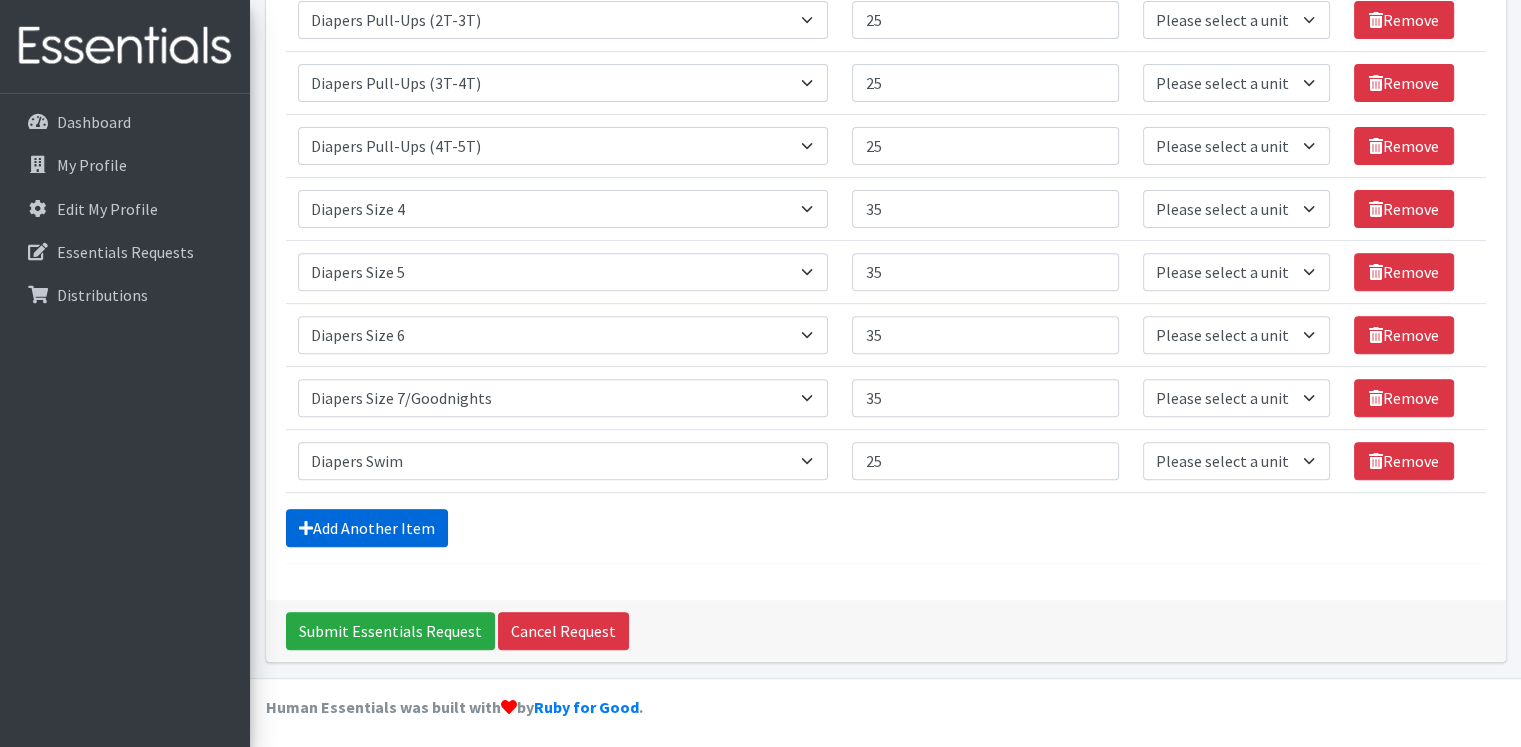 click on "Add Another Item" at bounding box center (367, 528) 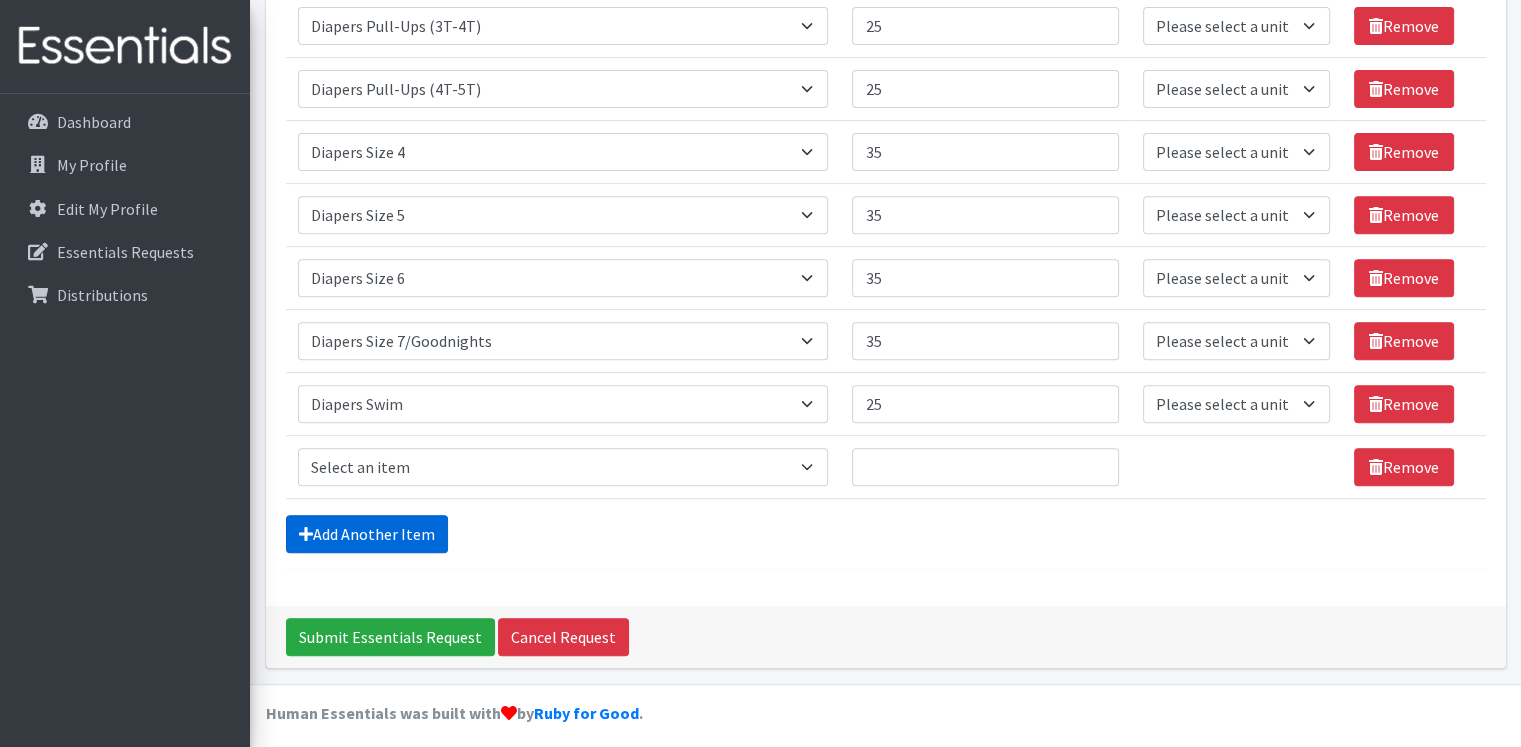 scroll, scrollTop: 763, scrollLeft: 0, axis: vertical 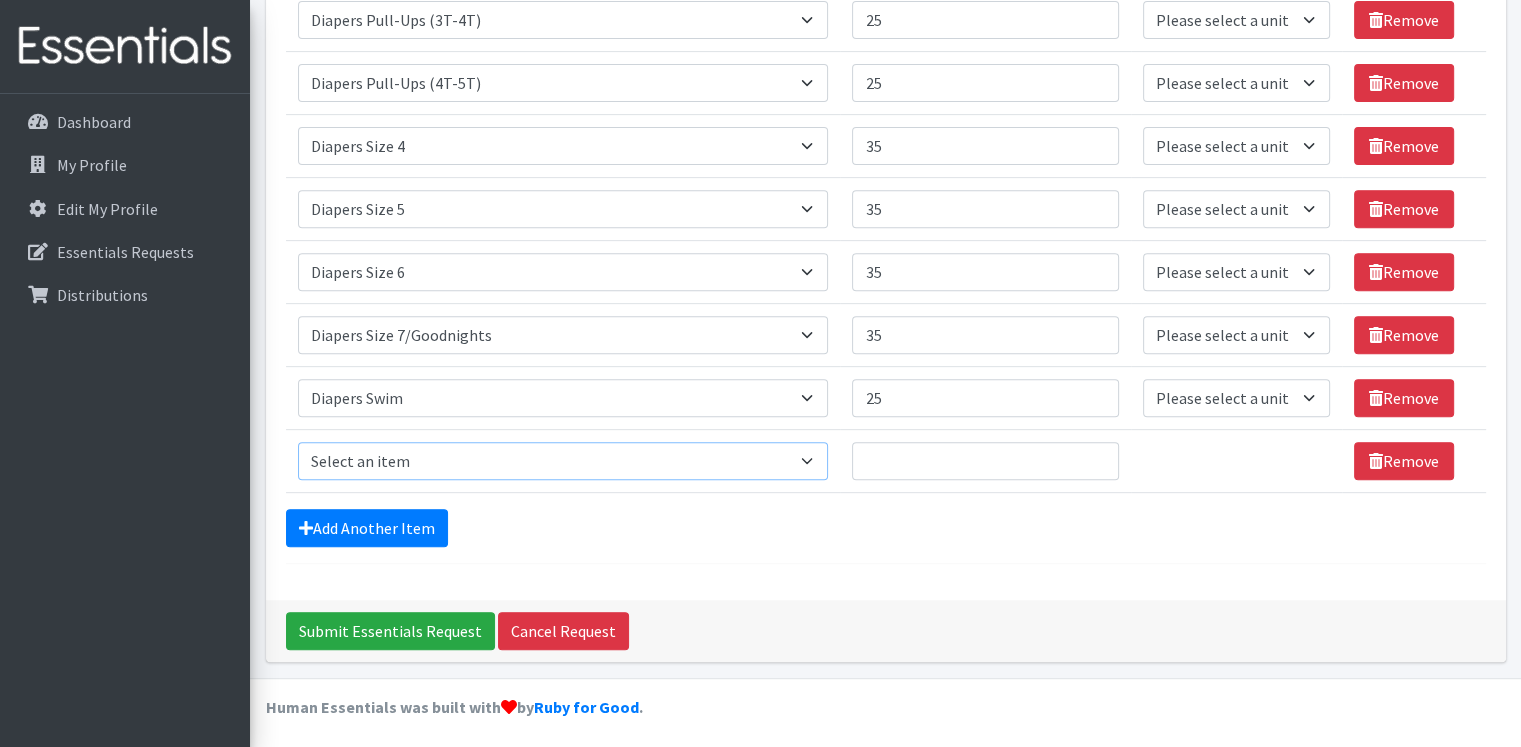 click on "Select an item
# of Children this order will serve
# of Individuals Living in Household
Activity Mat
Baby Carriers
Bath Tubs
Bed Pads
Bibs
Birthday Box - Boy
Birthday Box - Girl
Blankets/Swaddlers/Sleepsacks
Books
Bottles
Breast Pump
Bundle Me's
Car Seat - 3in1 up to 80 lbs.
Car Seat - Infant up to 22lbs. w/ handle
Clothing Boys Spring/Summer 0-6 Months
Clothing Boys Spring/Summer 12-18 Months
Clothing Boys Spring/Summer 18-24 Months
Clothing Boys Spring/Summer 2T
Clothing Boys Spring/Summer 3T
Clothing Boys Spring/Summer 4T
Clothing Boys Spring/Summer 5T
Clothing Boys Spring/Summer 6-12 Months
Clothing Boys Spring/Summer Premie/NB
Clothing Girls Fall/Winter 6-12 Months
Clothing Girls Spring/Summer 0-6 Months
Clothing Girls Spring/Summer 12-18 Months
Clothing Girls Spring/Summer 18-24 Months
Clothing Girls Spring/Summer 2T
Clothing Girls Spring/Summer 3T
Clothing Girls Spring/Summer 4T
Clothing Girls Spring/Summer 5T
Diaper Bags" at bounding box center [563, 461] 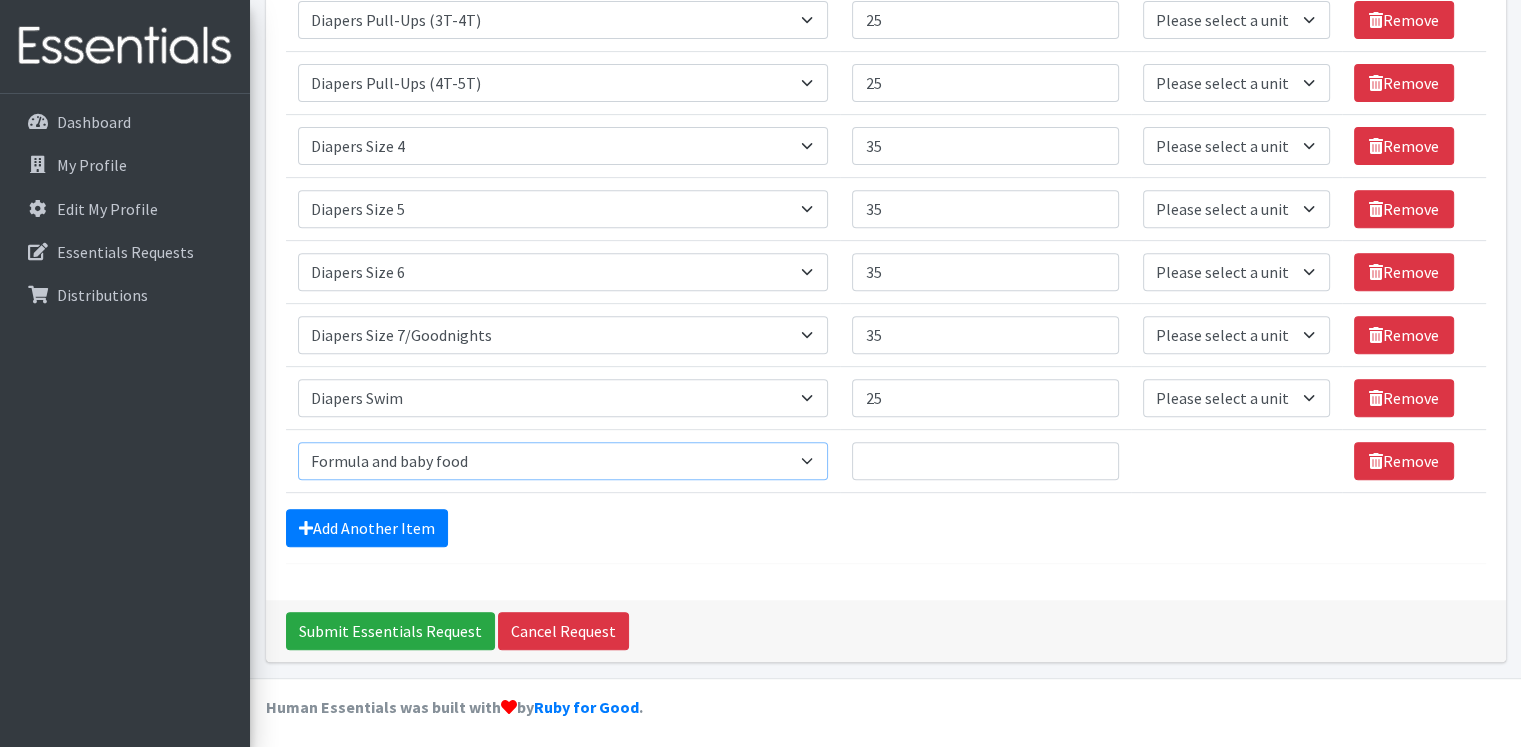 click on "Select an item
# of Children this order will serve
# of Individuals Living in Household
Activity Mat
Baby Carriers
Bath Tubs
Bed Pads
Bibs
Birthday Box - Boy
Birthday Box - Girl
Blankets/Swaddlers/Sleepsacks
Books
Bottles
Breast Pump
Bundle Me's
Car Seat - 3in1 up to 80 lbs.
Car Seat - Infant up to 22lbs. w/ handle
Clothing Boys Spring/Summer 0-6 Months
Clothing Boys Spring/Summer 12-18 Months
Clothing Boys Spring/Summer 18-24 Months
Clothing Boys Spring/Summer 2T
Clothing Boys Spring/Summer 3T
Clothing Boys Spring/Summer 4T
Clothing Boys Spring/Summer 5T
Clothing Boys Spring/Summer 6-12 Months
Clothing Boys Spring/Summer Premie/NB
Clothing Girls Fall/Winter 6-12 Months
Clothing Girls Spring/Summer 0-6 Months
Clothing Girls Spring/Summer 12-18 Months
Clothing Girls Spring/Summer 18-24 Months
Clothing Girls Spring/Summer 2T
Clothing Girls Spring/Summer 3T
Clothing Girls Spring/Summer 4T
Clothing Girls Spring/Summer 5T
Diaper Bags" at bounding box center (563, 461) 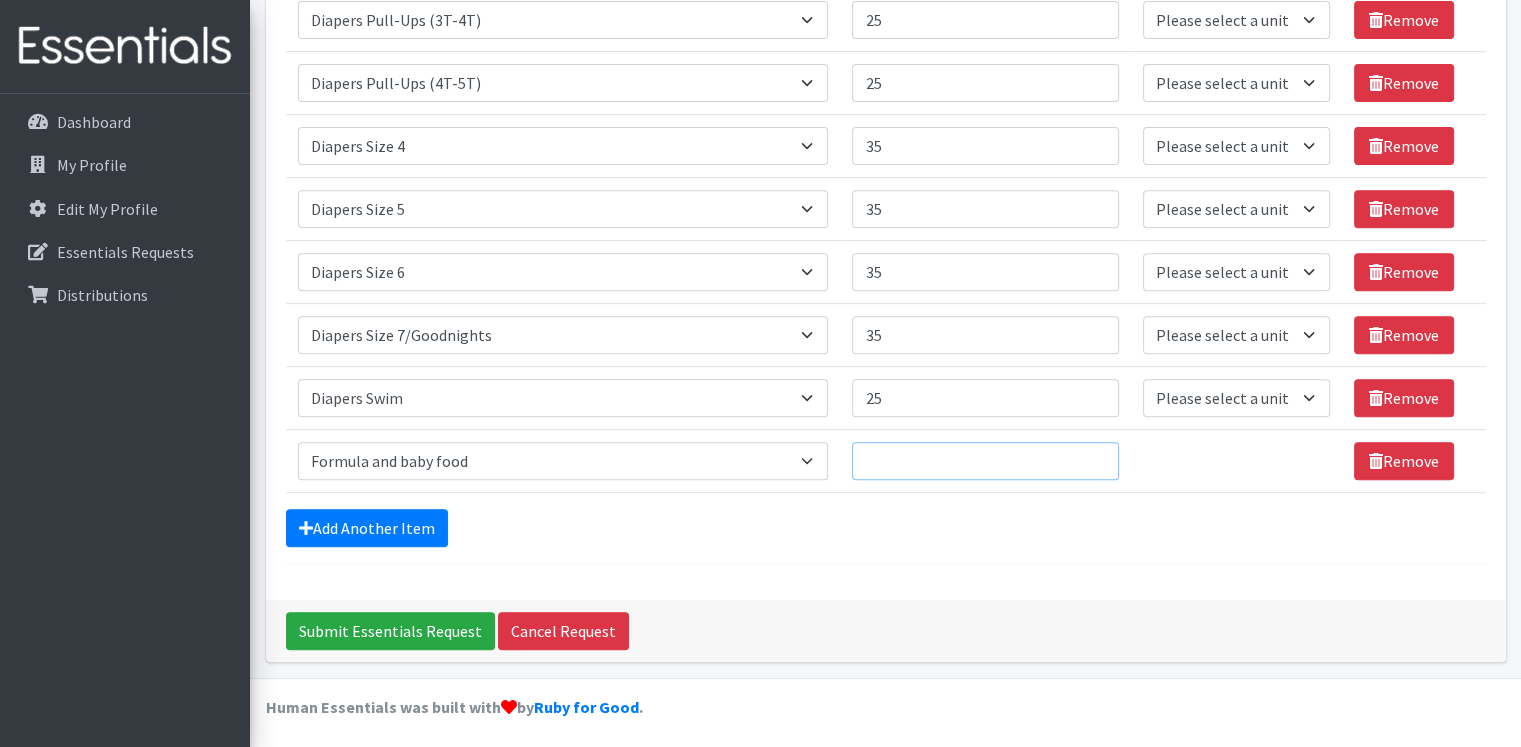 click on "Quantity" at bounding box center [985, 461] 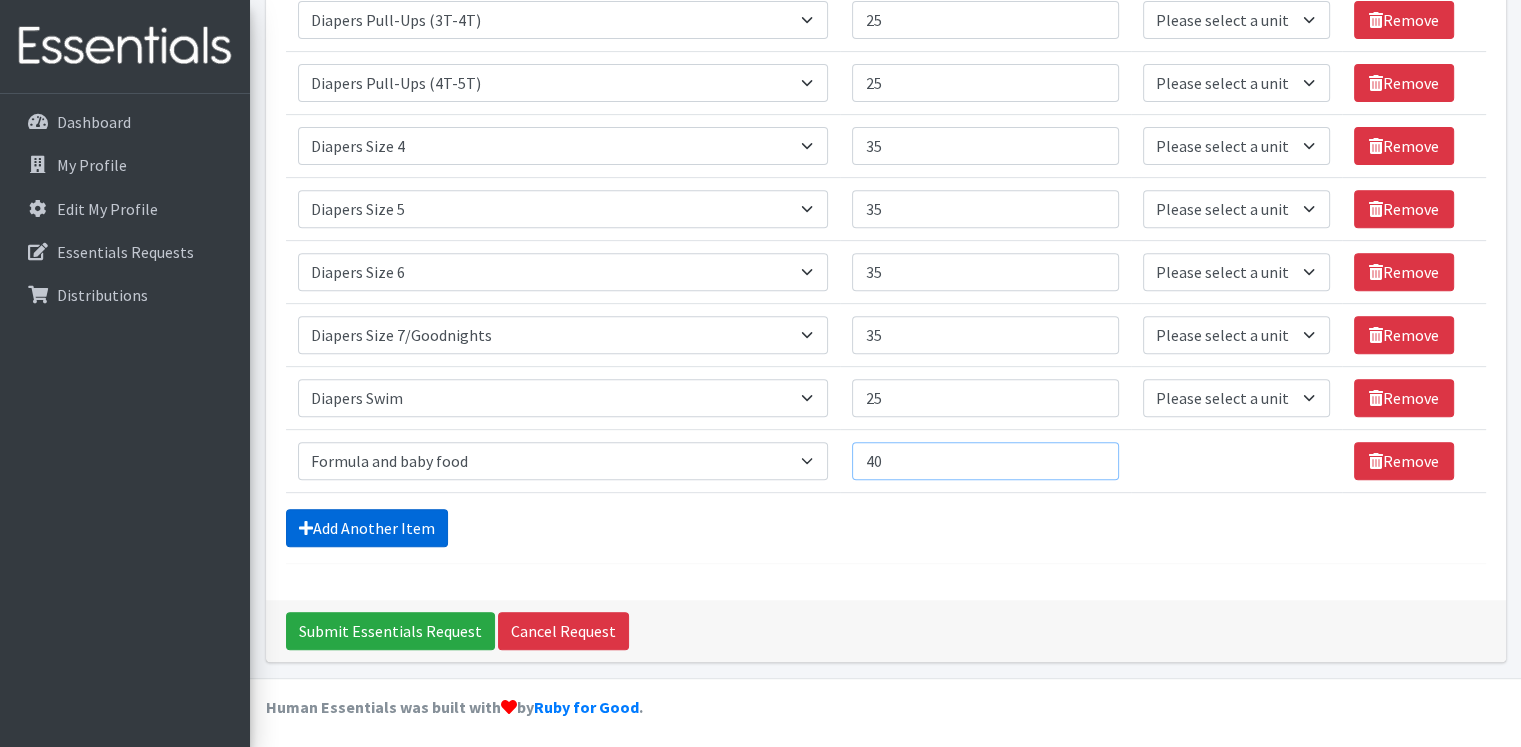 type on "40" 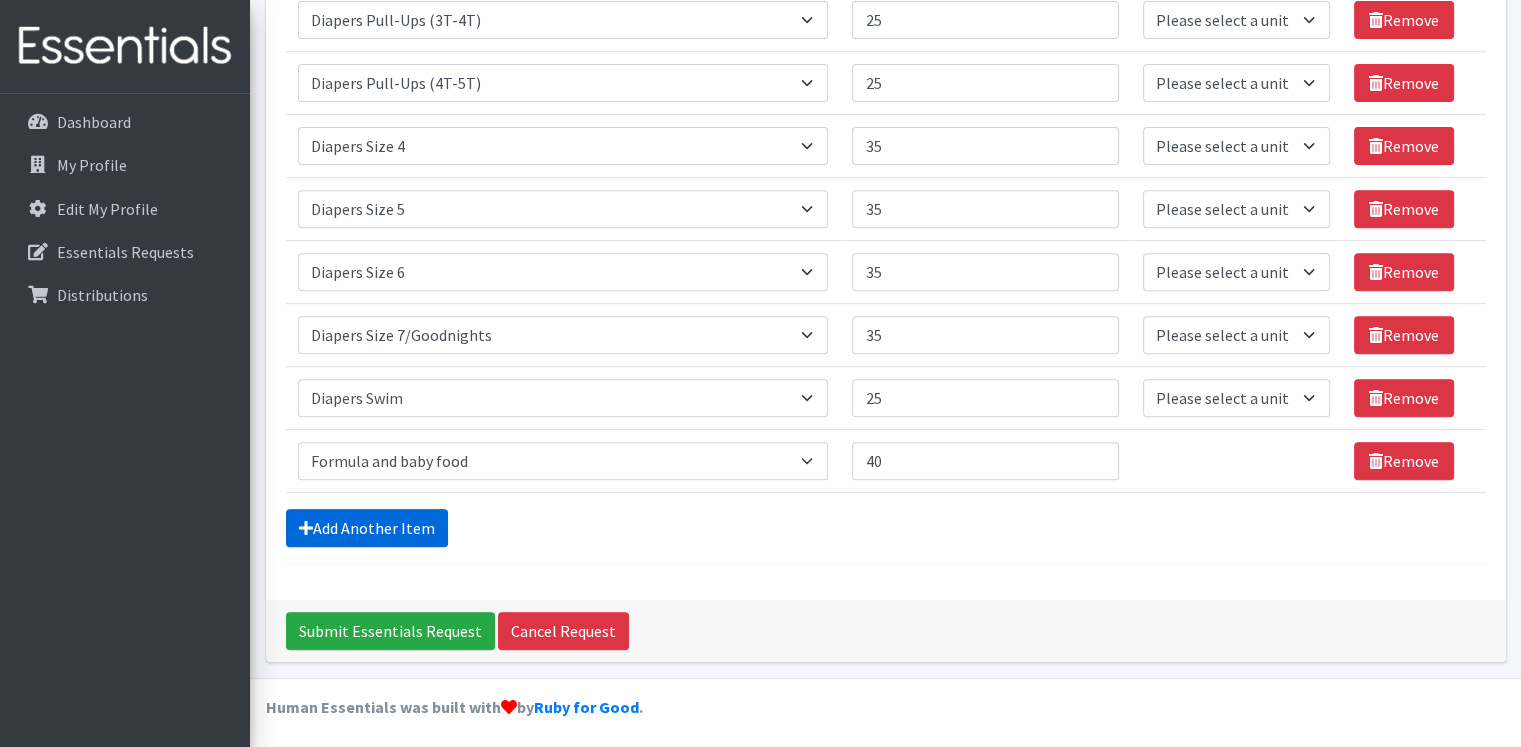 click on "Add Another Item" at bounding box center (367, 528) 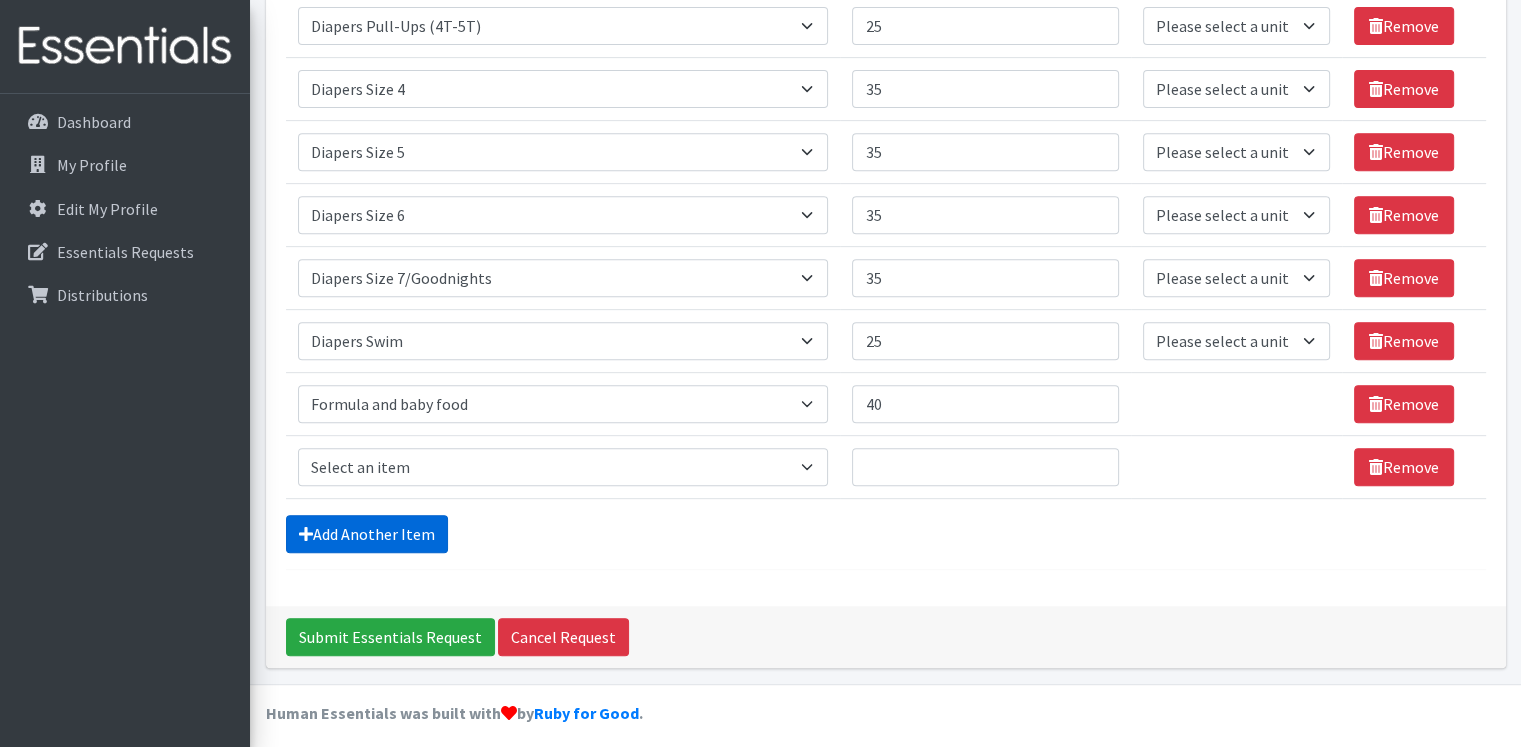 scroll, scrollTop: 826, scrollLeft: 0, axis: vertical 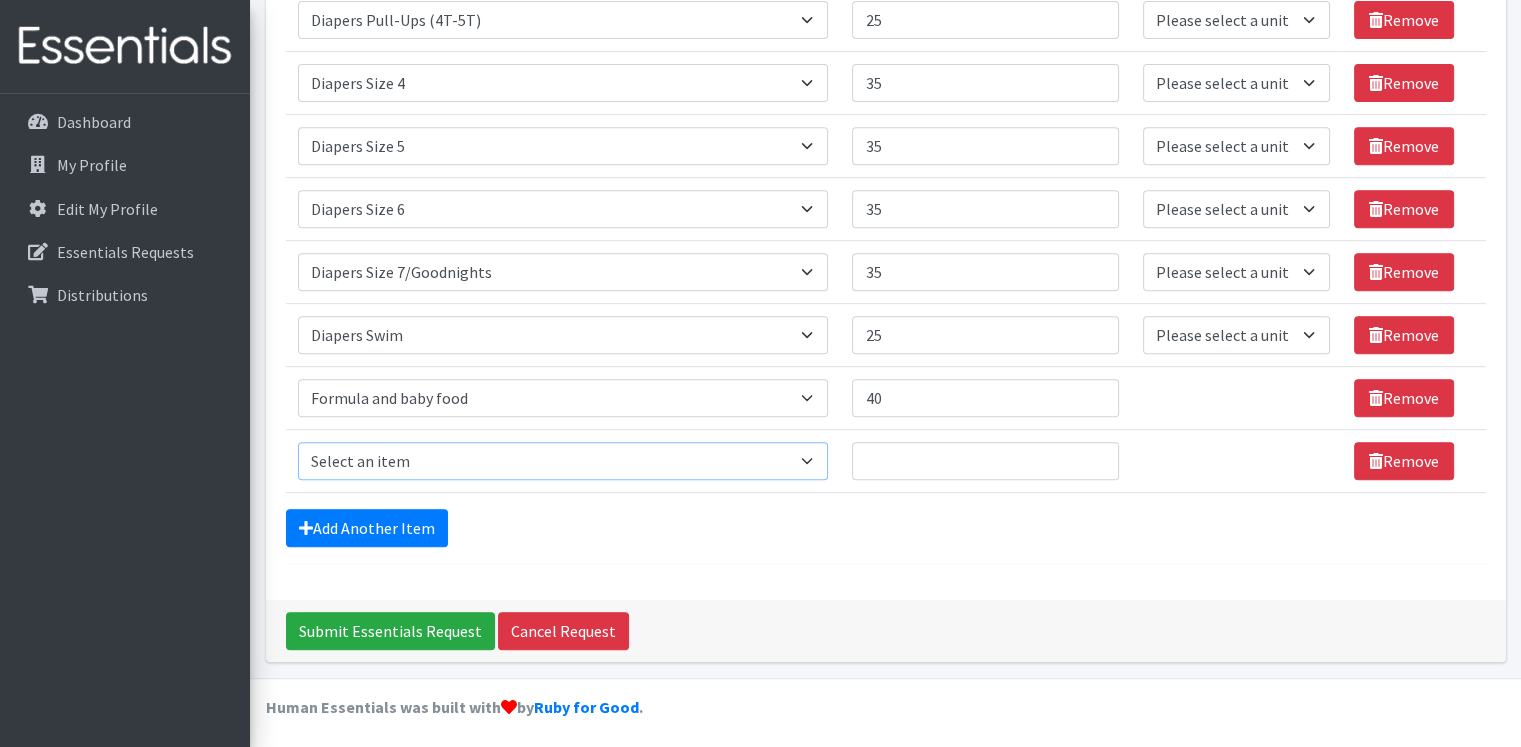 click on "Select an item
# of Children this order will serve
# of Individuals Living in Household
Activity Mat
Baby Carriers
Bath Tubs
Bed Pads
Bibs
Birthday Box - Boy
Birthday Box - Girl
Blankets/Swaddlers/Sleepsacks
Books
Bottles
Breast Pump
Bundle Me's
Car Seat - 3in1 up to 80 lbs.
Car Seat - Infant up to 22lbs. w/ handle
Clothing Boys Spring/Summer 0-6 Months
Clothing Boys Spring/Summer 12-18 Months
Clothing Boys Spring/Summer 18-24 Months
Clothing Boys Spring/Summer 2T
Clothing Boys Spring/Summer 3T
Clothing Boys Spring/Summer 4T
Clothing Boys Spring/Summer 5T
Clothing Boys Spring/Summer 6-12 Months
Clothing Boys Spring/Summer Premie/NB
Clothing Girls Fall/Winter 6-12 Months
Clothing Girls Spring/Summer 0-6 Months
Clothing Girls Spring/Summer 12-18 Months
Clothing Girls Spring/Summer 18-24 Months
Clothing Girls Spring/Summer 2T
Clothing Girls Spring/Summer 3T
Clothing Girls Spring/Summer 4T
Clothing Girls Spring/Summer 5T
Diaper Bags" at bounding box center [563, 461] 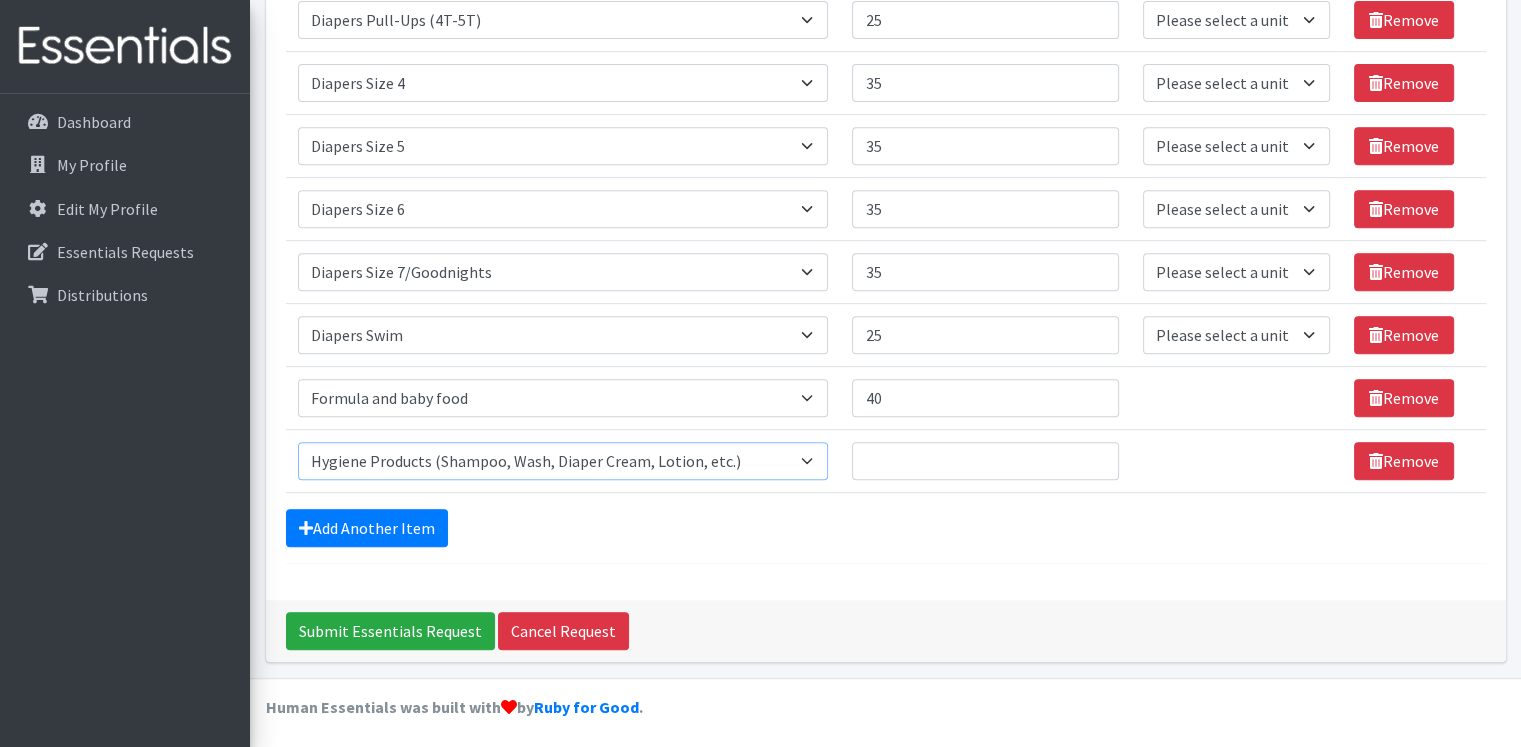 click on "Select an item
# of Children this order will serve
# of Individuals Living in Household
Activity Mat
Baby Carriers
Bath Tubs
Bed Pads
Bibs
Birthday Box - Boy
Birthday Box - Girl
Blankets/Swaddlers/Sleepsacks
Books
Bottles
Breast Pump
Bundle Me's
Car Seat - 3in1 up to 80 lbs.
Car Seat - Infant up to 22lbs. w/ handle
Clothing Boys Spring/Summer 0-6 Months
Clothing Boys Spring/Summer 12-18 Months
Clothing Boys Spring/Summer 18-24 Months
Clothing Boys Spring/Summer 2T
Clothing Boys Spring/Summer 3T
Clothing Boys Spring/Summer 4T
Clothing Boys Spring/Summer 5T
Clothing Boys Spring/Summer 6-12 Months
Clothing Boys Spring/Summer Premie/NB
Clothing Girls Fall/Winter 6-12 Months
Clothing Girls Spring/Summer 0-6 Months
Clothing Girls Spring/Summer 12-18 Months
Clothing Girls Spring/Summer 18-24 Months
Clothing Girls Spring/Summer 2T
Clothing Girls Spring/Summer 3T
Clothing Girls Spring/Summer 4T
Clothing Girls Spring/Summer 5T
Diaper Bags" at bounding box center [563, 461] 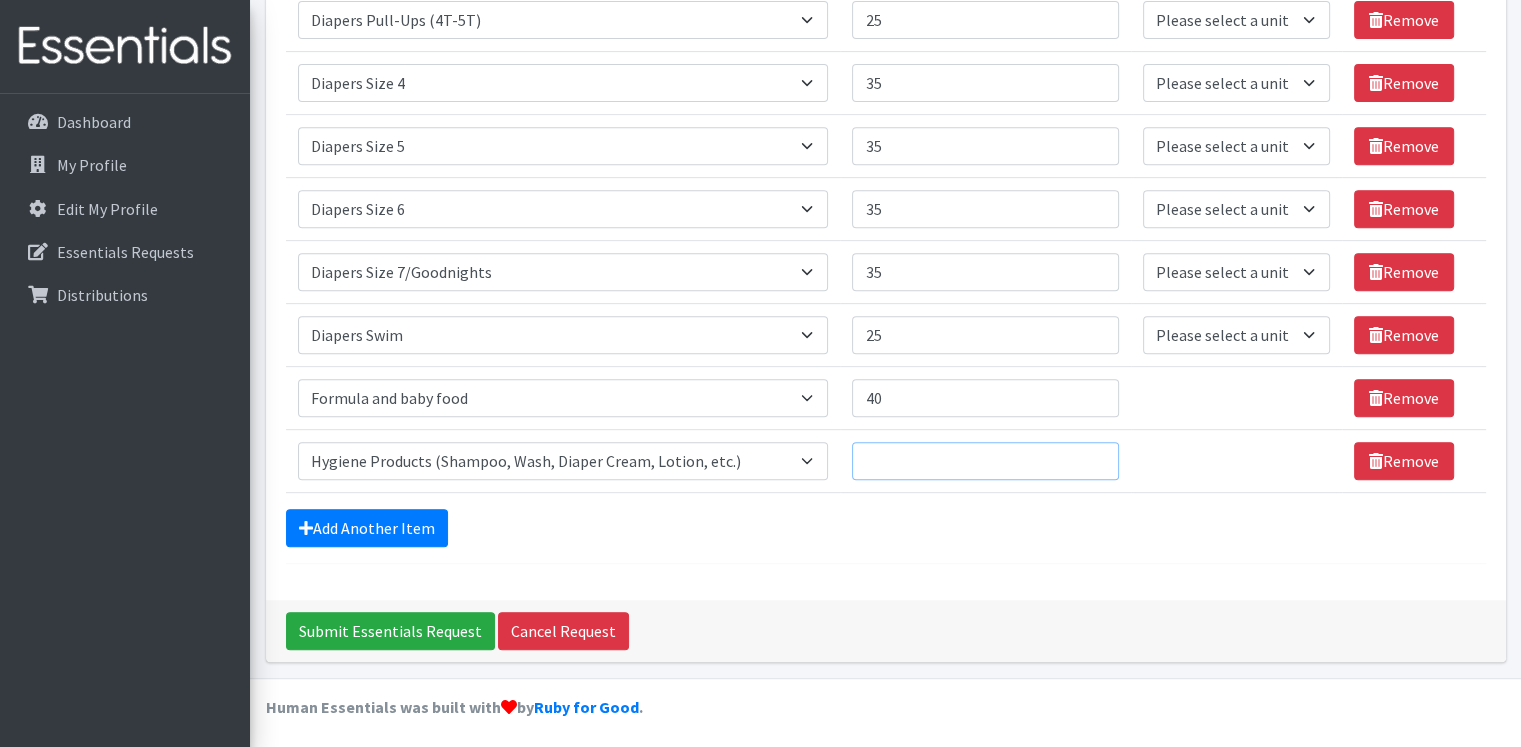 click on "Quantity" at bounding box center [985, 461] 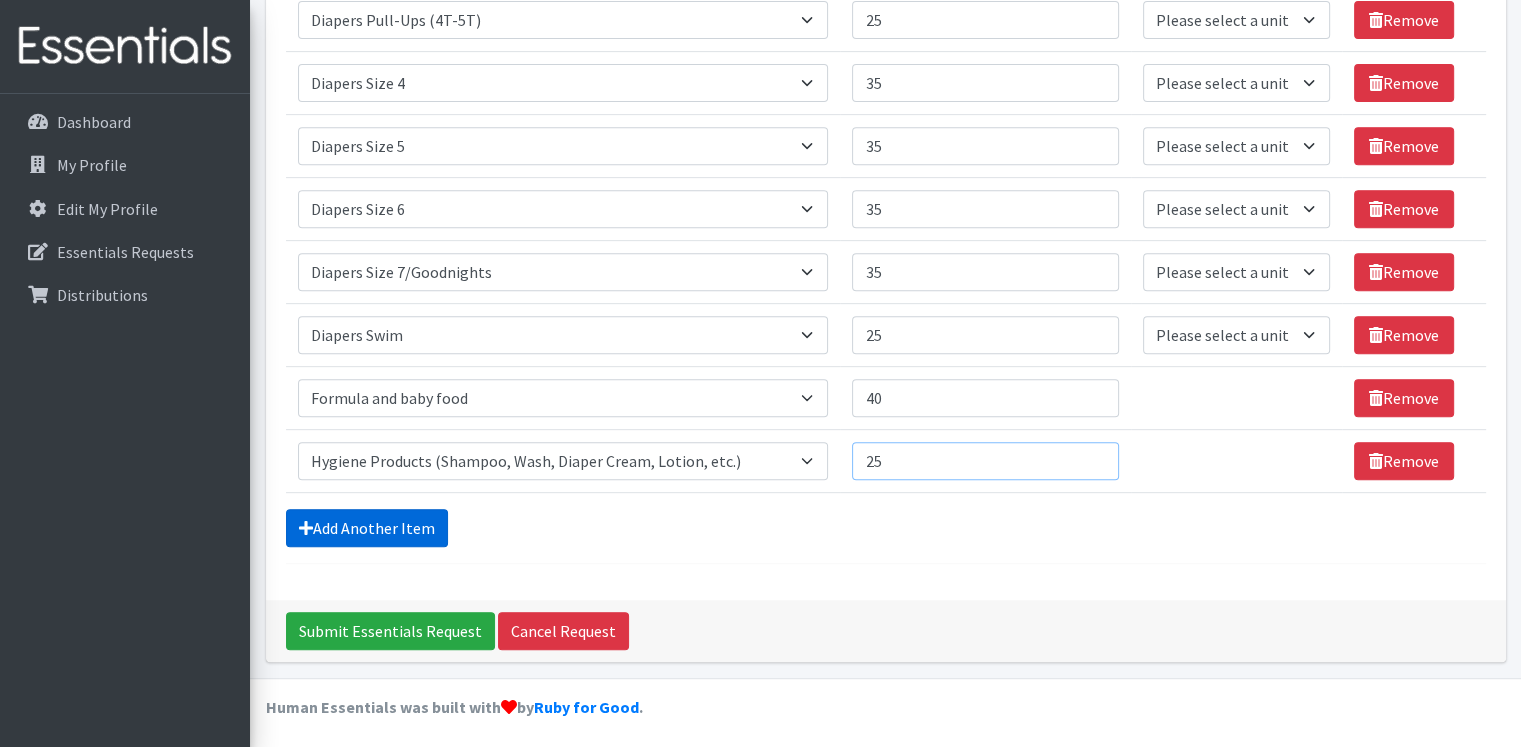 type on "25" 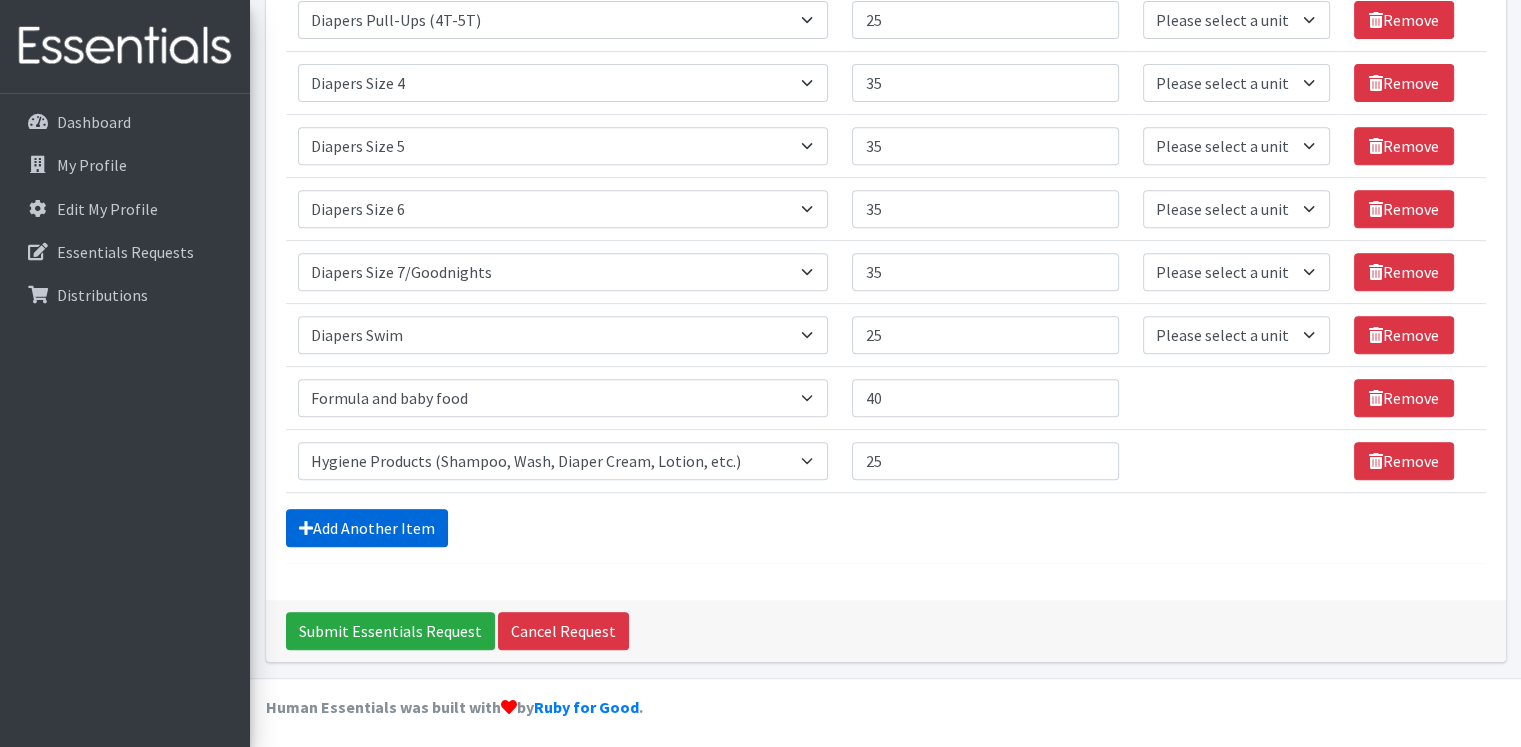 click on "Add Another Item" at bounding box center (367, 528) 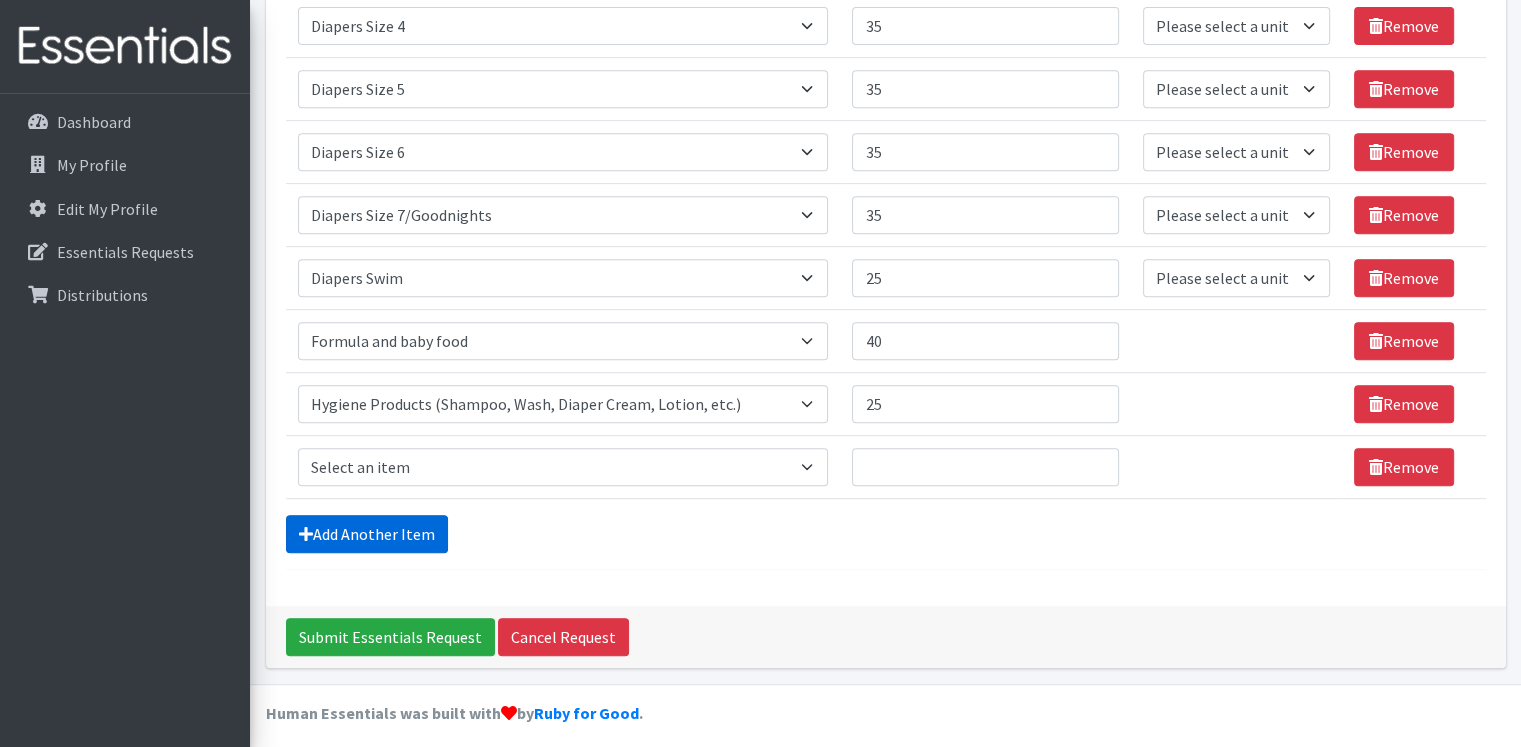scroll, scrollTop: 888, scrollLeft: 0, axis: vertical 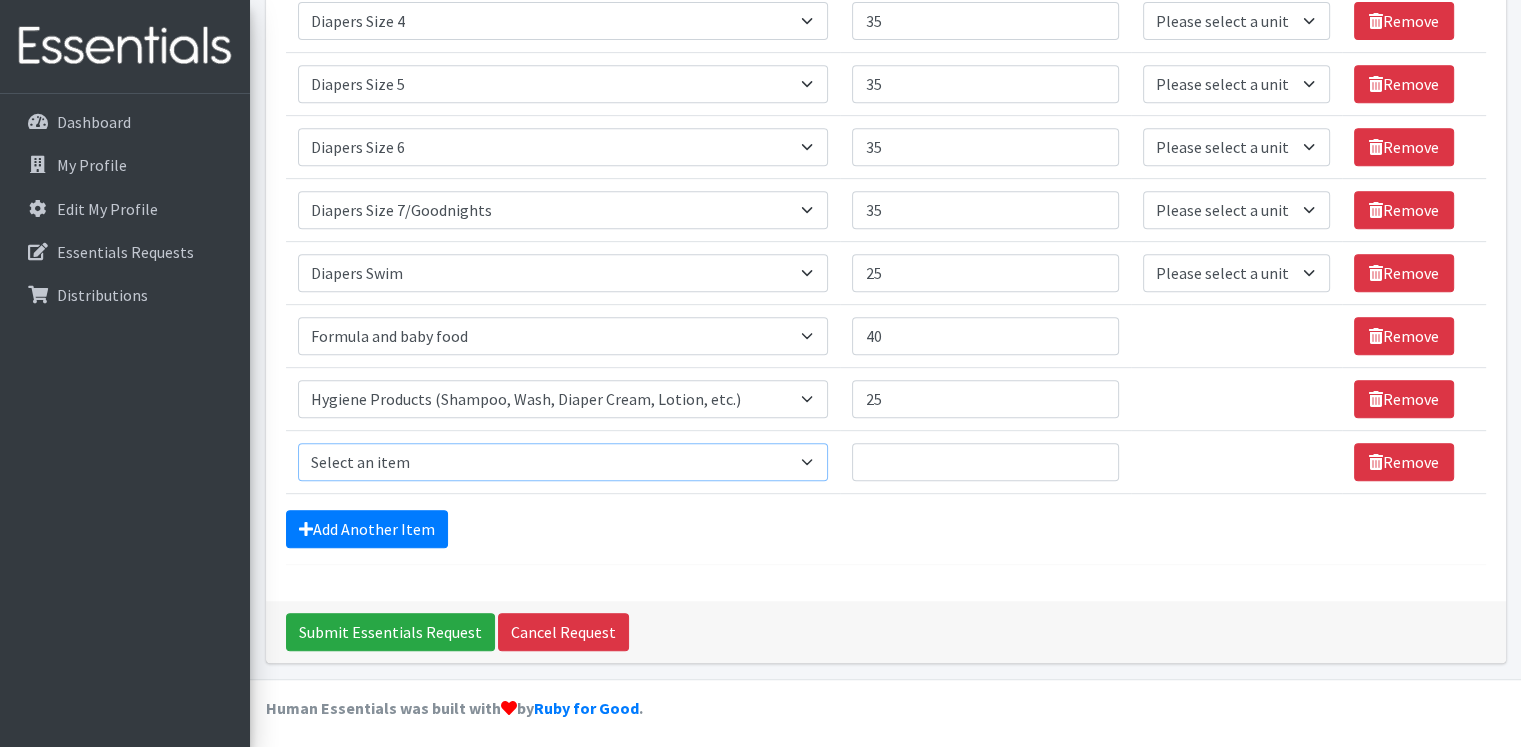 click on "Select an item
# of Children this order will serve
# of Individuals Living in Household
Activity Mat
Baby Carriers
Bath Tubs
Bed Pads
Bibs
Birthday Box - Boy
Birthday Box - Girl
Blankets/Swaddlers/Sleepsacks
Books
Bottles
Breast Pump
Bundle Me's
Car Seat - 3in1 up to 80 lbs.
Car Seat - Infant up to 22lbs. w/ handle
Clothing Boys Spring/Summer 0-6 Months
Clothing Boys Spring/Summer 12-18 Months
Clothing Boys Spring/Summer 18-24 Months
Clothing Boys Spring/Summer 2T
Clothing Boys Spring/Summer 3T
Clothing Boys Spring/Summer 4T
Clothing Boys Spring/Summer 5T
Clothing Boys Spring/Summer 6-12 Months
Clothing Boys Spring/Summer Premie/NB
Clothing Girls Fall/Winter 6-12 Months
Clothing Girls Spring/Summer 0-6 Months
Clothing Girls Spring/Summer 12-18 Months
Clothing Girls Spring/Summer 18-24 Months
Clothing Girls Spring/Summer 2T
Clothing Girls Spring/Summer 3T
Clothing Girls Spring/Summer 4T
Clothing Girls Spring/Summer 5T
Diaper Bags" at bounding box center (563, 462) 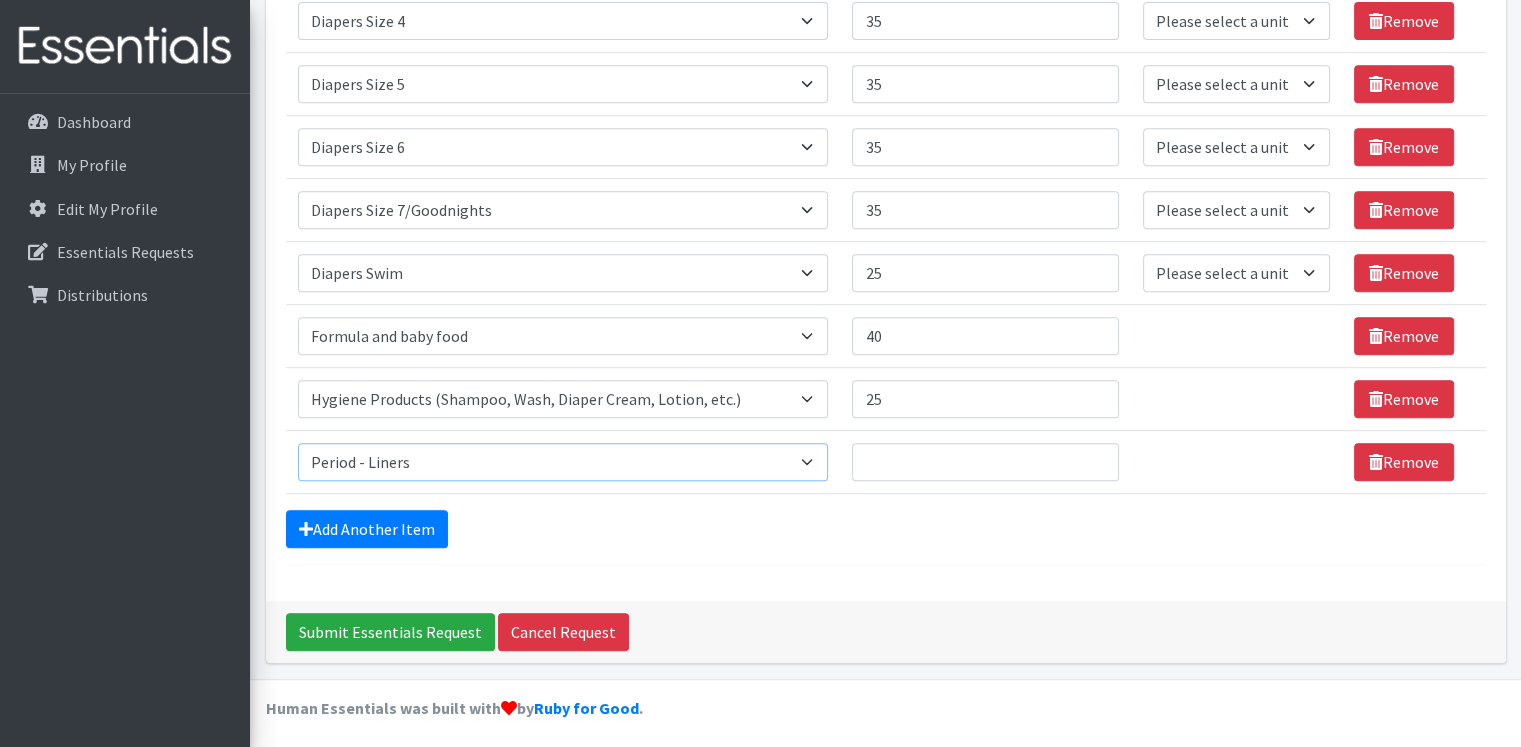 click on "Select an item
# of Children this order will serve
# of Individuals Living in Household
Activity Mat
Baby Carriers
Bath Tubs
Bed Pads
Bibs
Birthday Box - Boy
Birthday Box - Girl
Blankets/Swaddlers/Sleepsacks
Books
Bottles
Breast Pump
Bundle Me's
Car Seat - 3in1 up to 80 lbs.
Car Seat - Infant up to 22lbs. w/ handle
Clothing Boys Spring/Summer 0-6 Months
Clothing Boys Spring/Summer 12-18 Months
Clothing Boys Spring/Summer 18-24 Months
Clothing Boys Spring/Summer 2T
Clothing Boys Spring/Summer 3T
Clothing Boys Spring/Summer 4T
Clothing Boys Spring/Summer 5T
Clothing Boys Spring/Summer 6-12 Months
Clothing Boys Spring/Summer Premie/NB
Clothing Girls Fall/Winter 6-12 Months
Clothing Girls Spring/Summer 0-6 Months
Clothing Girls Spring/Summer 12-18 Months
Clothing Girls Spring/Summer 18-24 Months
Clothing Girls Spring/Summer 2T
Clothing Girls Spring/Summer 3T
Clothing Girls Spring/Summer 4T
Clothing Girls Spring/Summer 5T
Diaper Bags" at bounding box center (563, 462) 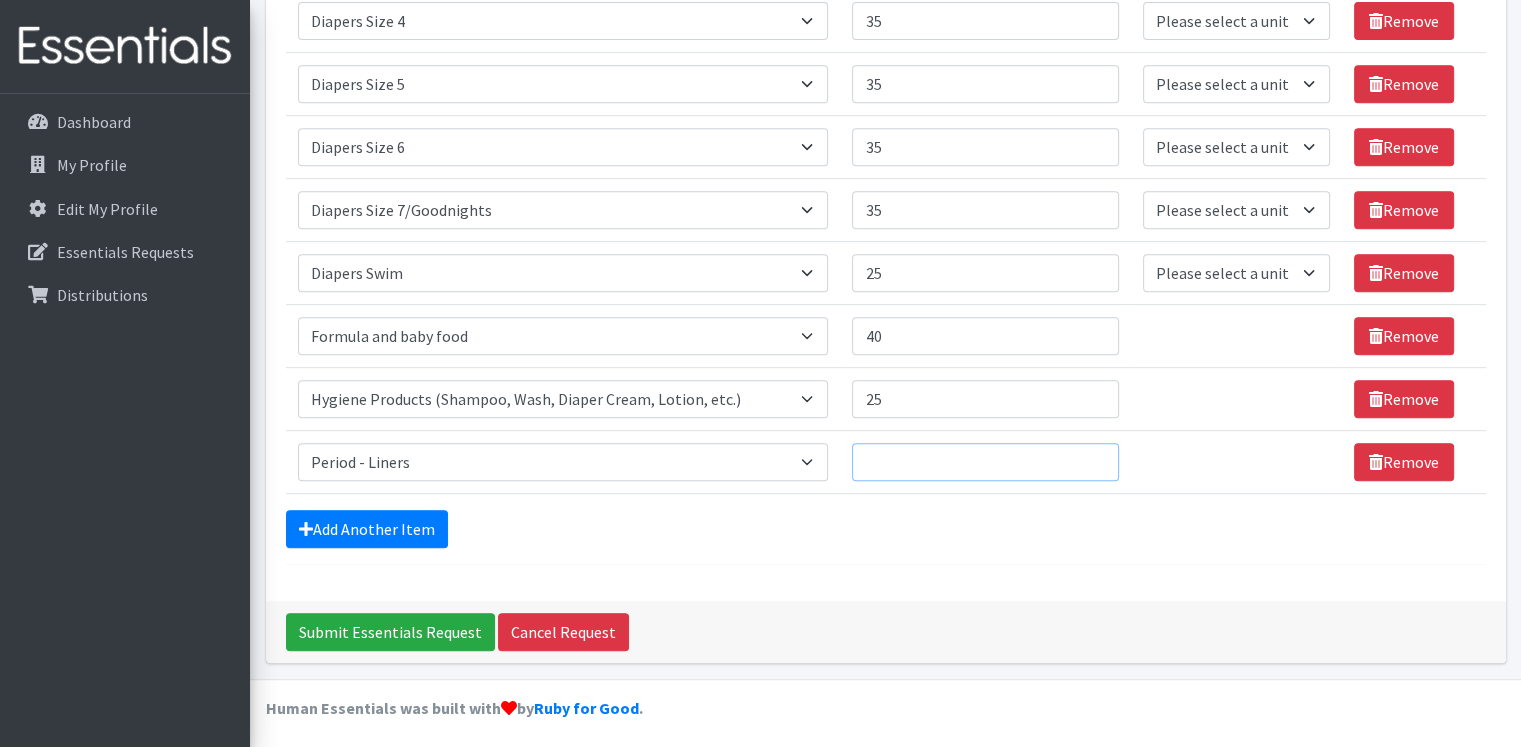 click on "Quantity" at bounding box center (985, 462) 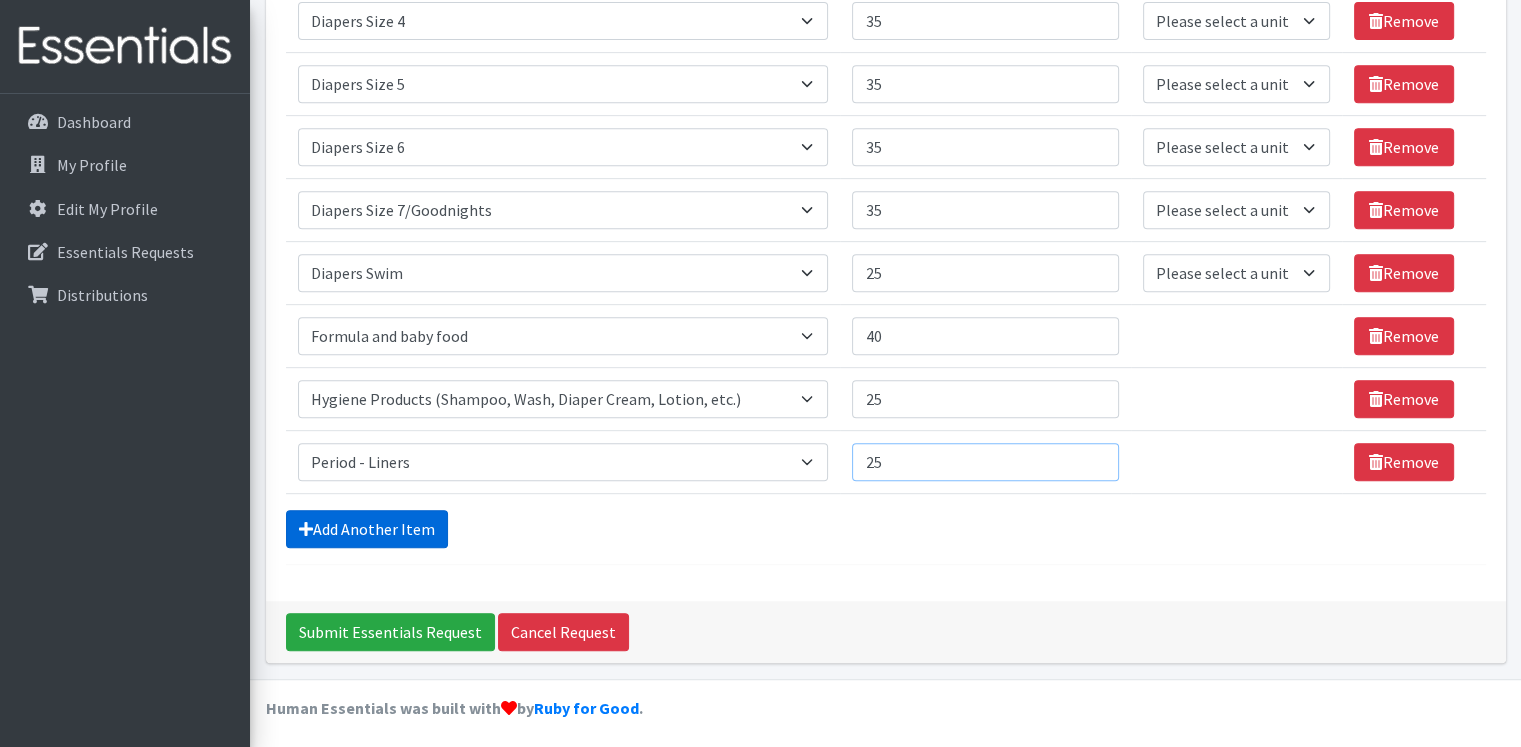 type on "25" 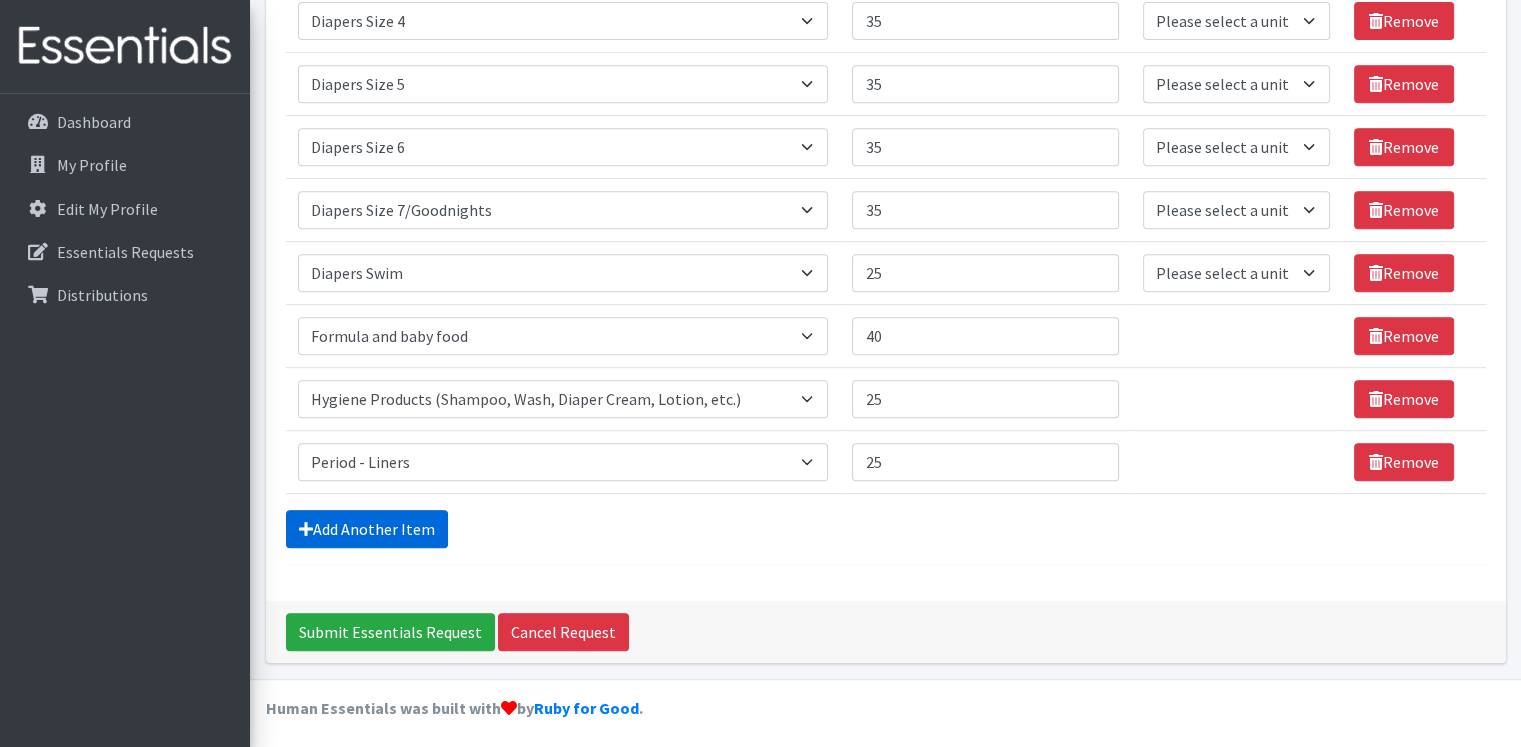 click on "Add Another Item" at bounding box center (367, 529) 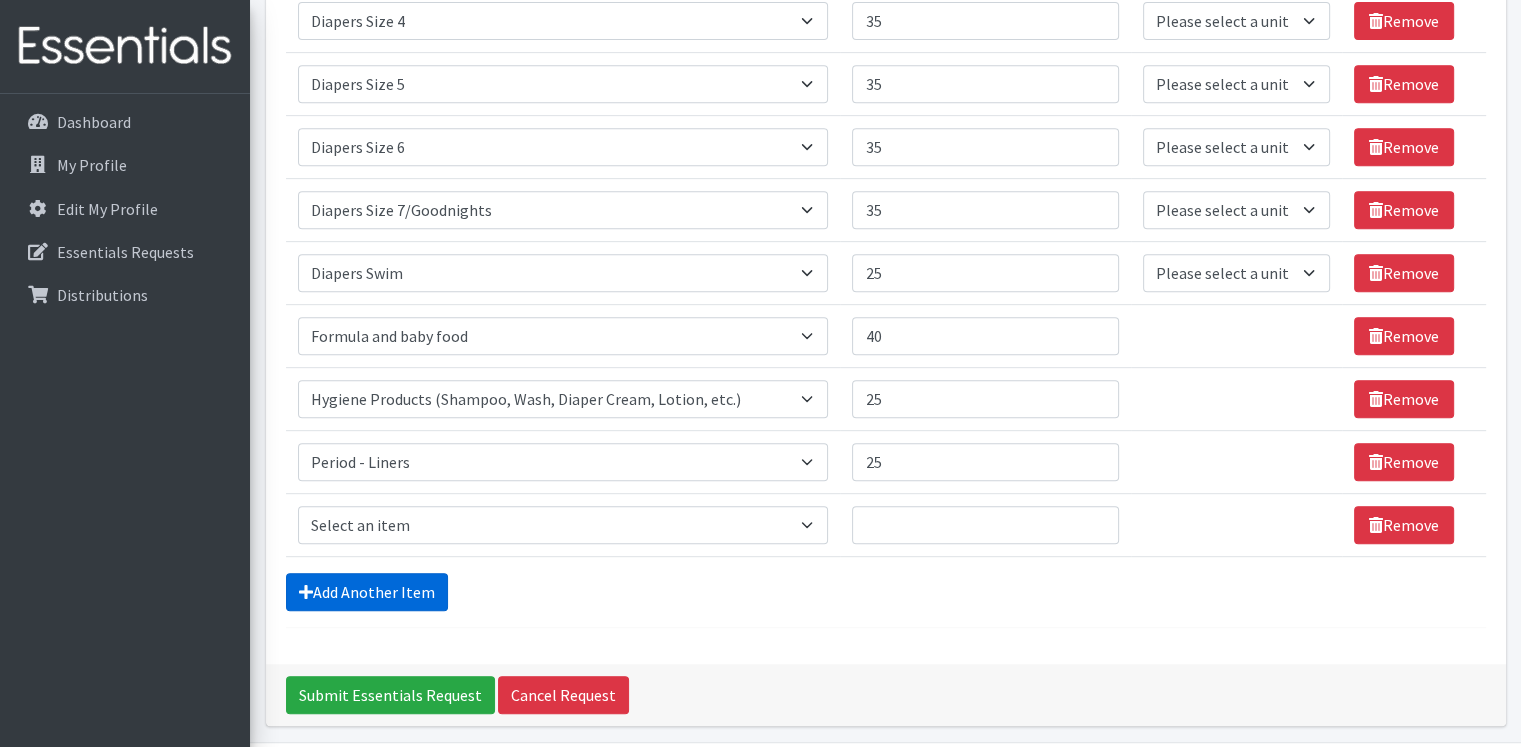 scroll, scrollTop: 952, scrollLeft: 0, axis: vertical 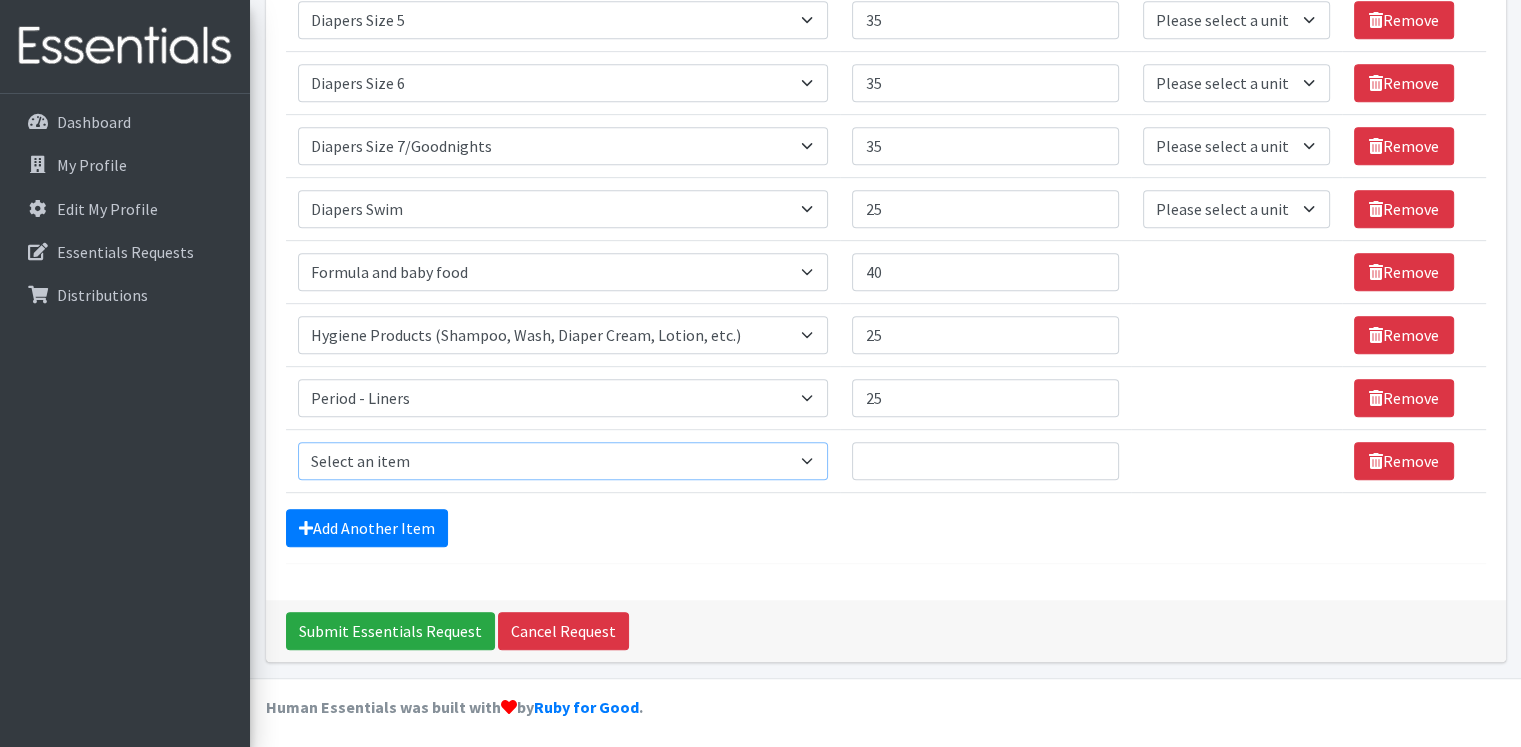 click on "Select an item
# of Children this order will serve
# of Individuals Living in Household
Activity Mat
Baby Carriers
Bath Tubs
Bed Pads
Bibs
Birthday Box - Boy
Birthday Box - Girl
Blankets/Swaddlers/Sleepsacks
Books
Bottles
Breast Pump
Bundle Me's
Car Seat - 3in1 up to 80 lbs.
Car Seat - Infant up to 22lbs. w/ handle
Clothing Boys Spring/Summer 0-6 Months
Clothing Boys Spring/Summer 12-18 Months
Clothing Boys Spring/Summer 18-24 Months
Clothing Boys Spring/Summer 2T
Clothing Boys Spring/Summer 3T
Clothing Boys Spring/Summer 4T
Clothing Boys Spring/Summer 5T
Clothing Boys Spring/Summer 6-12 Months
Clothing Boys Spring/Summer Premie/NB
Clothing Girls Fall/Winter 6-12 Months
Clothing Girls Spring/Summer 0-6 Months
Clothing Girls Spring/Summer 12-18 Months
Clothing Girls Spring/Summer 18-24 Months
Clothing Girls Spring/Summer 2T
Clothing Girls Spring/Summer 3T
Clothing Girls Spring/Summer 4T
Clothing Girls Spring/Summer 5T
Diaper Bags" at bounding box center (563, 461) 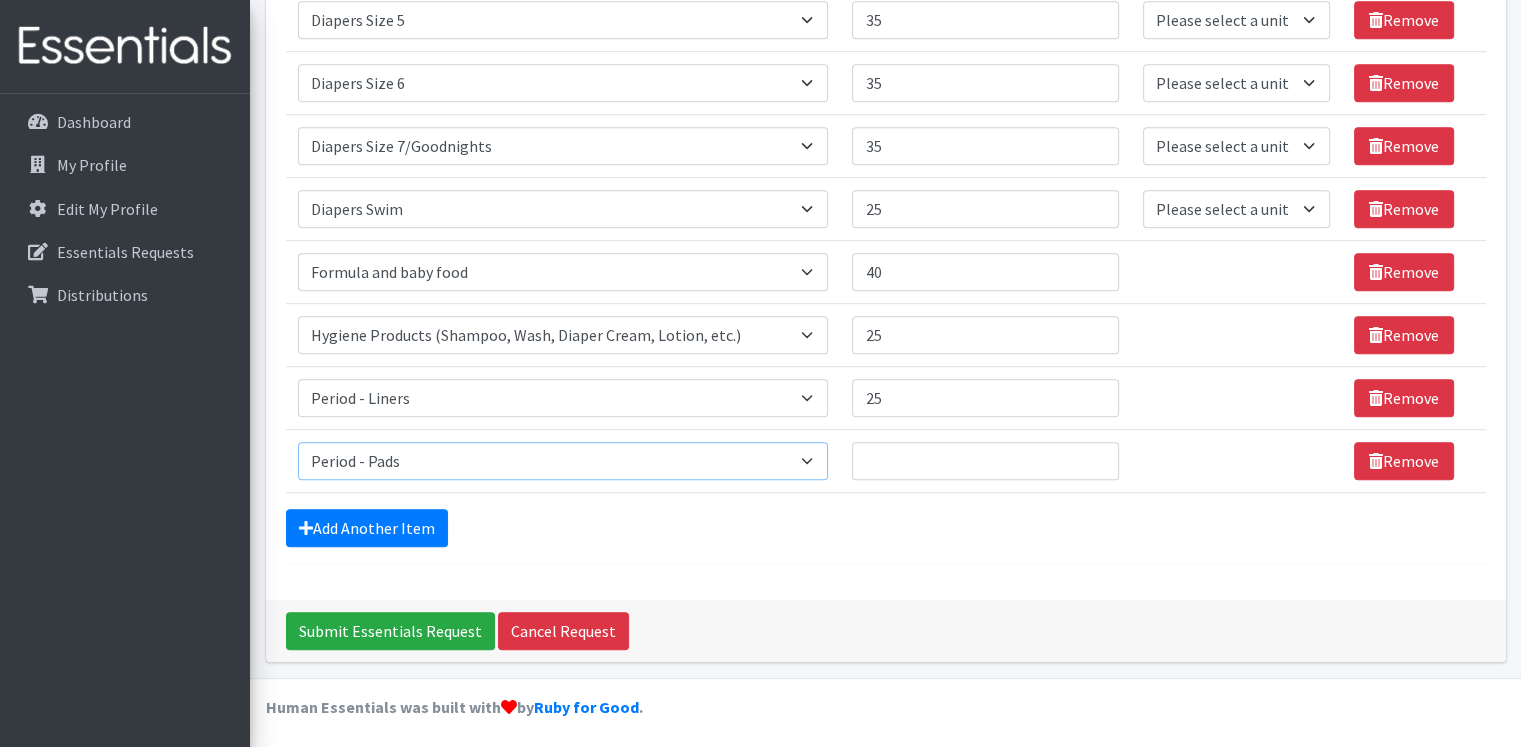 click on "Select an item
# of Children this order will serve
# of Individuals Living in Household
Activity Mat
Baby Carriers
Bath Tubs
Bed Pads
Bibs
Birthday Box - Boy
Birthday Box - Girl
Blankets/Swaddlers/Sleepsacks
Books
Bottles
Breast Pump
Bundle Me's
Car Seat - 3in1 up to 80 lbs.
Car Seat - Infant up to 22lbs. w/ handle
Clothing Boys Spring/Summer 0-6 Months
Clothing Boys Spring/Summer 12-18 Months
Clothing Boys Spring/Summer 18-24 Months
Clothing Boys Spring/Summer 2T
Clothing Boys Spring/Summer 3T
Clothing Boys Spring/Summer 4T
Clothing Boys Spring/Summer 5T
Clothing Boys Spring/Summer 6-12 Months
Clothing Boys Spring/Summer Premie/NB
Clothing Girls Fall/Winter 6-12 Months
Clothing Girls Spring/Summer 0-6 Months
Clothing Girls Spring/Summer 12-18 Months
Clothing Girls Spring/Summer 18-24 Months
Clothing Girls Spring/Summer 2T
Clothing Girls Spring/Summer 3T
Clothing Girls Spring/Summer 4T
Clothing Girls Spring/Summer 5T
Diaper Bags" at bounding box center (563, 461) 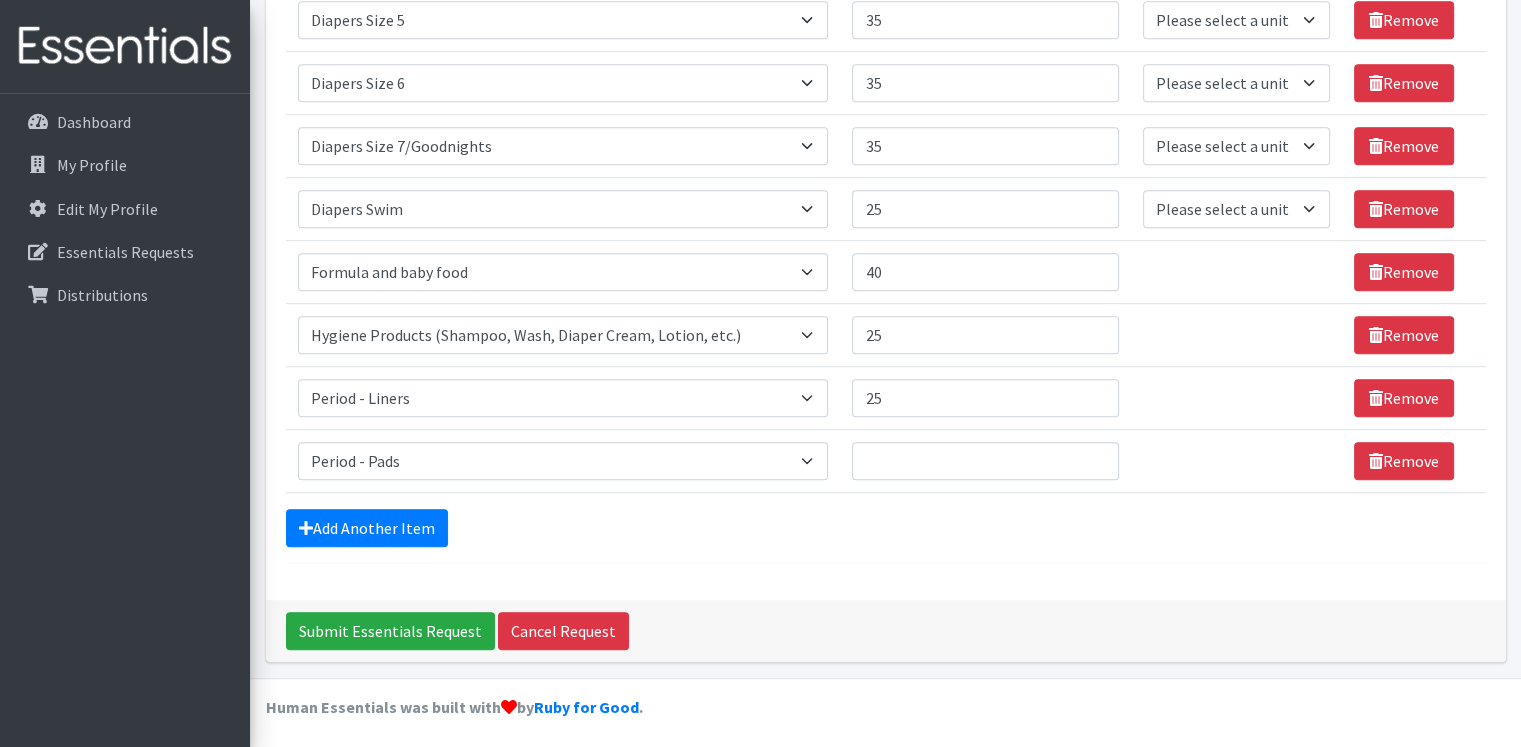 click on "Quantity" at bounding box center (985, 460) 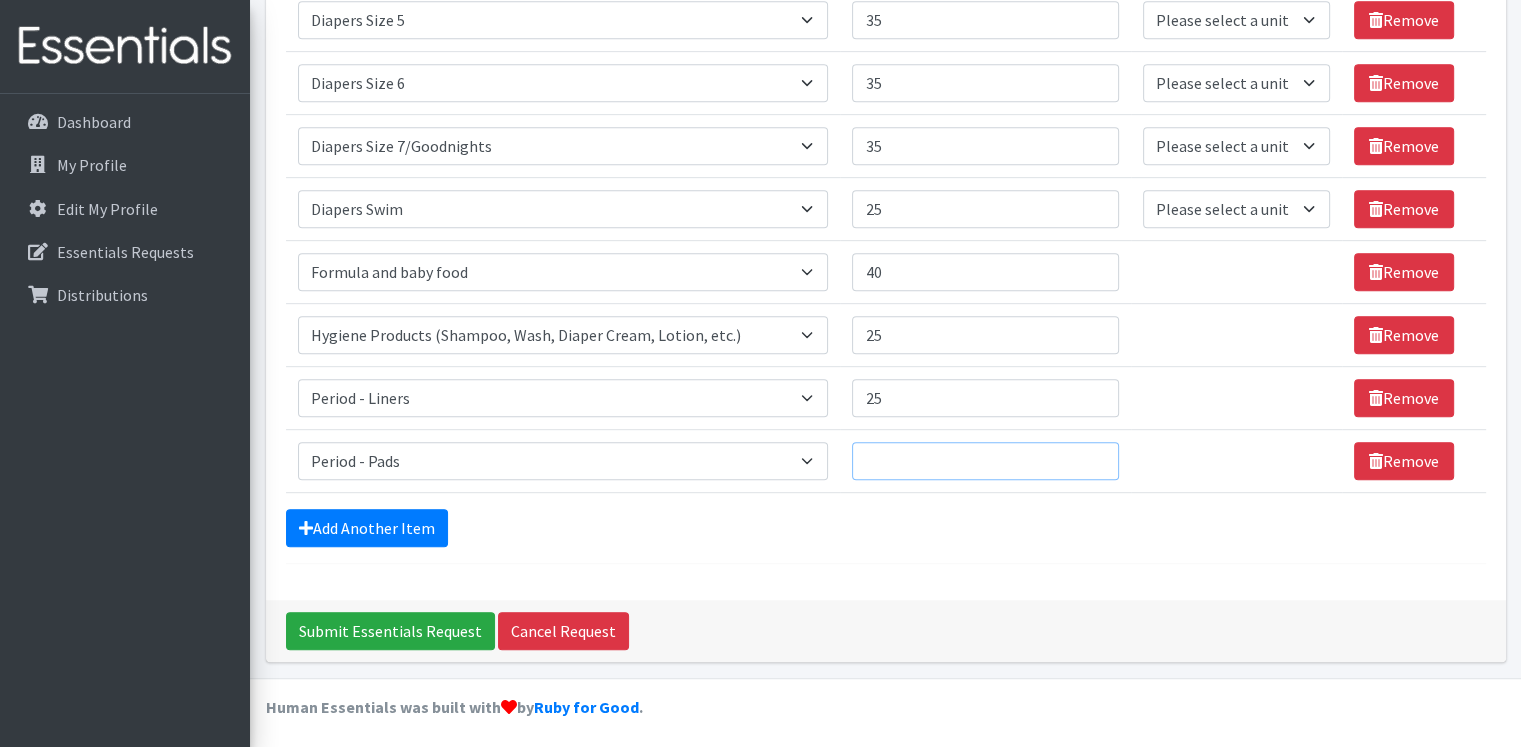 click on "Quantity" at bounding box center (985, 461) 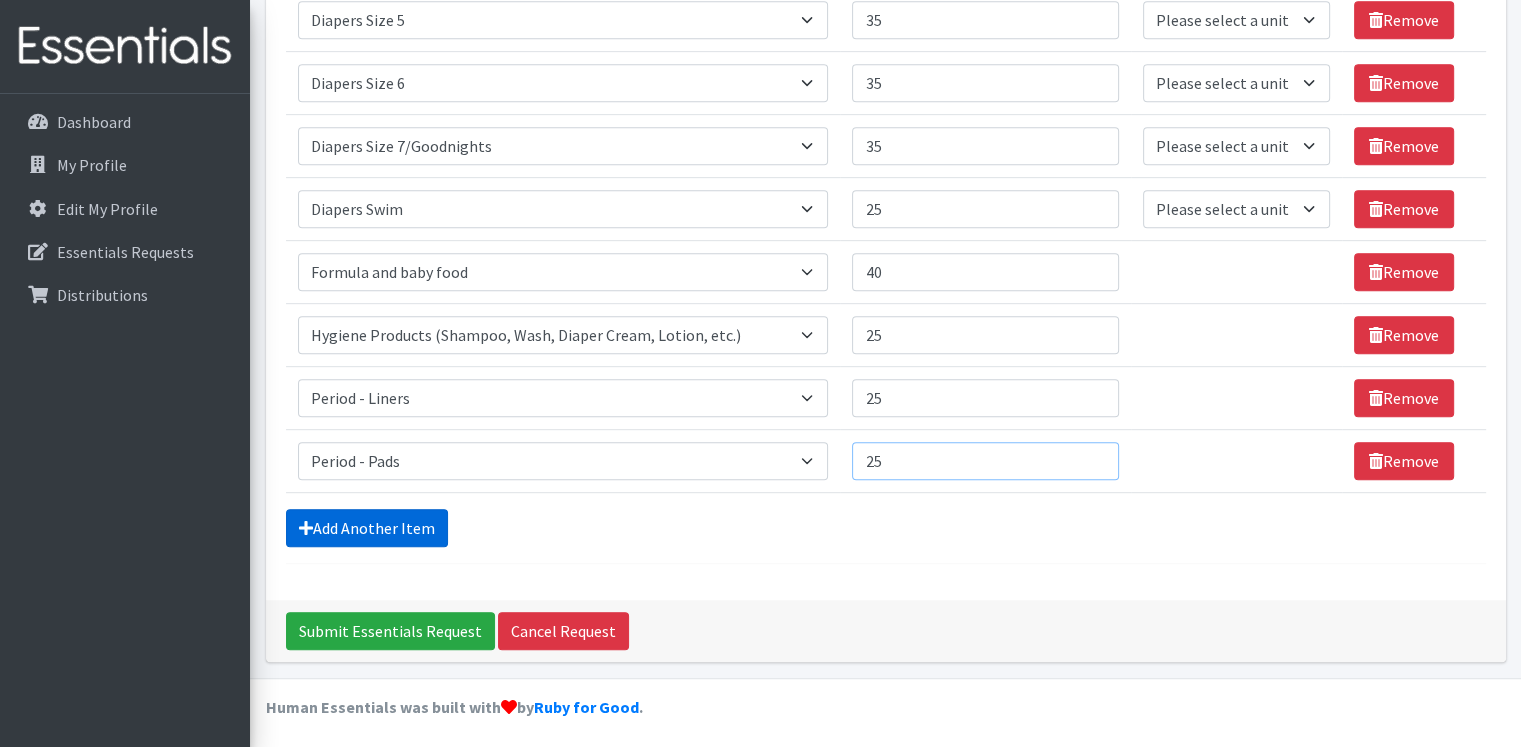 type on "25" 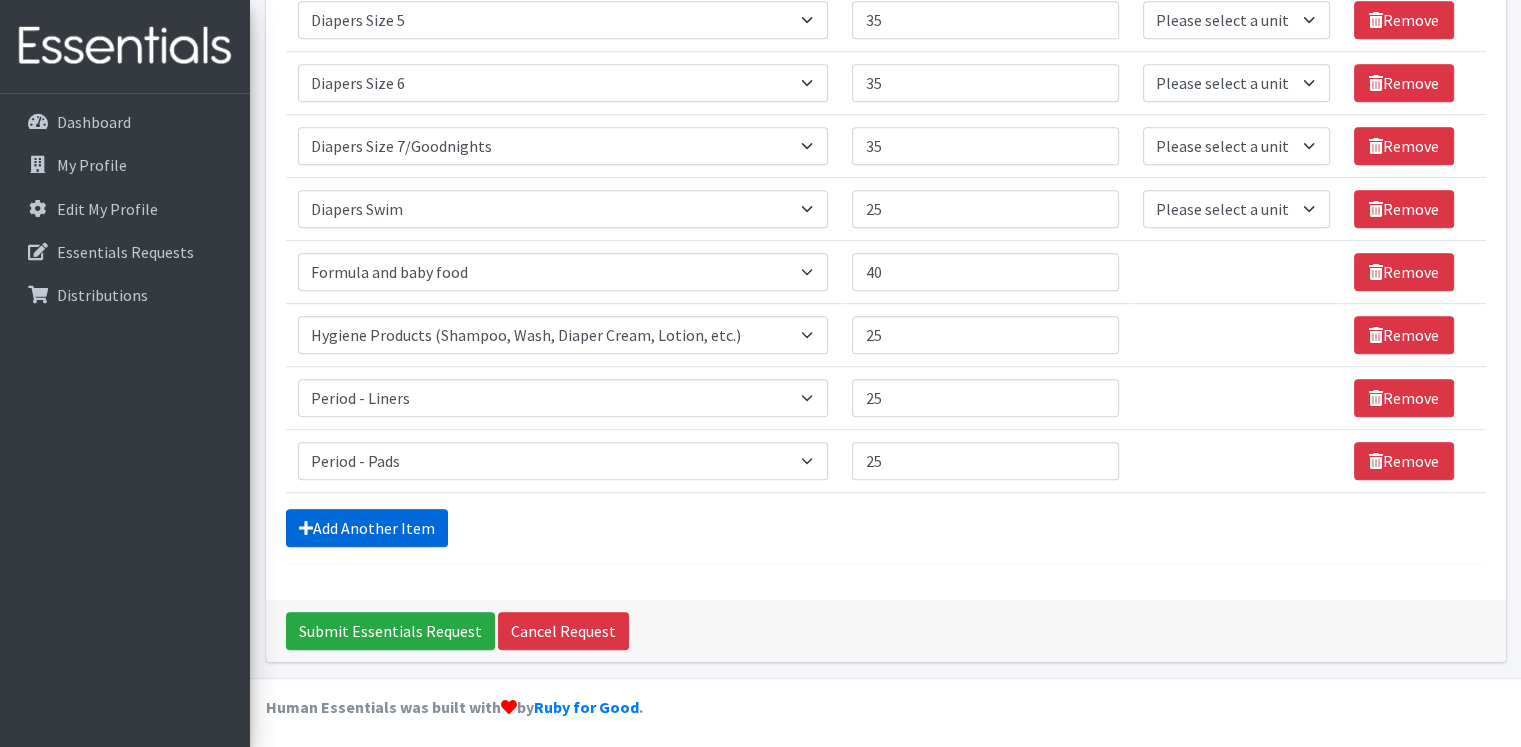 click on "Add Another Item" at bounding box center [367, 528] 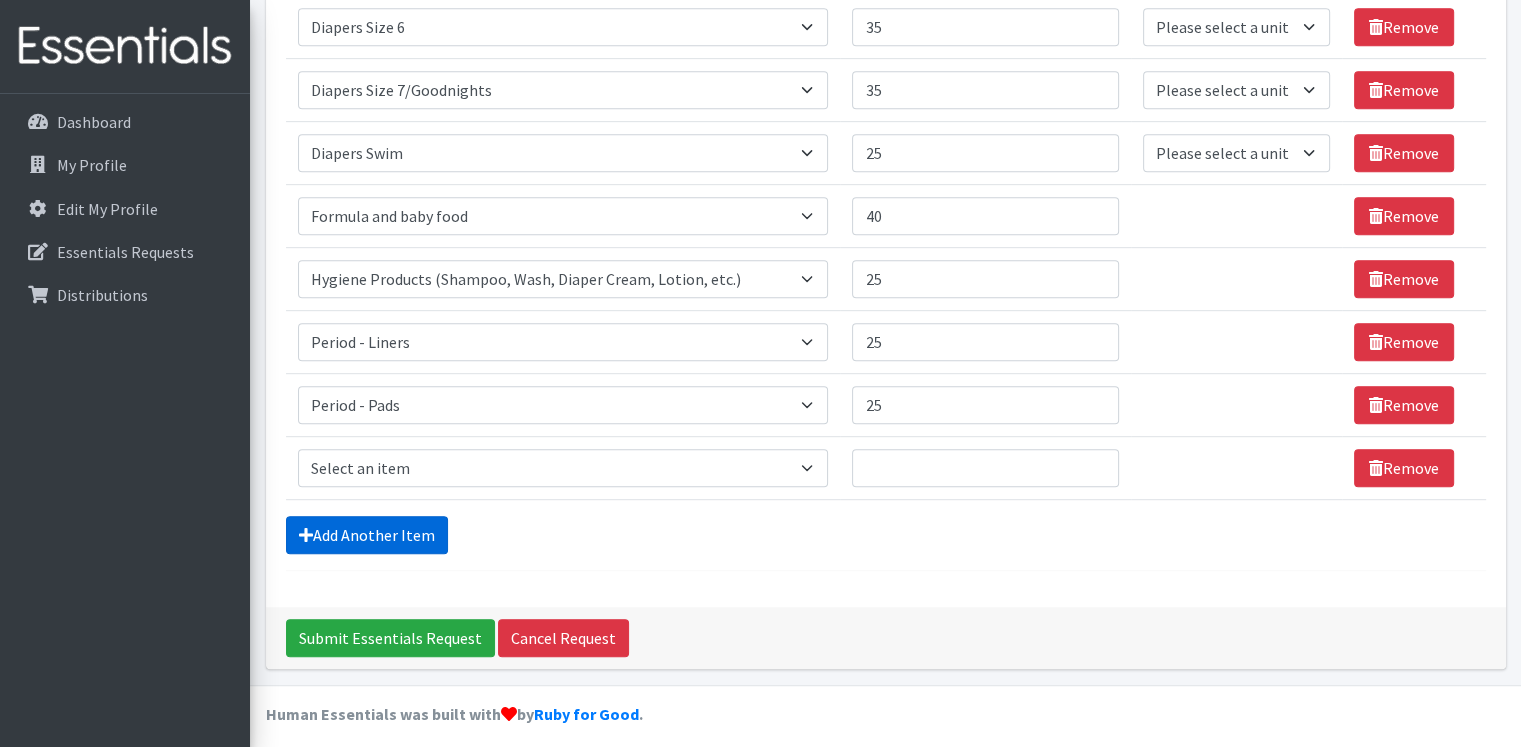 scroll, scrollTop: 1014, scrollLeft: 0, axis: vertical 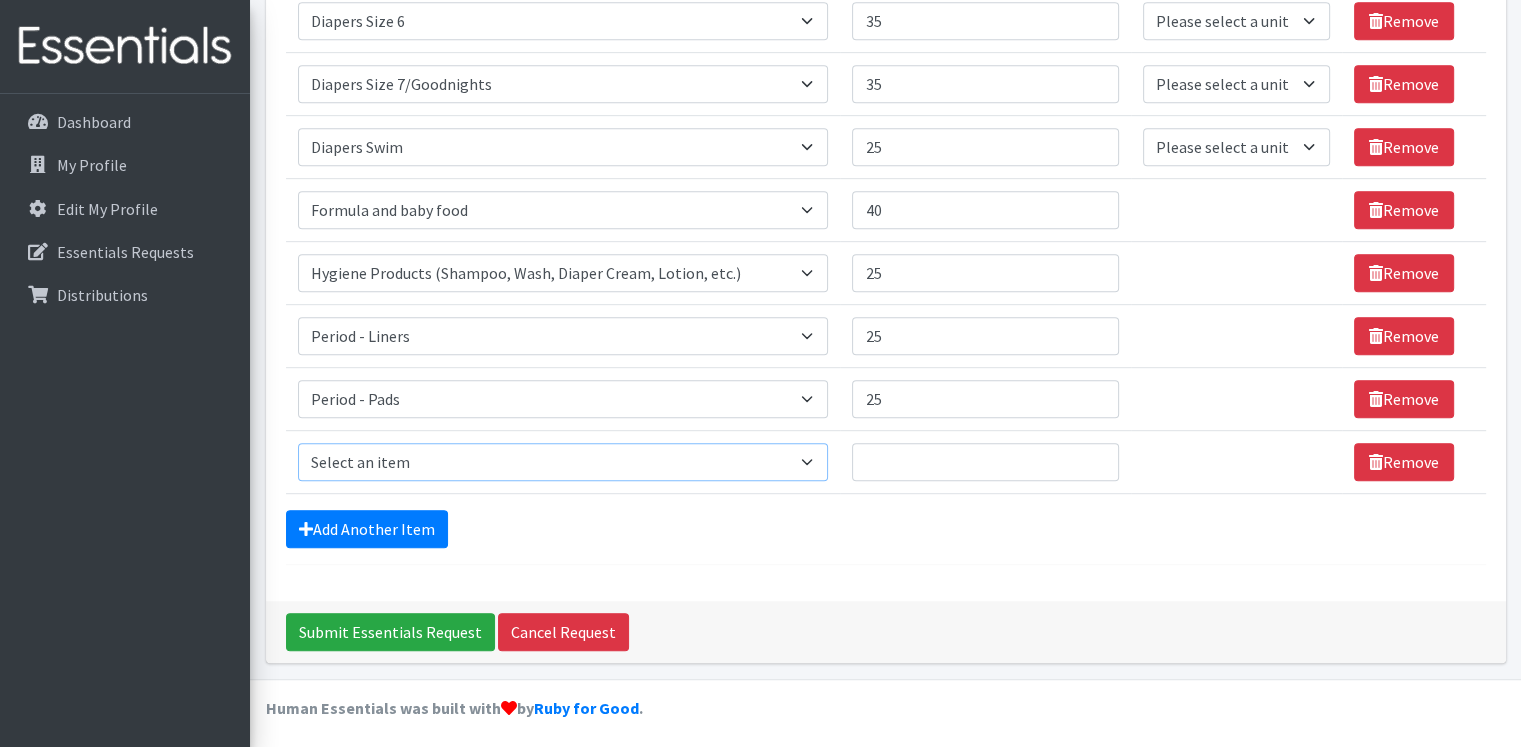 click on "Select an item
# of Children this order will serve
# of Individuals Living in Household
Activity Mat
Baby Carriers
Bath Tubs
Bed Pads
Bibs
Birthday Box - Boy
Birthday Box - Girl
Blankets/Swaddlers/Sleepsacks
Books
Bottles
Breast Pump
Bundle Me's
Car Seat - 3in1 up to 80 lbs.
Car Seat - Infant up to 22lbs. w/ handle
Clothing Boys Spring/Summer 0-6 Months
Clothing Boys Spring/Summer 12-18 Months
Clothing Boys Spring/Summer 18-24 Months
Clothing Boys Spring/Summer 2T
Clothing Boys Spring/Summer 3T
Clothing Boys Spring/Summer 4T
Clothing Boys Spring/Summer 5T
Clothing Boys Spring/Summer 6-12 Months
Clothing Boys Spring/Summer Premie/NB
Clothing Girls Fall/Winter 6-12 Months
Clothing Girls Spring/Summer 0-6 Months
Clothing Girls Spring/Summer 12-18 Months
Clothing Girls Spring/Summer 18-24 Months
Clothing Girls Spring/Summer 2T
Clothing Girls Spring/Summer 3T
Clothing Girls Spring/Summer 4T
Clothing Girls Spring/Summer 5T
Diaper Bags" at bounding box center (563, 462) 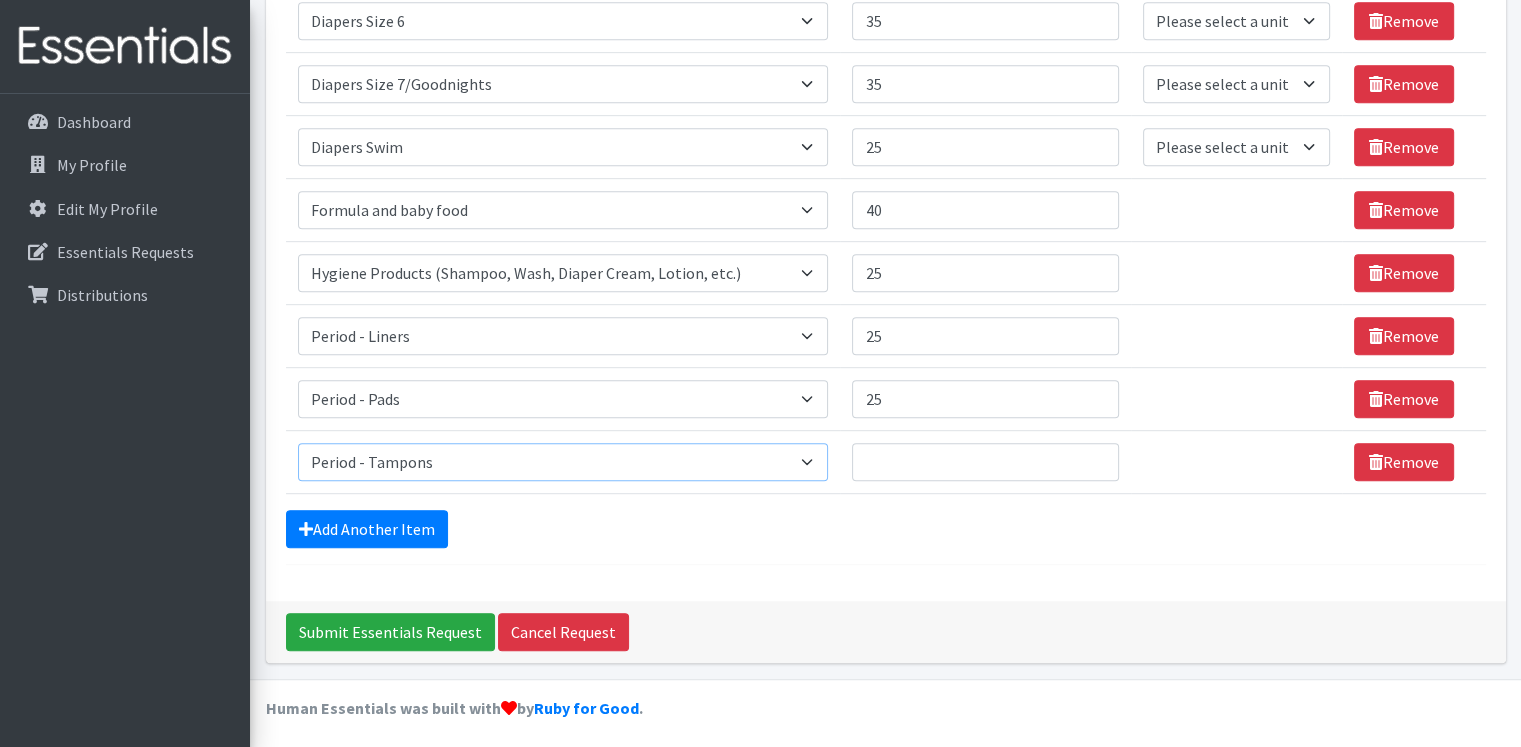 click on "Select an item
# of Children this order will serve
# of Individuals Living in Household
Activity Mat
Baby Carriers
Bath Tubs
Bed Pads
Bibs
Birthday Box - Boy
Birthday Box - Girl
Blankets/Swaddlers/Sleepsacks
Books
Bottles
Breast Pump
Bundle Me's
Car Seat - 3in1 up to 80 lbs.
Car Seat - Infant up to 22lbs. w/ handle
Clothing Boys Spring/Summer 0-6 Months
Clothing Boys Spring/Summer 12-18 Months
Clothing Boys Spring/Summer 18-24 Months
Clothing Boys Spring/Summer 2T
Clothing Boys Spring/Summer 3T
Clothing Boys Spring/Summer 4T
Clothing Boys Spring/Summer 5T
Clothing Boys Spring/Summer 6-12 Months
Clothing Boys Spring/Summer Premie/NB
Clothing Girls Fall/Winter 6-12 Months
Clothing Girls Spring/Summer 0-6 Months
Clothing Girls Spring/Summer 12-18 Months
Clothing Girls Spring/Summer 18-24 Months
Clothing Girls Spring/Summer 2T
Clothing Girls Spring/Summer 3T
Clothing Girls Spring/Summer 4T
Clothing Girls Spring/Summer 5T
Diaper Bags" at bounding box center (563, 462) 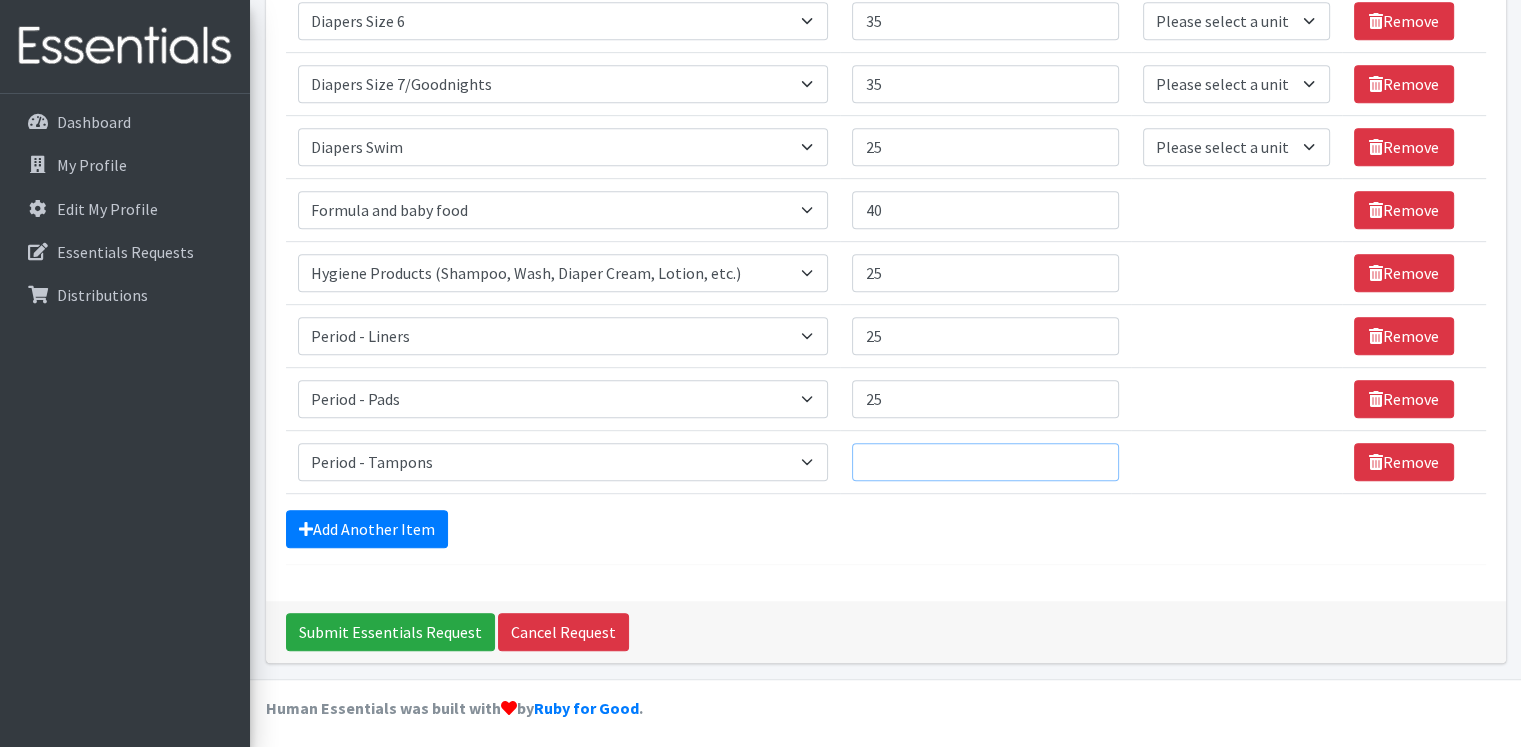 click on "Quantity" at bounding box center (985, 462) 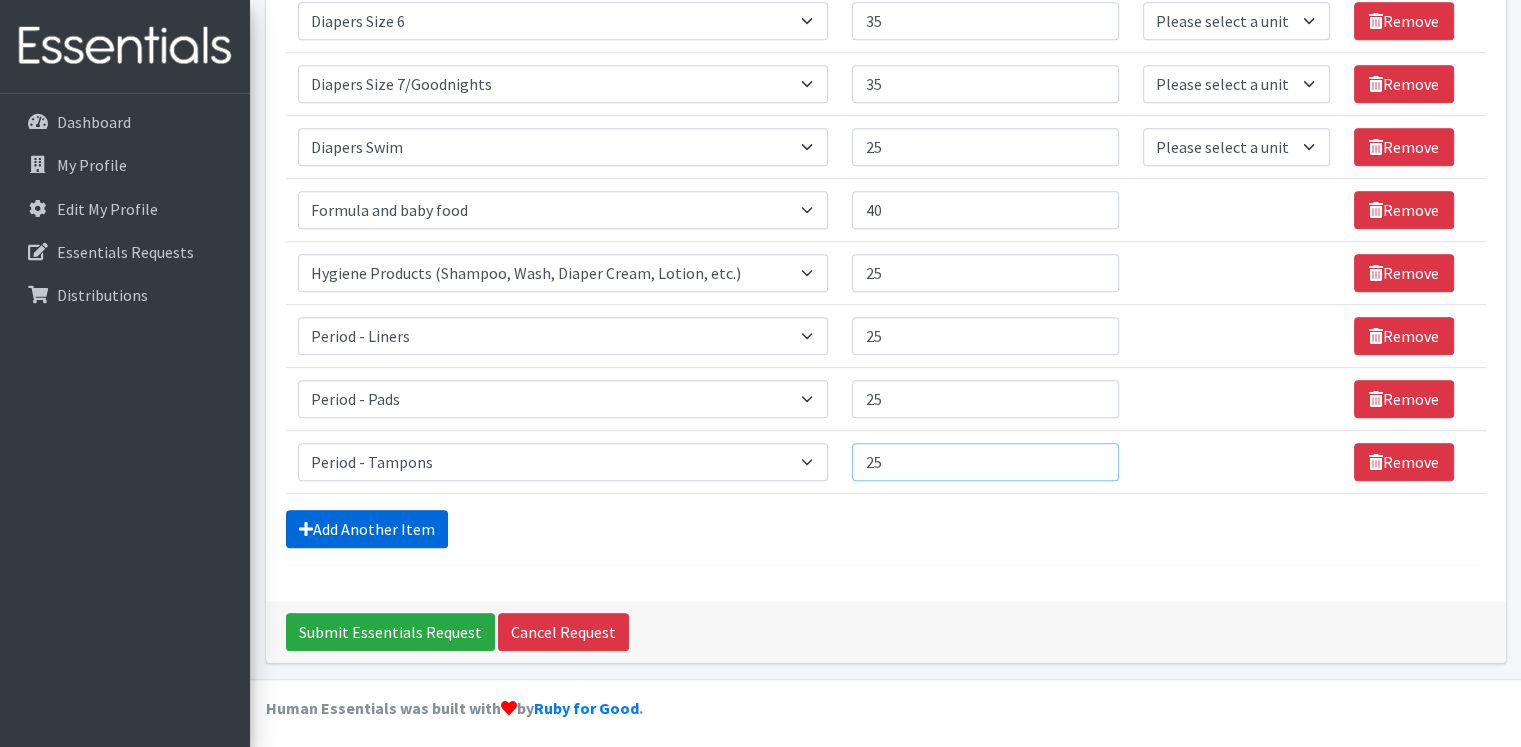 type on "25" 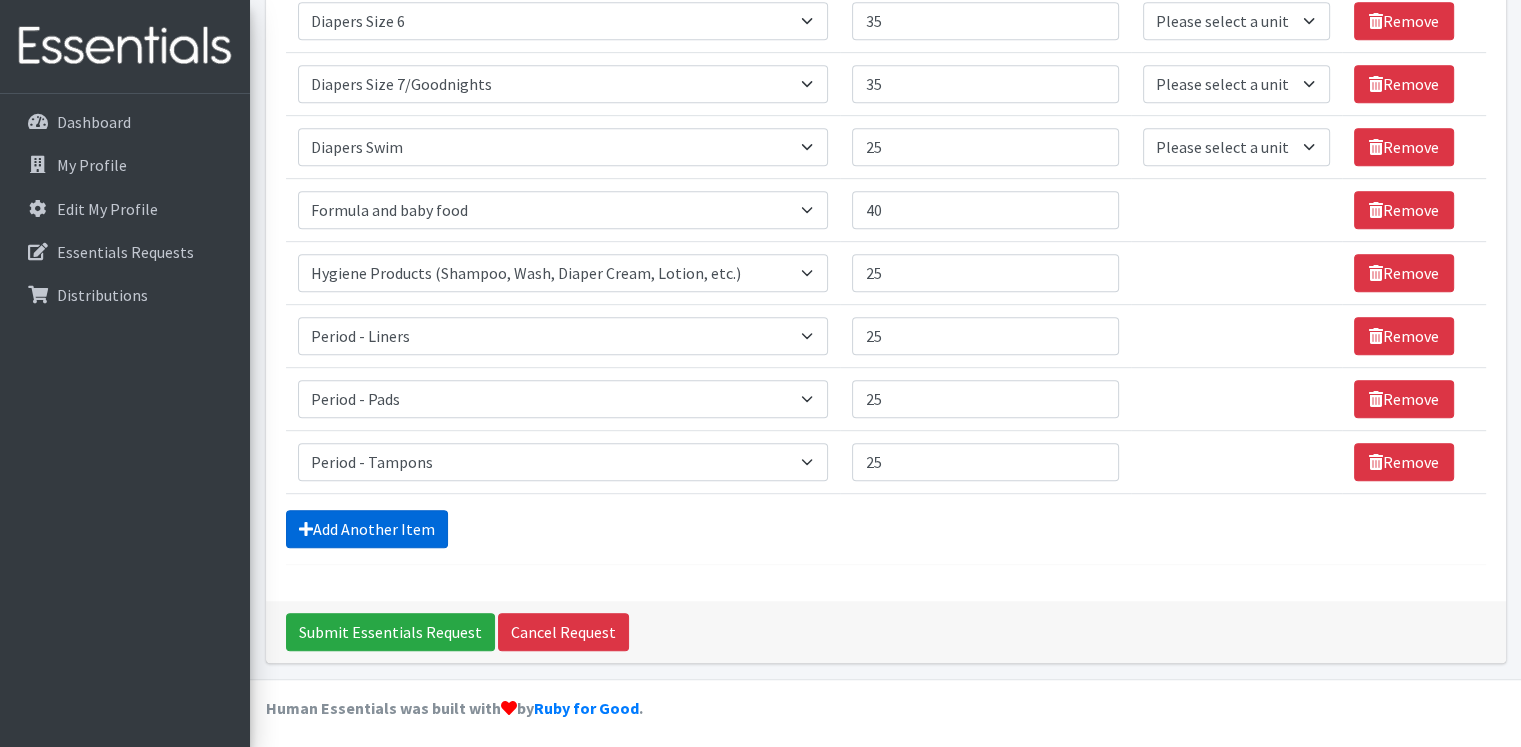 click on "Add Another Item" at bounding box center (367, 529) 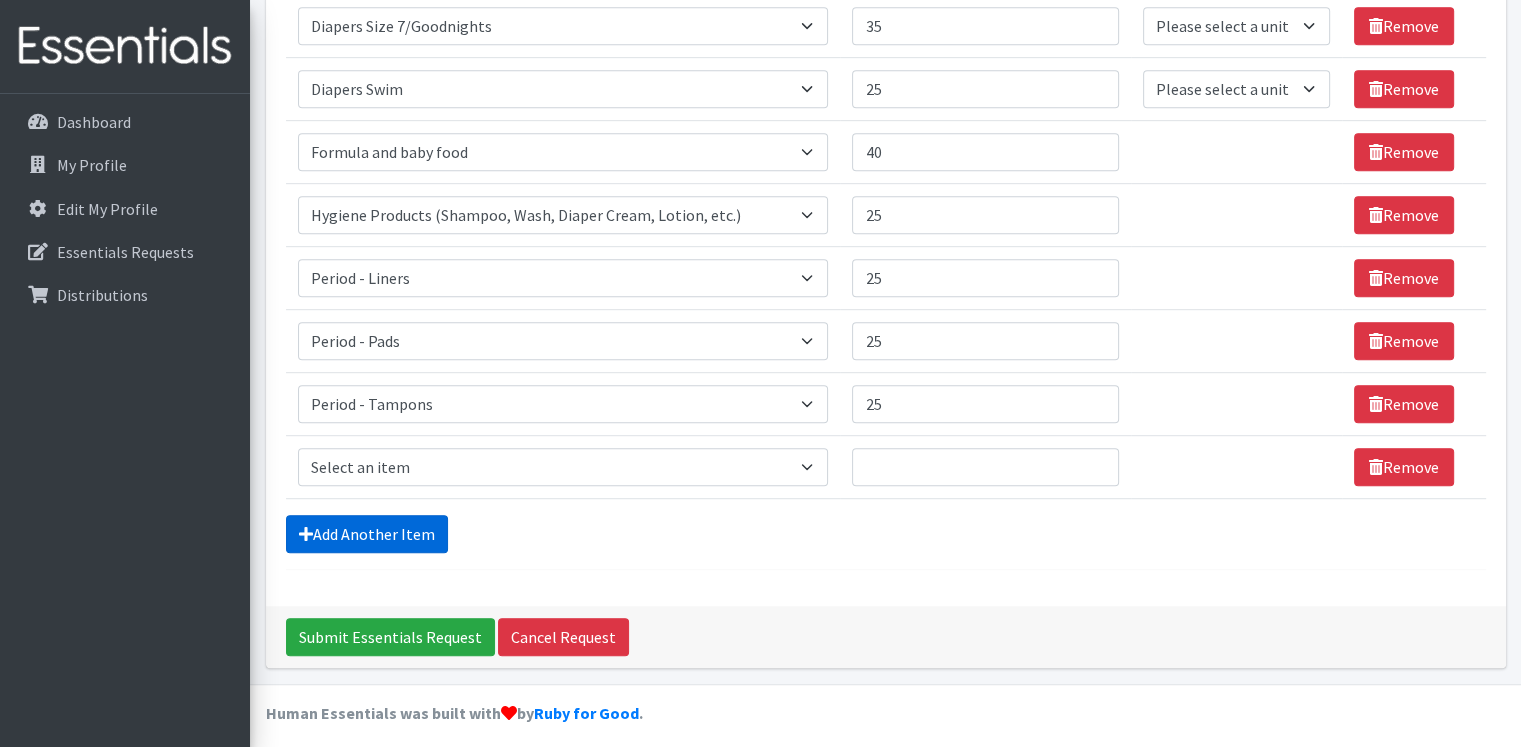 scroll, scrollTop: 1077, scrollLeft: 0, axis: vertical 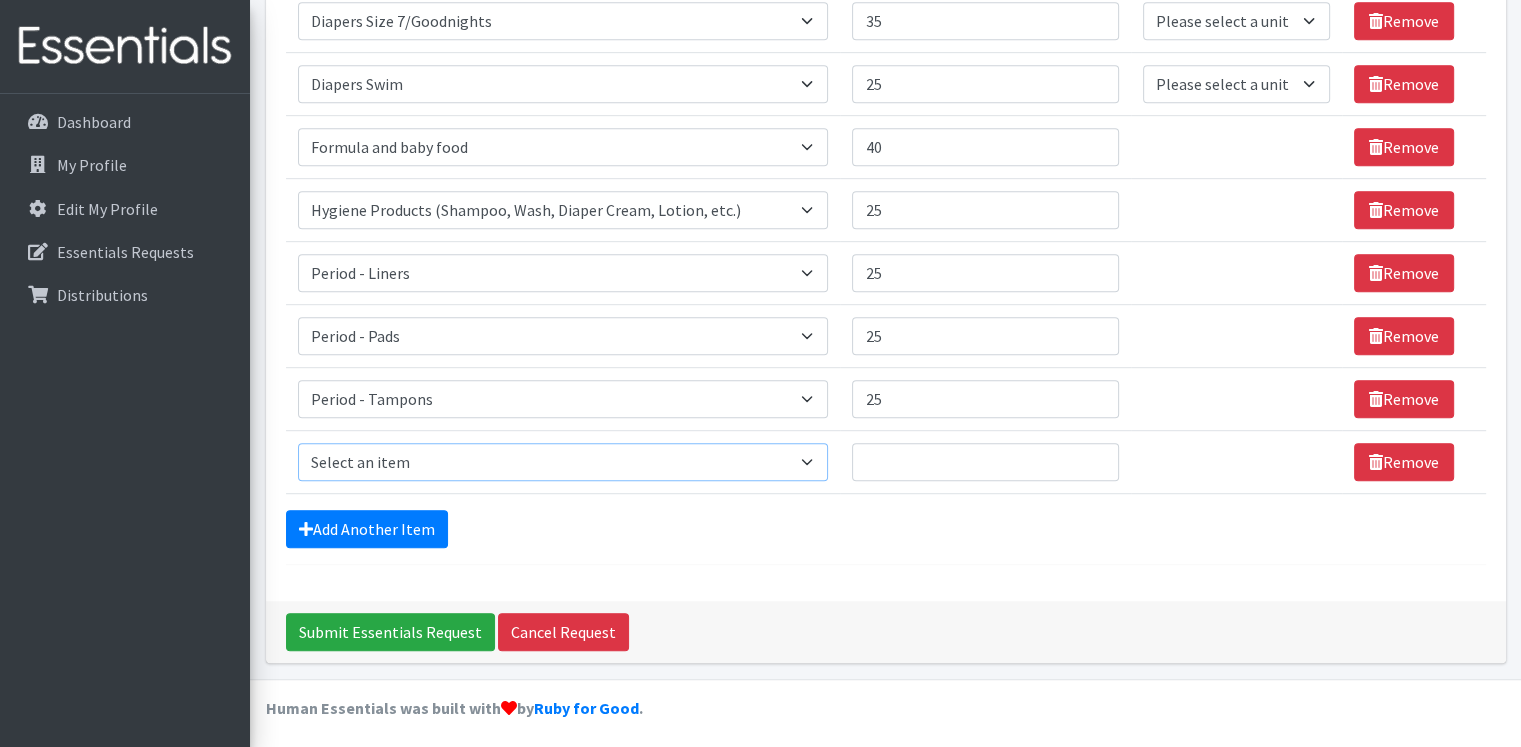 click on "Select an item
# of Children this order will serve
# of Individuals Living in Household
Activity Mat
Baby Carriers
Bath Tubs
Bed Pads
Bibs
Birthday Box - Boy
Birthday Box - Girl
Blankets/Swaddlers/Sleepsacks
Books
Bottles
Breast Pump
Bundle Me's
Car Seat - 3in1 up to 80 lbs.
Car Seat - Infant up to 22lbs. w/ handle
Clothing Boys Spring/Summer 0-6 Months
Clothing Boys Spring/Summer 12-18 Months
Clothing Boys Spring/Summer 18-24 Months
Clothing Boys Spring/Summer 2T
Clothing Boys Spring/Summer 3T
Clothing Boys Spring/Summer 4T
Clothing Boys Spring/Summer 5T
Clothing Boys Spring/Summer 6-12 Months
Clothing Boys Spring/Summer Premie/NB
Clothing Girls Fall/Winter 6-12 Months
Clothing Girls Spring/Summer 0-6 Months
Clothing Girls Spring/Summer 12-18 Months
Clothing Girls Spring/Summer 18-24 Months
Clothing Girls Spring/Summer 2T
Clothing Girls Spring/Summer 3T
Clothing Girls Spring/Summer 4T
Clothing Girls Spring/Summer 5T
Diaper Bags" at bounding box center (563, 462) 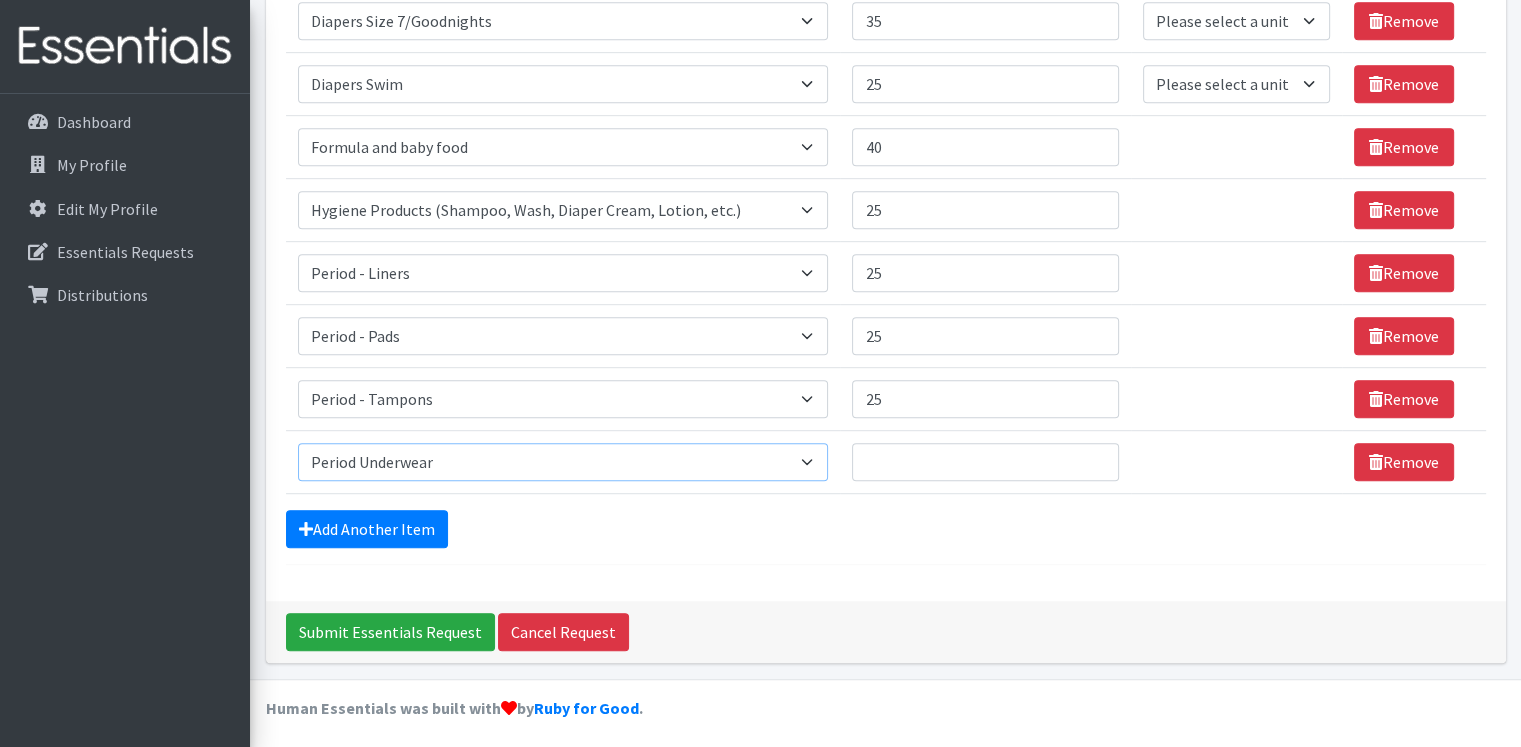 click on "Select an item
# of Children this order will serve
# of Individuals Living in Household
Activity Mat
Baby Carriers
Bath Tubs
Bed Pads
Bibs
Birthday Box - Boy
Birthday Box - Girl
Blankets/Swaddlers/Sleepsacks
Books
Bottles
Breast Pump
Bundle Me's
Car Seat - 3in1 up to 80 lbs.
Car Seat - Infant up to 22lbs. w/ handle
Clothing Boys Spring/Summer 0-6 Months
Clothing Boys Spring/Summer 12-18 Months
Clothing Boys Spring/Summer 18-24 Months
Clothing Boys Spring/Summer 2T
Clothing Boys Spring/Summer 3T
Clothing Boys Spring/Summer 4T
Clothing Boys Spring/Summer 5T
Clothing Boys Spring/Summer 6-12 Months
Clothing Boys Spring/Summer Premie/NB
Clothing Girls Fall/Winter 6-12 Months
Clothing Girls Spring/Summer 0-6 Months
Clothing Girls Spring/Summer 12-18 Months
Clothing Girls Spring/Summer 18-24 Months
Clothing Girls Spring/Summer 2T
Clothing Girls Spring/Summer 3T
Clothing Girls Spring/Summer 4T
Clothing Girls Spring/Summer 5T
Diaper Bags" at bounding box center [563, 462] 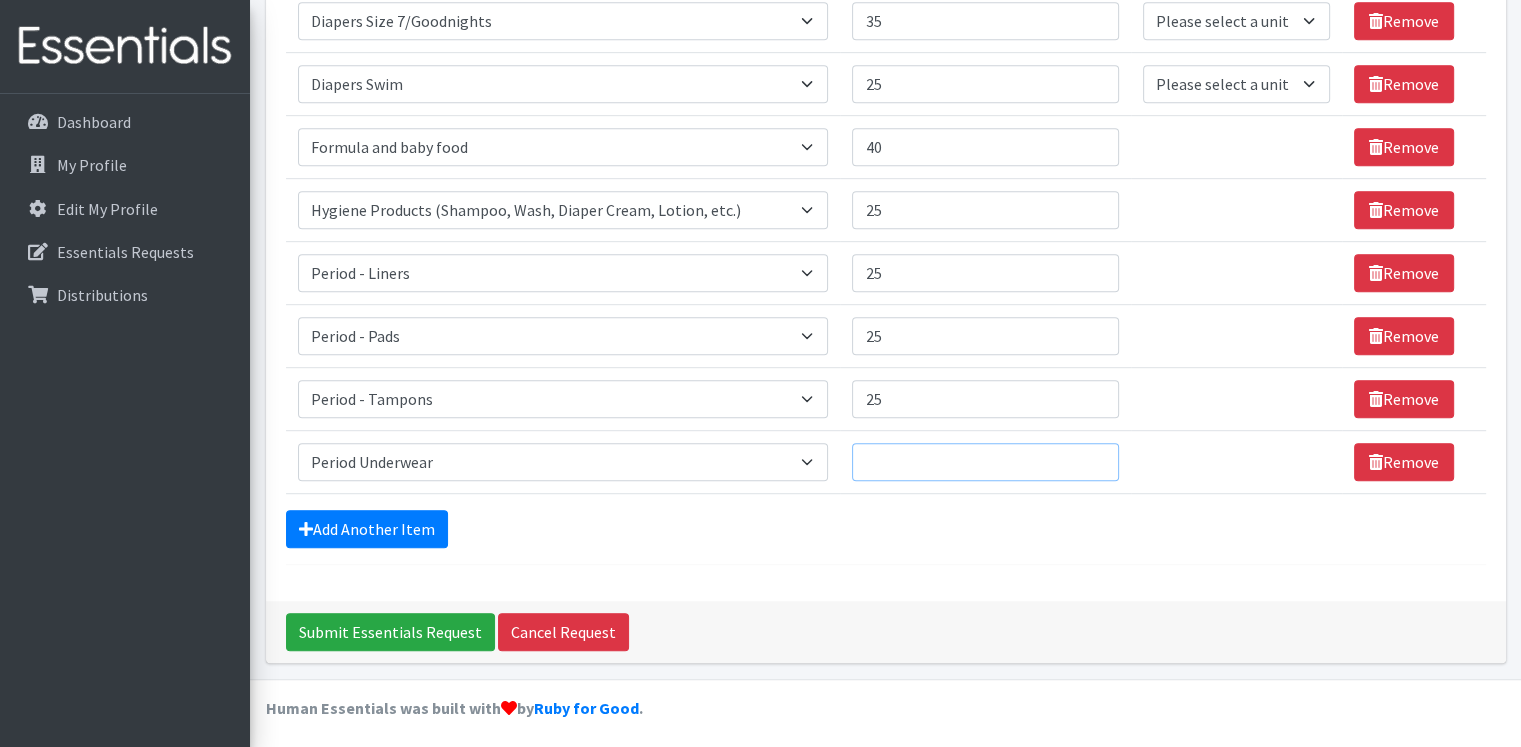 click on "Quantity" at bounding box center (985, 462) 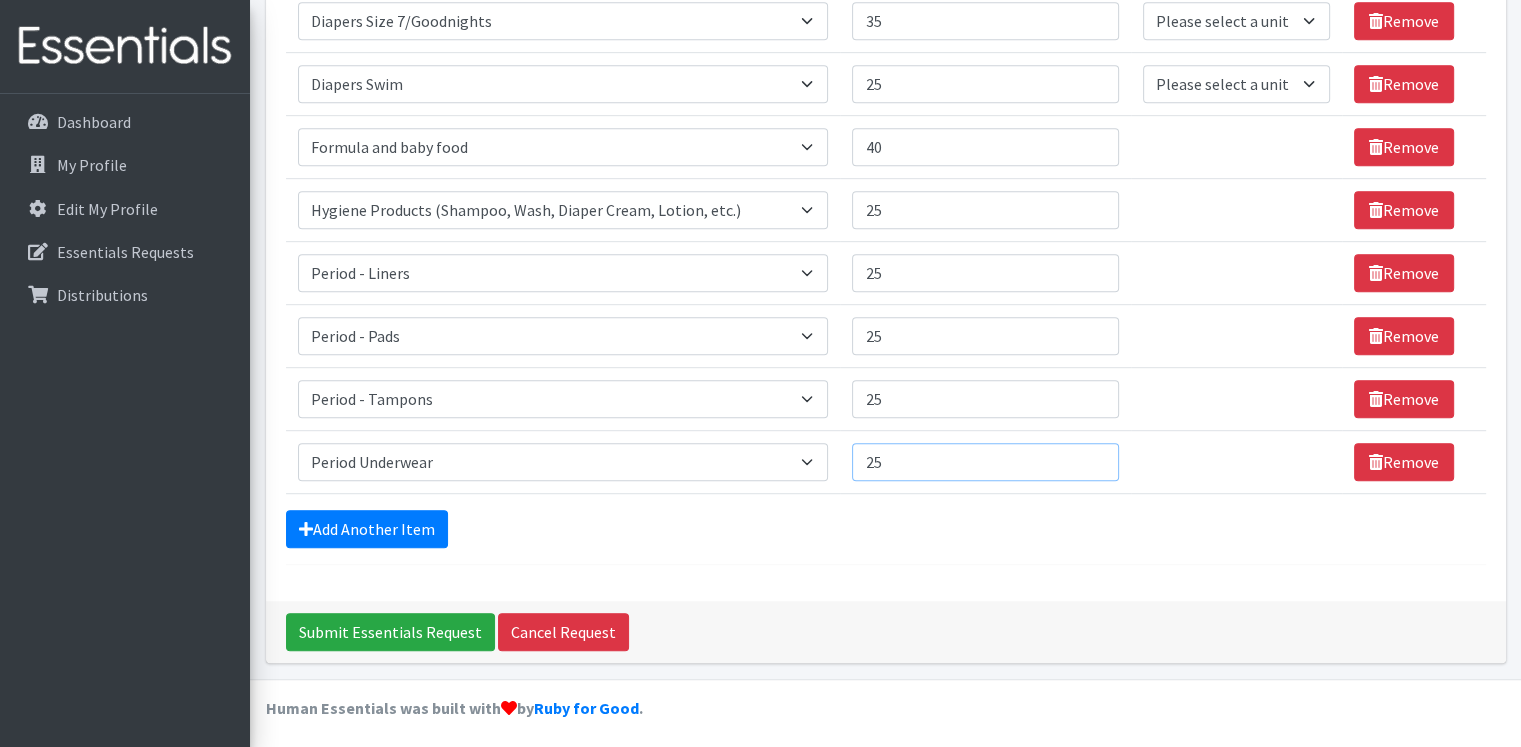 type on "25" 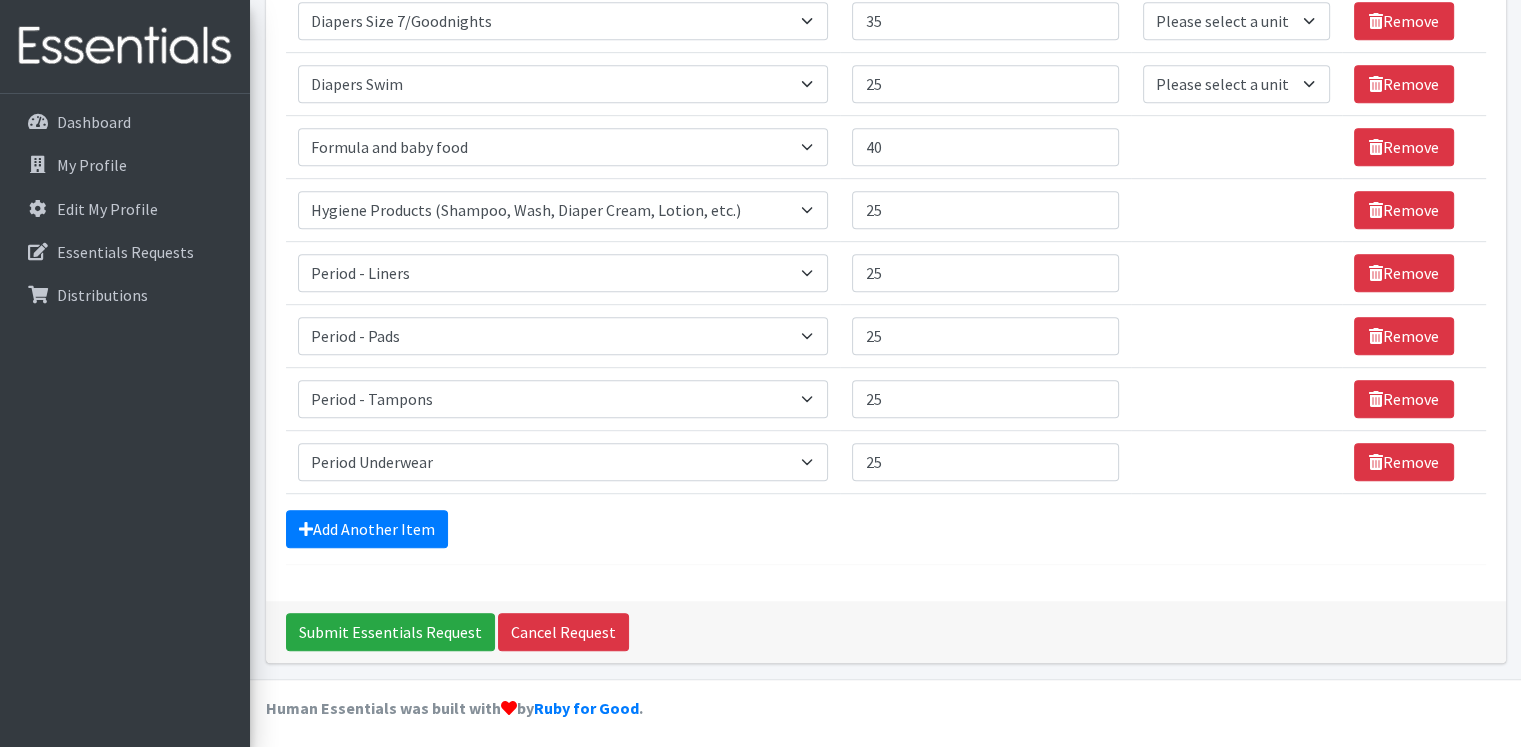 click on "Add Another Item" at bounding box center [886, 529] 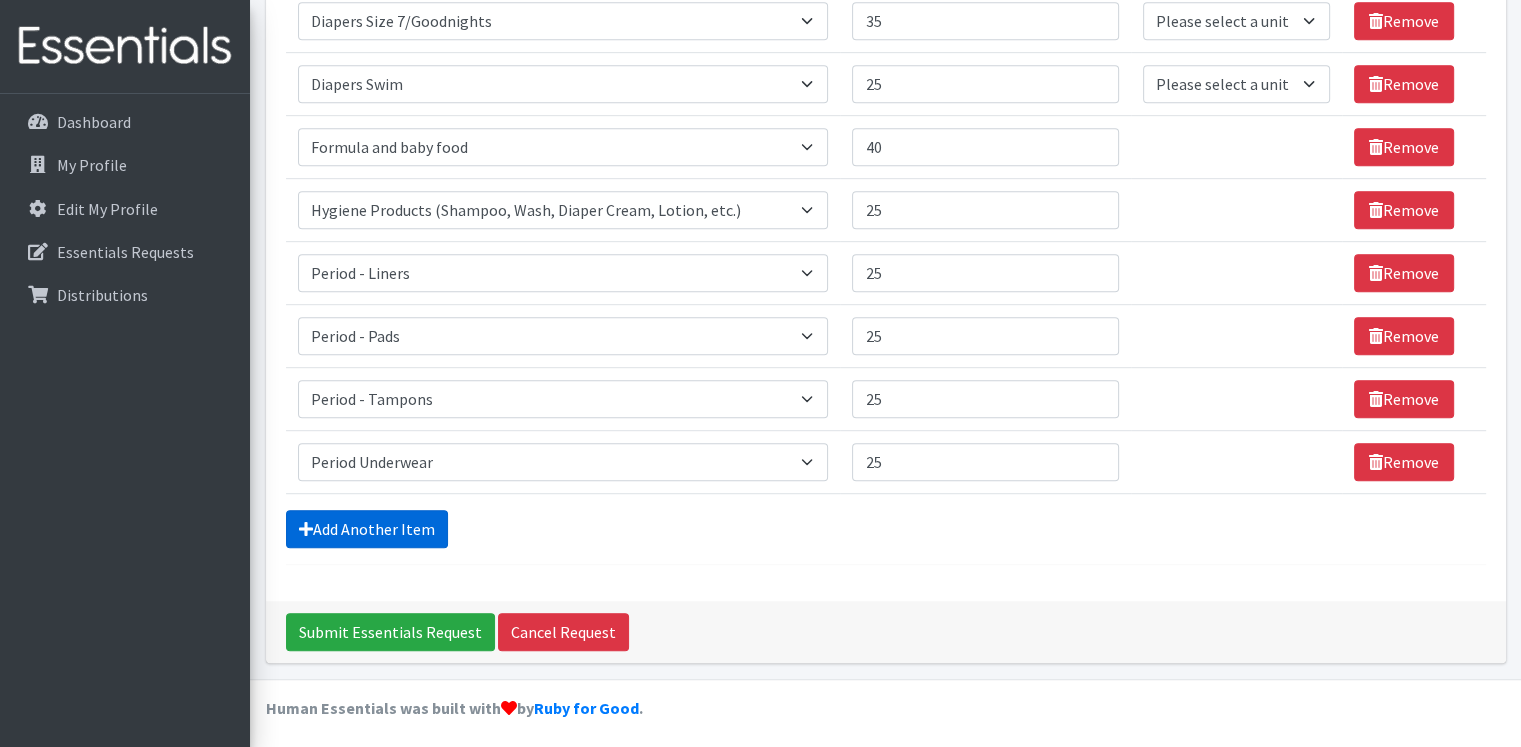click on "Add Another Item" at bounding box center (367, 529) 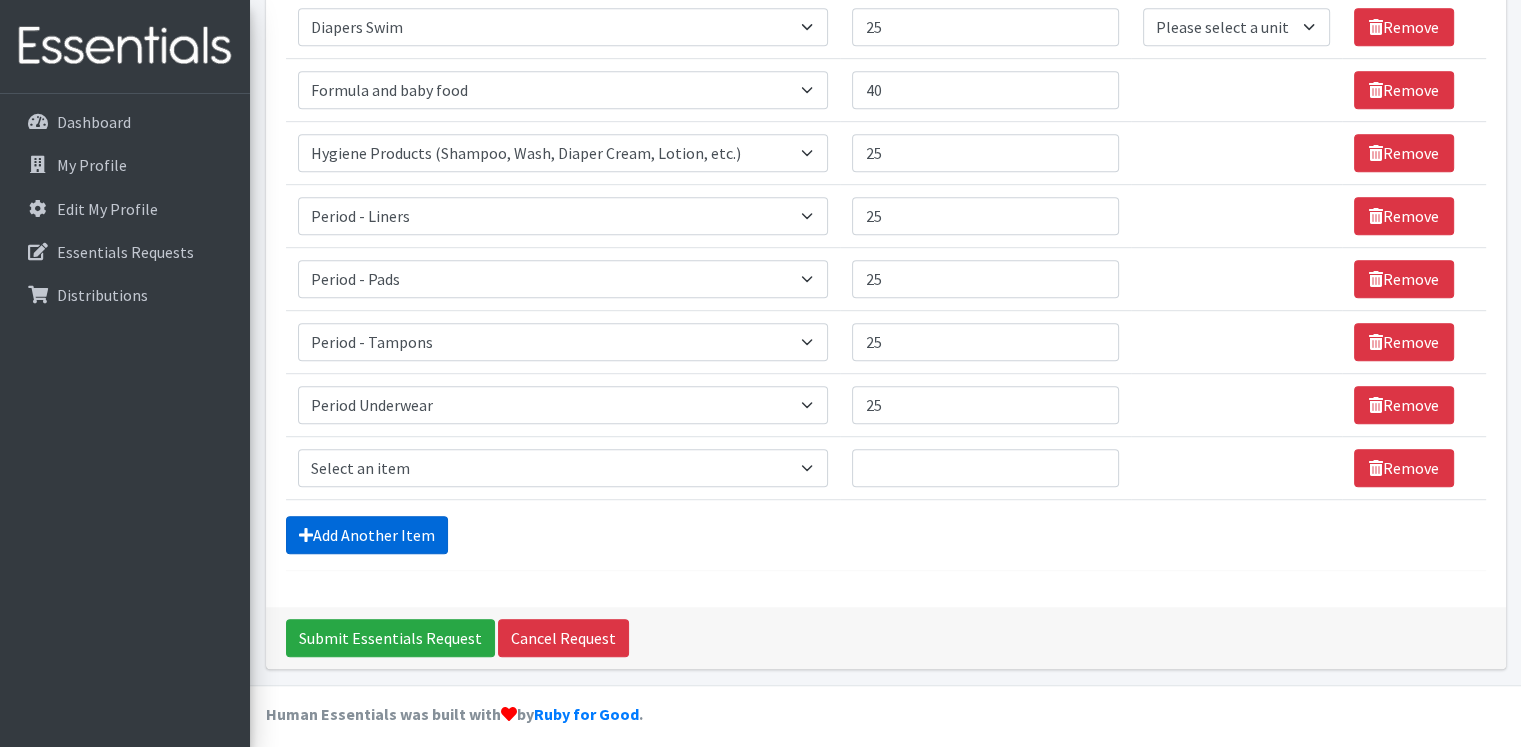 scroll, scrollTop: 1140, scrollLeft: 0, axis: vertical 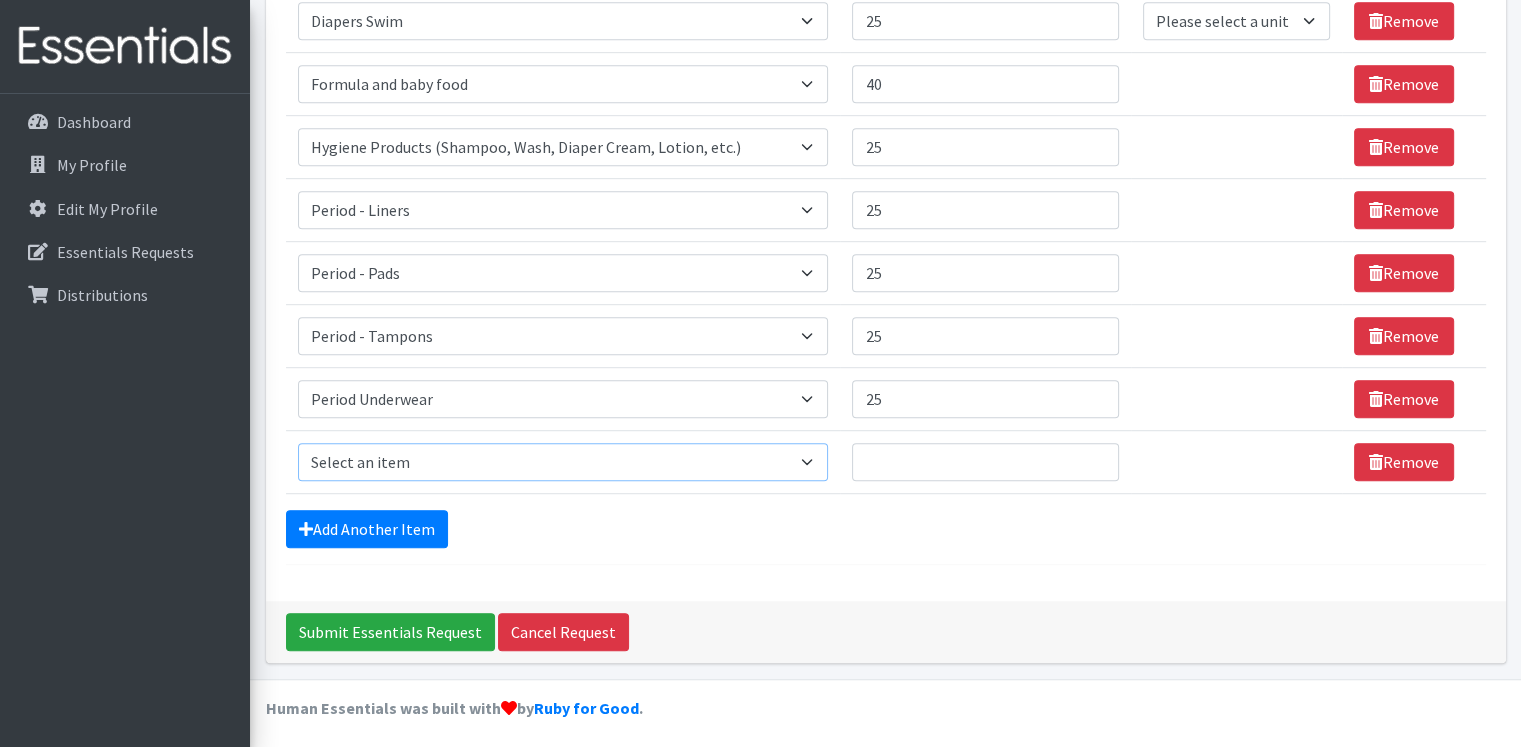 click on "Select an item
# of Children this order will serve
# of Individuals Living in Household
Activity Mat
Baby Carriers
Bath Tubs
Bed Pads
Bibs
Birthday Box - Boy
Birthday Box - Girl
Blankets/Swaddlers/Sleepsacks
Books
Bottles
Breast Pump
Bundle Me's
Car Seat - 3in1 up to 80 lbs.
Car Seat - Infant up to 22lbs. w/ handle
Clothing Boys Spring/Summer 0-6 Months
Clothing Boys Spring/Summer 12-18 Months
Clothing Boys Spring/Summer 18-24 Months
Clothing Boys Spring/Summer 2T
Clothing Boys Spring/Summer 3T
Clothing Boys Spring/Summer 4T
Clothing Boys Spring/Summer 5T
Clothing Boys Spring/Summer 6-12 Months
Clothing Boys Spring/Summer Premie/NB
Clothing Girls Fall/Winter 6-12 Months
Clothing Girls Spring/Summer 0-6 Months
Clothing Girls Spring/Summer 12-18 Months
Clothing Girls Spring/Summer 18-24 Months
Clothing Girls Spring/Summer 2T
Clothing Girls Spring/Summer 3T
Clothing Girls Spring/Summer 4T
Clothing Girls Spring/Summer 5T
Diaper Bags" at bounding box center [563, 462] 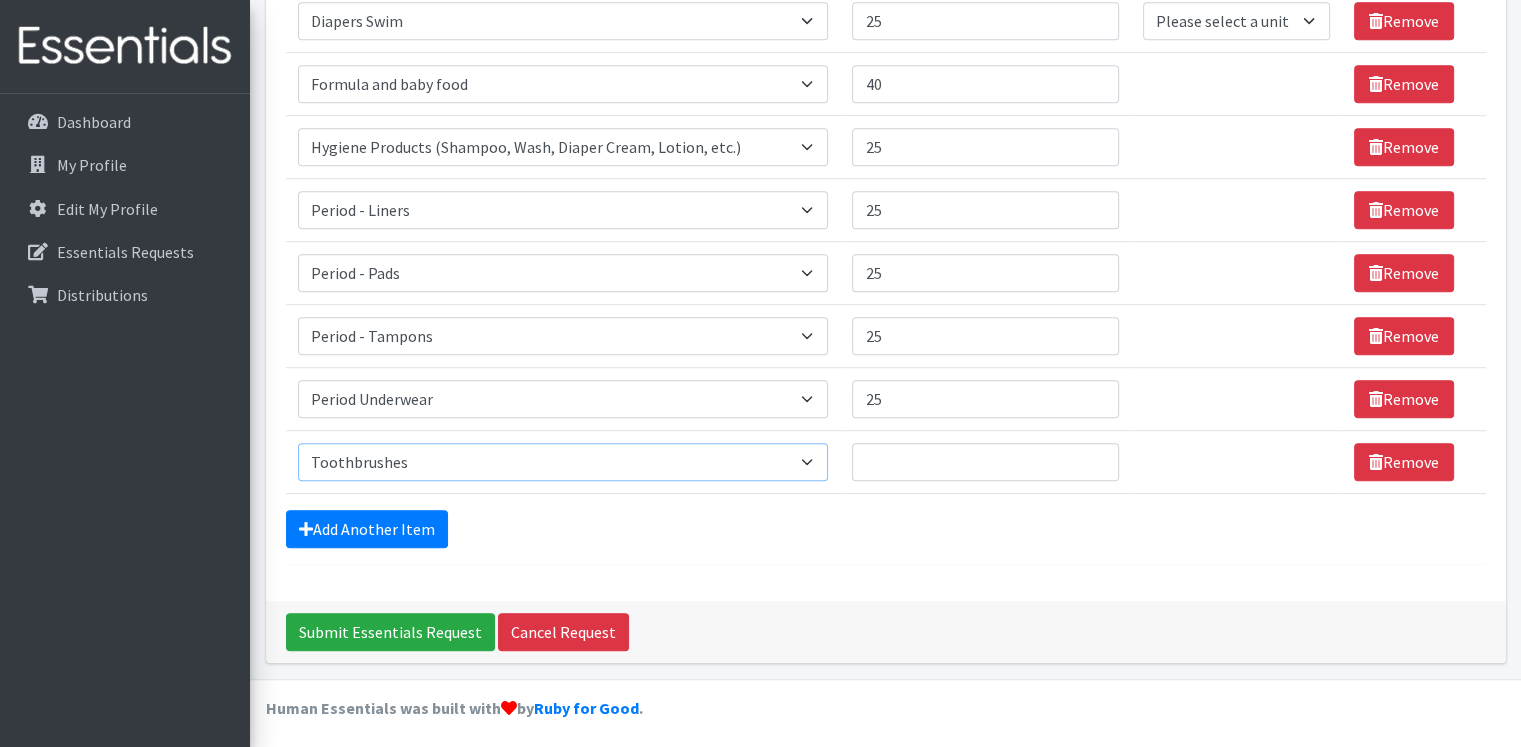click on "Select an item
# of Children this order will serve
# of Individuals Living in Household
Activity Mat
Baby Carriers
Bath Tubs
Bed Pads
Bibs
Birthday Box - Boy
Birthday Box - Girl
Blankets/Swaddlers/Sleepsacks
Books
Bottles
Breast Pump
Bundle Me's
Car Seat - 3in1 up to 80 lbs.
Car Seat - Infant up to 22lbs. w/ handle
Clothing Boys Spring/Summer 0-6 Months
Clothing Boys Spring/Summer 12-18 Months
Clothing Boys Spring/Summer 18-24 Months
Clothing Boys Spring/Summer 2T
Clothing Boys Spring/Summer 3T
Clothing Boys Spring/Summer 4T
Clothing Boys Spring/Summer 5T
Clothing Boys Spring/Summer 6-12 Months
Clothing Boys Spring/Summer Premie/NB
Clothing Girls Fall/Winter 6-12 Months
Clothing Girls Spring/Summer 0-6 Months
Clothing Girls Spring/Summer 12-18 Months
Clothing Girls Spring/Summer 18-24 Months
Clothing Girls Spring/Summer 2T
Clothing Girls Spring/Summer 3T
Clothing Girls Spring/Summer 4T
Clothing Girls Spring/Summer 5T
Diaper Bags" at bounding box center [563, 462] 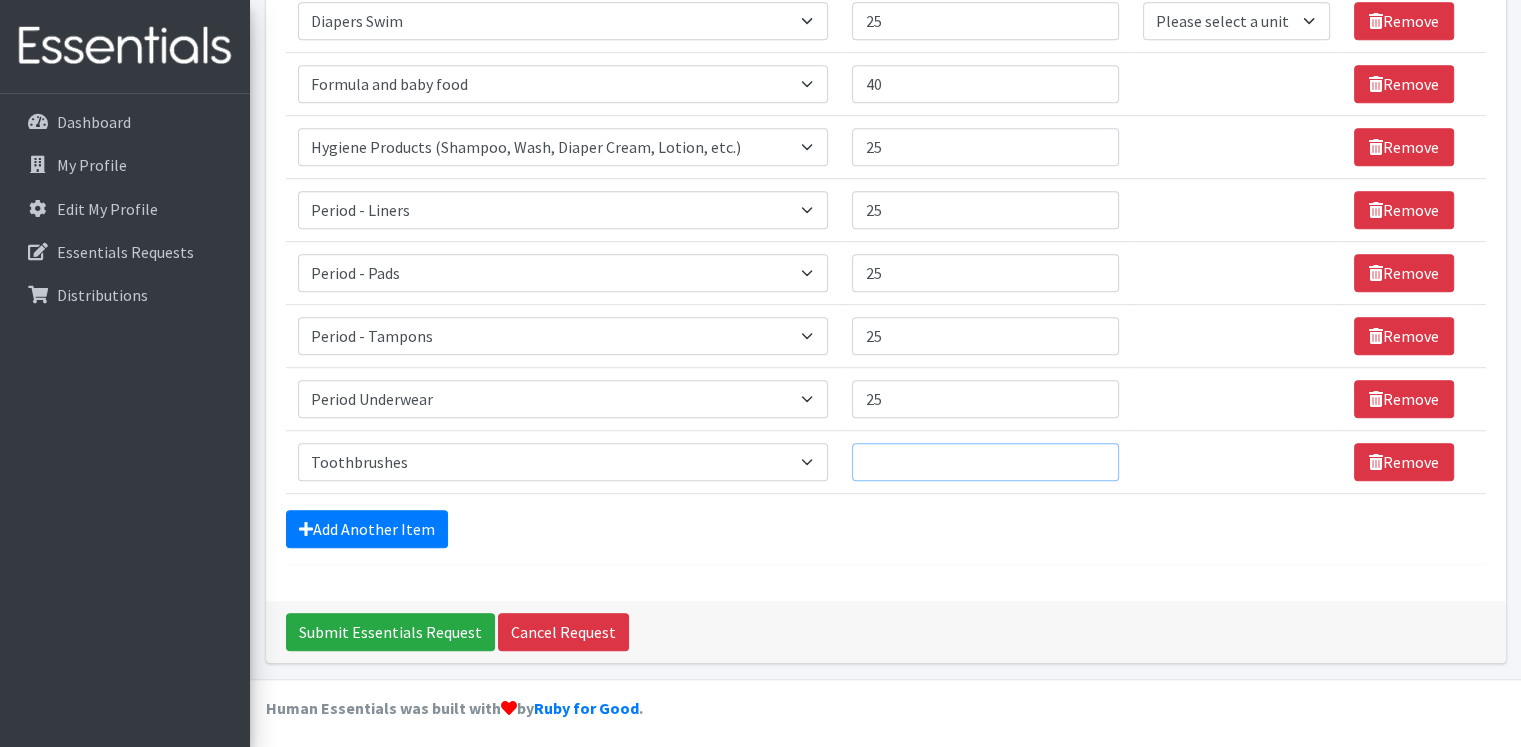 click on "Quantity" at bounding box center (985, 462) 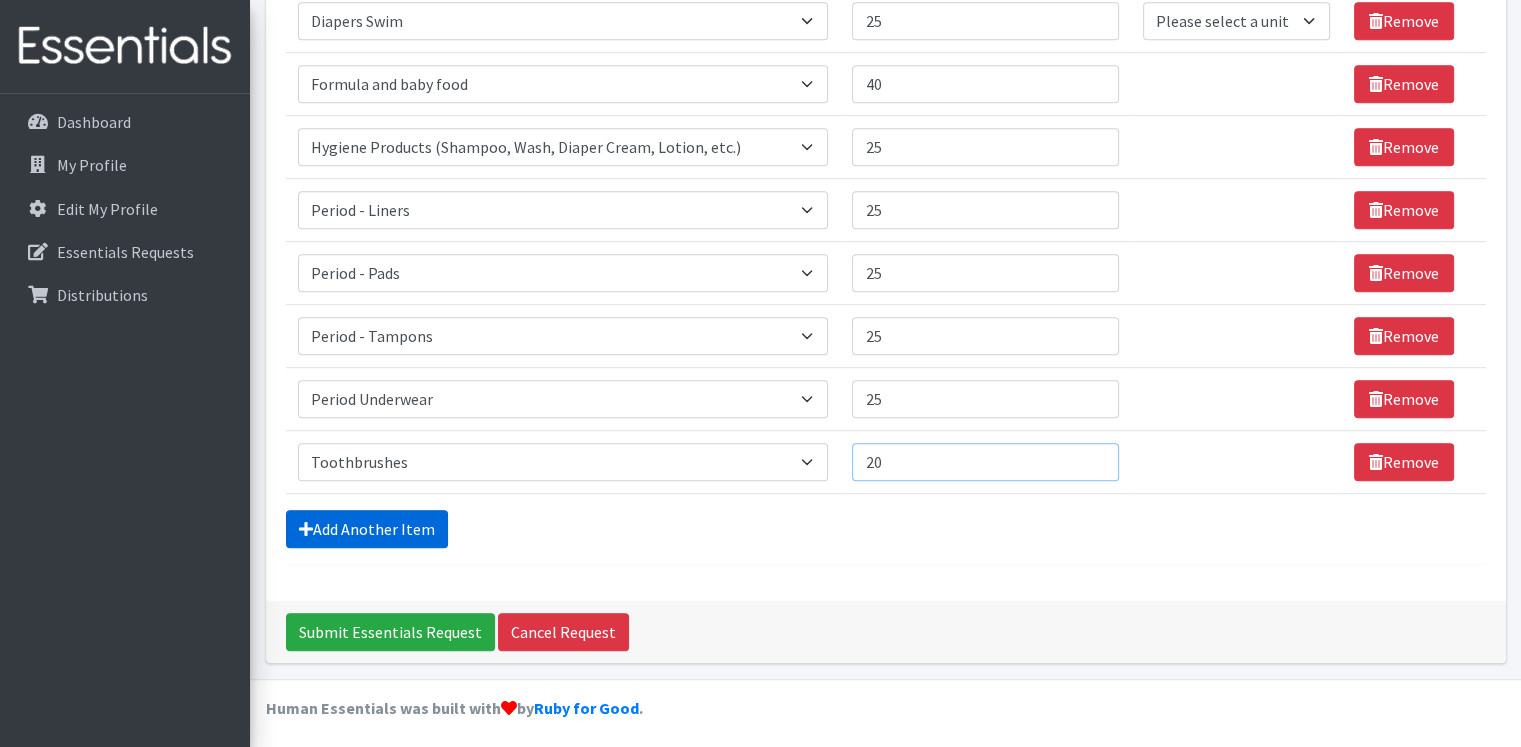 type on "20" 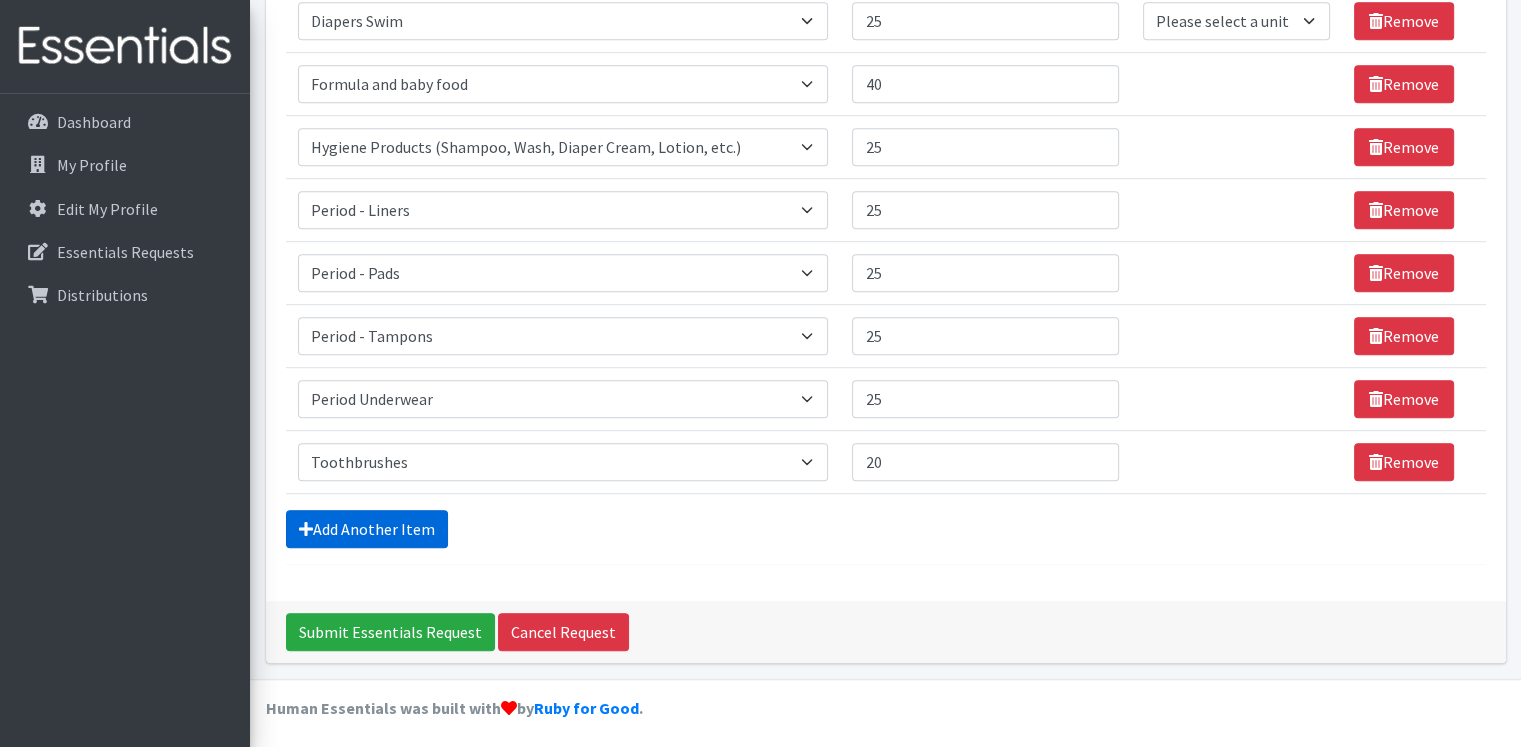 click on "Add Another Item" at bounding box center [367, 529] 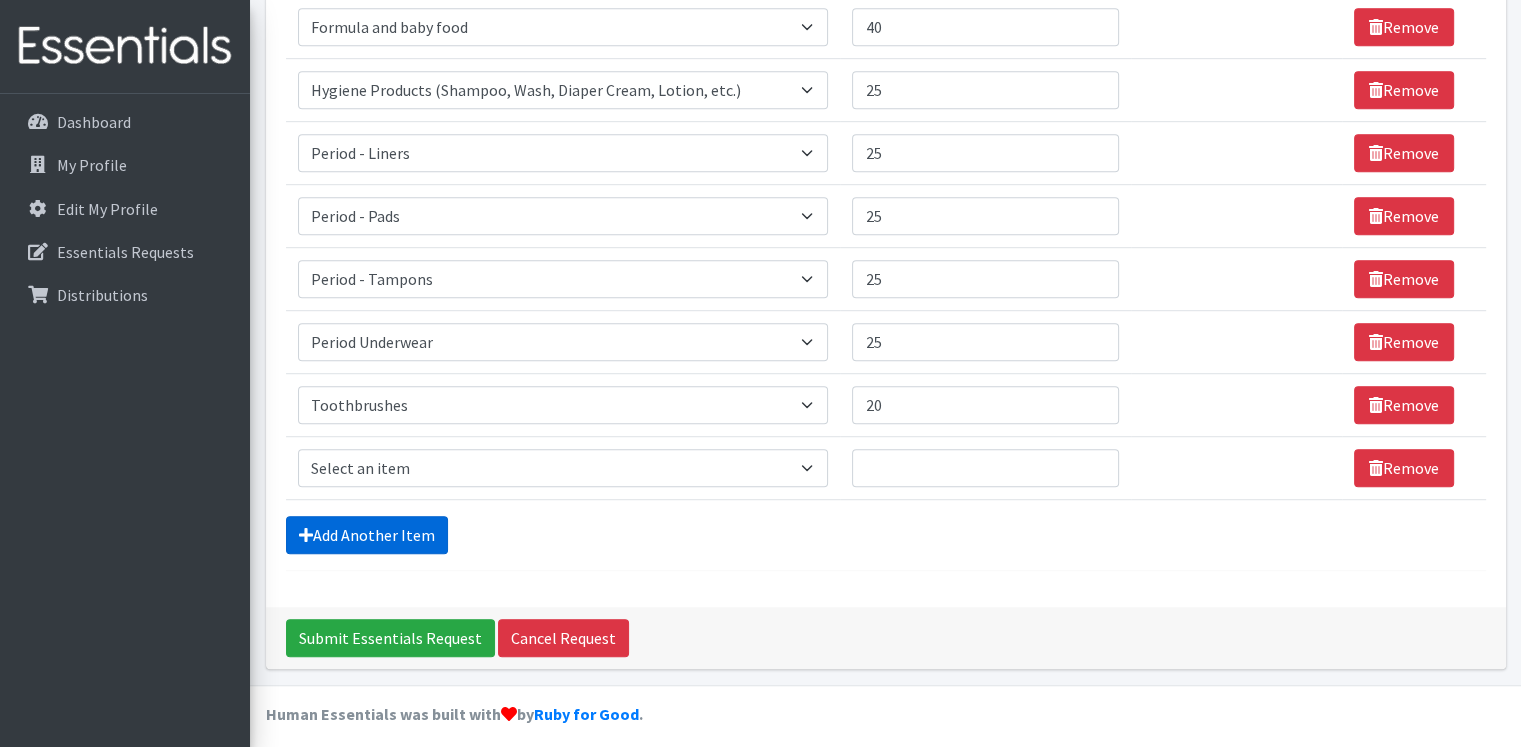 scroll, scrollTop: 1203, scrollLeft: 0, axis: vertical 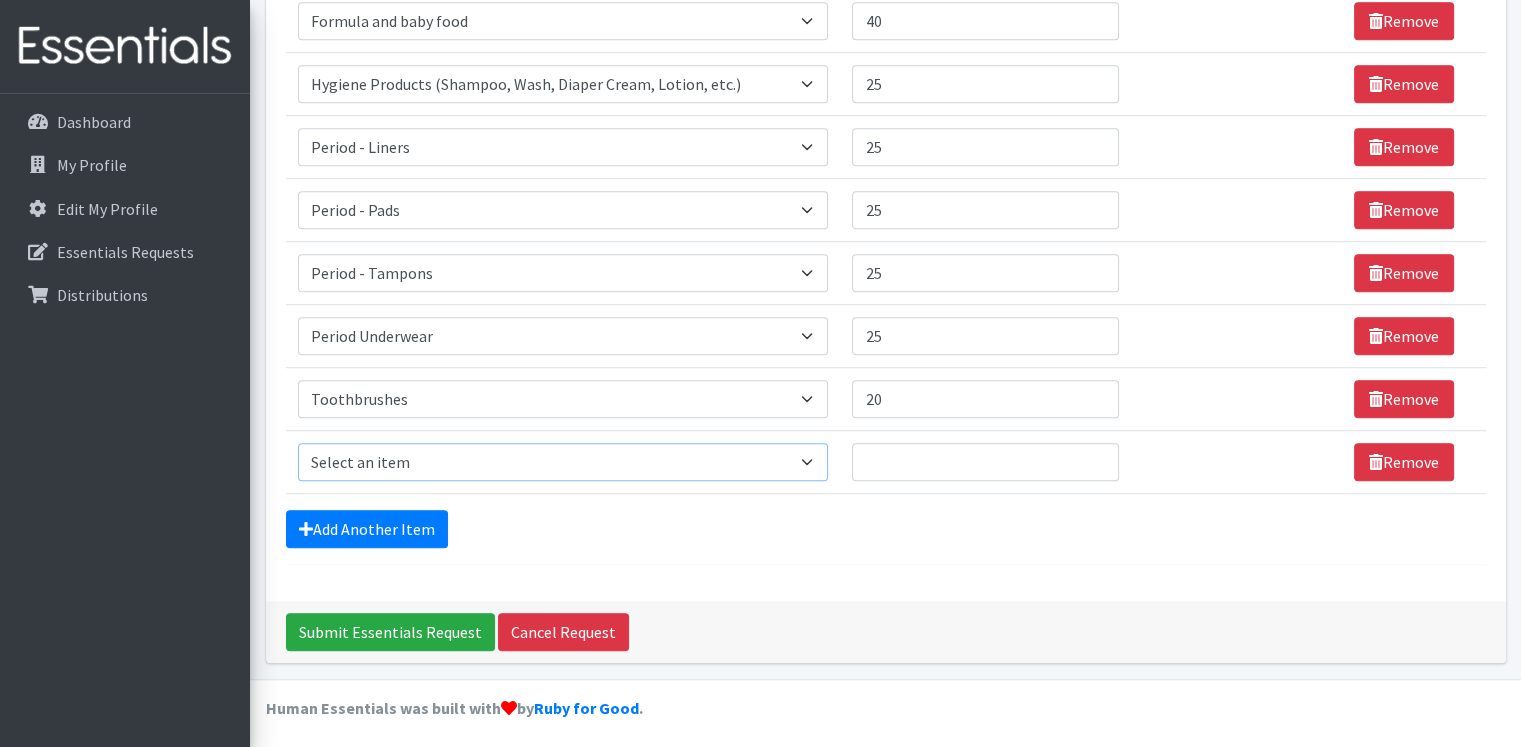 click on "Select an item
# of Children this order will serve
# of Individuals Living in Household
Activity Mat
Baby Carriers
Bath Tubs
Bed Pads
Bibs
Birthday Box - Boy
Birthday Box - Girl
Blankets/Swaddlers/Sleepsacks
Books
Bottles
Breast Pump
Bundle Me's
Car Seat - 3in1 up to 80 lbs.
Car Seat - Infant up to 22lbs. w/ handle
Clothing Boys Spring/Summer 0-6 Months
Clothing Boys Spring/Summer 12-18 Months
Clothing Boys Spring/Summer 18-24 Months
Clothing Boys Spring/Summer 2T
Clothing Boys Spring/Summer 3T
Clothing Boys Spring/Summer 4T
Clothing Boys Spring/Summer 5T
Clothing Boys Spring/Summer 6-12 Months
Clothing Boys Spring/Summer Premie/NB
Clothing Girls Fall/Winter 6-12 Months
Clothing Girls Spring/Summer 0-6 Months
Clothing Girls Spring/Summer 12-18 Months
Clothing Girls Spring/Summer 18-24 Months
Clothing Girls Spring/Summer 2T
Clothing Girls Spring/Summer 3T
Clothing Girls Spring/Summer 4T
Clothing Girls Spring/Summer 5T
Diaper Bags" at bounding box center (563, 462) 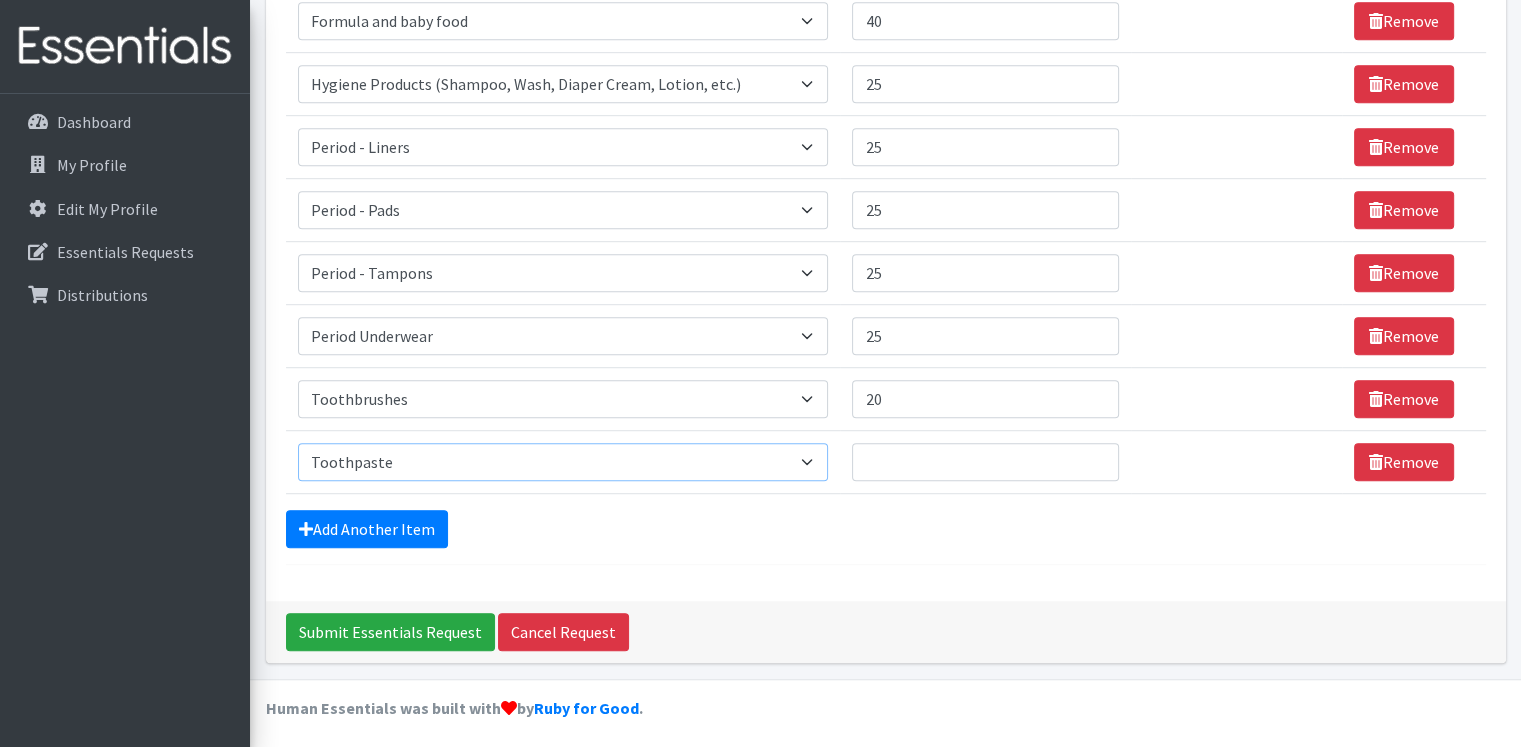 click on "Select an item
# of Children this order will serve
# of Individuals Living in Household
Activity Mat
Baby Carriers
Bath Tubs
Bed Pads
Bibs
Birthday Box - Boy
Birthday Box - Girl
Blankets/Swaddlers/Sleepsacks
Books
Bottles
Breast Pump
Bundle Me's
Car Seat - 3in1 up to 80 lbs.
Car Seat - Infant up to 22lbs. w/ handle
Clothing Boys Spring/Summer 0-6 Months
Clothing Boys Spring/Summer 12-18 Months
Clothing Boys Spring/Summer 18-24 Months
Clothing Boys Spring/Summer 2T
Clothing Boys Spring/Summer 3T
Clothing Boys Spring/Summer 4T
Clothing Boys Spring/Summer 5T
Clothing Boys Spring/Summer 6-12 Months
Clothing Boys Spring/Summer Premie/NB
Clothing Girls Fall/Winter 6-12 Months
Clothing Girls Spring/Summer 0-6 Months
Clothing Girls Spring/Summer 12-18 Months
Clothing Girls Spring/Summer 18-24 Months
Clothing Girls Spring/Summer 2T
Clothing Girls Spring/Summer 3T
Clothing Girls Spring/Summer 4T
Clothing Girls Spring/Summer 5T
Diaper Bags" at bounding box center (563, 462) 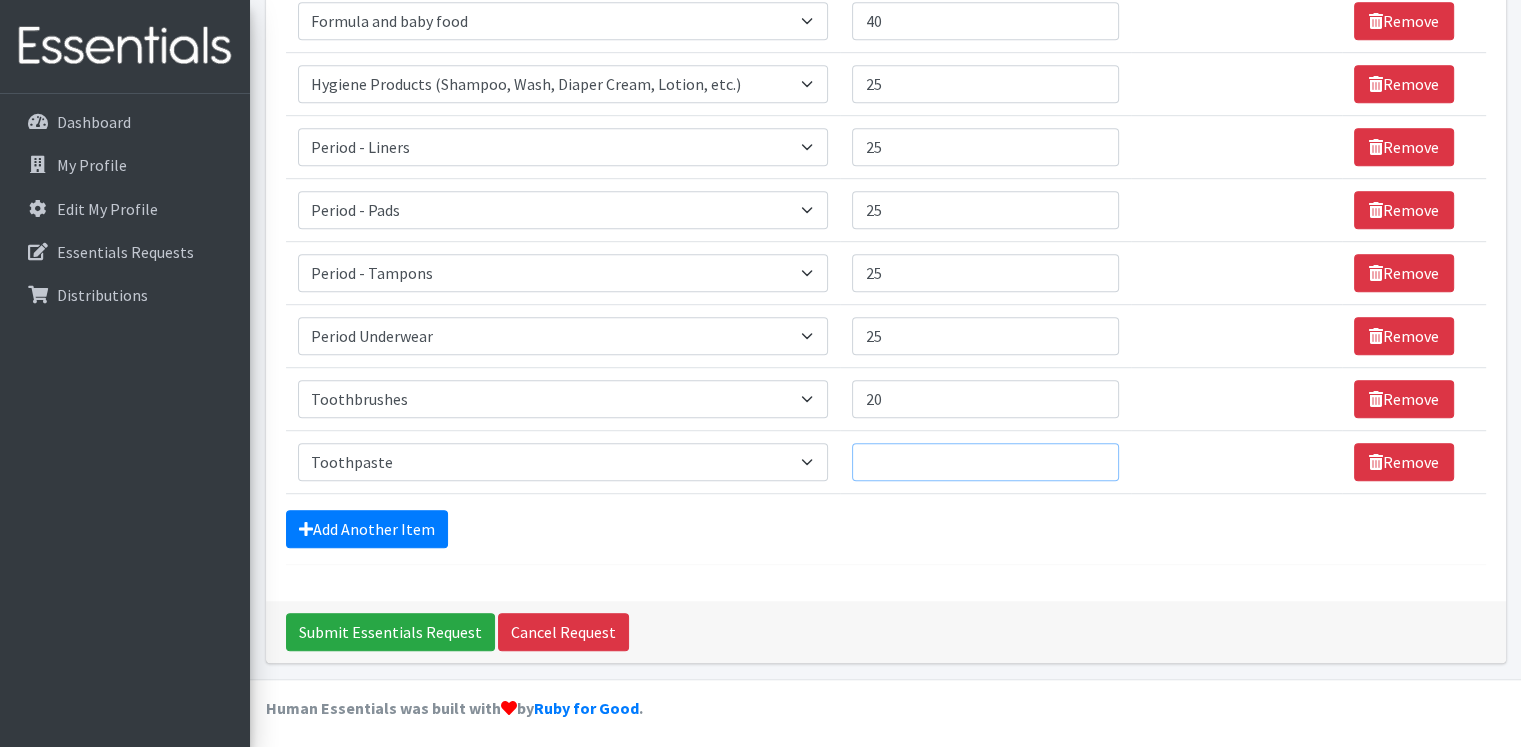 click on "Quantity" at bounding box center [985, 462] 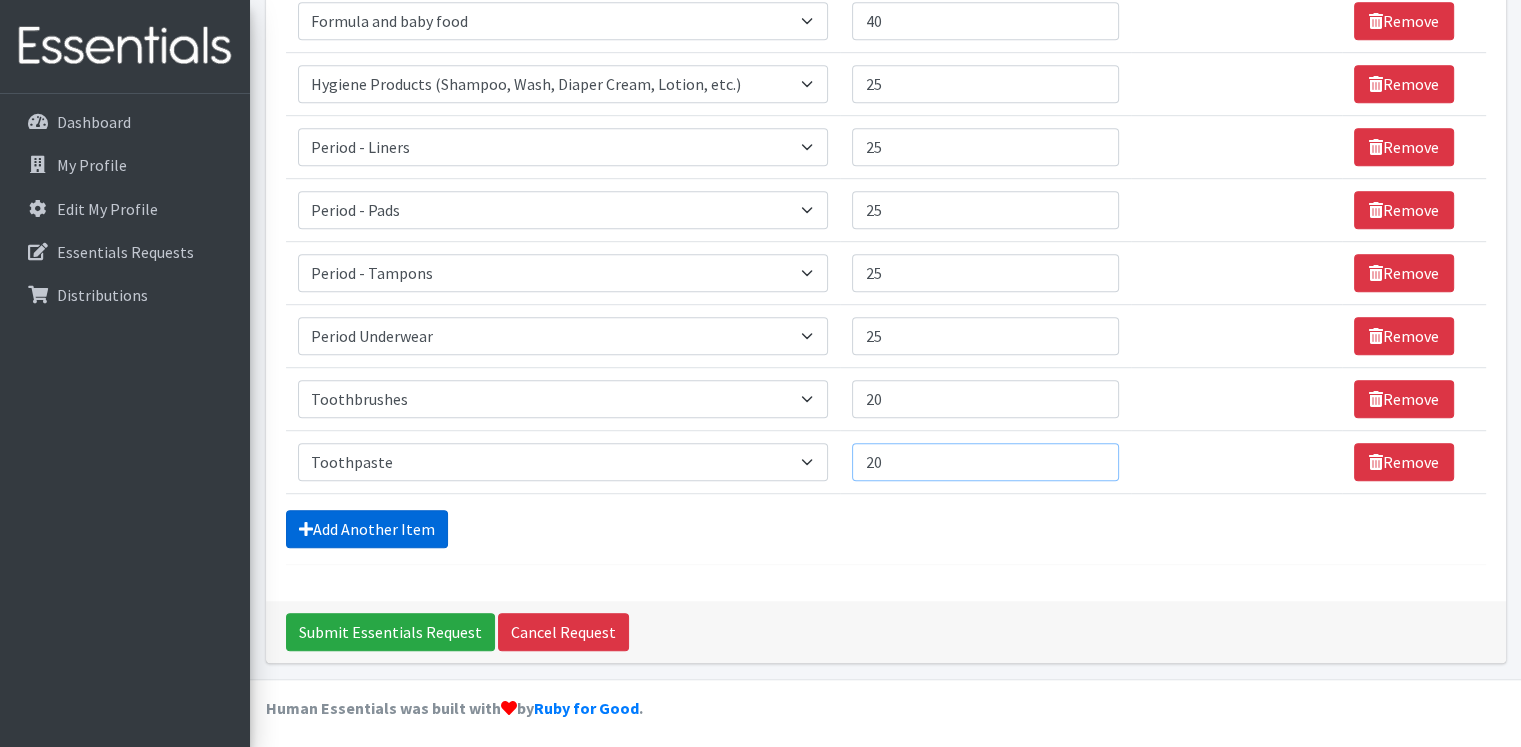 type on "20" 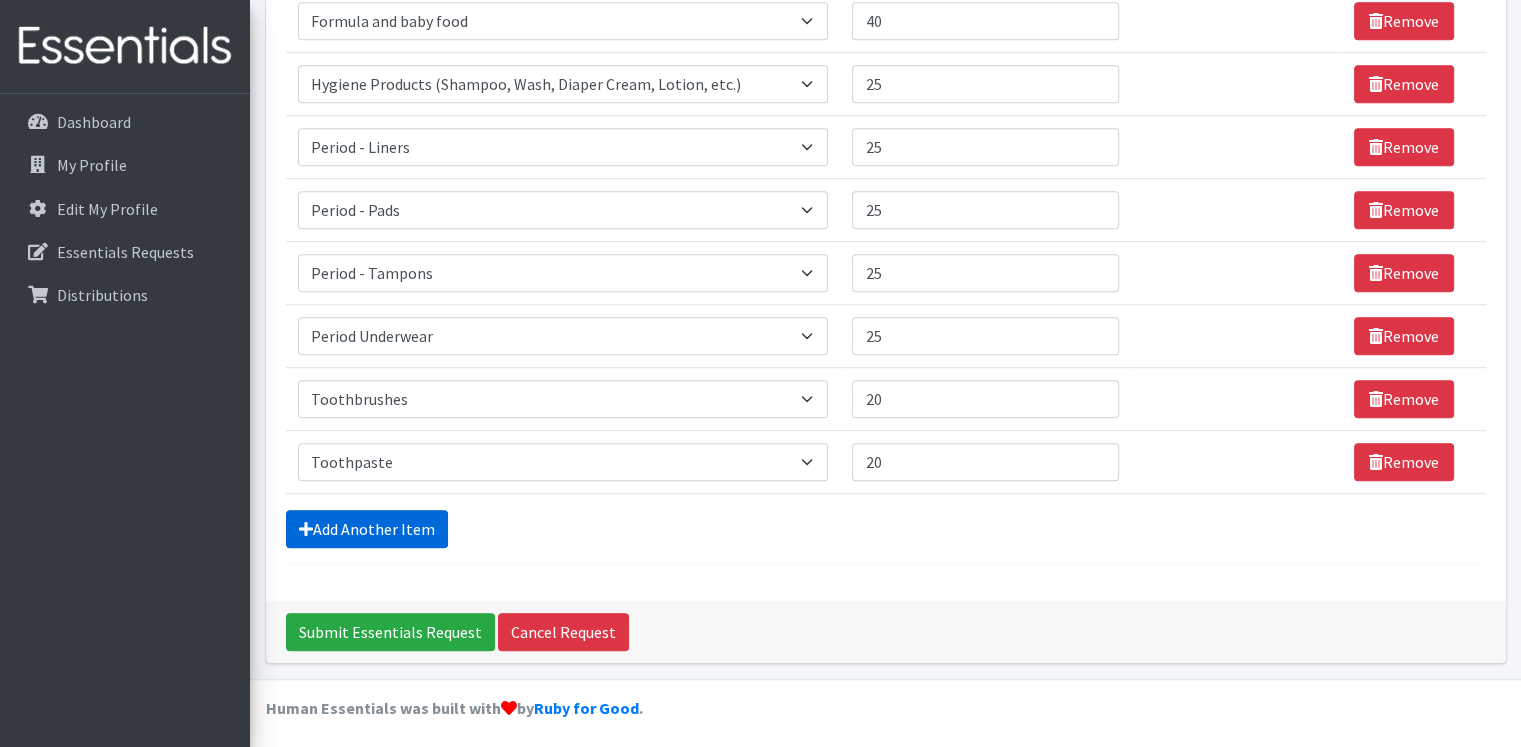 click on "Add Another Item" at bounding box center (367, 529) 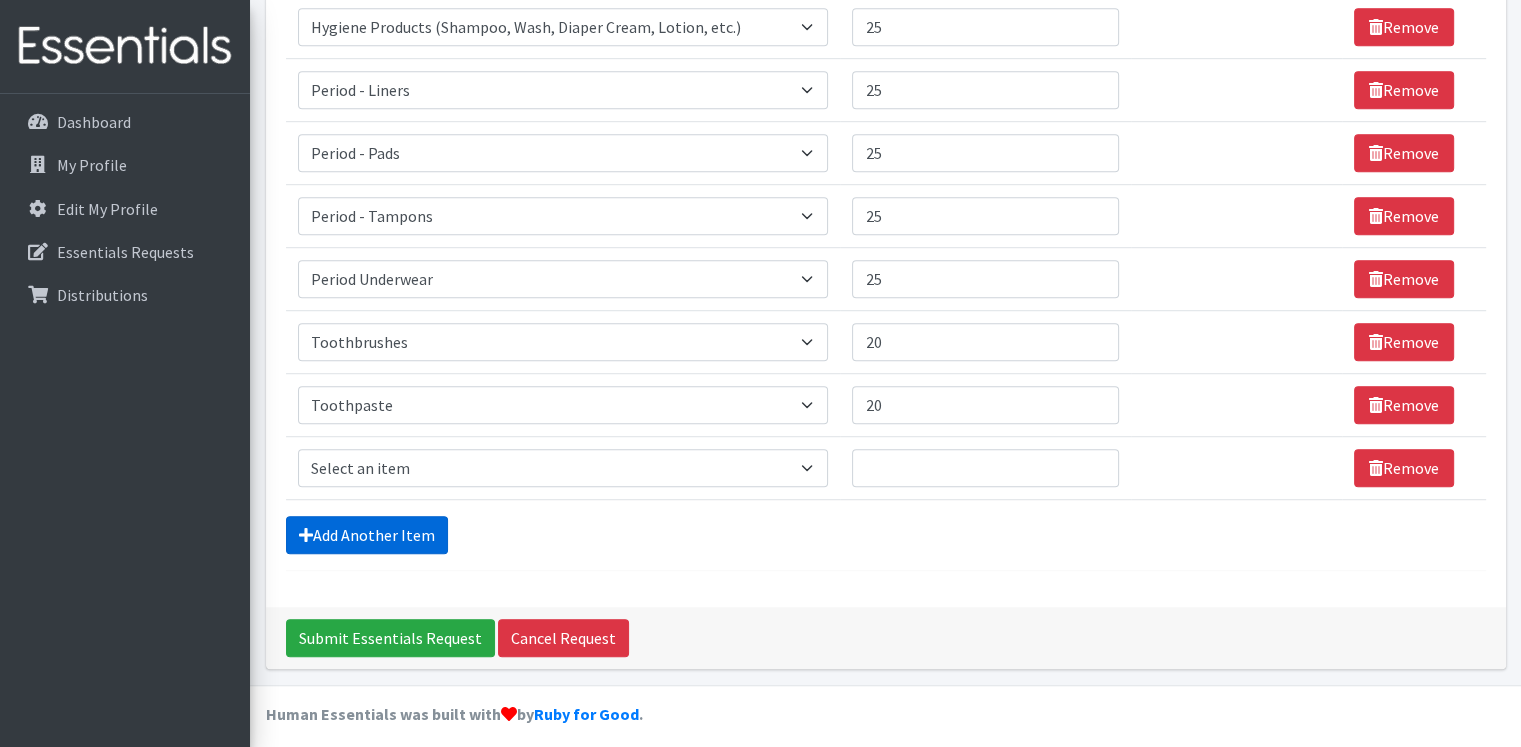 scroll, scrollTop: 1265, scrollLeft: 0, axis: vertical 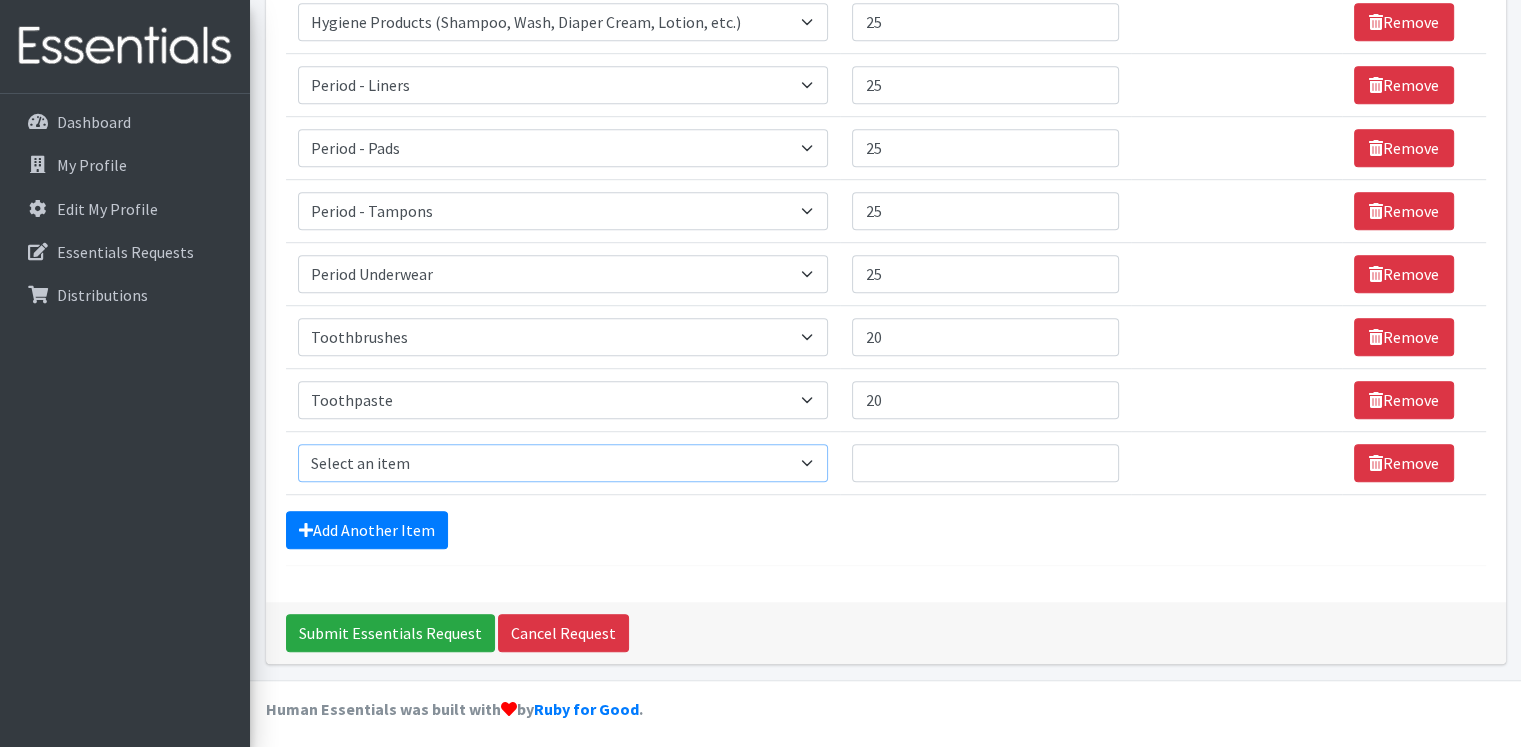 click on "Select an item
# of Children this order will serve
# of Individuals Living in Household
Activity Mat
Baby Carriers
Bath Tubs
Bed Pads
Bibs
Birthday Box - Boy
Birthday Box - Girl
Blankets/Swaddlers/Sleepsacks
Books
Bottles
Breast Pump
Bundle Me's
Car Seat - 3in1 up to 80 lbs.
Car Seat - Infant up to 22lbs. w/ handle
Clothing Boys Spring/Summer 0-6 Months
Clothing Boys Spring/Summer 12-18 Months
Clothing Boys Spring/Summer 18-24 Months
Clothing Boys Spring/Summer 2T
Clothing Boys Spring/Summer 3T
Clothing Boys Spring/Summer 4T
Clothing Boys Spring/Summer 5T
Clothing Boys Spring/Summer 6-12 Months
Clothing Boys Spring/Summer Premie/NB
Clothing Girls Fall/Winter 6-12 Months
Clothing Girls Spring/Summer 0-6 Months
Clothing Girls Spring/Summer 12-18 Months
Clothing Girls Spring/Summer 18-24 Months
Clothing Girls Spring/Summer 2T
Clothing Girls Spring/Summer 3T
Clothing Girls Spring/Summer 4T
Clothing Girls Spring/Summer 5T
Diaper Bags" at bounding box center (563, 463) 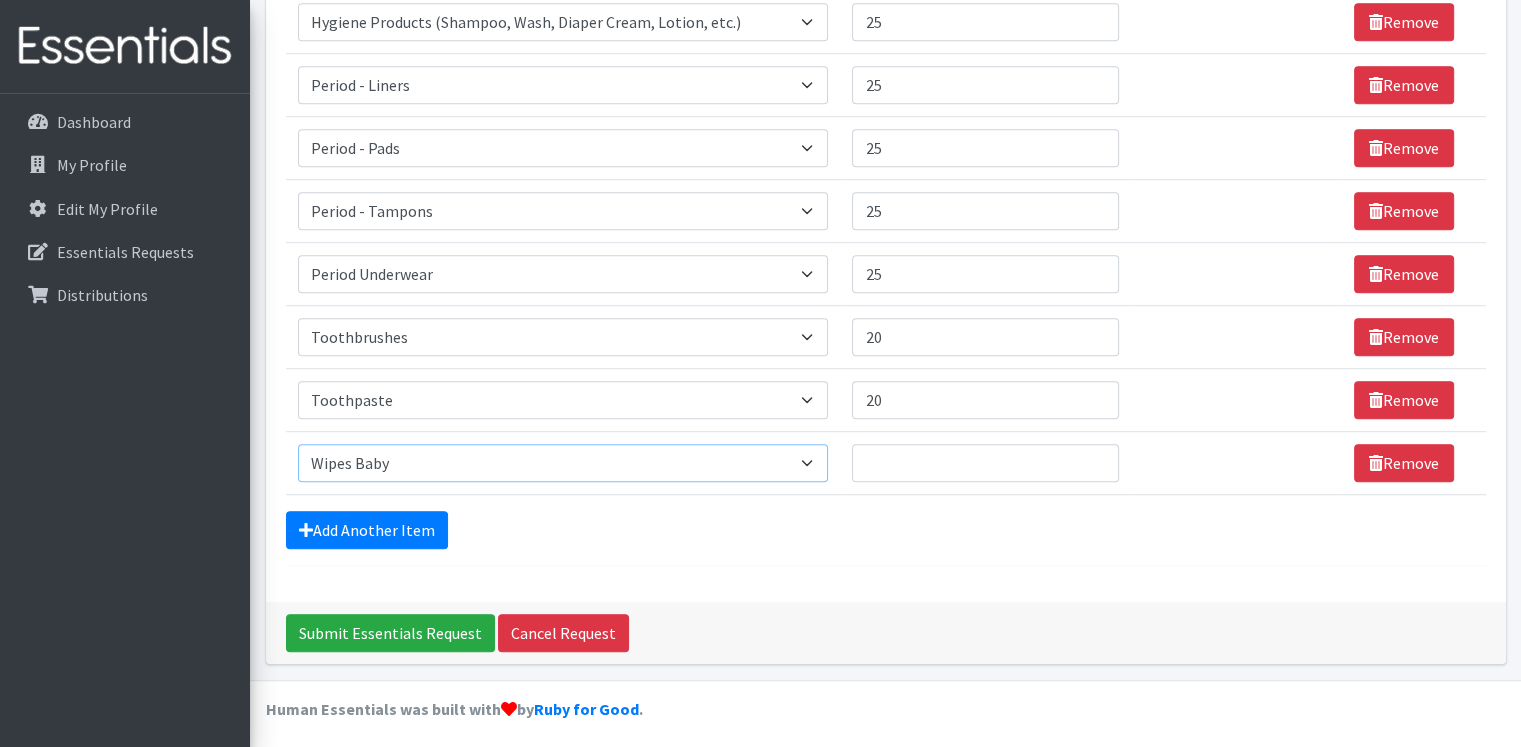 click on "Select an item
# of Children this order will serve
# of Individuals Living in Household
Activity Mat
Baby Carriers
Bath Tubs
Bed Pads
Bibs
Birthday Box - Boy
Birthday Box - Girl
Blankets/Swaddlers/Sleepsacks
Books
Bottles
Breast Pump
Bundle Me's
Car Seat - 3in1 up to 80 lbs.
Car Seat - Infant up to 22lbs. w/ handle
Clothing Boys Spring/Summer 0-6 Months
Clothing Boys Spring/Summer 12-18 Months
Clothing Boys Spring/Summer 18-24 Months
Clothing Boys Spring/Summer 2T
Clothing Boys Spring/Summer 3T
Clothing Boys Spring/Summer 4T
Clothing Boys Spring/Summer 5T
Clothing Boys Spring/Summer 6-12 Months
Clothing Boys Spring/Summer Premie/NB
Clothing Girls Fall/Winter 6-12 Months
Clothing Girls Spring/Summer 0-6 Months
Clothing Girls Spring/Summer 12-18 Months
Clothing Girls Spring/Summer 18-24 Months
Clothing Girls Spring/Summer 2T
Clothing Girls Spring/Summer 3T
Clothing Girls Spring/Summer 4T
Clothing Girls Spring/Summer 5T
Diaper Bags" at bounding box center [563, 463] 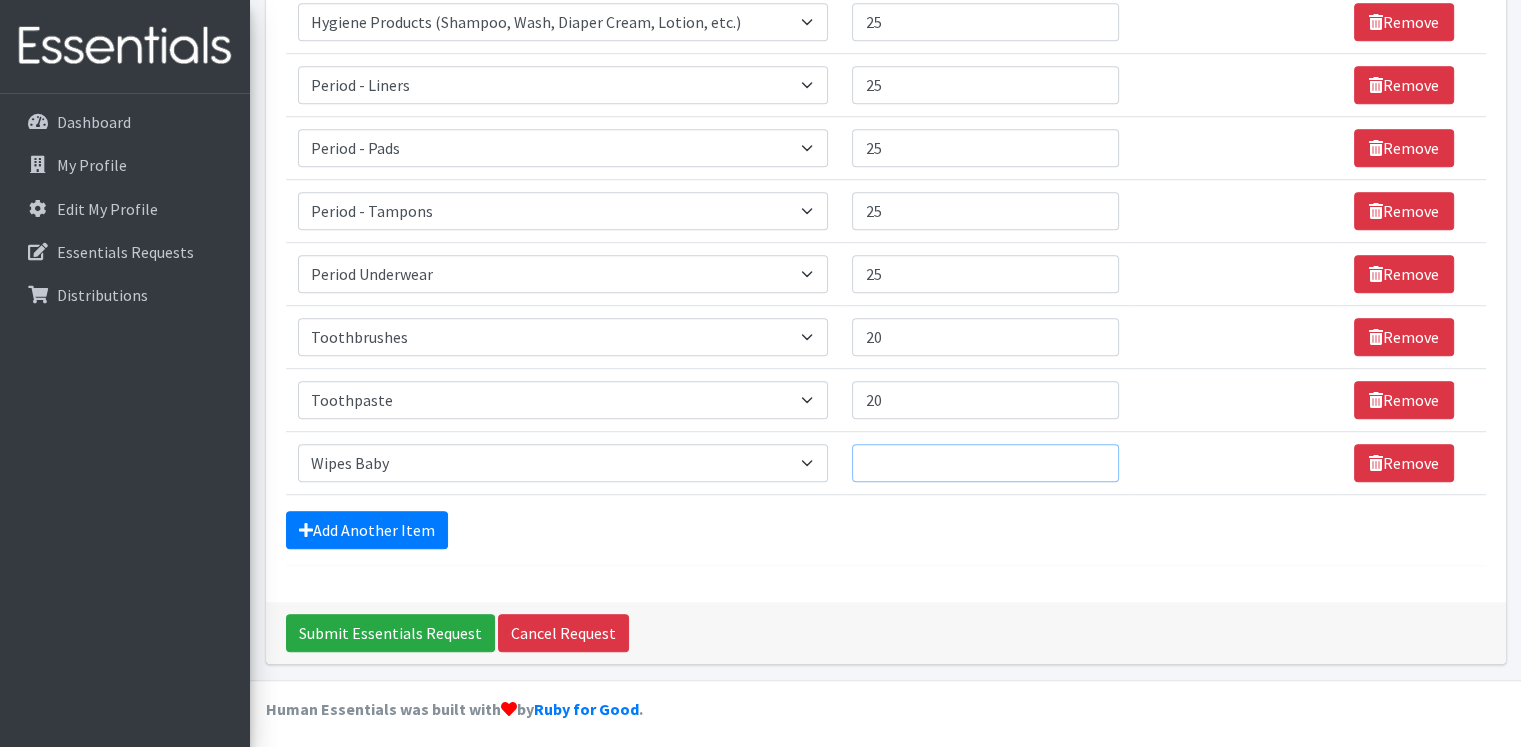 click on "Quantity" at bounding box center [985, 463] 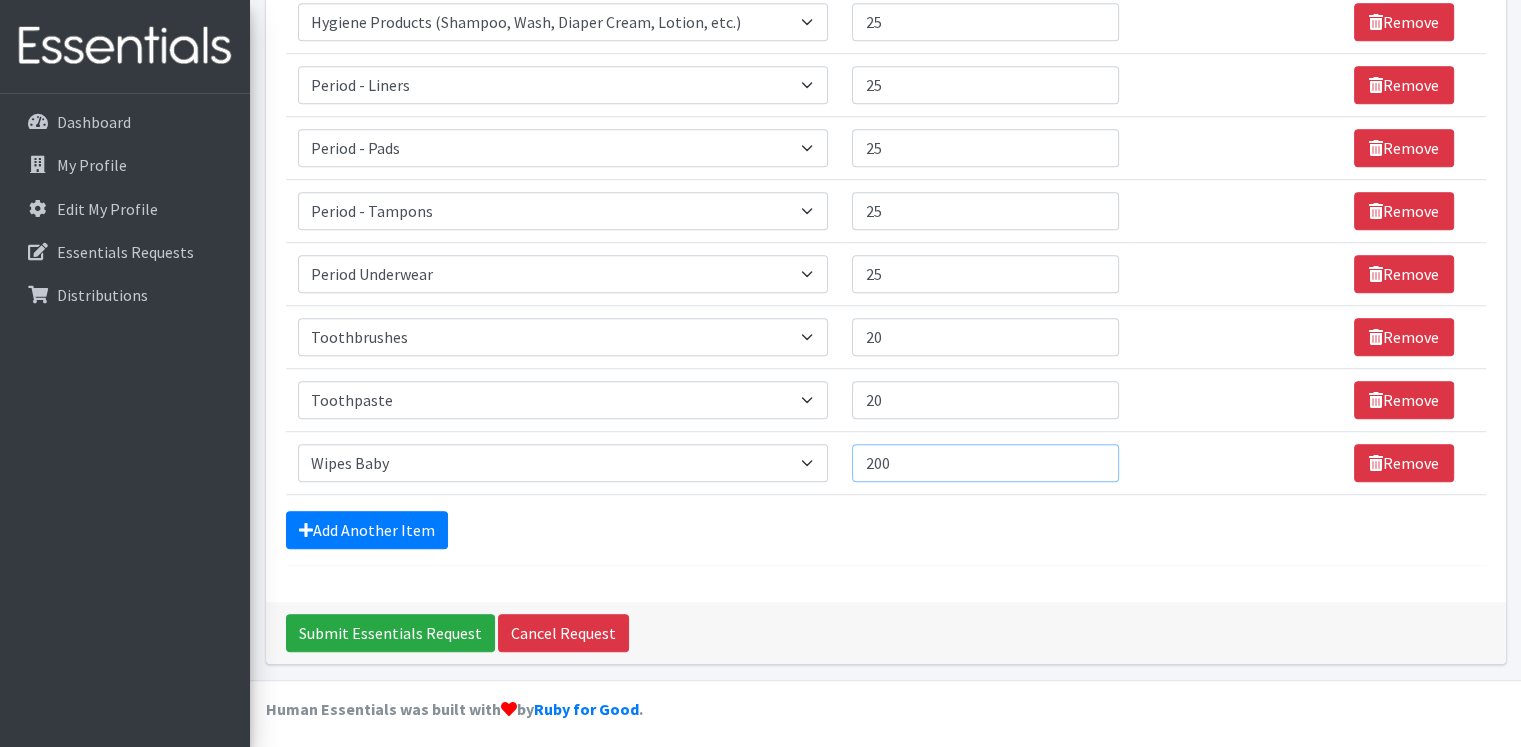 type on "200" 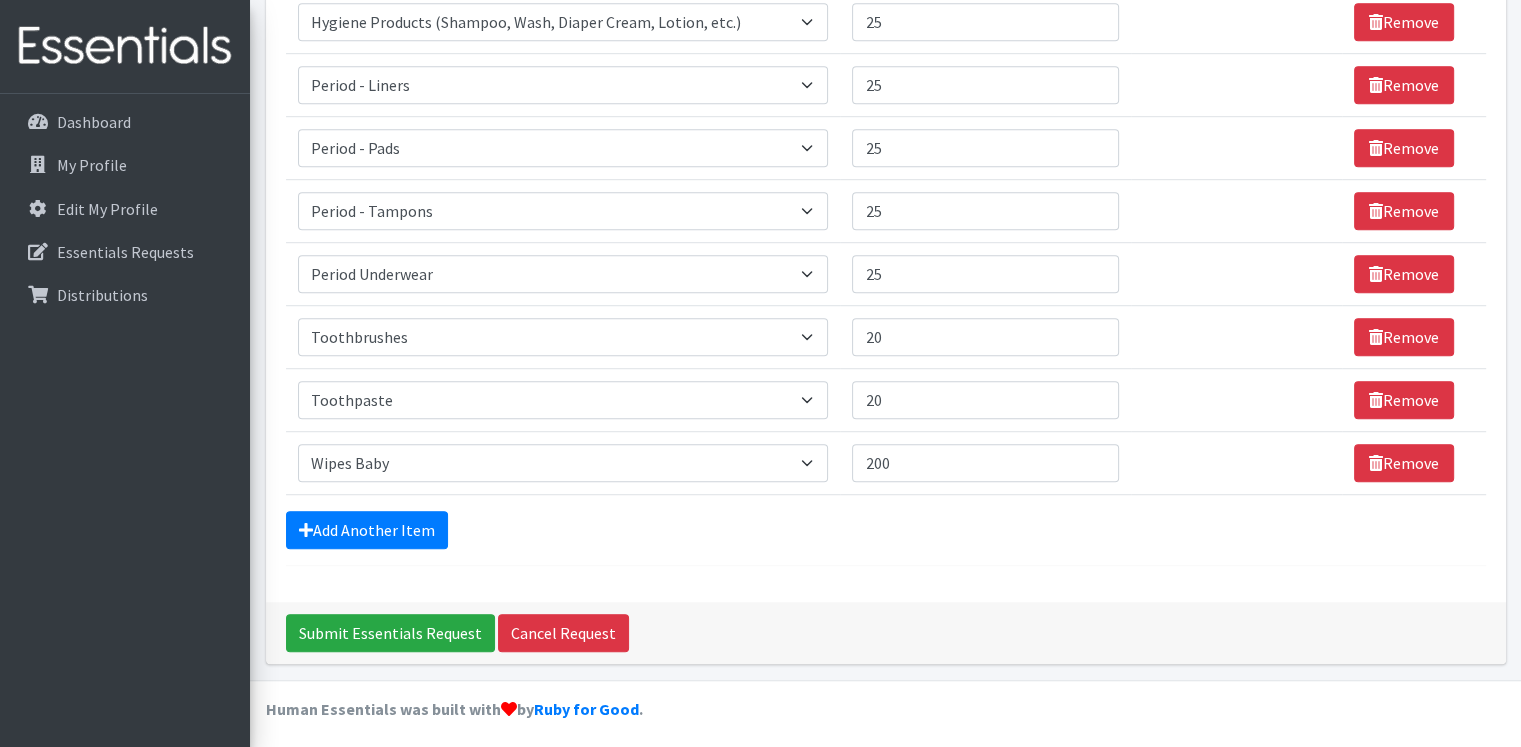click on "Comments:
Item Requested
Quantity
Units (if applicable)
Item Requested
Select an item
# of Children this order will serve
# of Individuals Living in Household
Activity Mat
Baby Carriers
Bath Tubs
Bed Pads
Bibs
Birthday Box - Boy
Birthday Box - Girl
Blankets/Swaddlers/Sleepsacks
Books
Bottles
Breast Pump
Bundle Me's
Car Seat - 3in1 up to 80 lbs.
Car Seat - Infant up to 22lbs. w/ handle
Clothing Boys Spring/Summer 0-6 Months
Clothing Boys Spring/Summer 12-18 Months
Clothing Boys Spring/Summer 18-24 Months
Clothing Boys Spring/Summer 2T
Clothing Boys Spring/Summer 3T
Clothing Boys Spring/Summer 4T
Clothing Boys Spring/Summer 5T
Clothing Boys Spring/Summer 6-12 Months
Clothing Boys Spring/Summer Premie/NB" at bounding box center [886, -275] 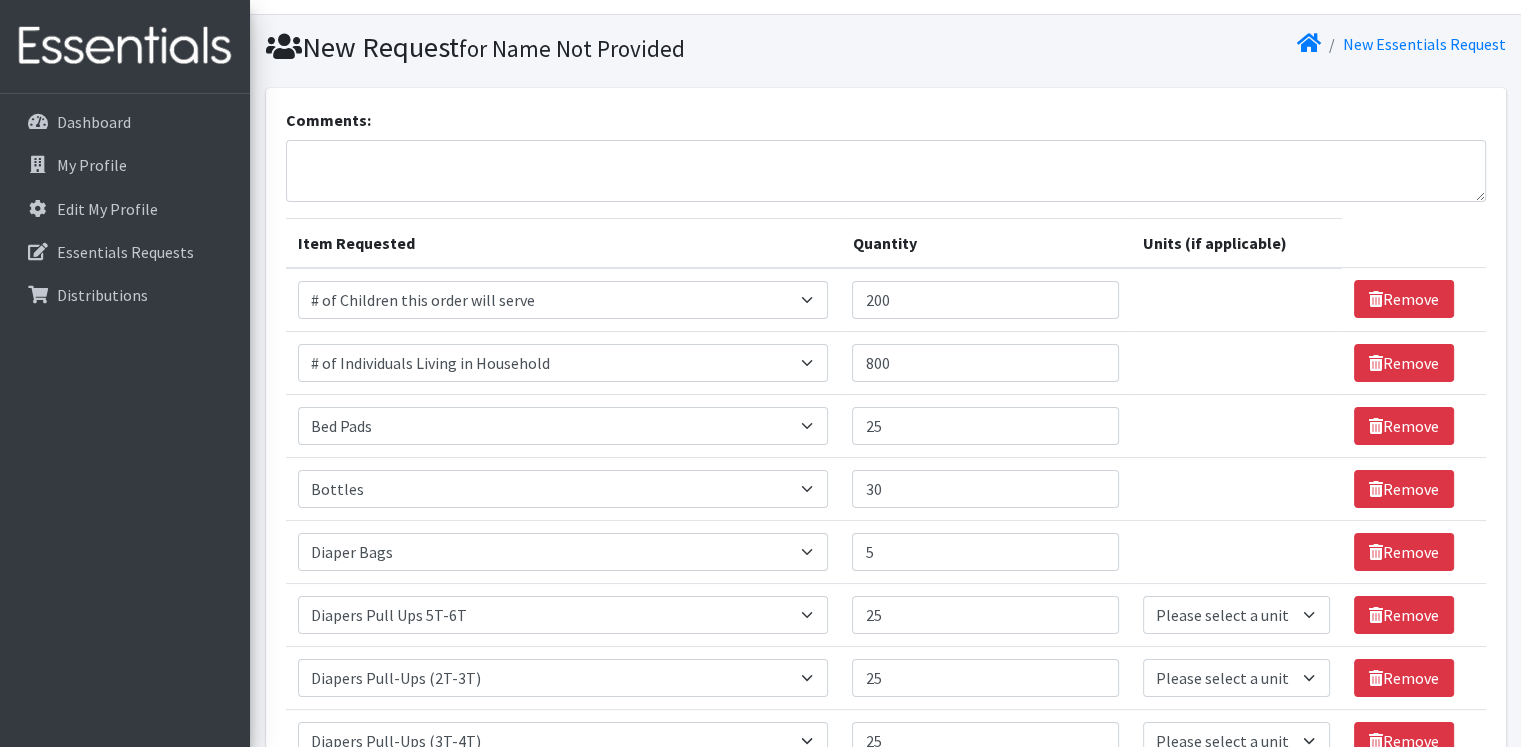 scroll, scrollTop: 0, scrollLeft: 0, axis: both 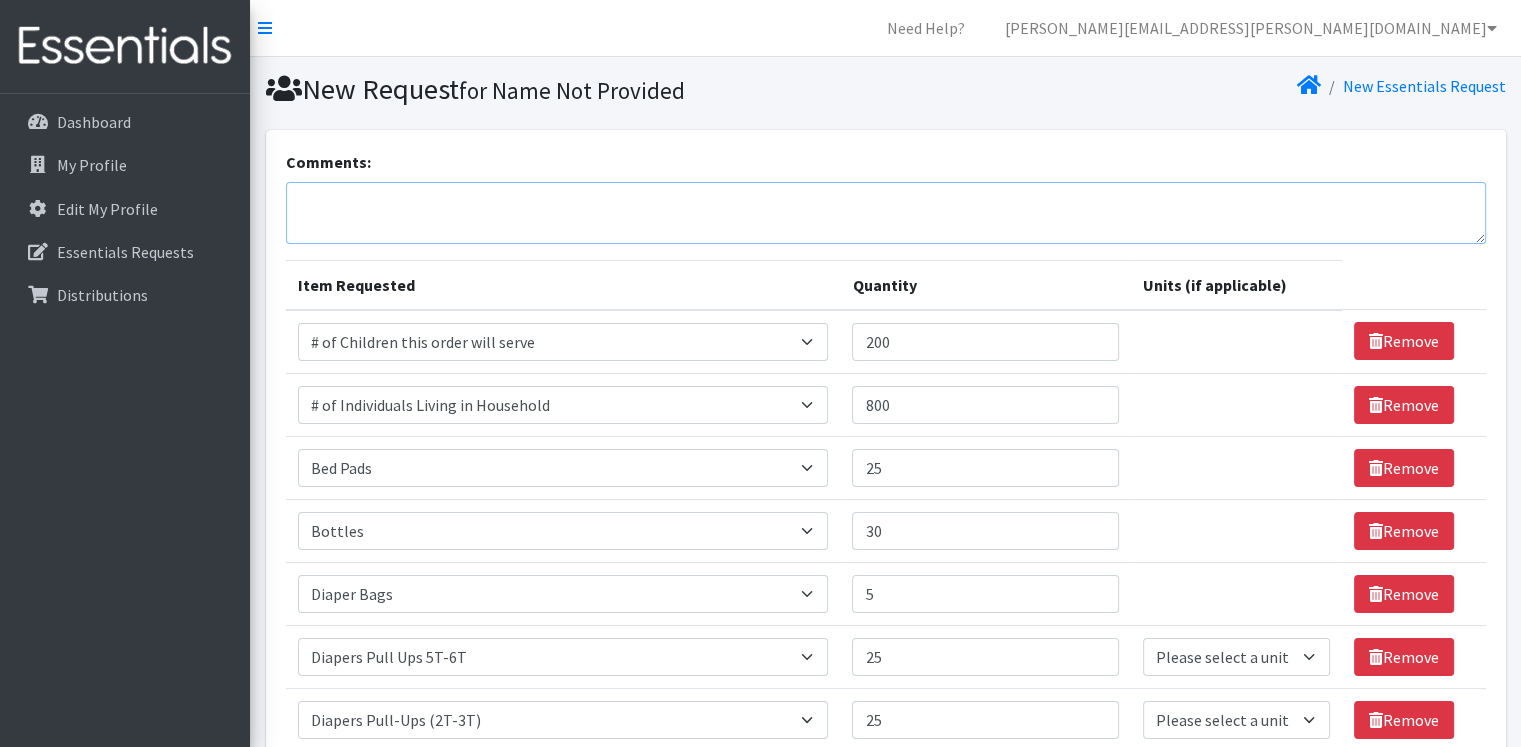 click on "Comments:" at bounding box center (886, 213) 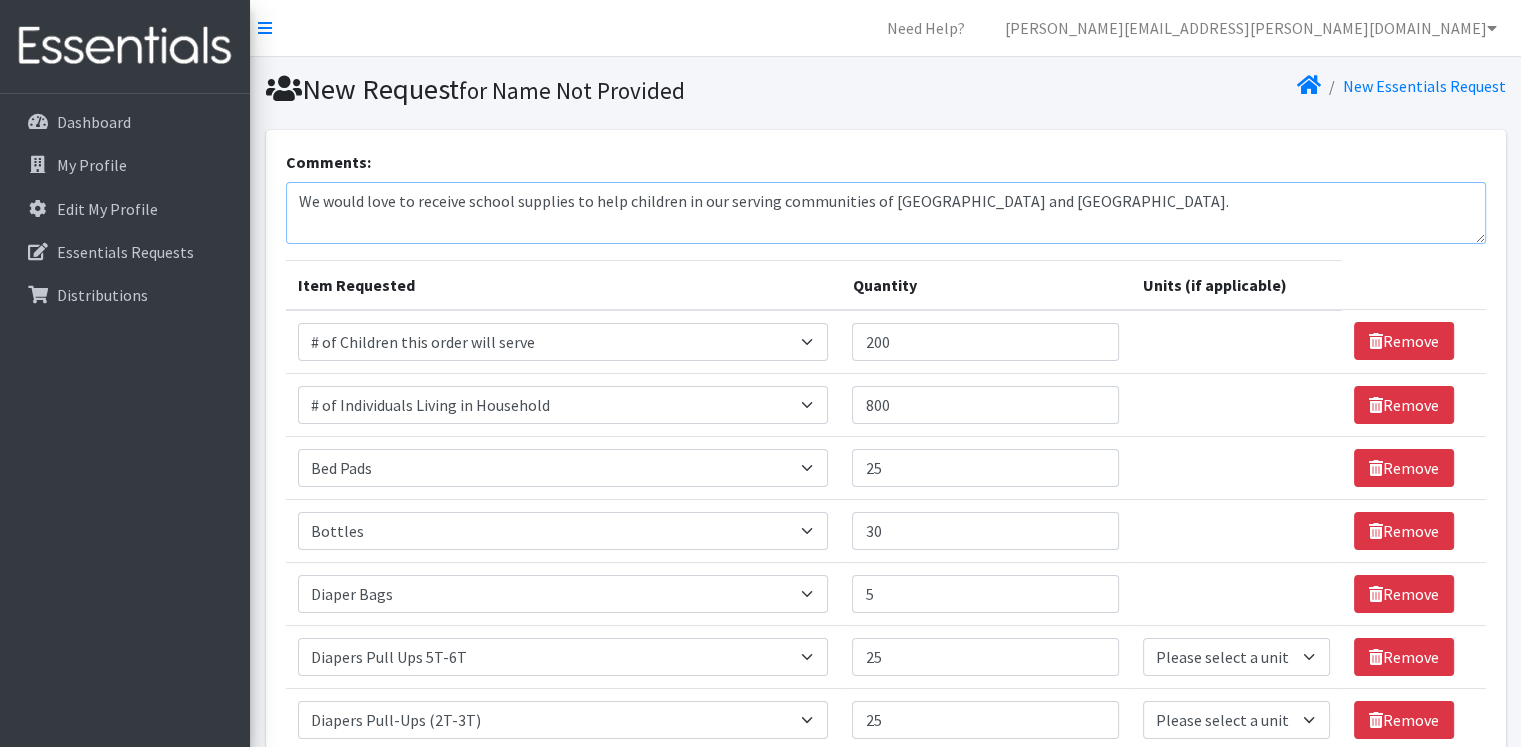 click on "We would love to receive school supplies to help children in our serving communities of Union county and Somerset County." at bounding box center [886, 213] 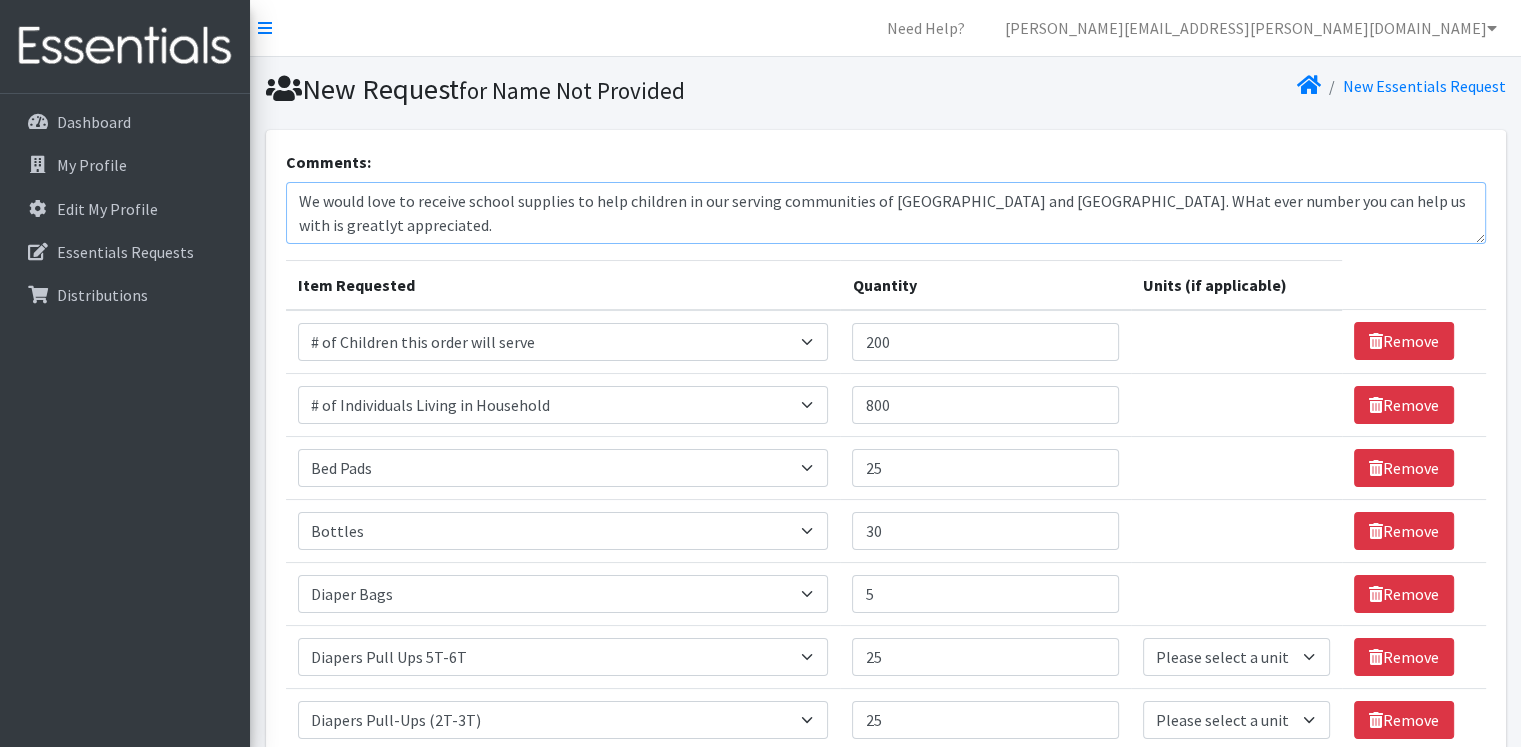 click on "We would love to receive school supplies to help children in our serving communities of Union county and Somerset County. WHat ever number you can help us with is greatlyt appreciated." at bounding box center (886, 213) 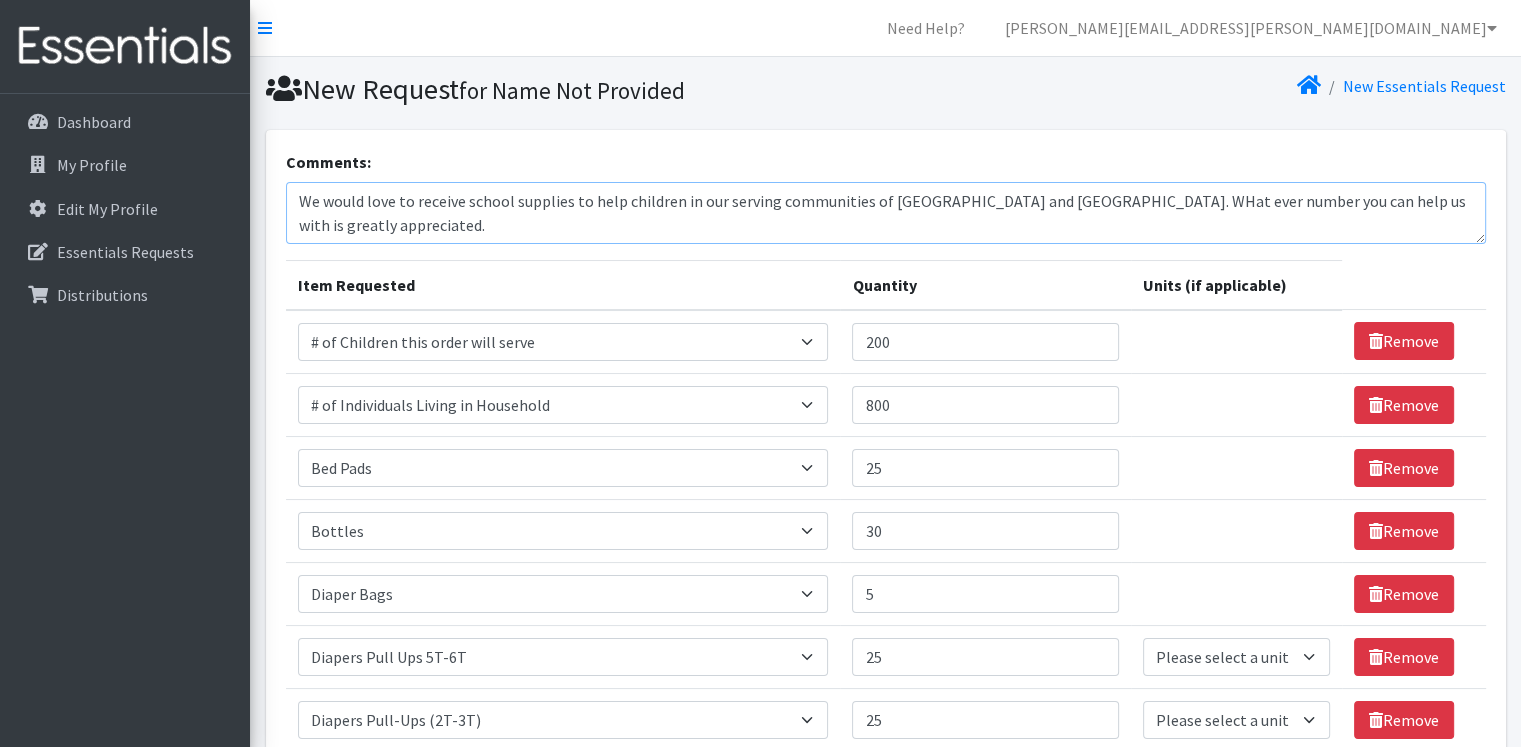 click on "We would love to receive school supplies to help children in our serving communities of Union county and Somerset County. WHat ever number you can help us with is greatly appreciated." at bounding box center (886, 213) 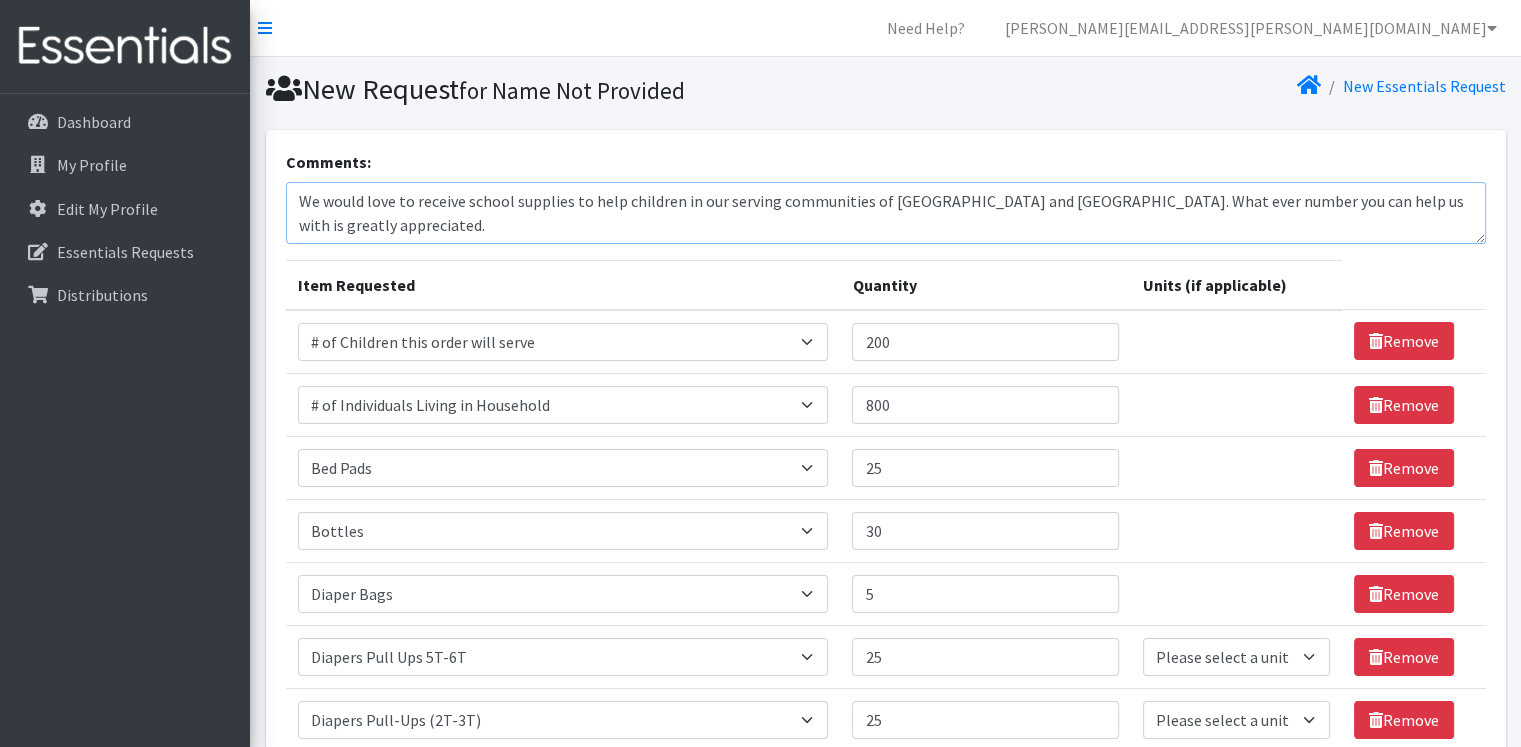 click on "We would love to receive school supplies to help children in our serving communities of Union county and Somerset County. What ever number you can help us with is greatly appreciated." at bounding box center (886, 213) 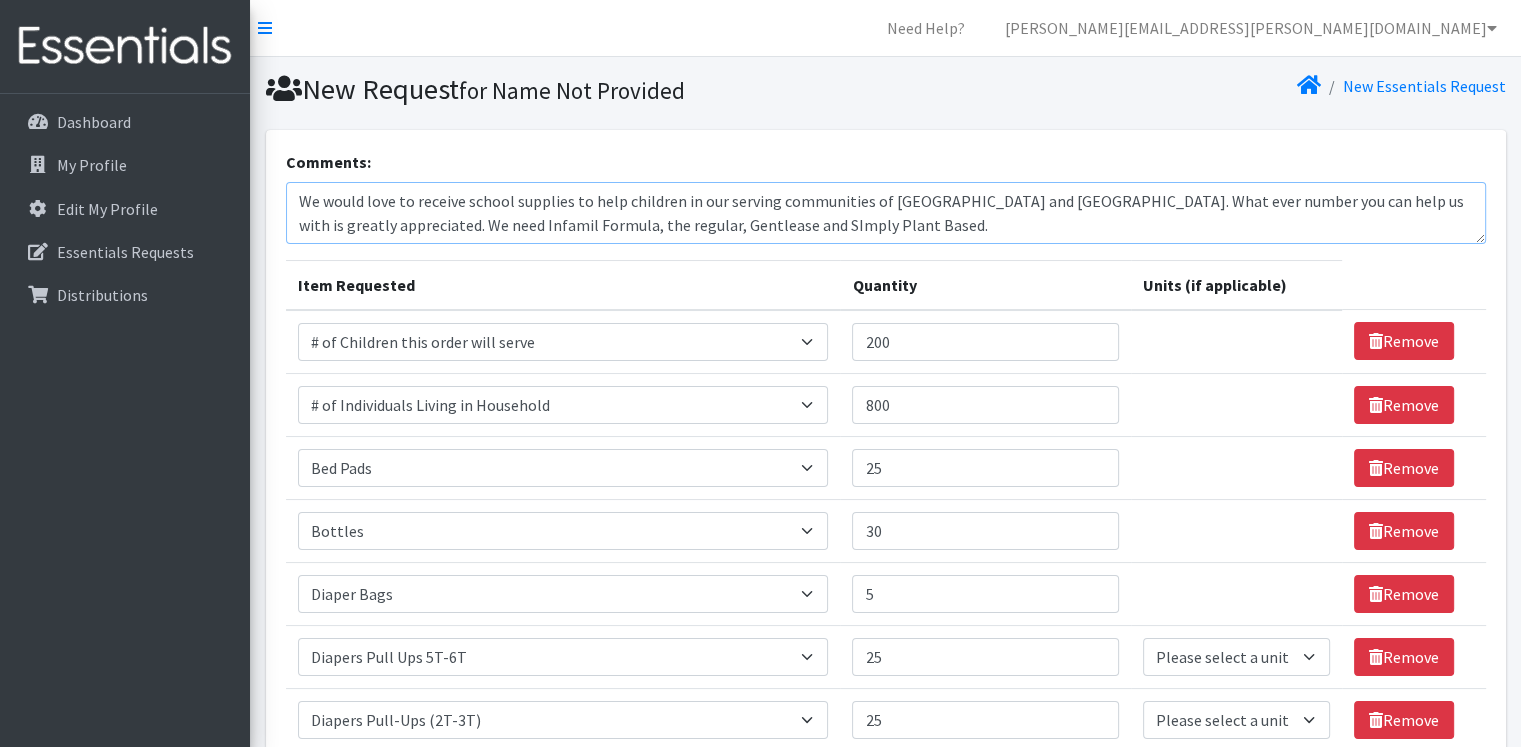 click on "We would love to receive school supplies to help children in our serving communities of Union county and Somerset County. What ever number you can help us with is greatly appreciated. We need Infamil Formula, the regular, Gentlease and SImply Plant Based." at bounding box center [886, 213] 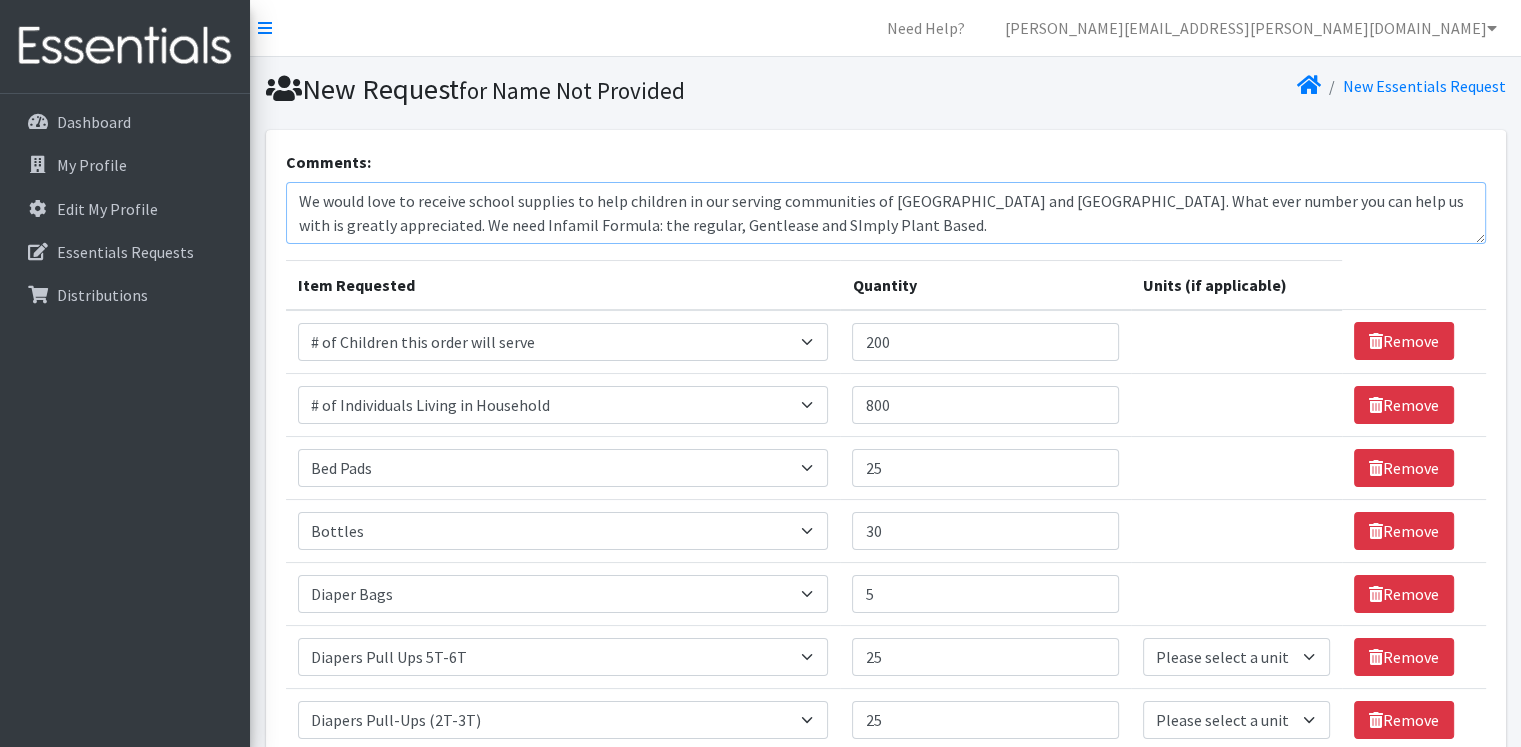 click on "We would love to receive school supplies to help children in our serving communities of Union county and Somerset County. What ever number you can help us with is greatly appreciated. We need Infamil Formula: the regular, Gentlease and SImply Plant Based." at bounding box center (886, 213) 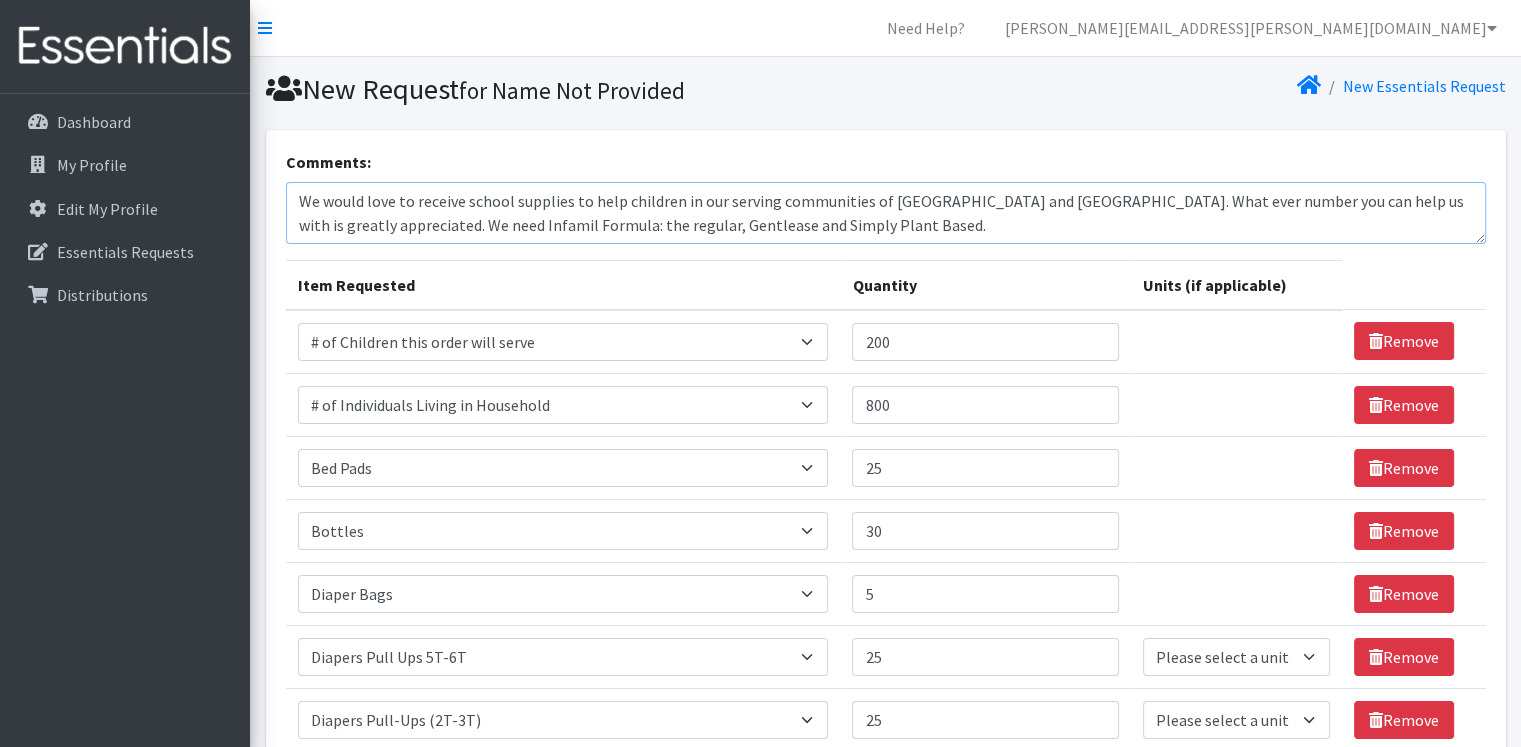 click on "We would love to receive school supplies to help children in our serving communities of Union county and Somerset County. What ever number you can help us with is greatly appreciated. We need Infamil Formula: the regular, Gentlease and Simply Plant Based." at bounding box center [886, 213] 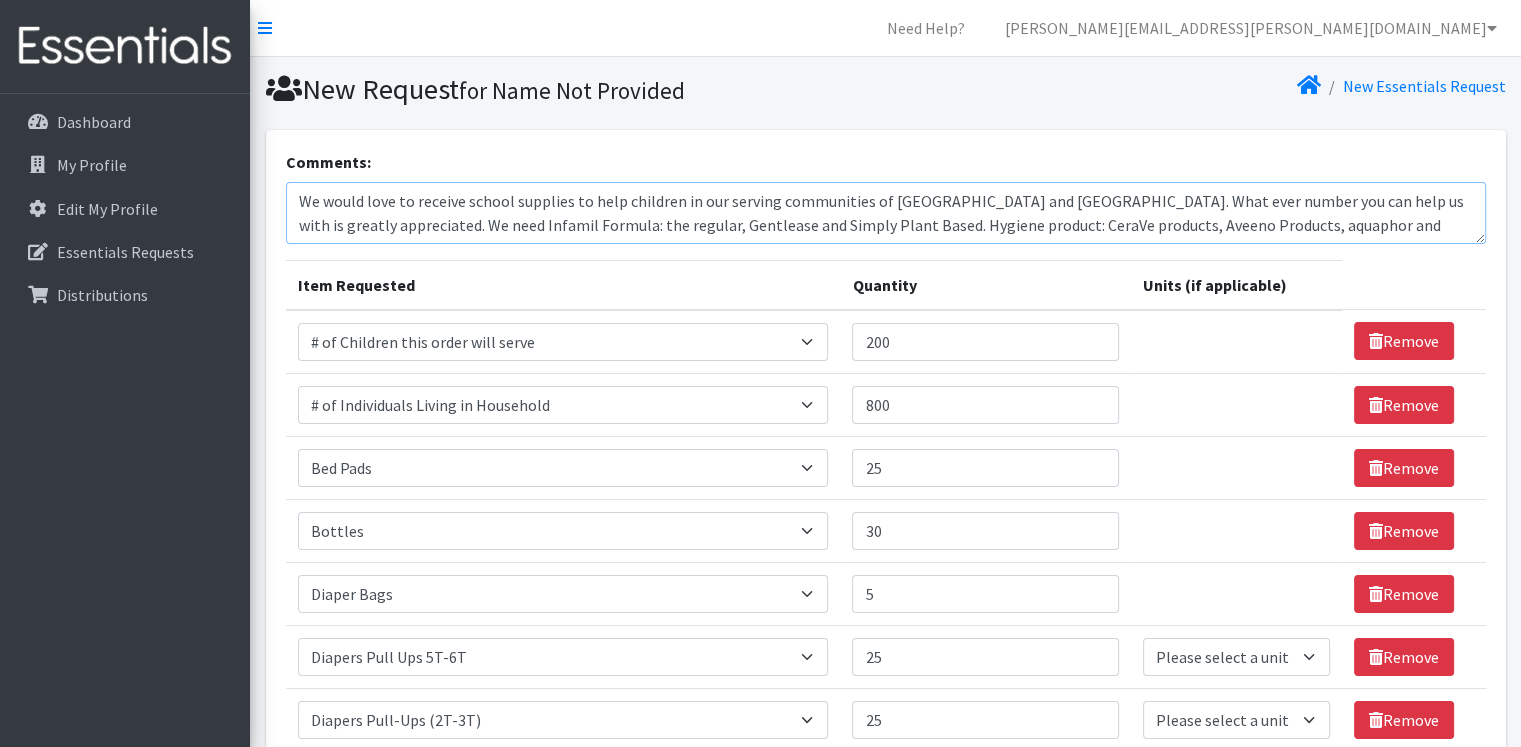scroll, scrollTop: 24, scrollLeft: 0, axis: vertical 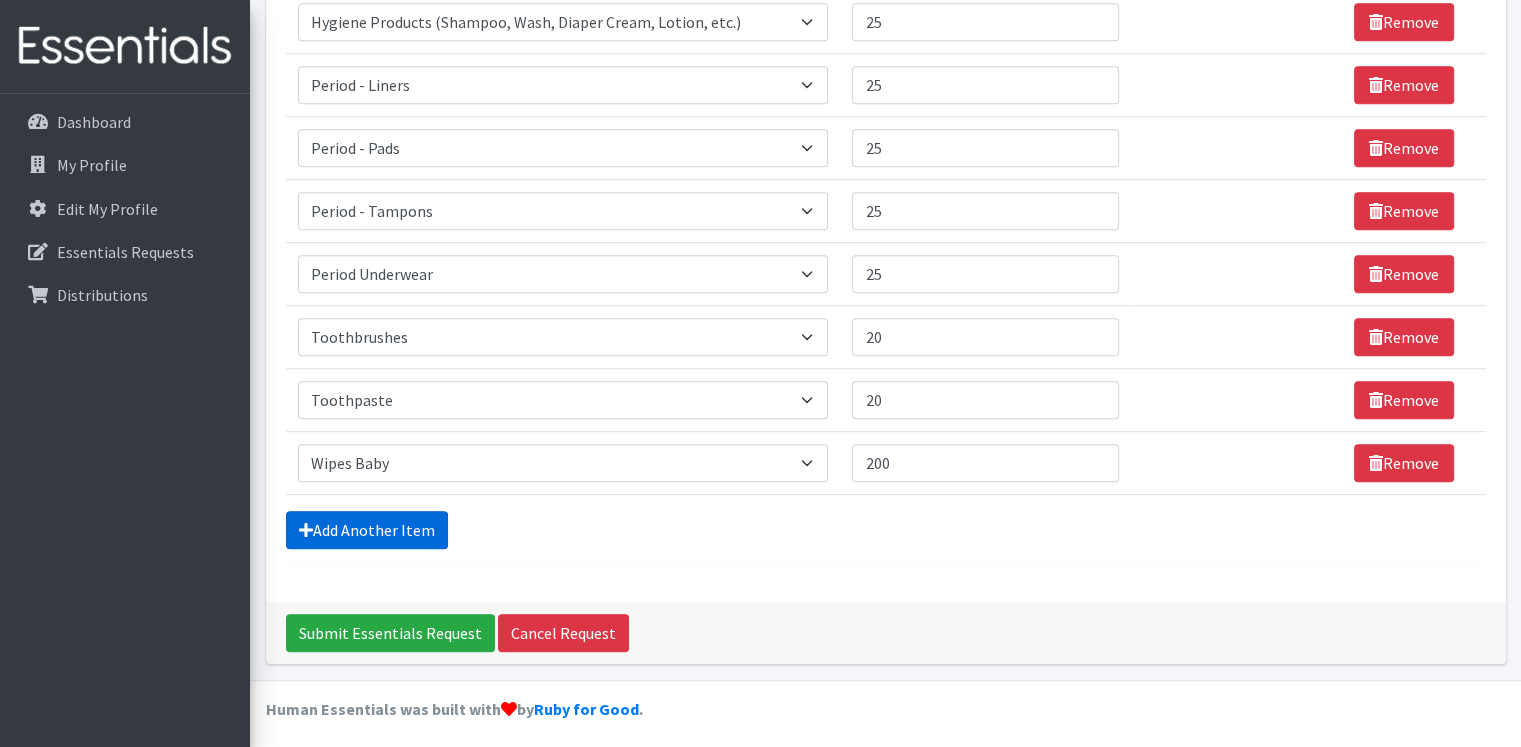 type on "We would love to receive school supplies to help children in our serving communities of [GEOGRAPHIC_DATA] and [GEOGRAPHIC_DATA]. What ever number you can help us with is greatly appreciated. We need Infamil Formula: the regular, Gentlease and Simply Plant Based. Hygiene product: CeraVe products, Aveeno Products, aquaphor and Eucerine." 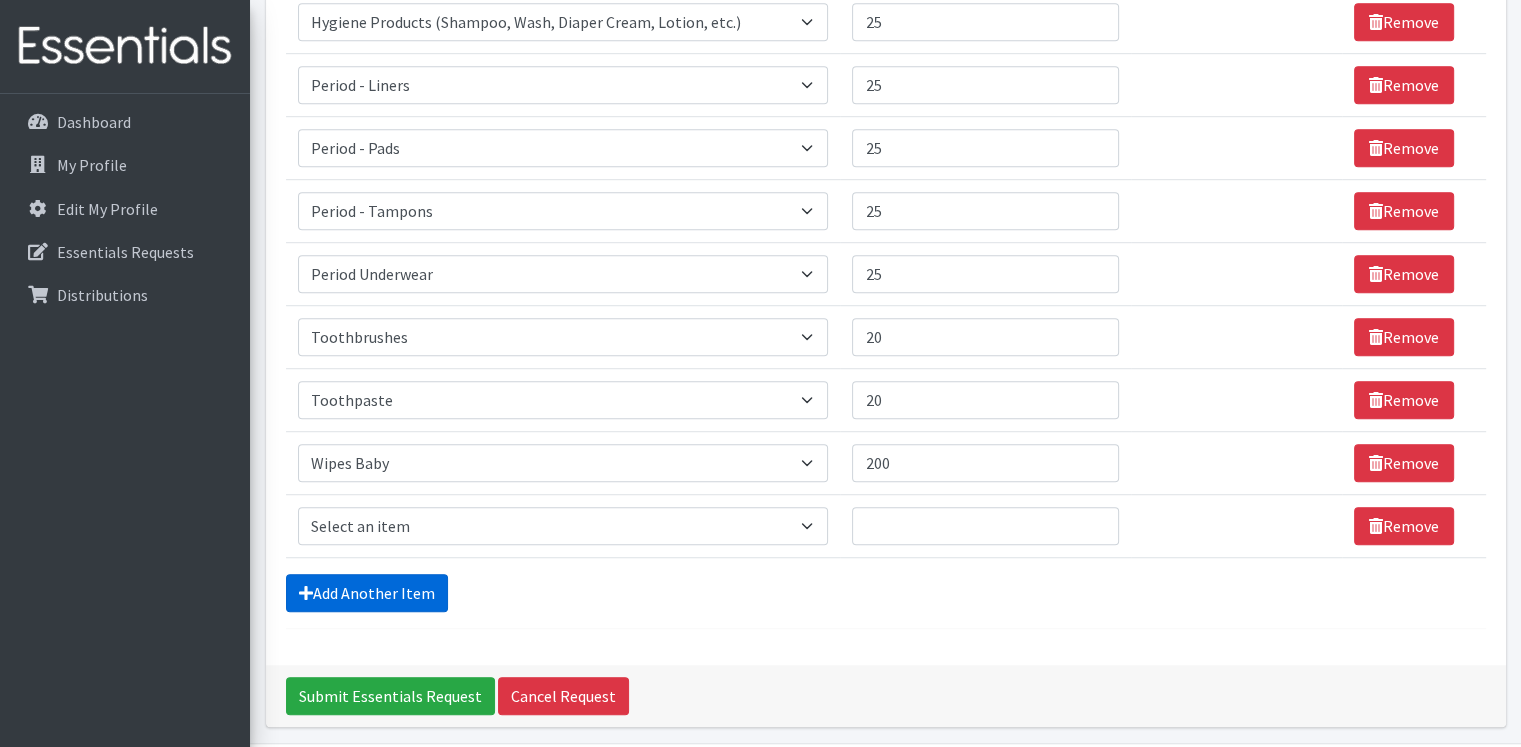 scroll, scrollTop: 1328, scrollLeft: 0, axis: vertical 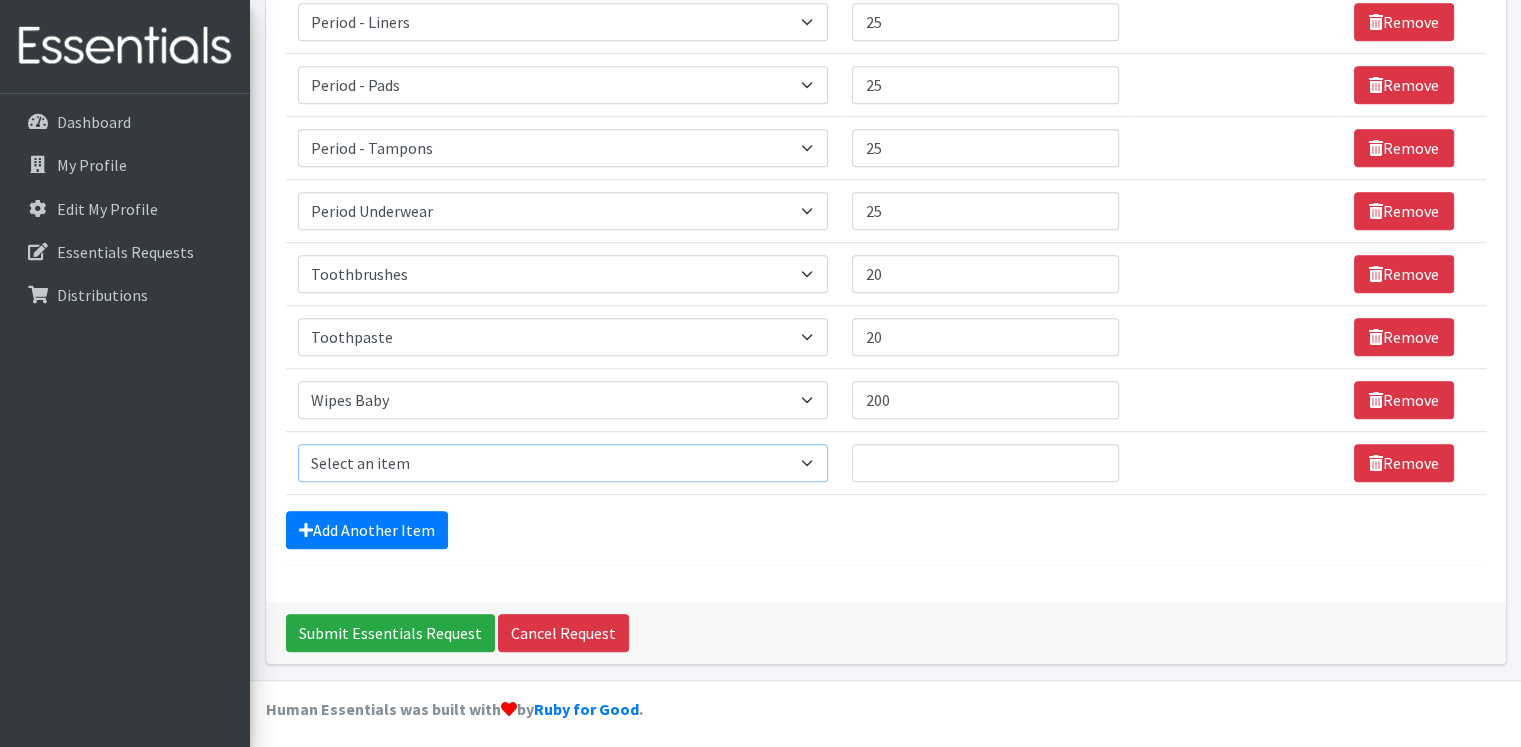 click on "Select an item
# of Children this order will serve
# of Individuals Living in Household
Activity Mat
Baby Carriers
Bath Tubs
Bed Pads
Bibs
Birthday Box - Boy
Birthday Box - Girl
Blankets/Swaddlers/Sleepsacks
Books
Bottles
Breast Pump
Bundle Me's
Car Seat - 3in1 up to 80 lbs.
Car Seat - Infant up to 22lbs. w/ handle
Clothing Boys Spring/Summer 0-6 Months
Clothing Boys Spring/Summer 12-18 Months
Clothing Boys Spring/Summer 18-24 Months
Clothing Boys Spring/Summer 2T
Clothing Boys Spring/Summer 3T
Clothing Boys Spring/Summer 4T
Clothing Boys Spring/Summer 5T
Clothing Boys Spring/Summer 6-12 Months
Clothing Boys Spring/Summer Premie/NB
Clothing Girls Fall/Winter 6-12 Months
Clothing Girls Spring/Summer 0-6 Months
Clothing Girls Spring/Summer 12-18 Months
Clothing Girls Spring/Summer 18-24 Months
Clothing Girls Spring/Summer 2T
Clothing Girls Spring/Summer 3T
Clothing Girls Spring/Summer 4T
Clothing Girls Spring/Summer 5T
Diaper Bags" at bounding box center [563, 463] 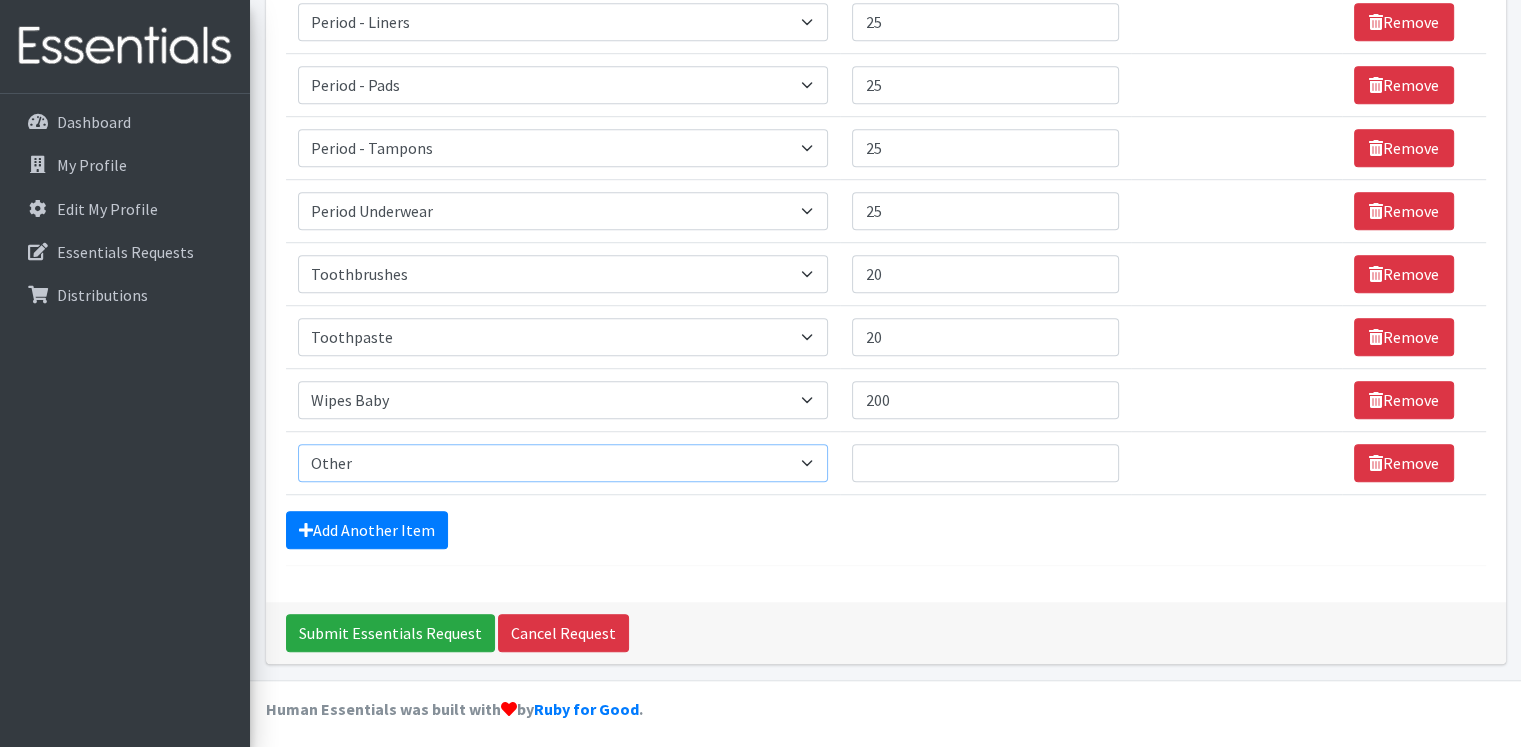 click on "Select an item
# of Children this order will serve
# of Individuals Living in Household
Activity Mat
Baby Carriers
Bath Tubs
Bed Pads
Bibs
Birthday Box - Boy
Birthday Box - Girl
Blankets/Swaddlers/Sleepsacks
Books
Bottles
Breast Pump
Bundle Me's
Car Seat - 3in1 up to 80 lbs.
Car Seat - Infant up to 22lbs. w/ handle
Clothing Boys Spring/Summer 0-6 Months
Clothing Boys Spring/Summer 12-18 Months
Clothing Boys Spring/Summer 18-24 Months
Clothing Boys Spring/Summer 2T
Clothing Boys Spring/Summer 3T
Clothing Boys Spring/Summer 4T
Clothing Boys Spring/Summer 5T
Clothing Boys Spring/Summer 6-12 Months
Clothing Boys Spring/Summer Premie/NB
Clothing Girls Fall/Winter 6-12 Months
Clothing Girls Spring/Summer 0-6 Months
Clothing Girls Spring/Summer 12-18 Months
Clothing Girls Spring/Summer 18-24 Months
Clothing Girls Spring/Summer 2T
Clothing Girls Spring/Summer 3T
Clothing Girls Spring/Summer 4T
Clothing Girls Spring/Summer 5T
Diaper Bags" at bounding box center [563, 463] 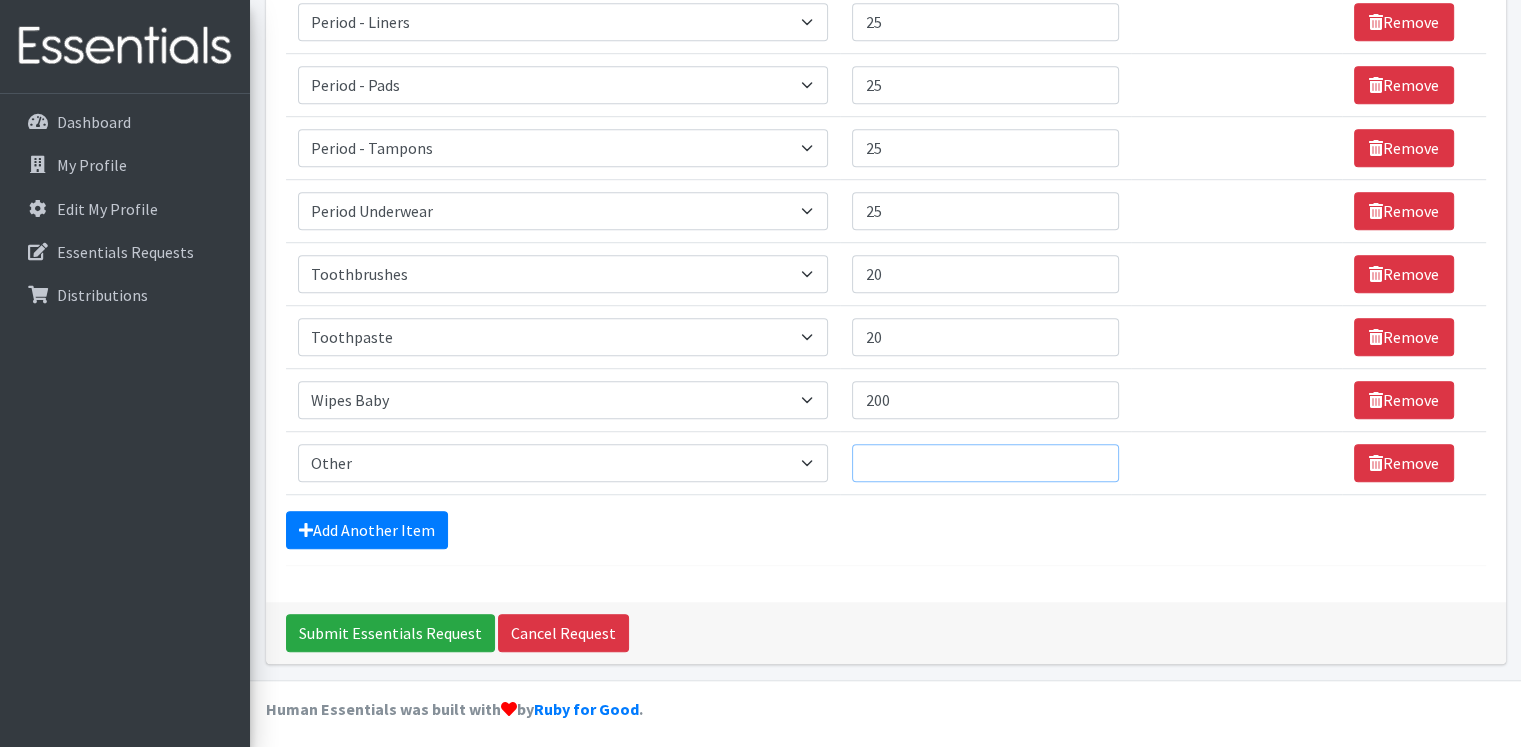 click on "Quantity" at bounding box center (985, 463) 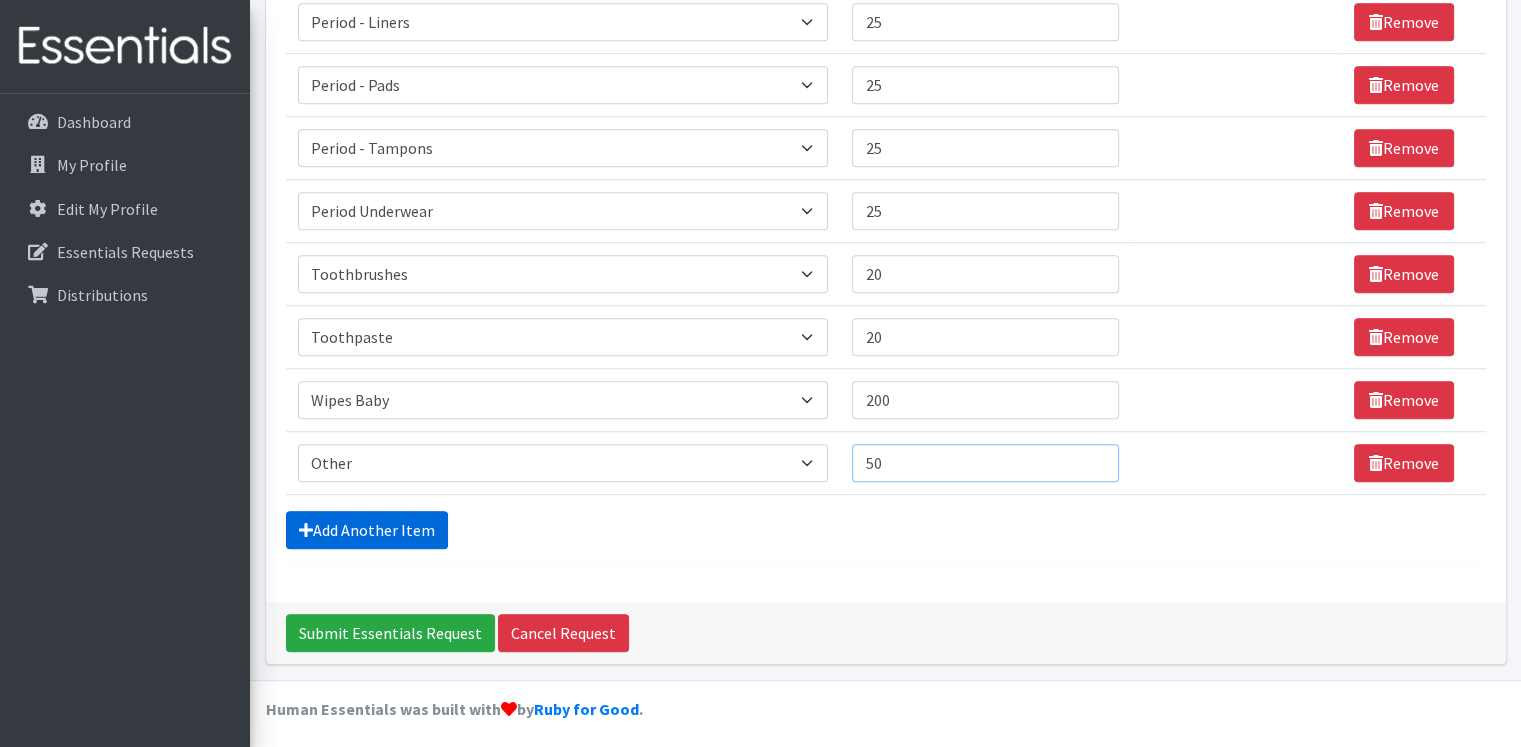 type on "50" 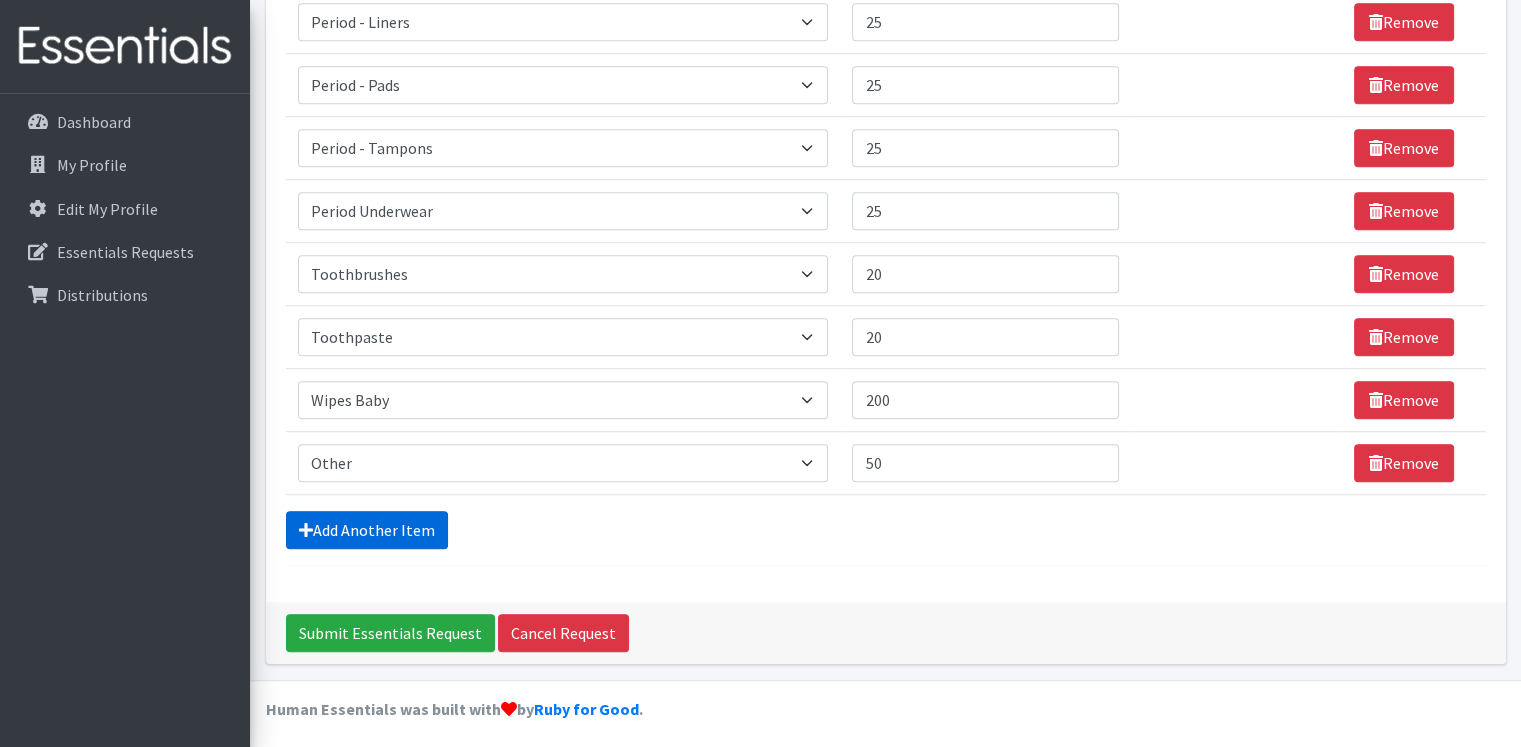 click on "Add Another Item" at bounding box center [367, 530] 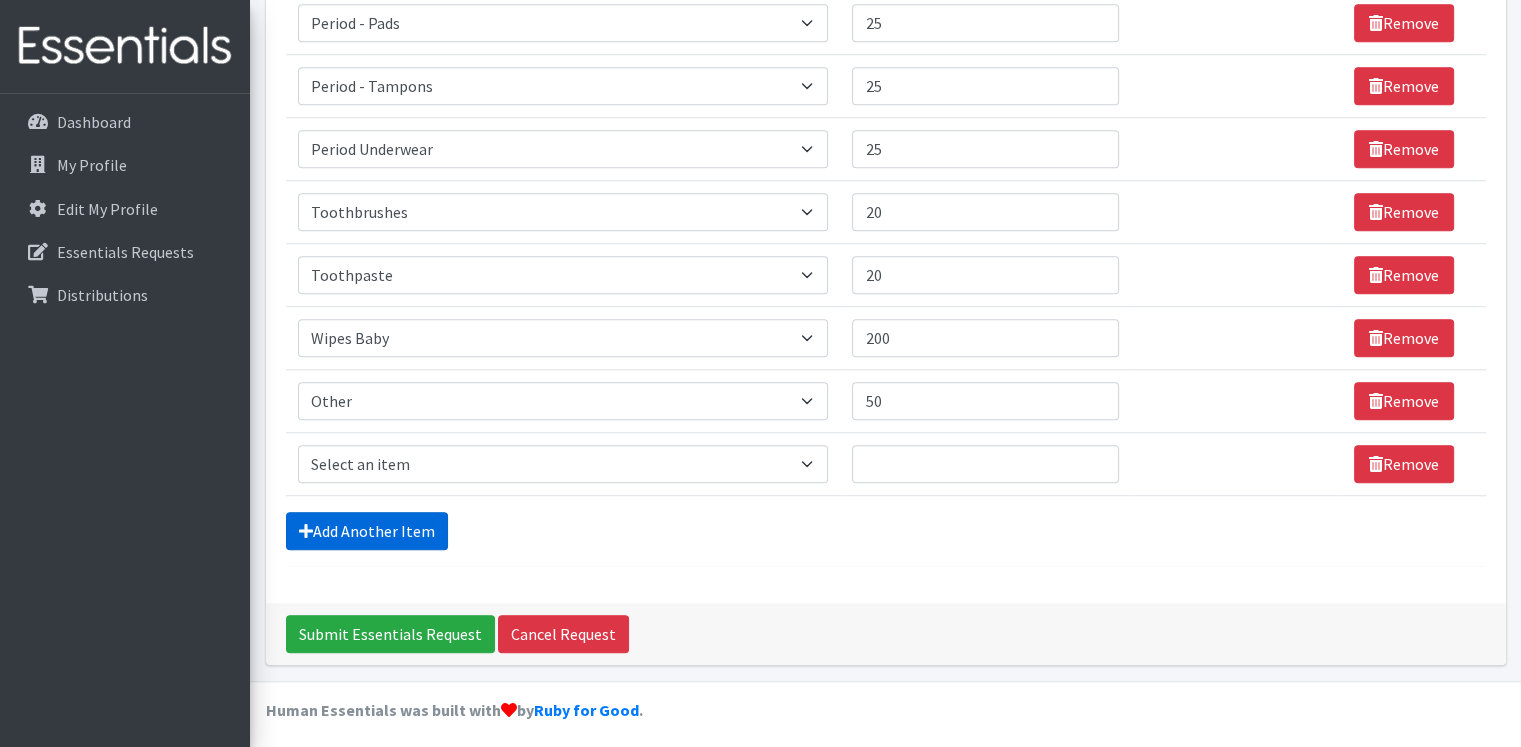 scroll, scrollTop: 1391, scrollLeft: 0, axis: vertical 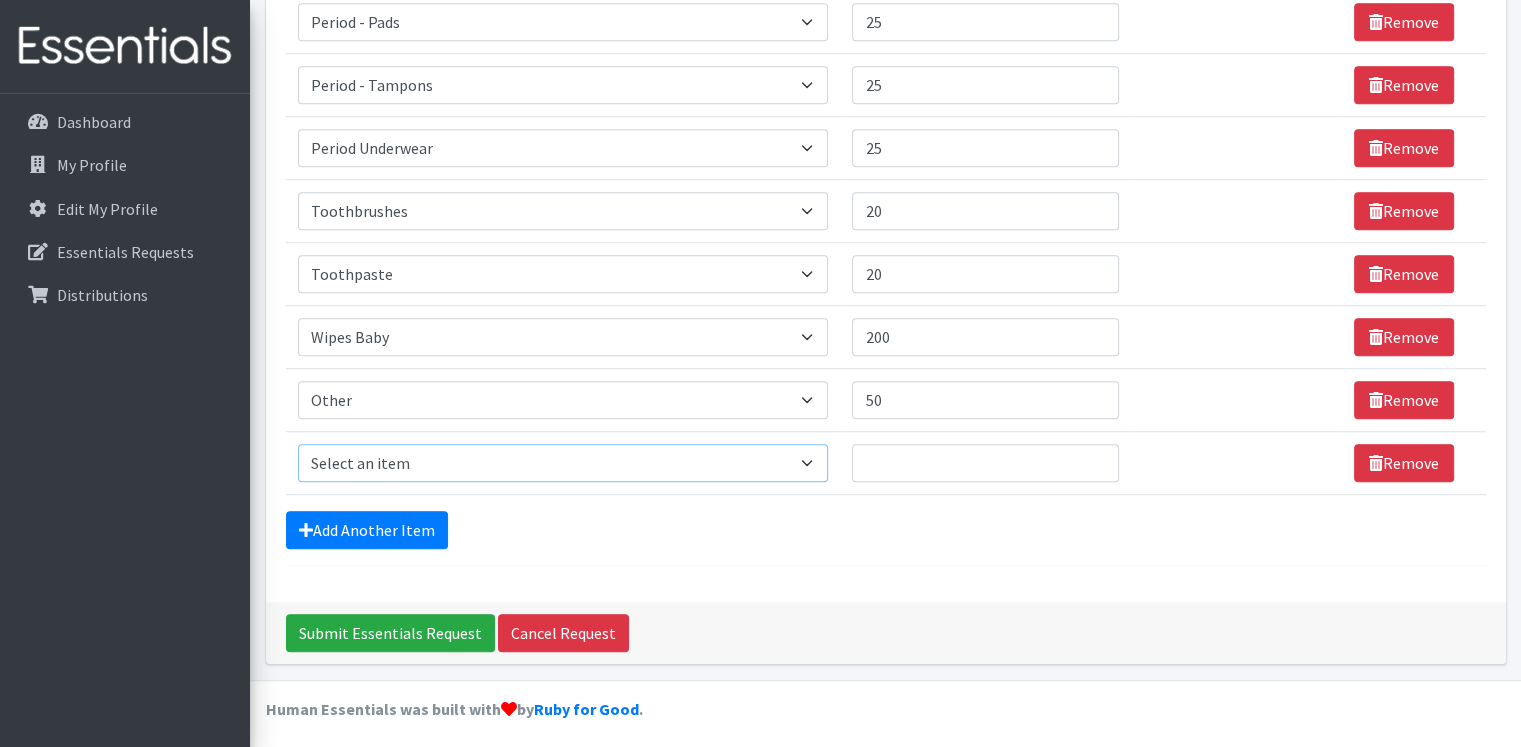click on "Select an item
# of Children this order will serve
# of Individuals Living in Household
Activity Mat
Baby Carriers
Bath Tubs
Bed Pads
Bibs
Birthday Box - Boy
Birthday Box - Girl
Blankets/Swaddlers/Sleepsacks
Books
Bottles
Breast Pump
Bundle Me's
Car Seat - 3in1 up to 80 lbs.
Car Seat - Infant up to 22lbs. w/ handle
Clothing Boys Spring/Summer 0-6 Months
Clothing Boys Spring/Summer 12-18 Months
Clothing Boys Spring/Summer 18-24 Months
Clothing Boys Spring/Summer 2T
Clothing Boys Spring/Summer 3T
Clothing Boys Spring/Summer 4T
Clothing Boys Spring/Summer 5T
Clothing Boys Spring/Summer 6-12 Months
Clothing Boys Spring/Summer Premie/NB
Clothing Girls Fall/Winter 6-12 Months
Clothing Girls Spring/Summer 0-6 Months
Clothing Girls Spring/Summer 12-18 Months
Clothing Girls Spring/Summer 18-24 Months
Clothing Girls Spring/Summer 2T
Clothing Girls Spring/Summer 3T
Clothing Girls Spring/Summer 4T
Clothing Girls Spring/Summer 5T
Diaper Bags" at bounding box center (563, 463) 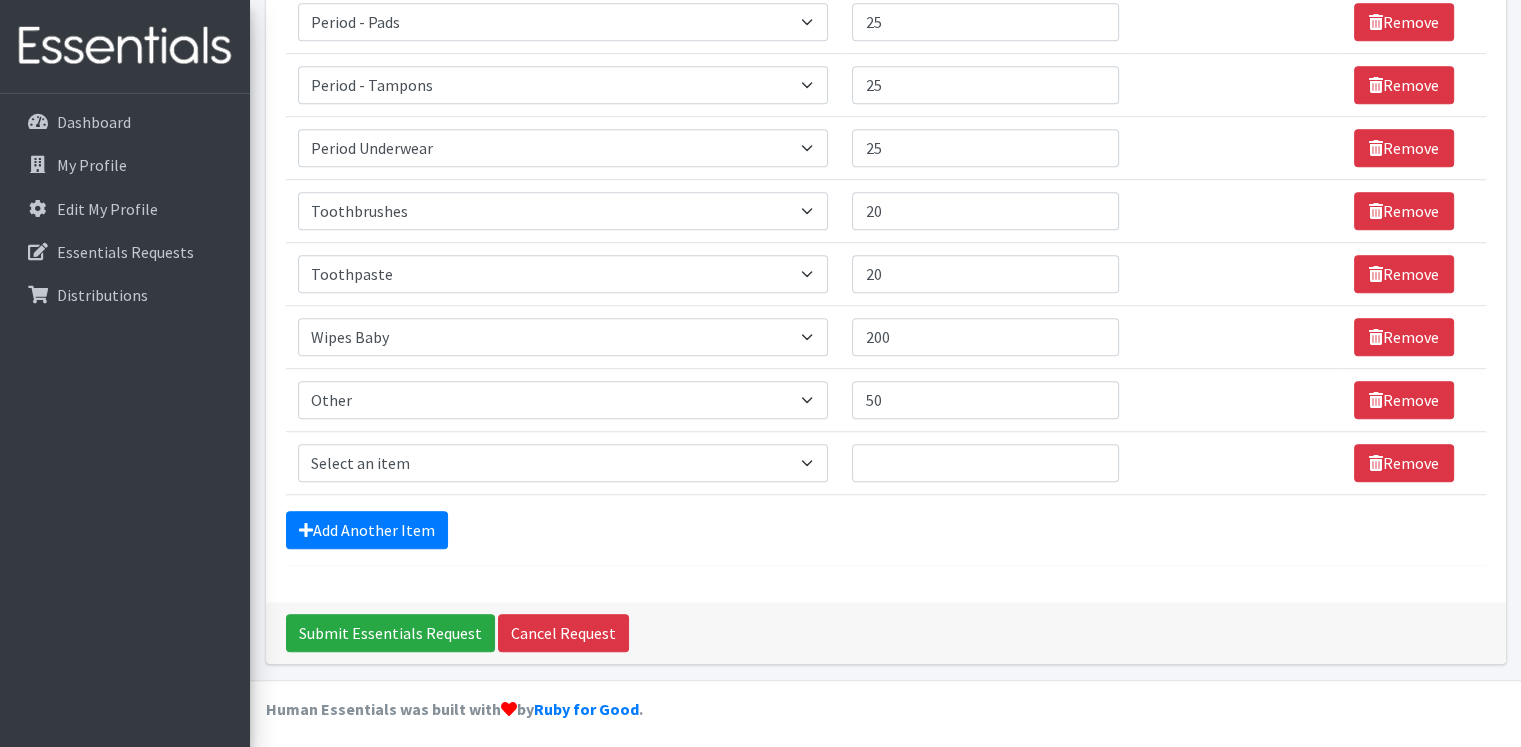 click on "Add Another Item" at bounding box center (886, 530) 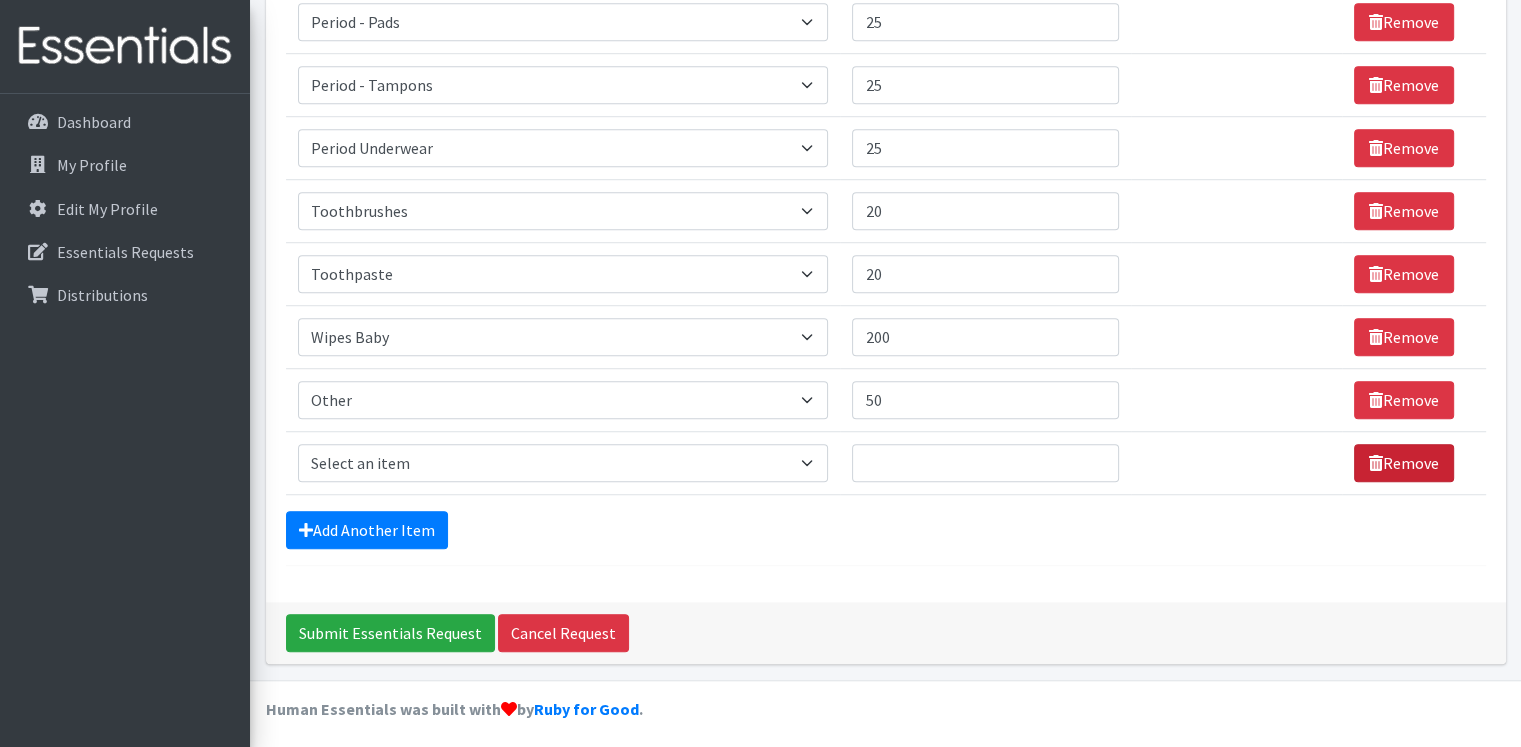 click on "Remove" at bounding box center (1404, 463) 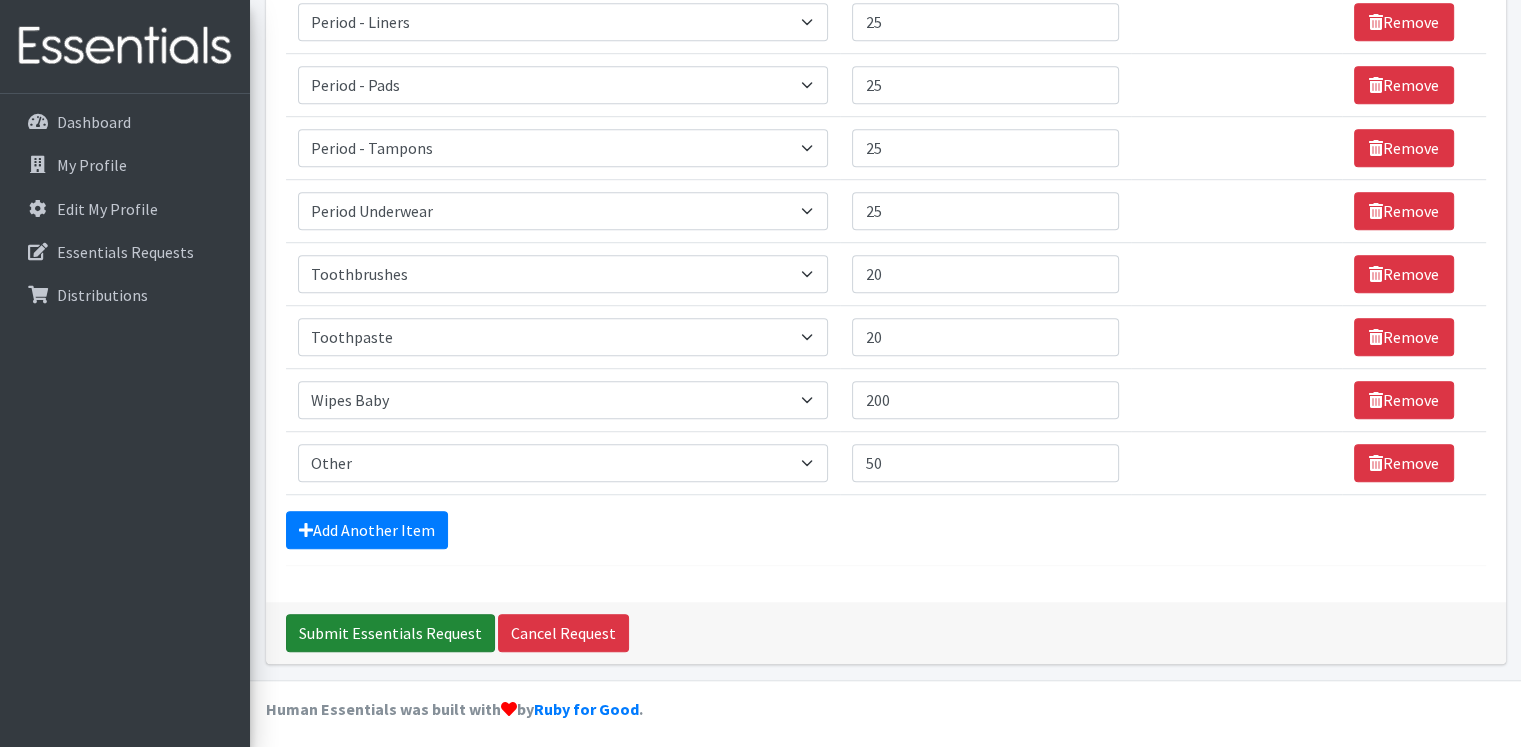 click on "Submit Essentials Request" at bounding box center (390, 633) 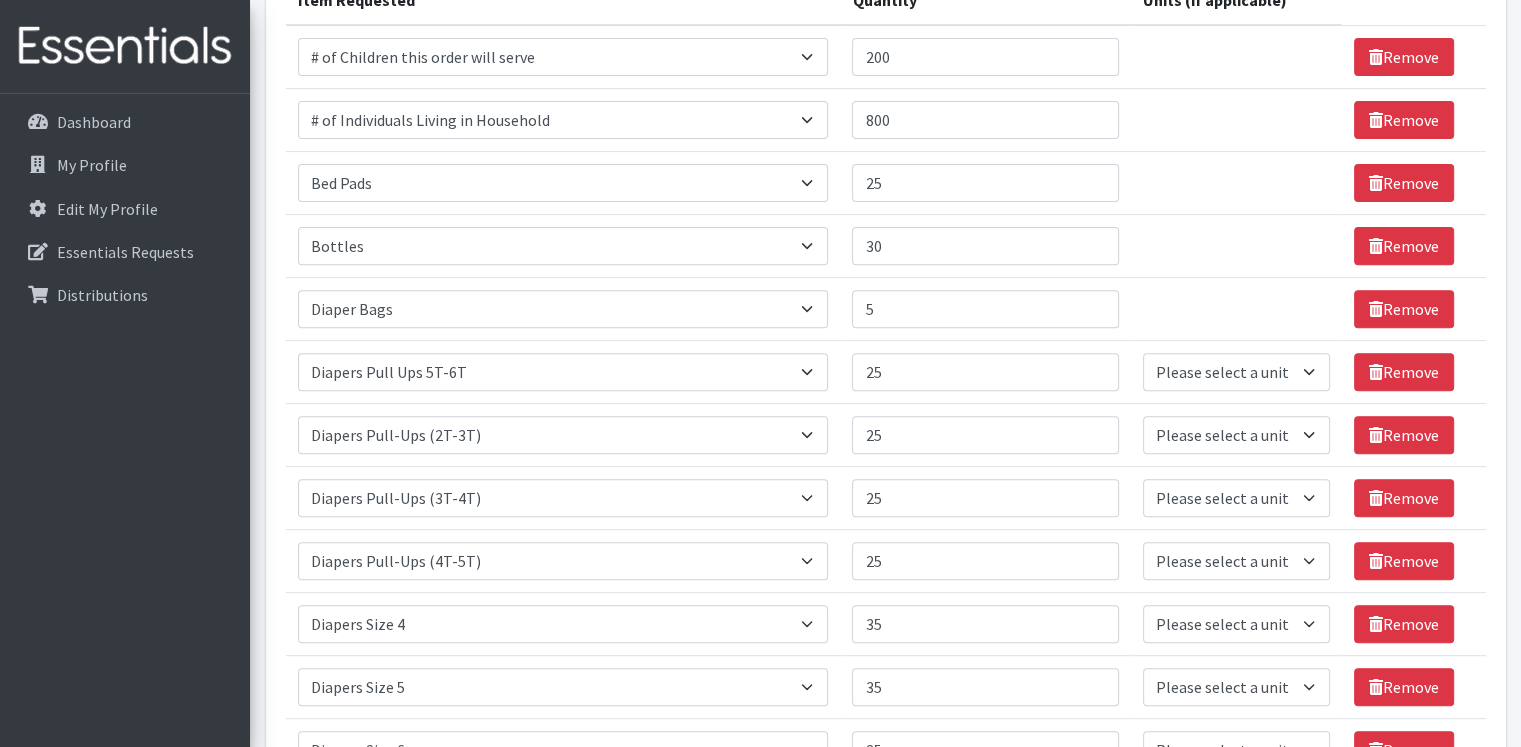 scroll, scrollTop: 699, scrollLeft: 0, axis: vertical 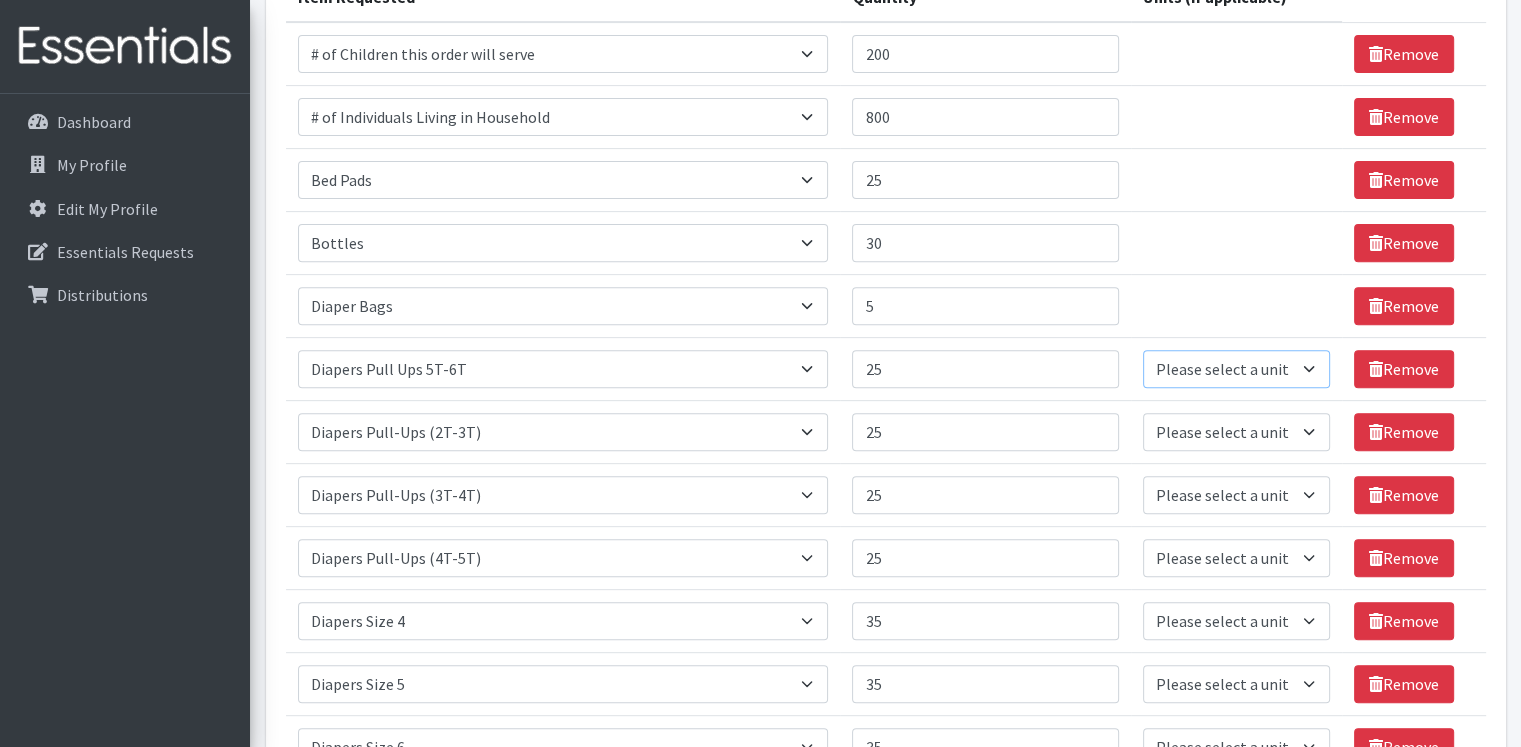 click on "Please select a unit units Packs" at bounding box center [1237, 369] 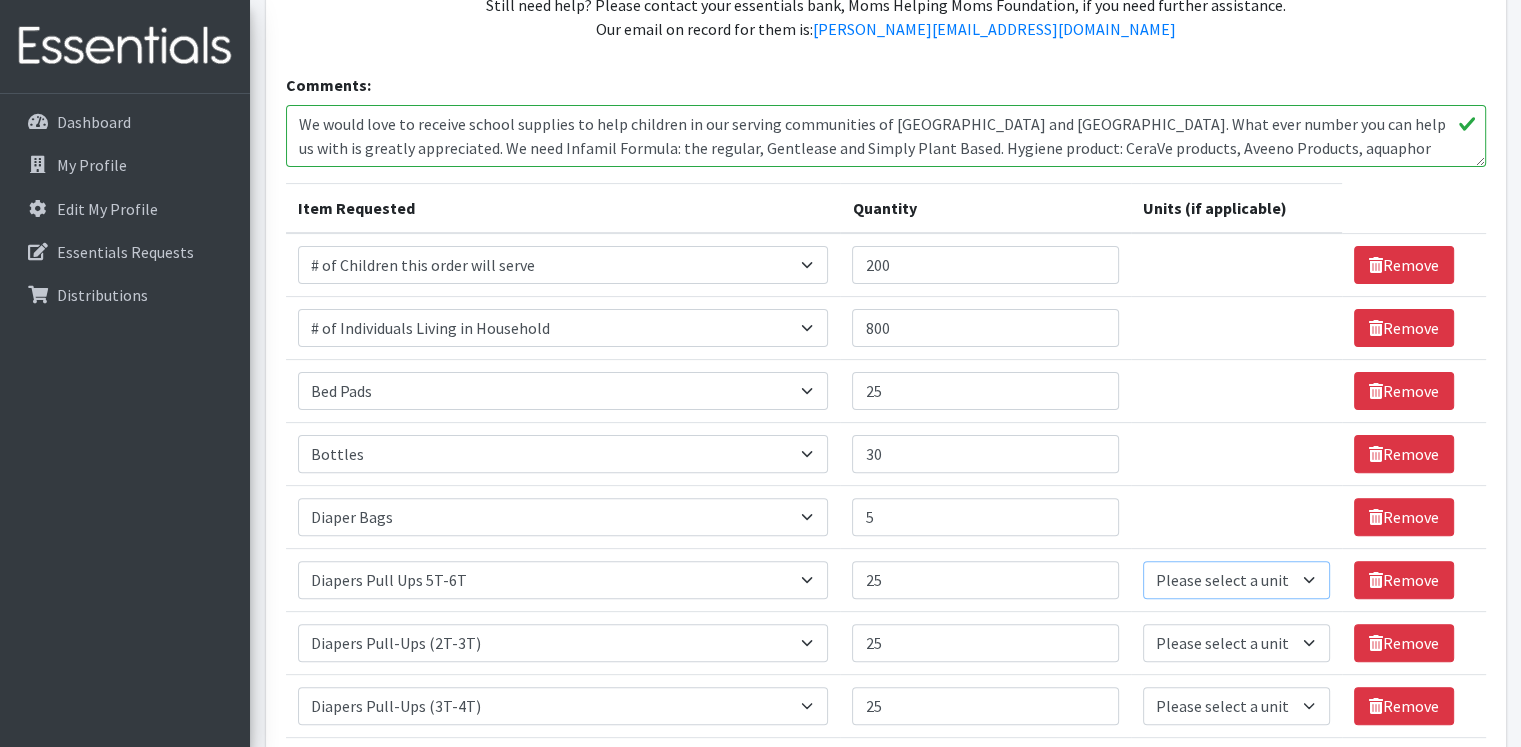 scroll, scrollTop: 490, scrollLeft: 0, axis: vertical 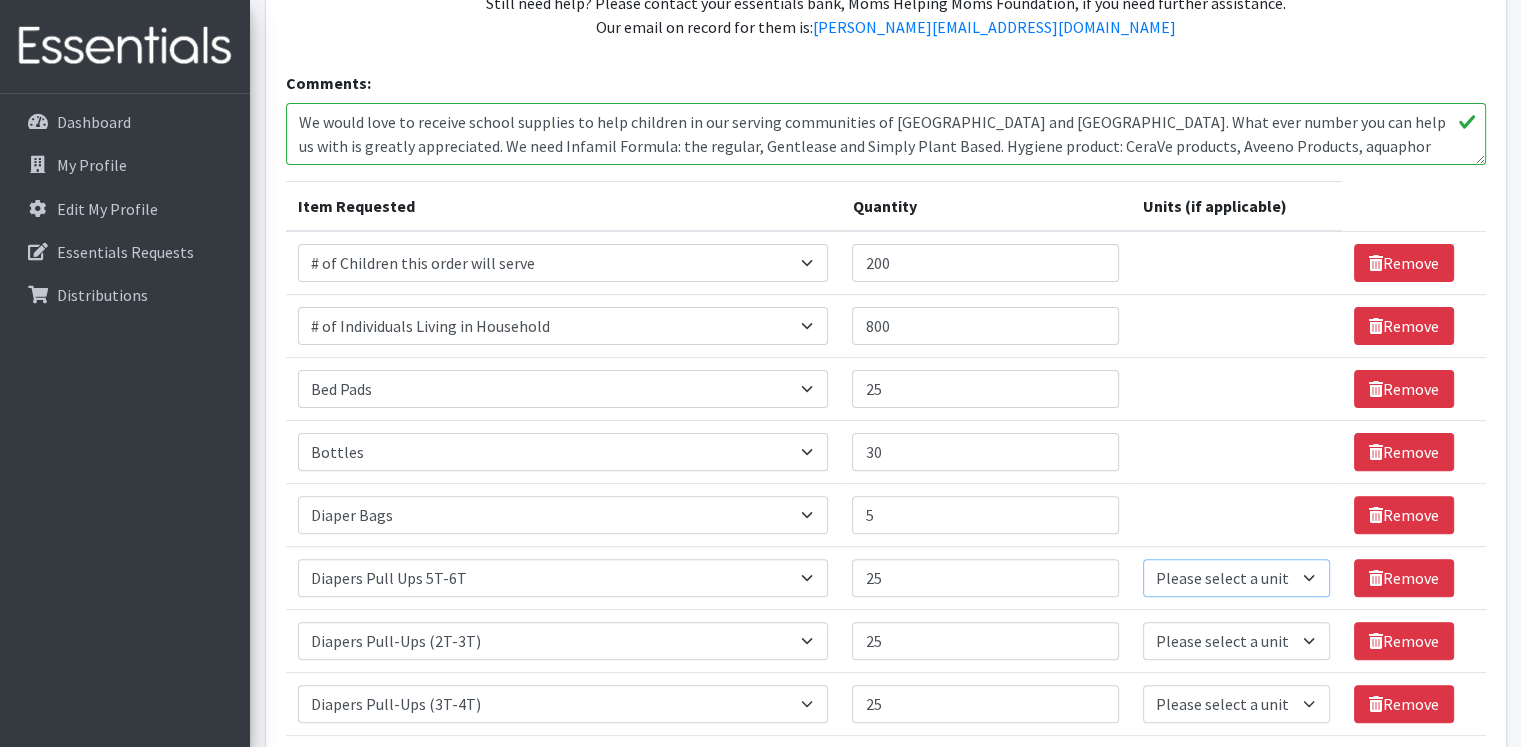 click on "Please select a unit units Packs" at bounding box center (1237, 578) 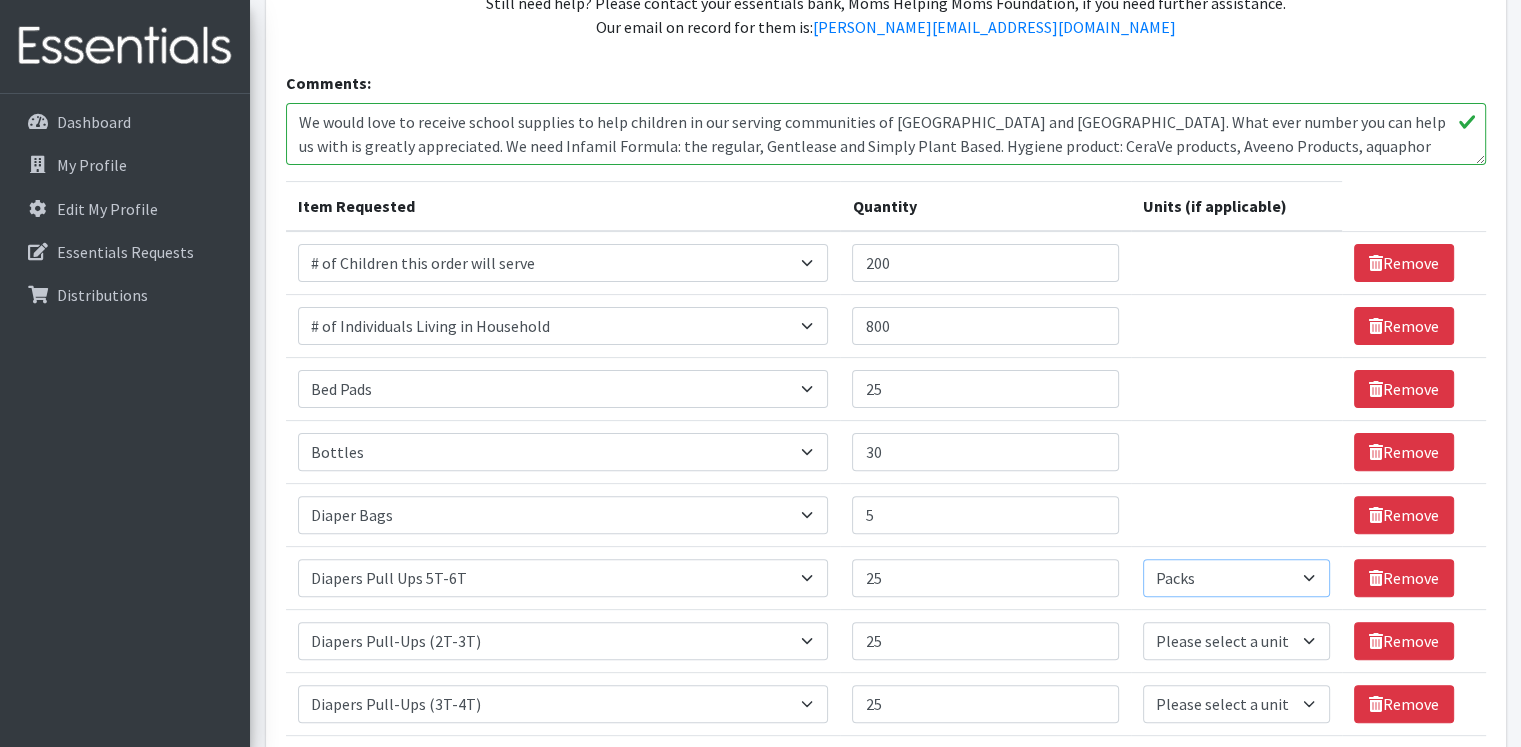 click on "Please select a unit units Packs" at bounding box center [1237, 578] 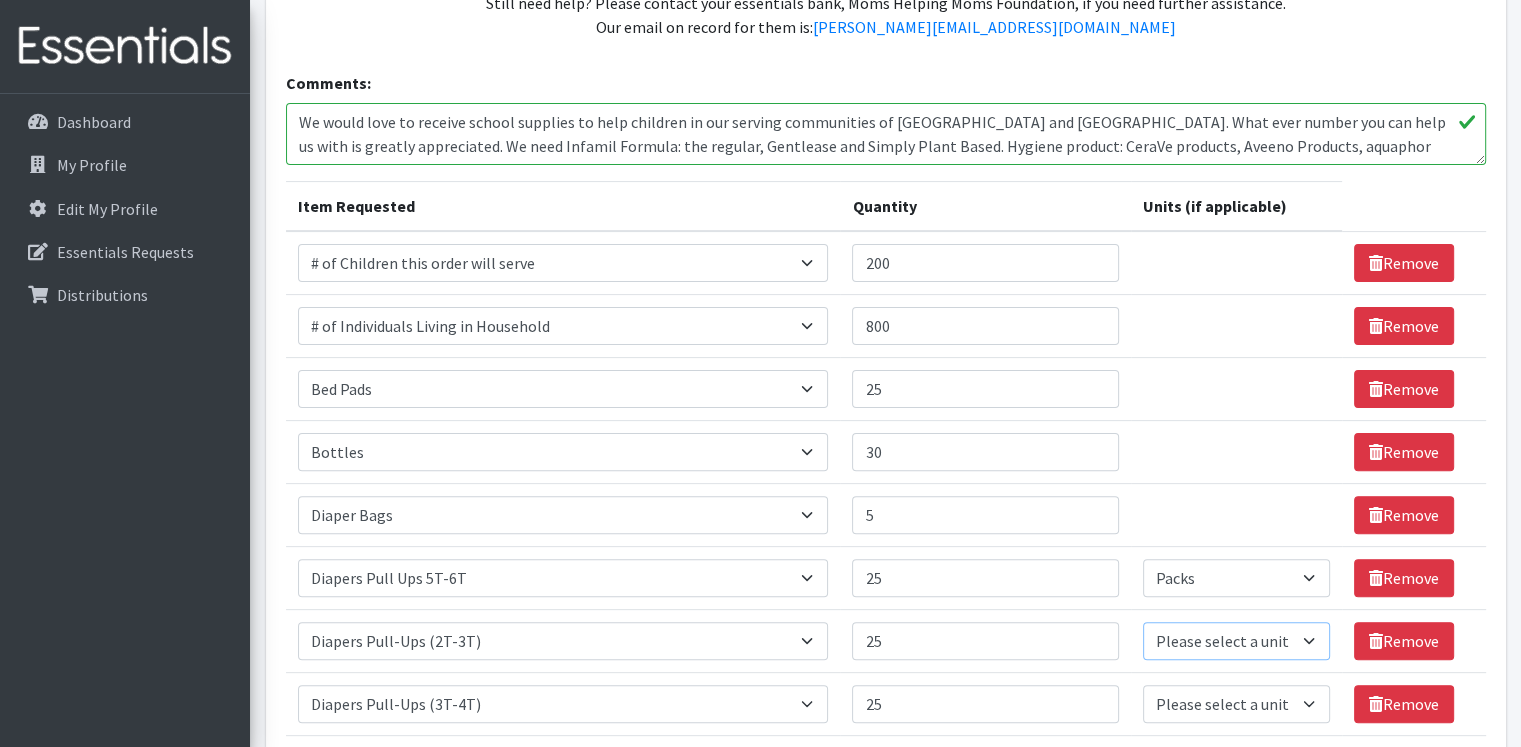 click on "Please select a unit units Packs" at bounding box center (1237, 641) 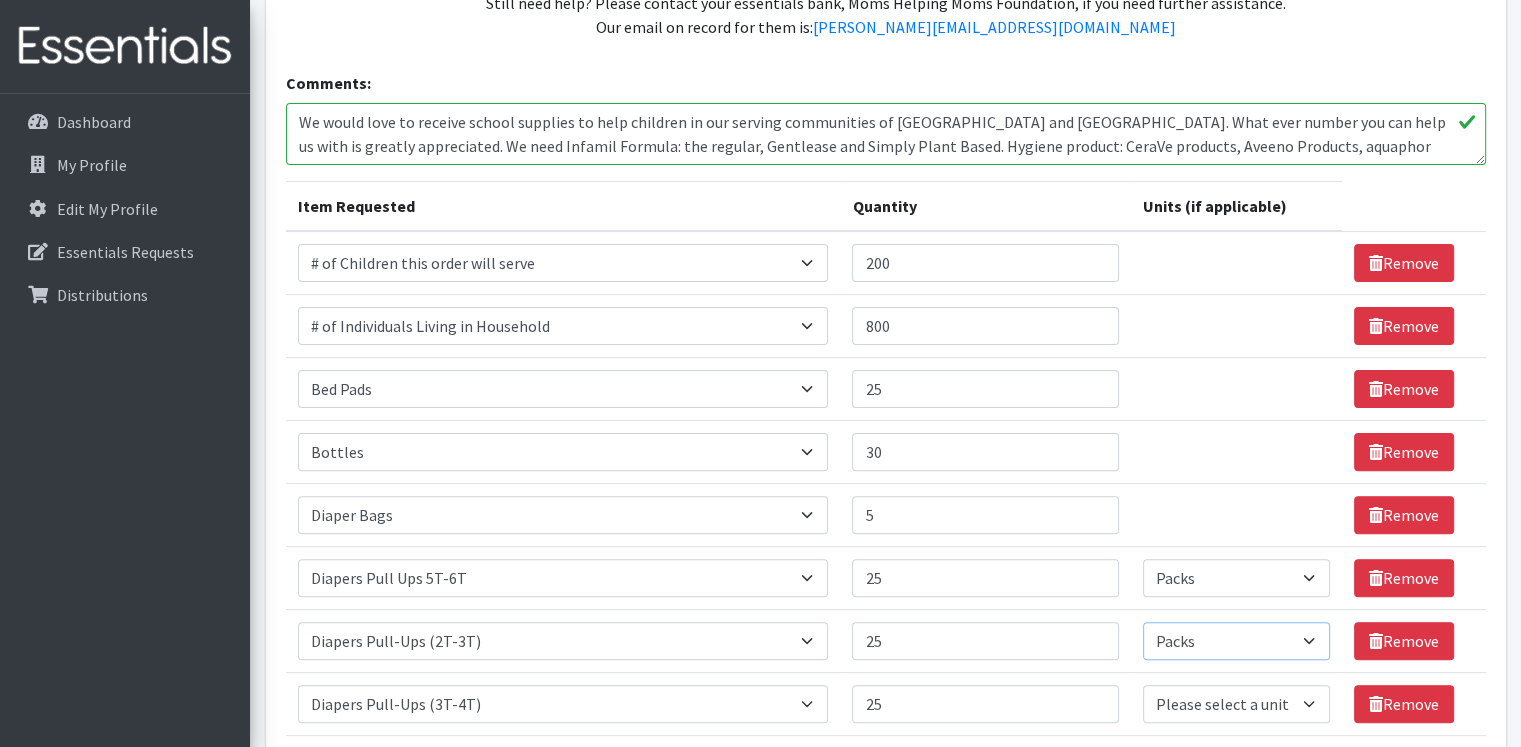 click on "Please select a unit units Packs" at bounding box center (1237, 641) 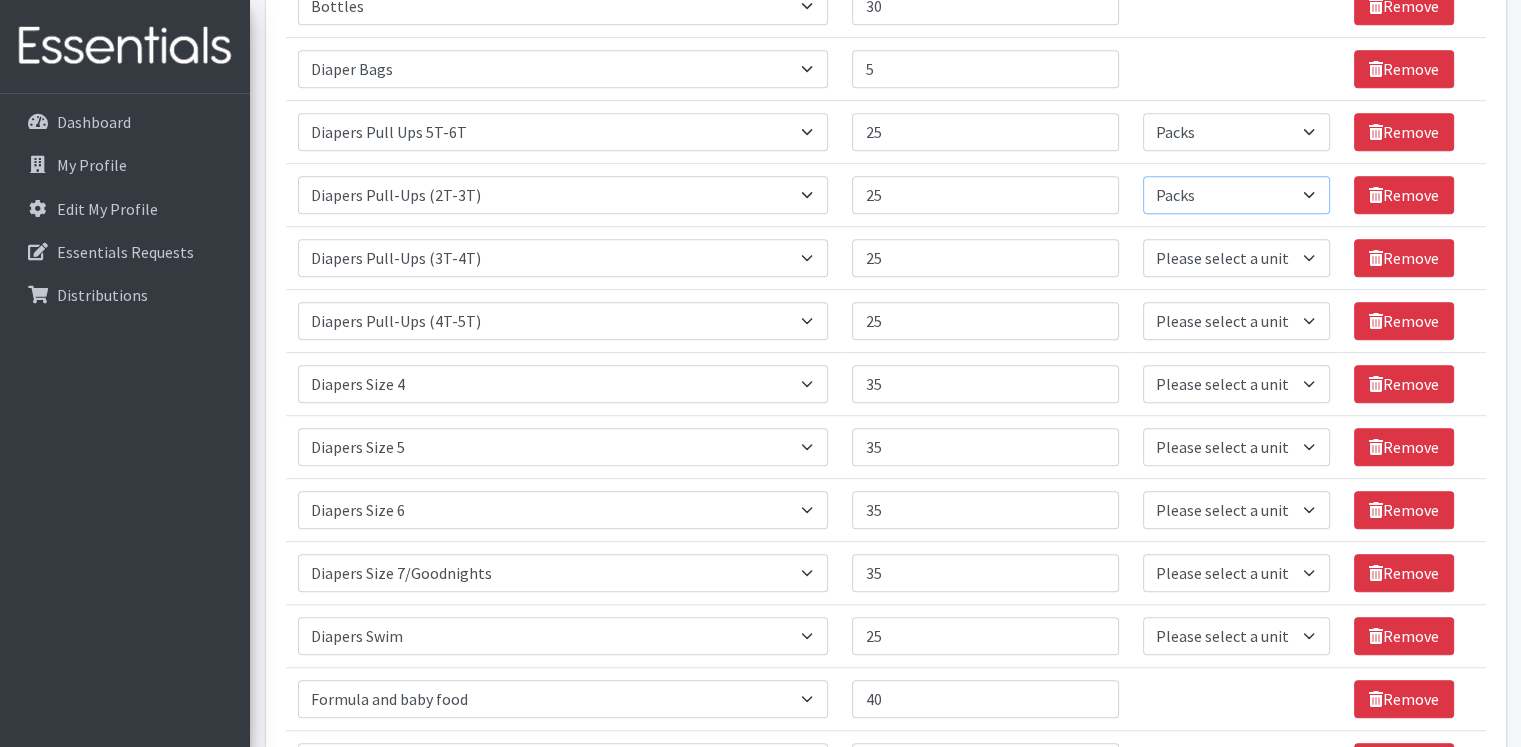 scroll, scrollTop: 936, scrollLeft: 0, axis: vertical 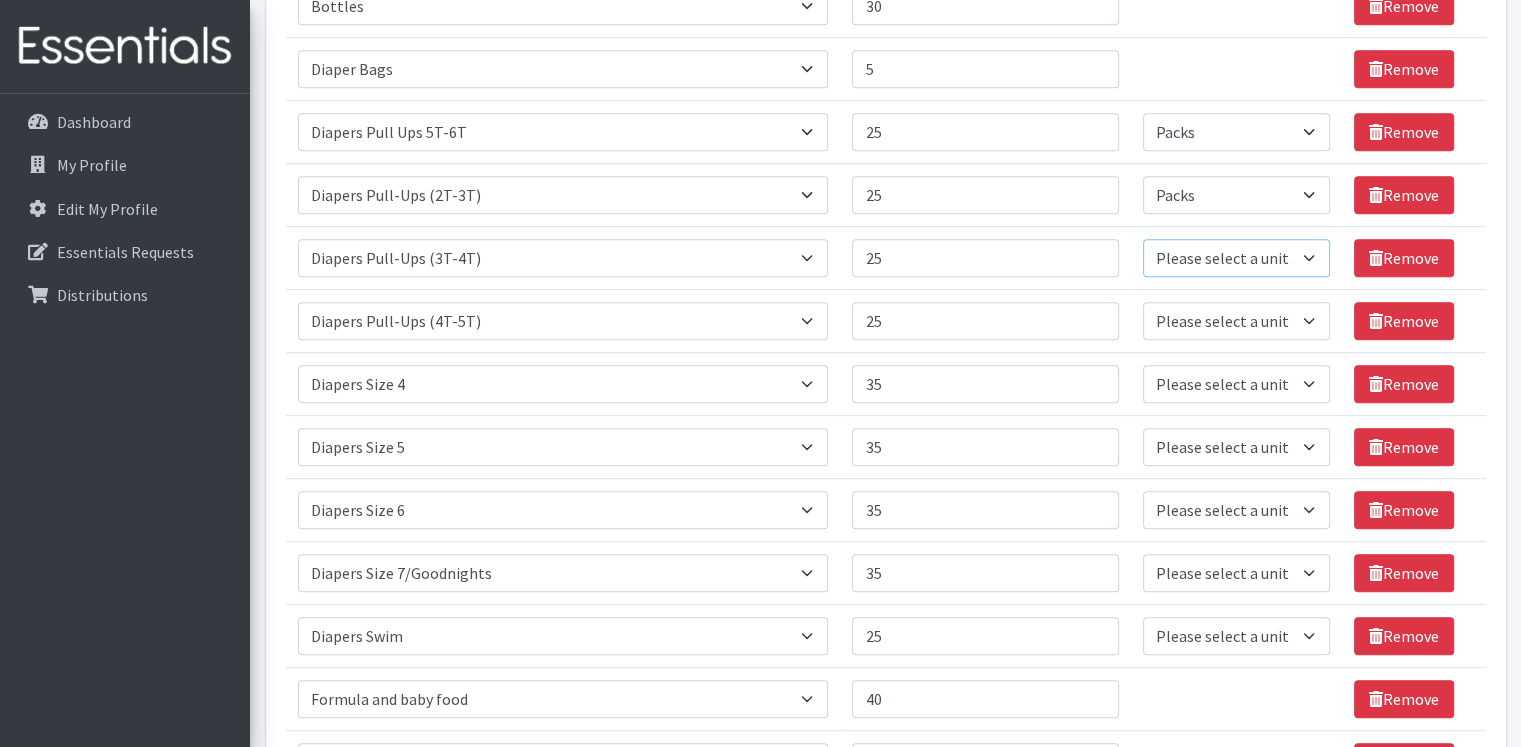 click on "Please select a unit units Packs" at bounding box center (1237, 258) 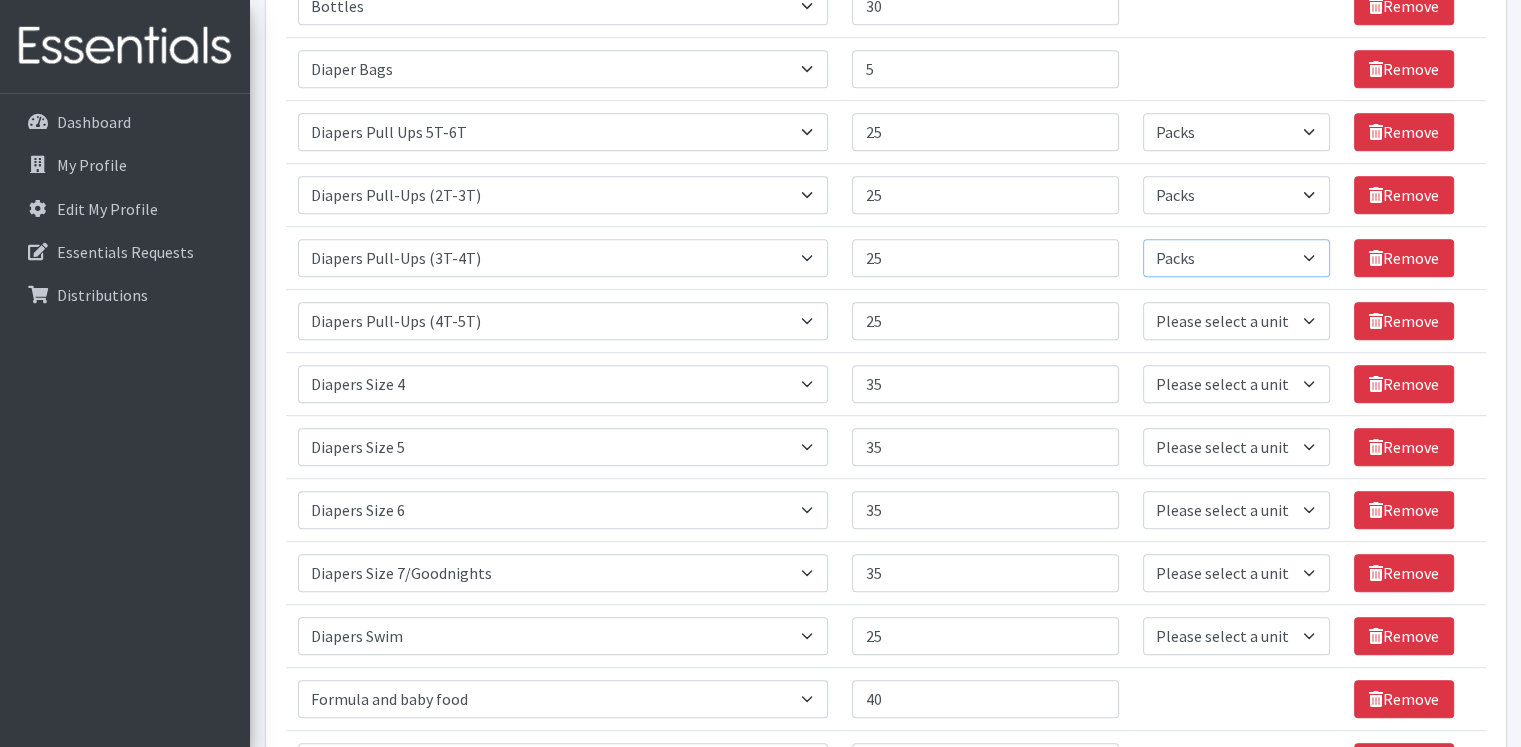 click on "Please select a unit units Packs" at bounding box center (1237, 258) 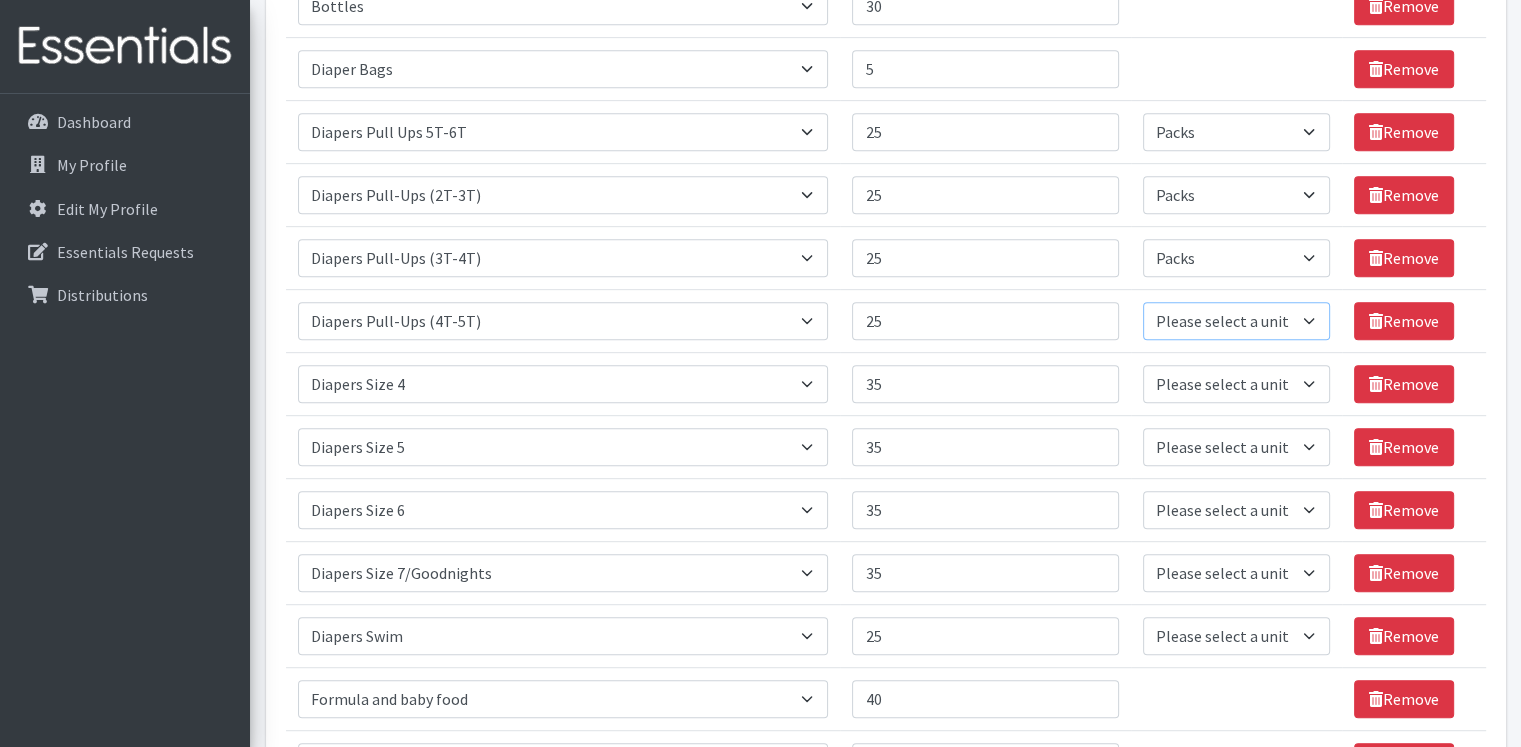 click on "Please select a unit units Packs" at bounding box center [1237, 321] 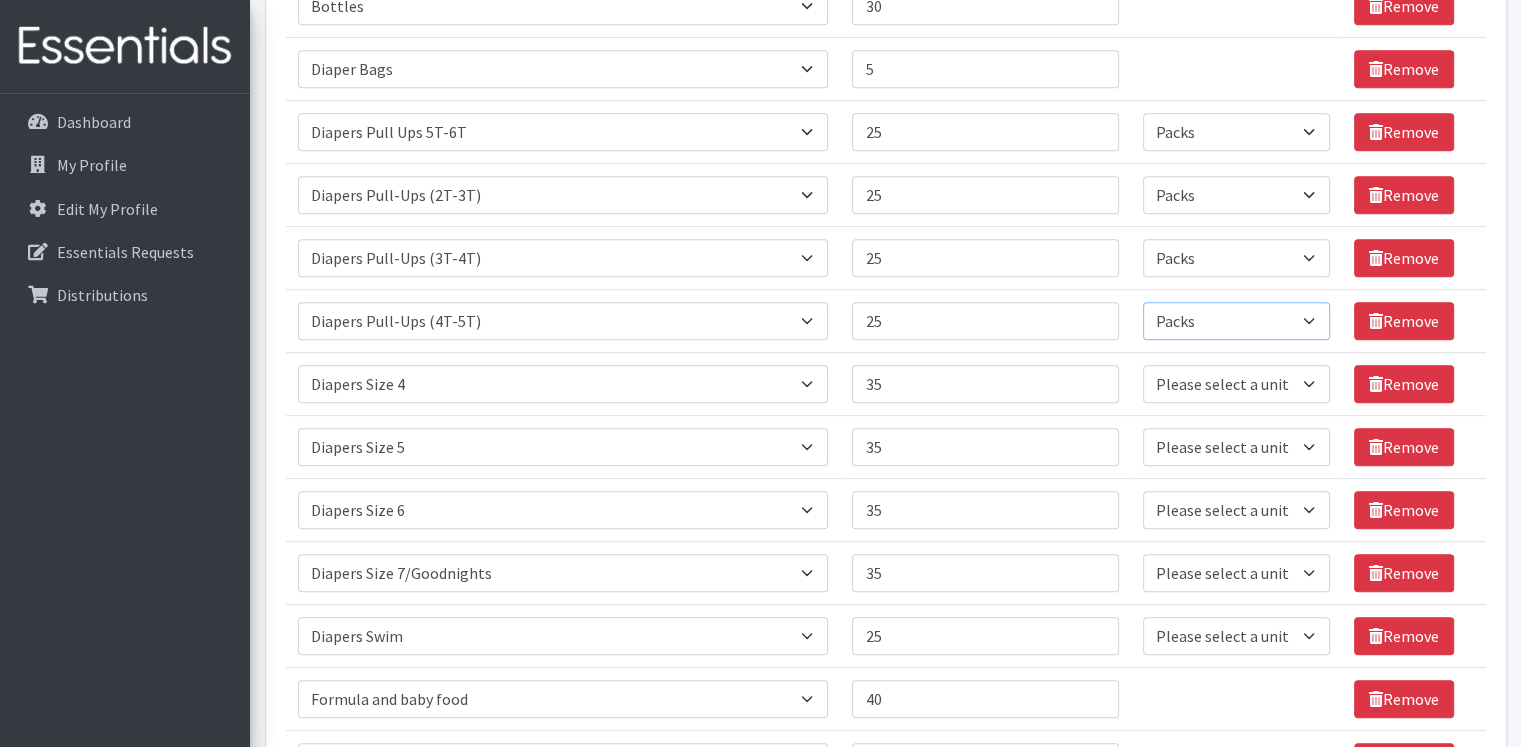 click on "Please select a unit units Packs" at bounding box center [1237, 321] 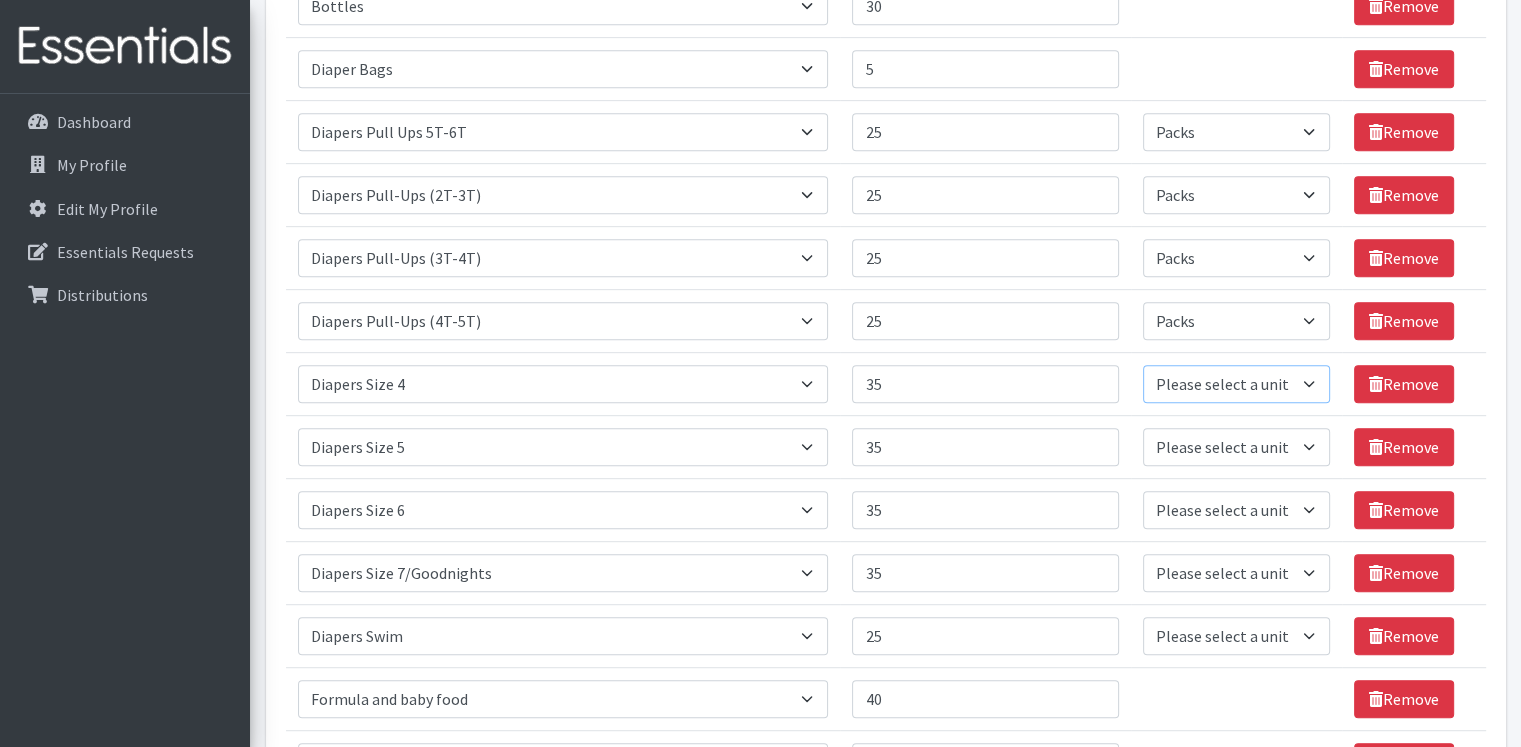 click on "Please select a unit units Packs" at bounding box center [1237, 384] 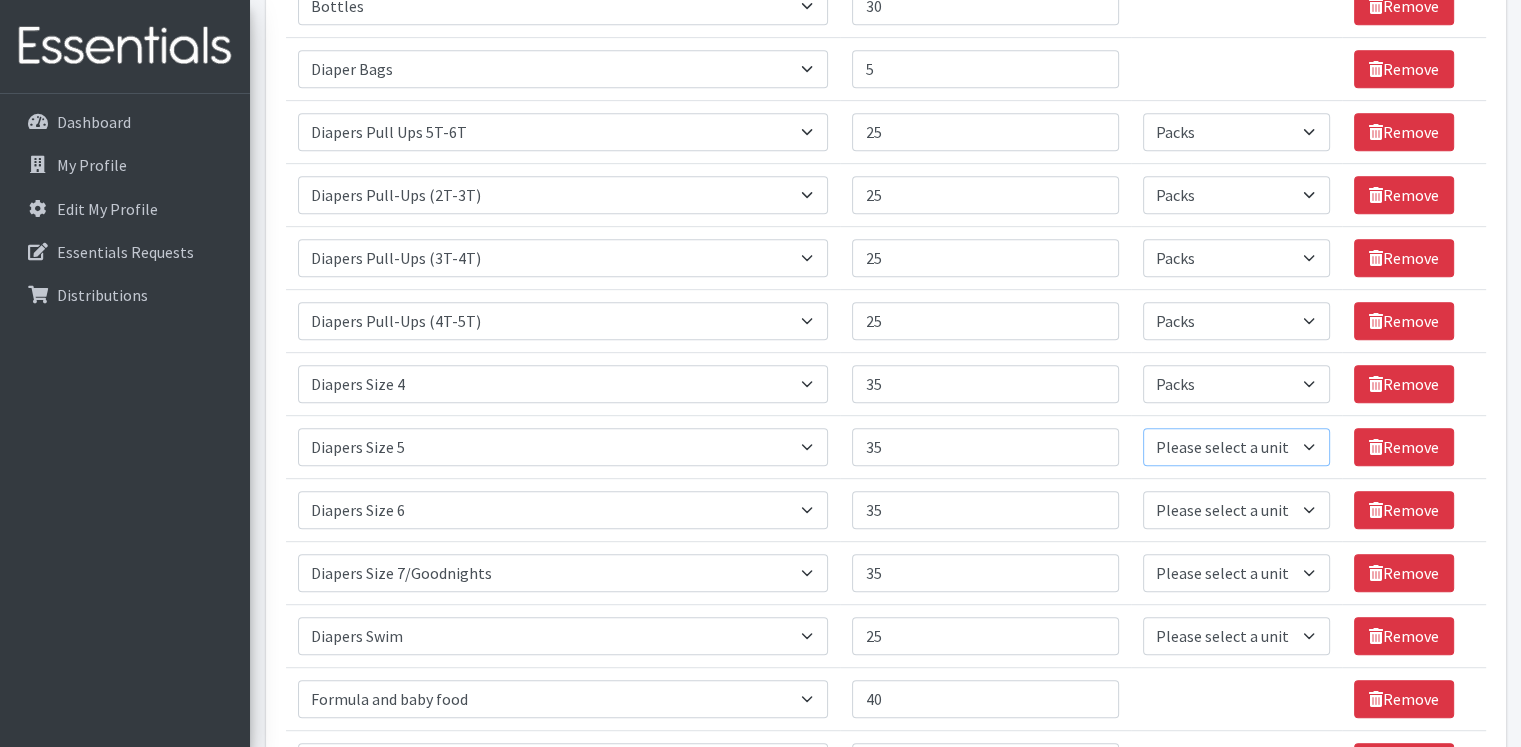 click on "Please select a unit units Packs" at bounding box center [1237, 447] 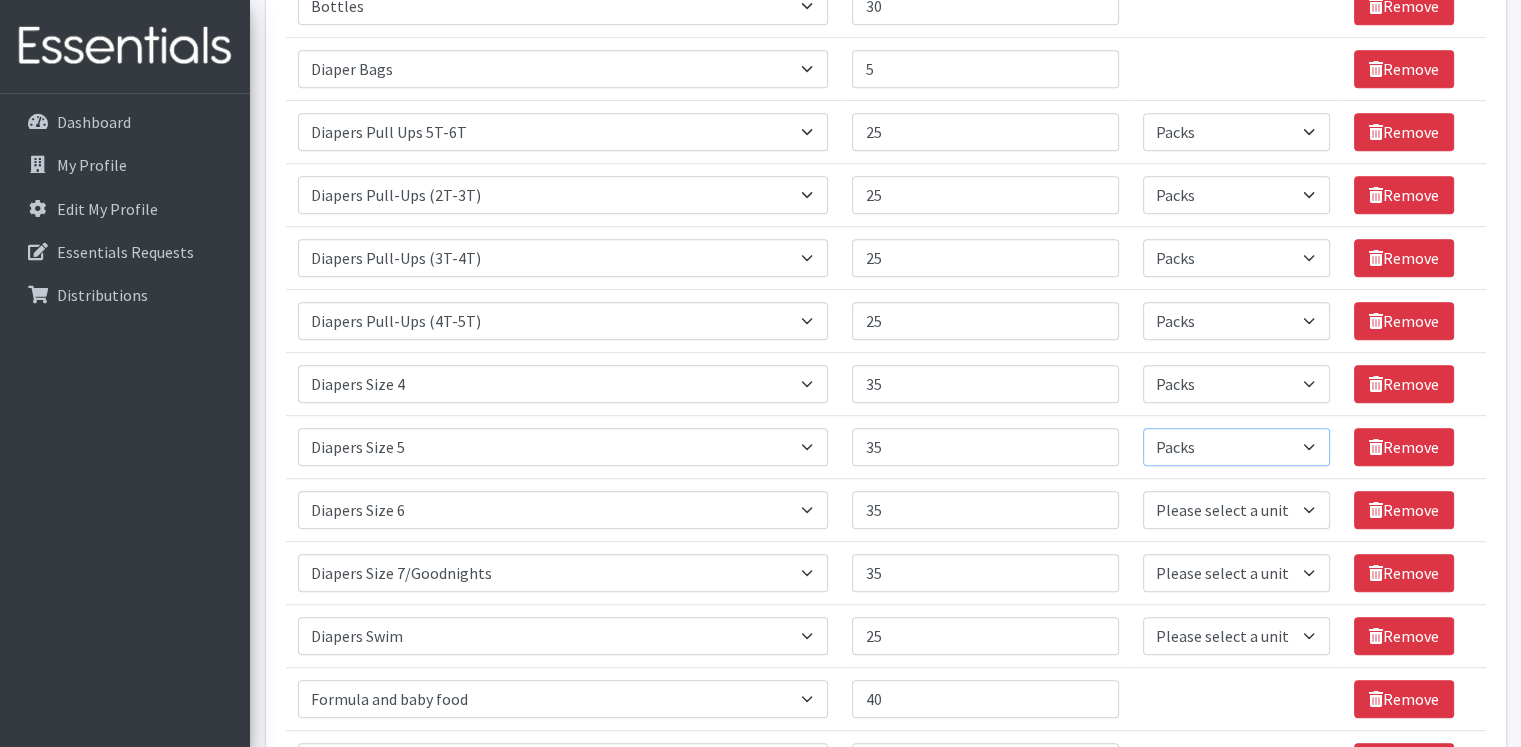 click on "Please select a unit units Packs" at bounding box center (1237, 447) 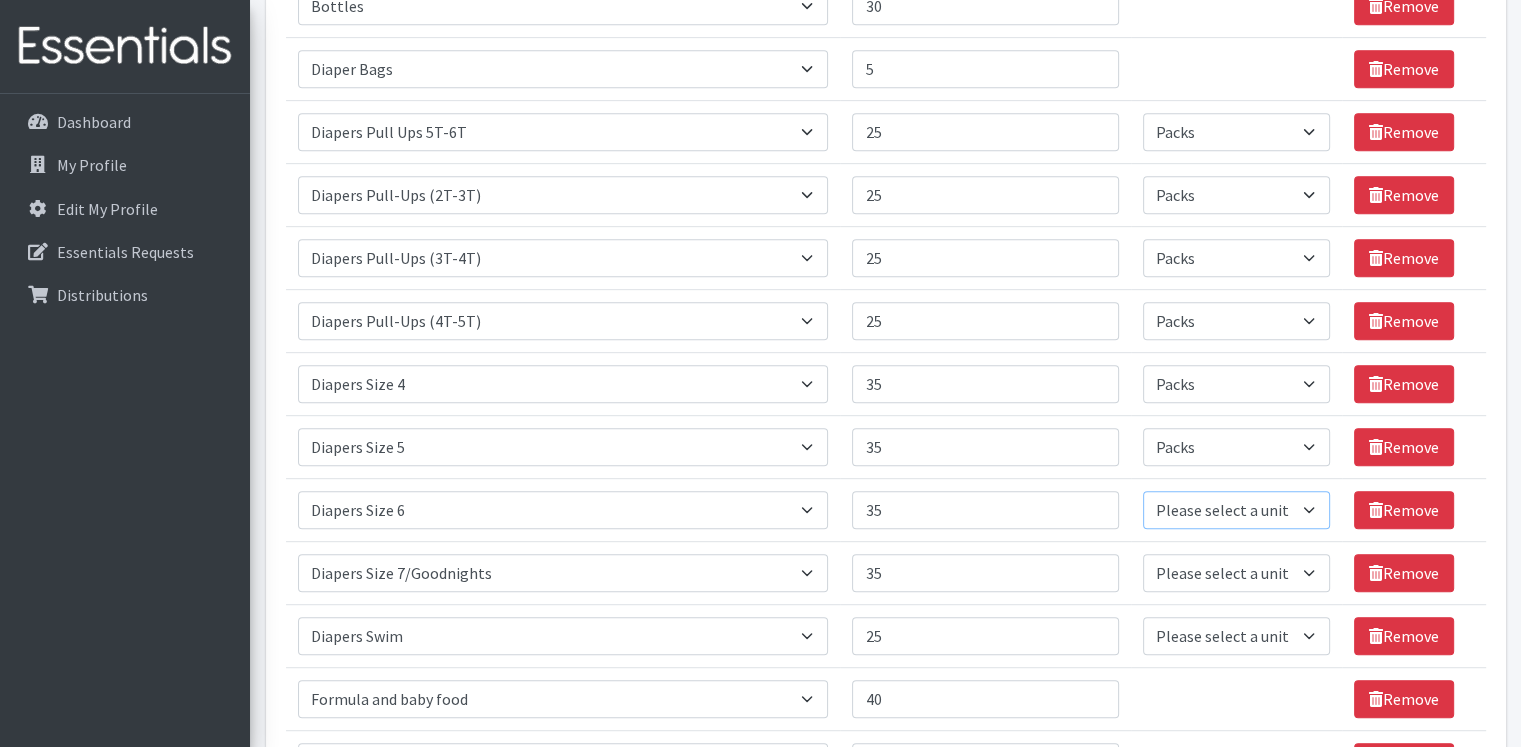 click on "Please select a unit units Packs" at bounding box center [1237, 510] 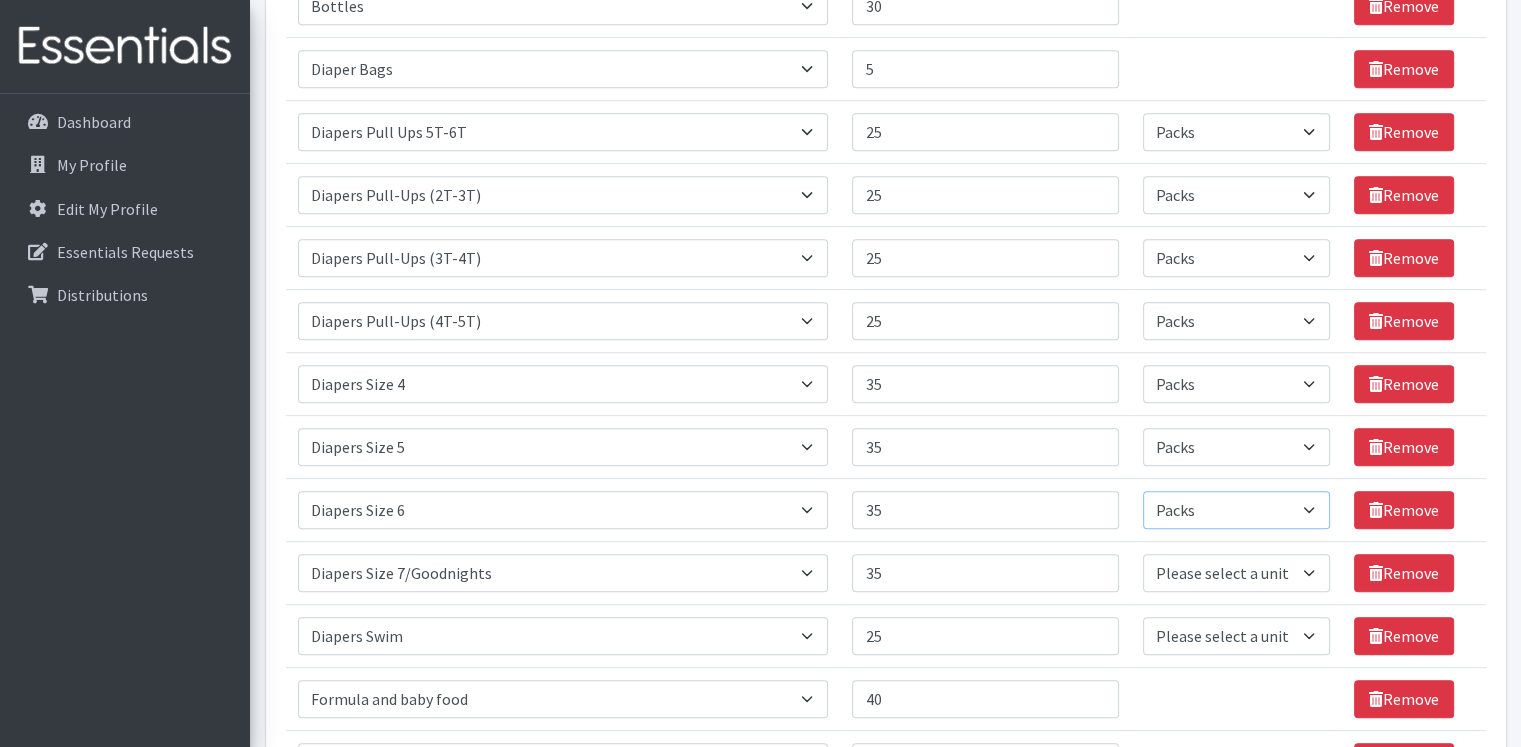 click on "Please select a unit units Packs" at bounding box center (1237, 510) 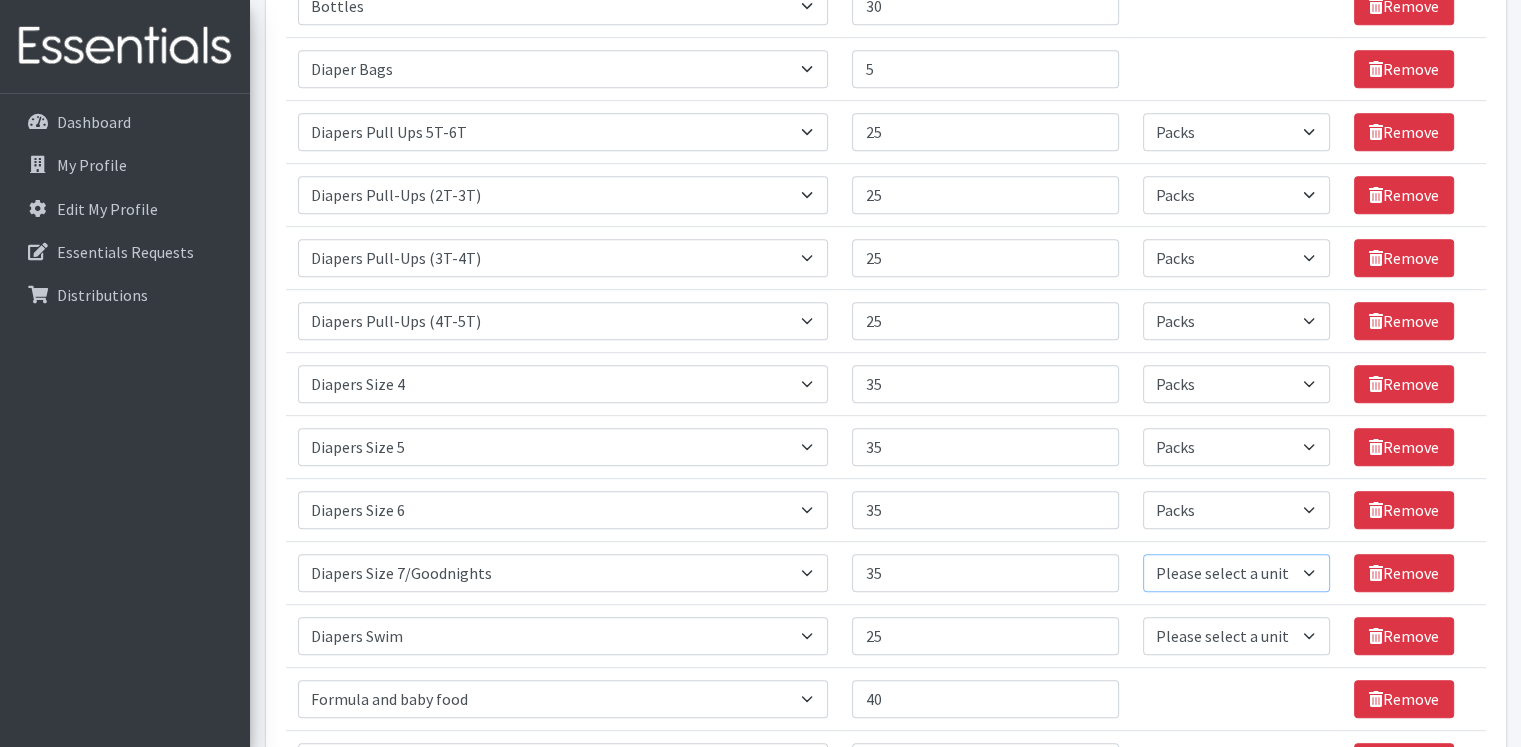 click on "Please select a unit units Packs" at bounding box center (1237, 573) 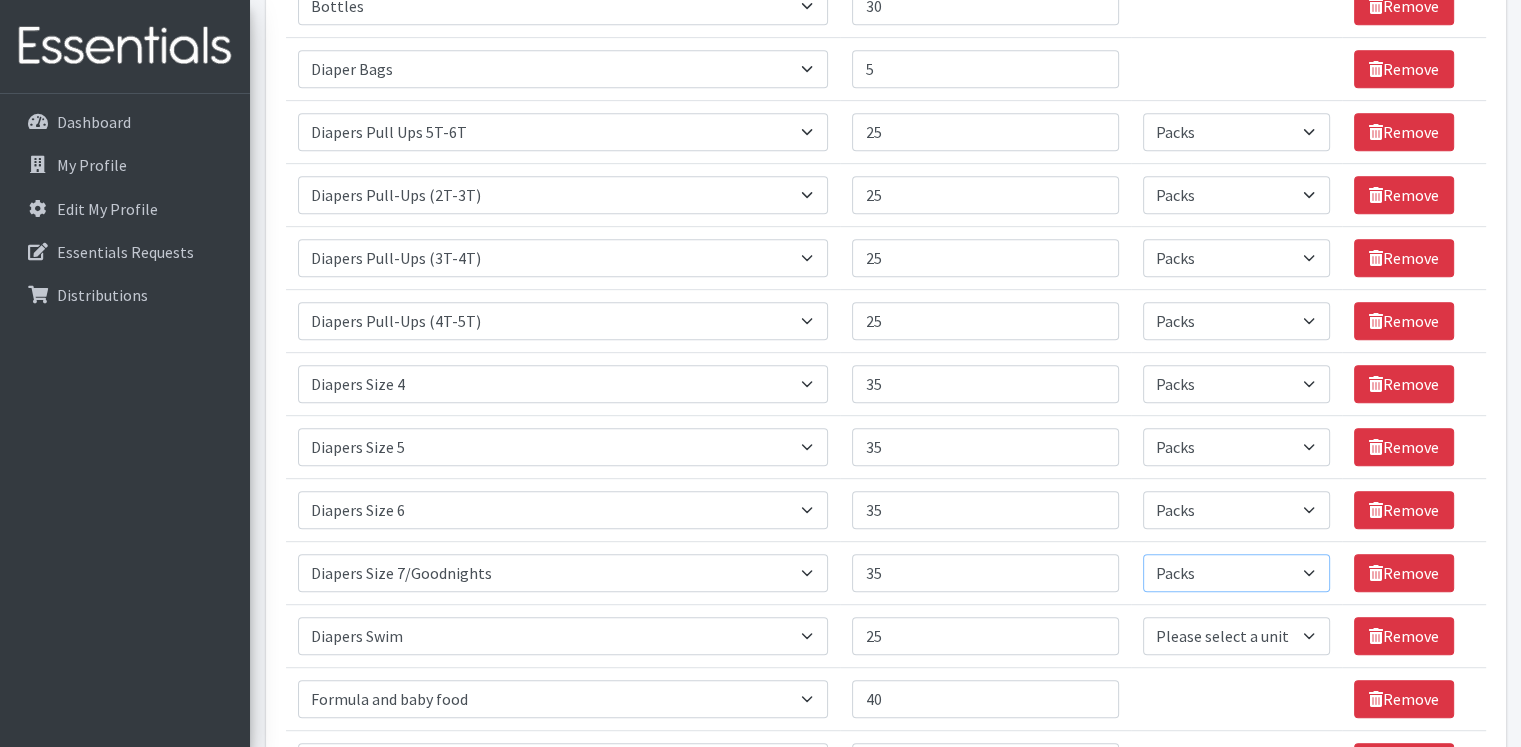 click on "Please select a unit units Packs" at bounding box center [1237, 573] 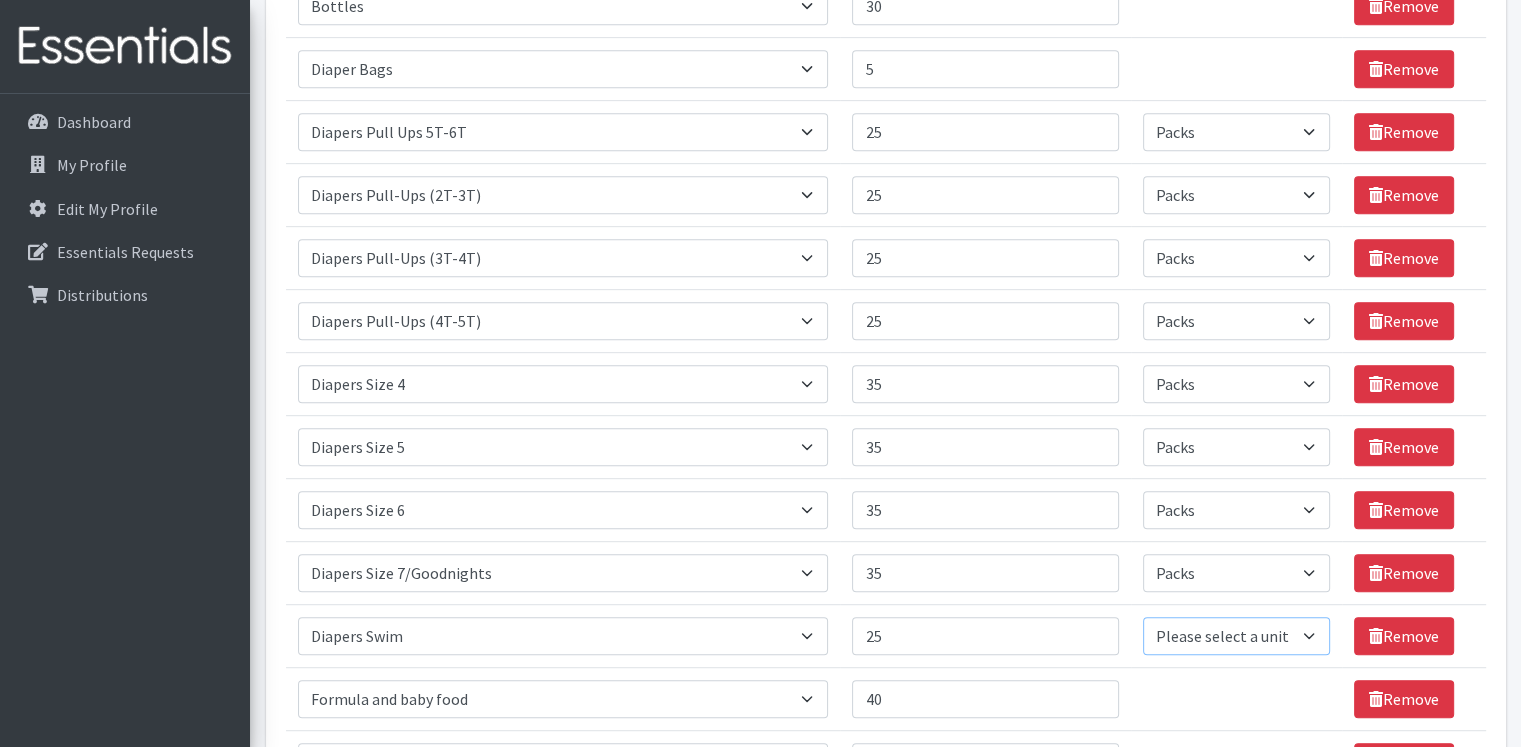 click on "Please select a unit units Packs" at bounding box center (1237, 636) 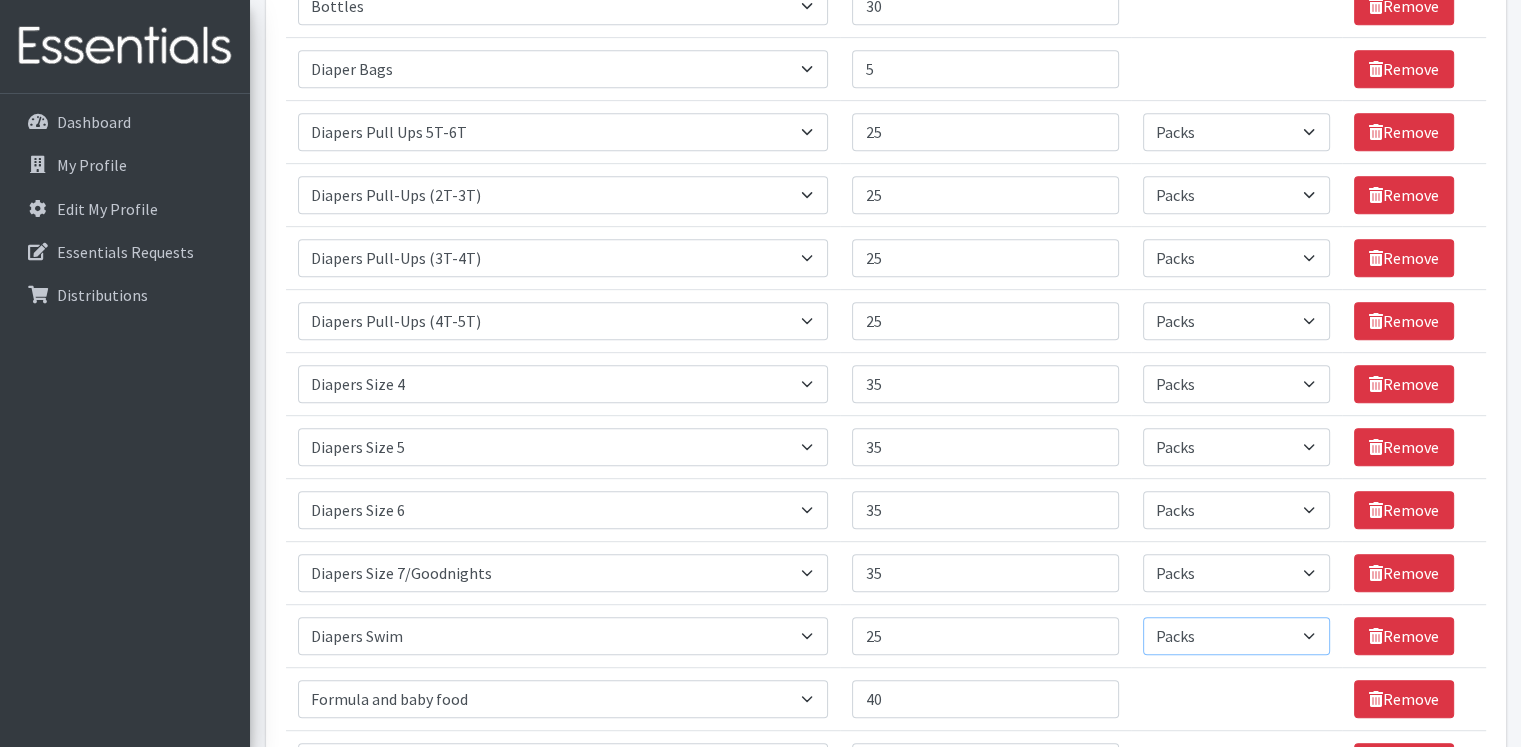 click on "Please select a unit units Packs" at bounding box center (1237, 636) 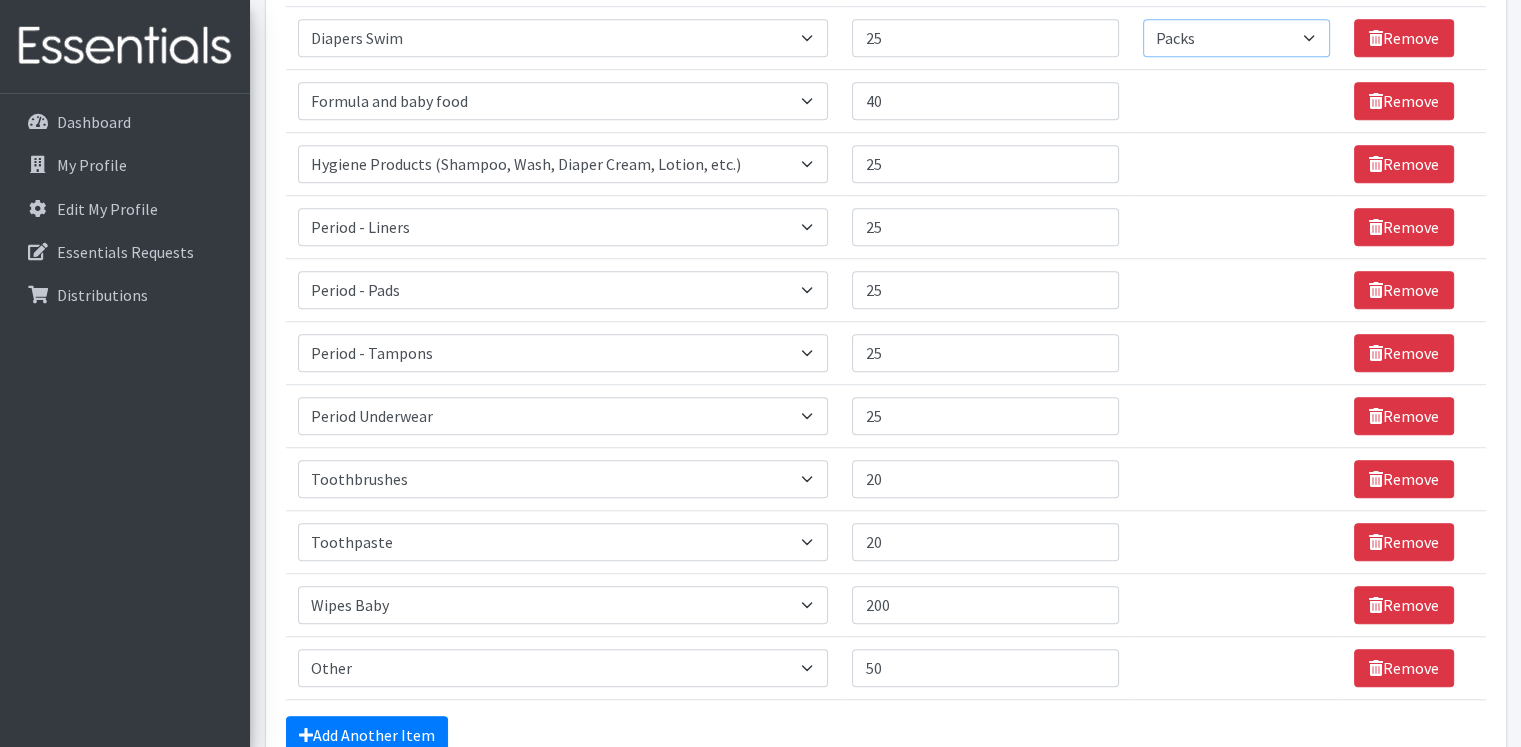 scroll, scrollTop: 1710, scrollLeft: 0, axis: vertical 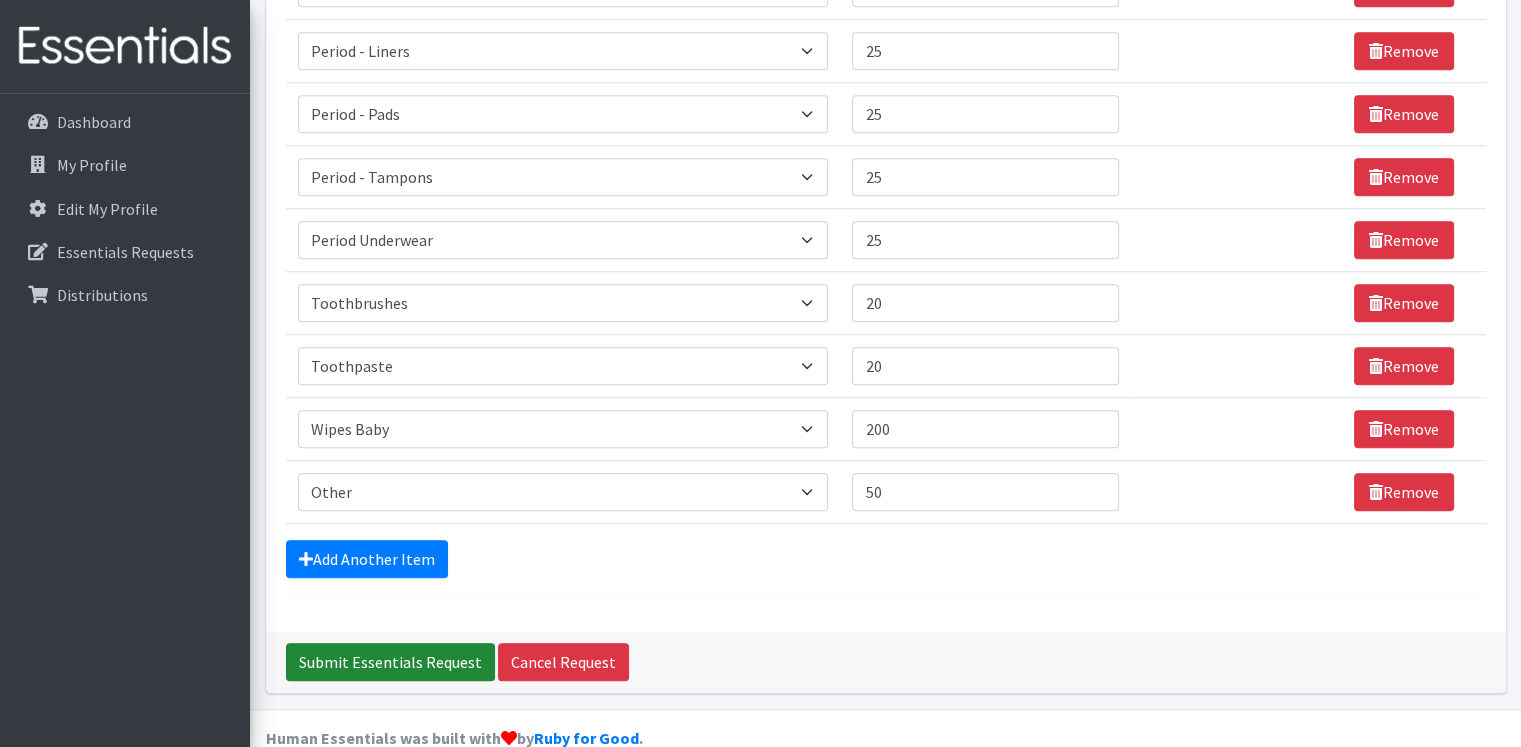 click on "Submit Essentials Request" at bounding box center [390, 662] 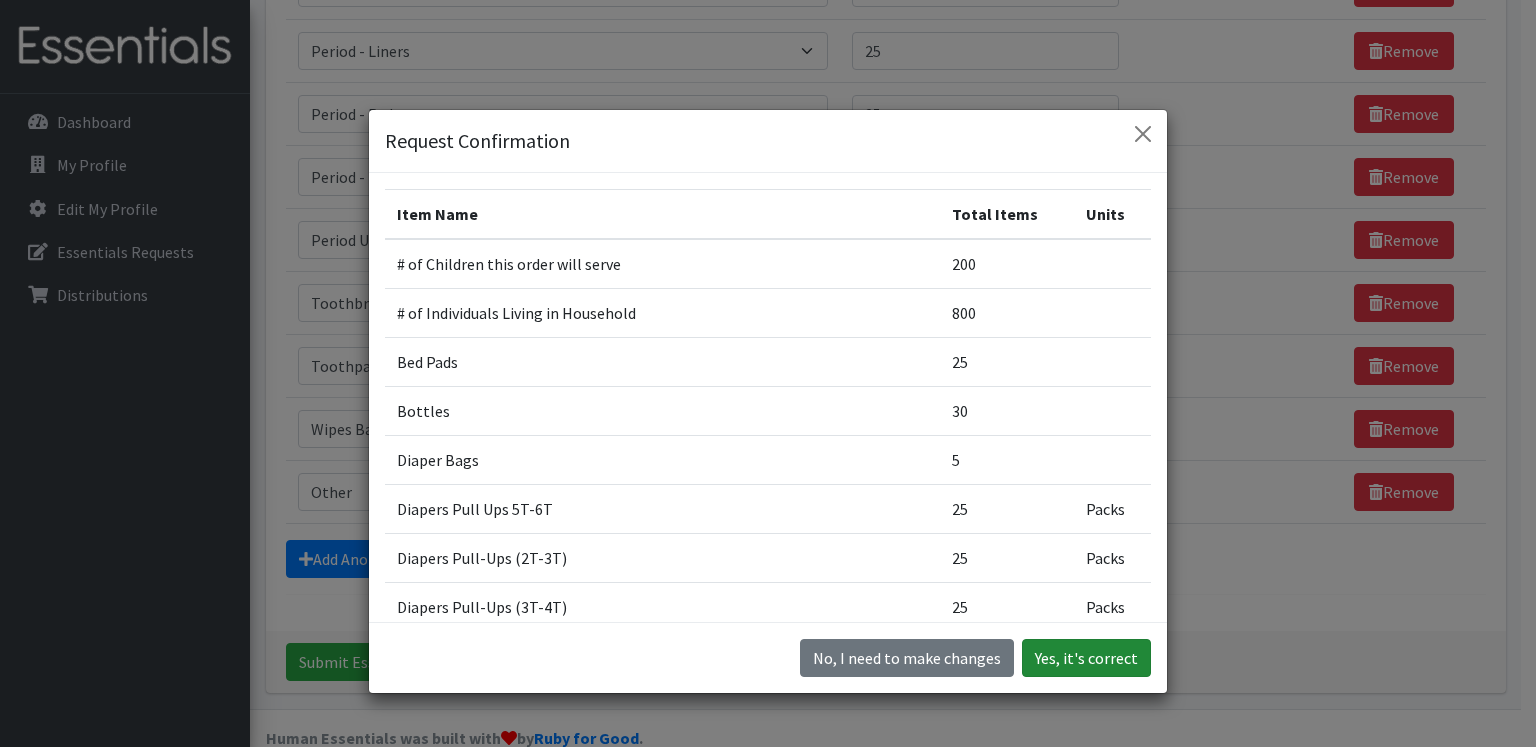 click on "Yes, it's correct" at bounding box center [1086, 658] 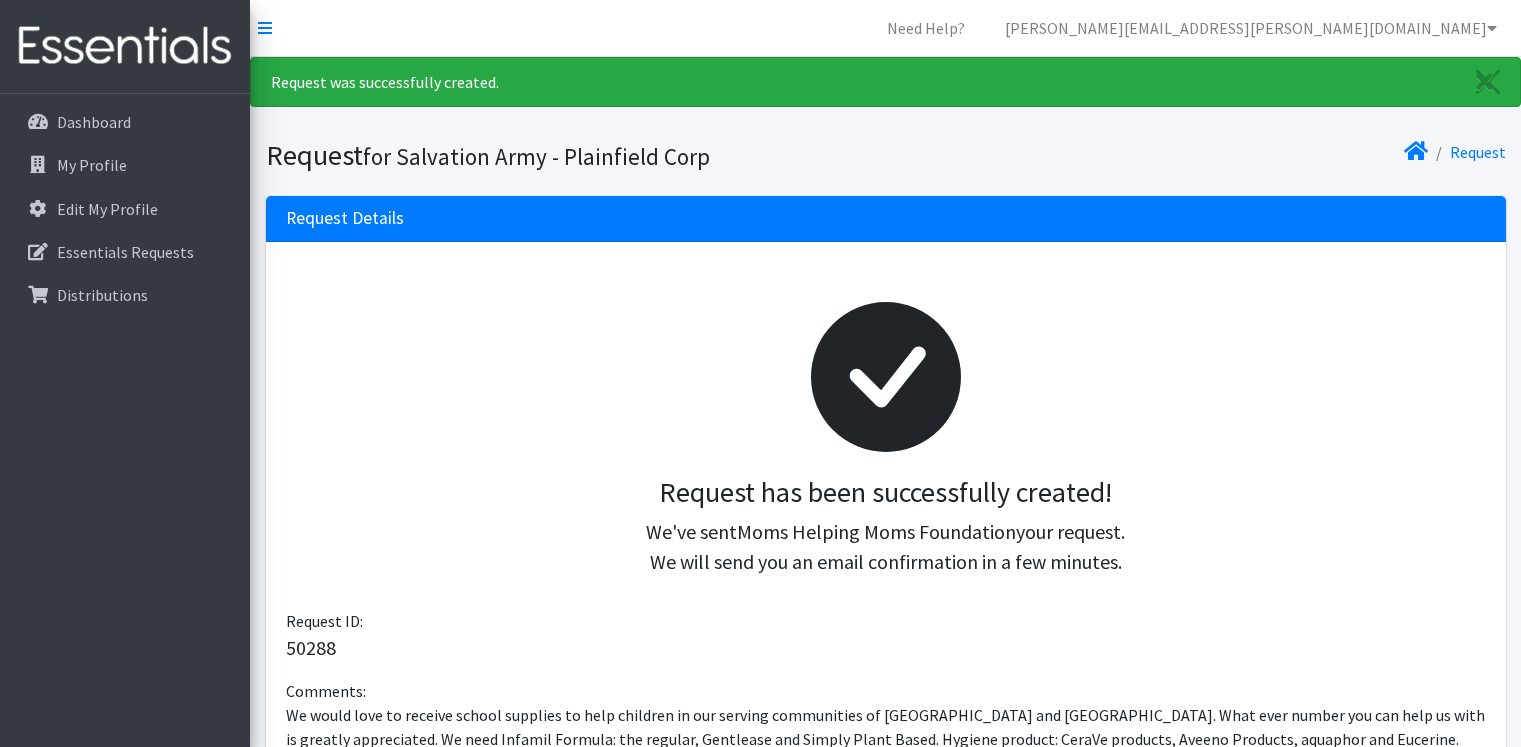 scroll, scrollTop: 0, scrollLeft: 0, axis: both 